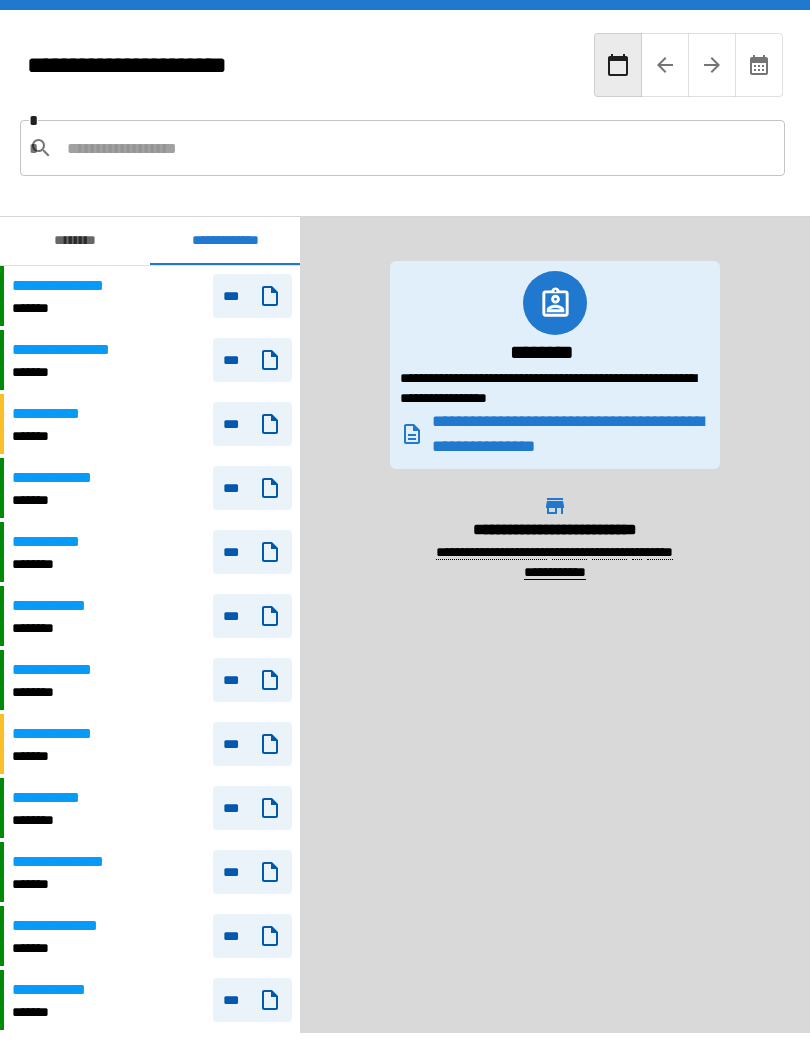 scroll, scrollTop: 0, scrollLeft: 0, axis: both 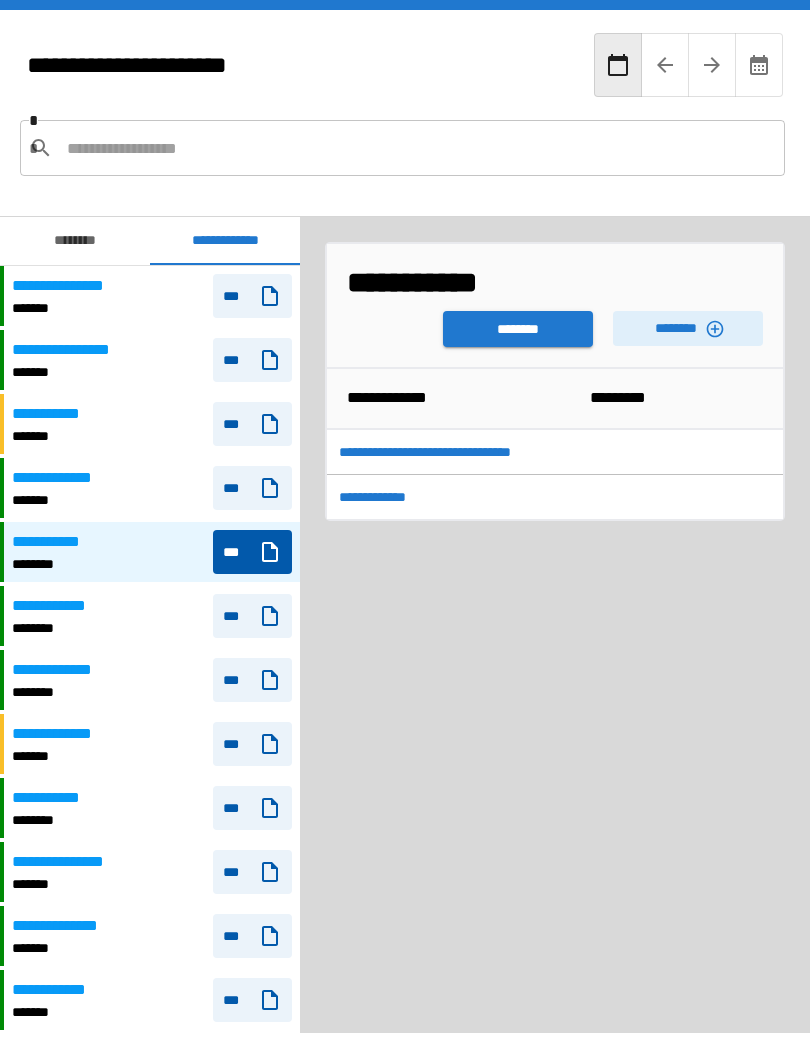 click on "********" at bounding box center [518, 329] 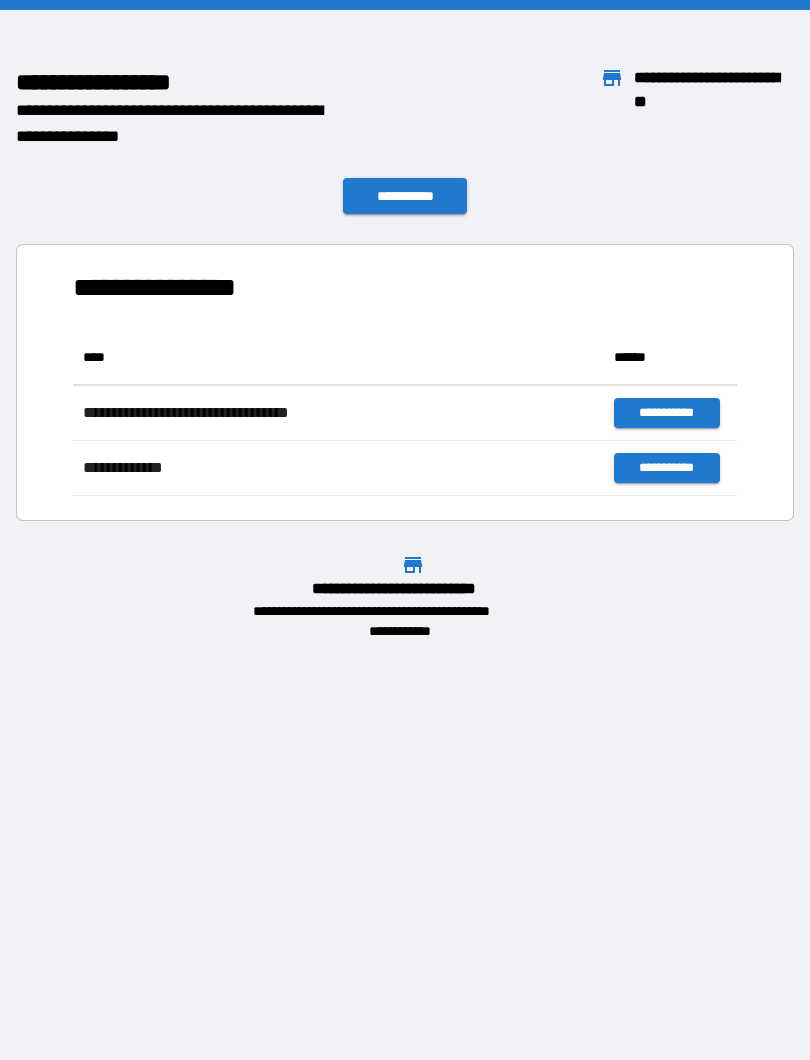 scroll, scrollTop: 166, scrollLeft: 664, axis: both 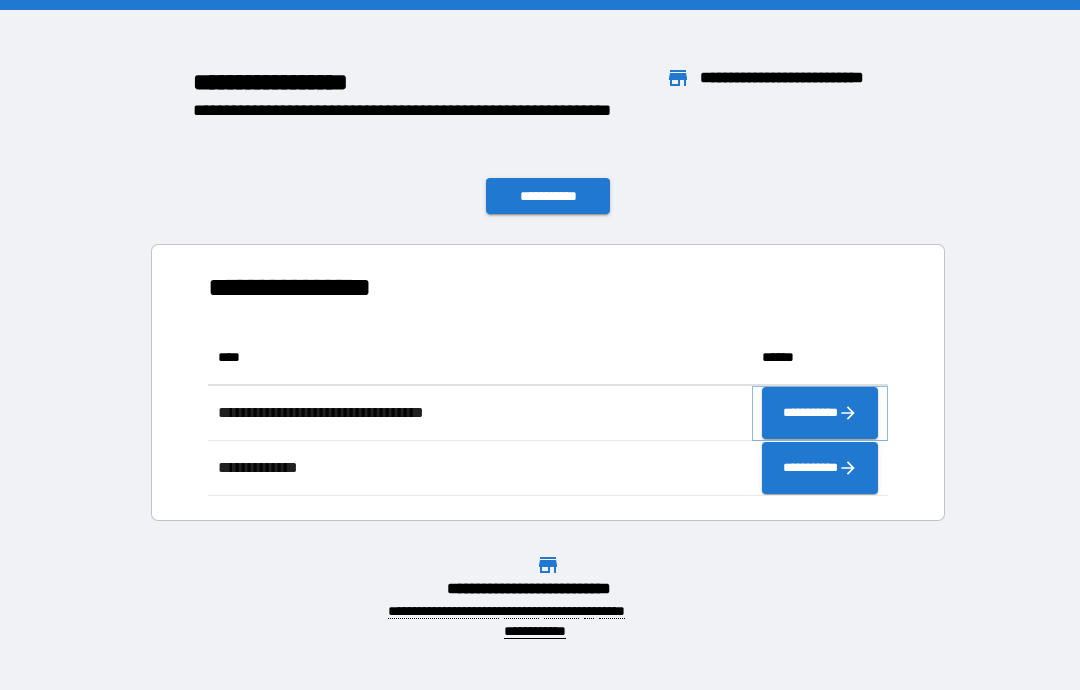click on "**********" at bounding box center (820, 413) 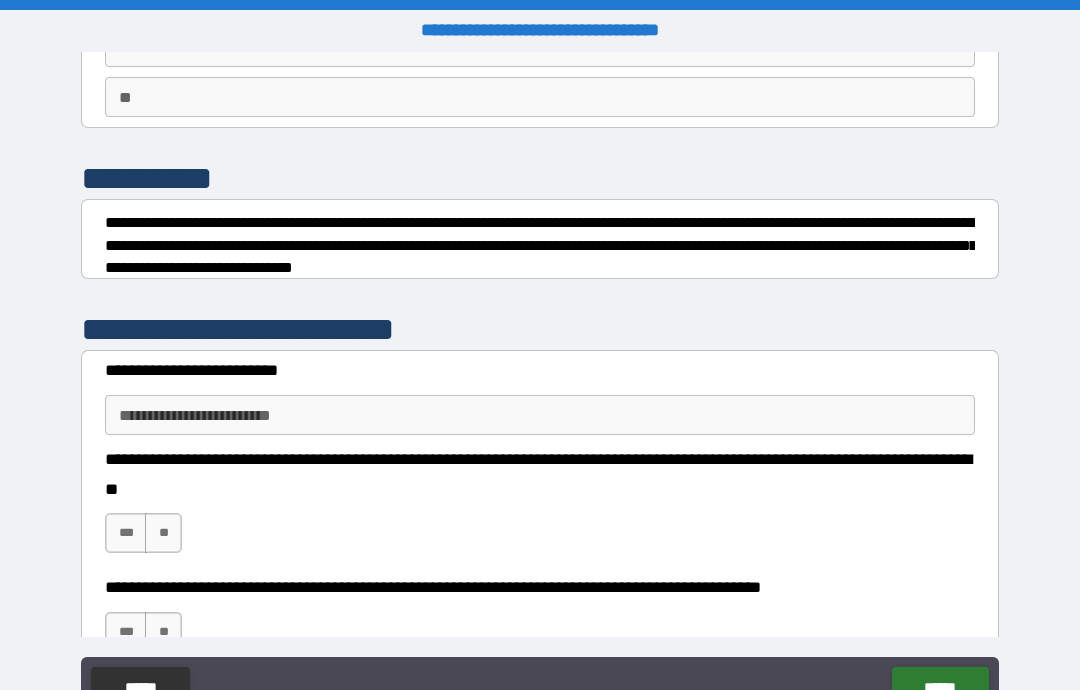 scroll, scrollTop: 170, scrollLeft: 0, axis: vertical 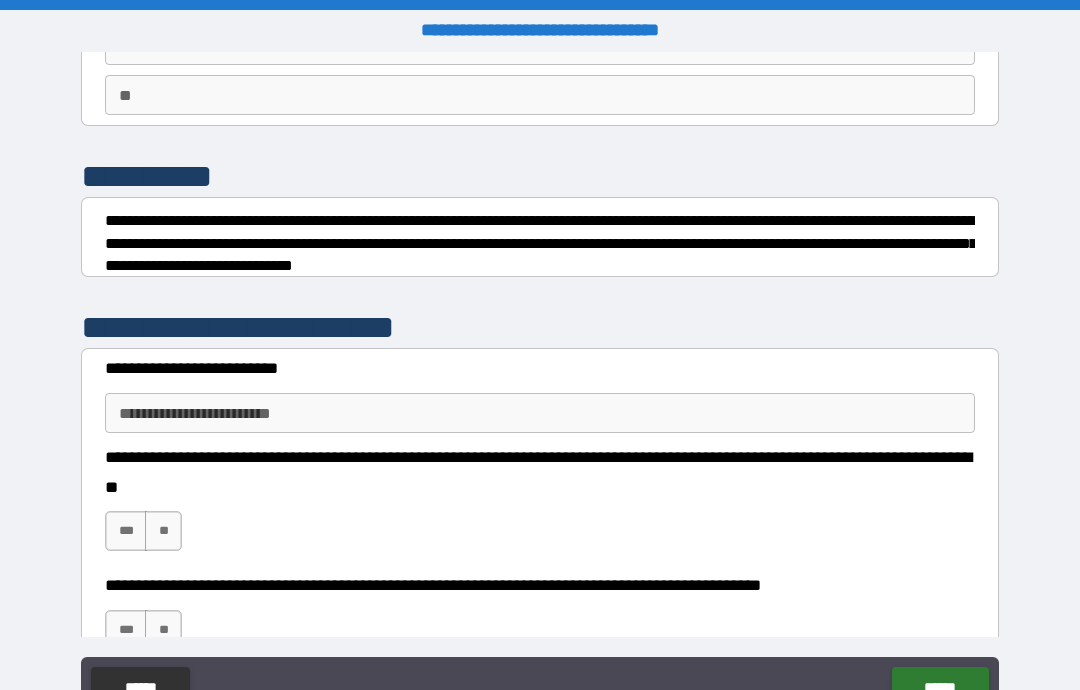 click on "**********" at bounding box center [540, 413] 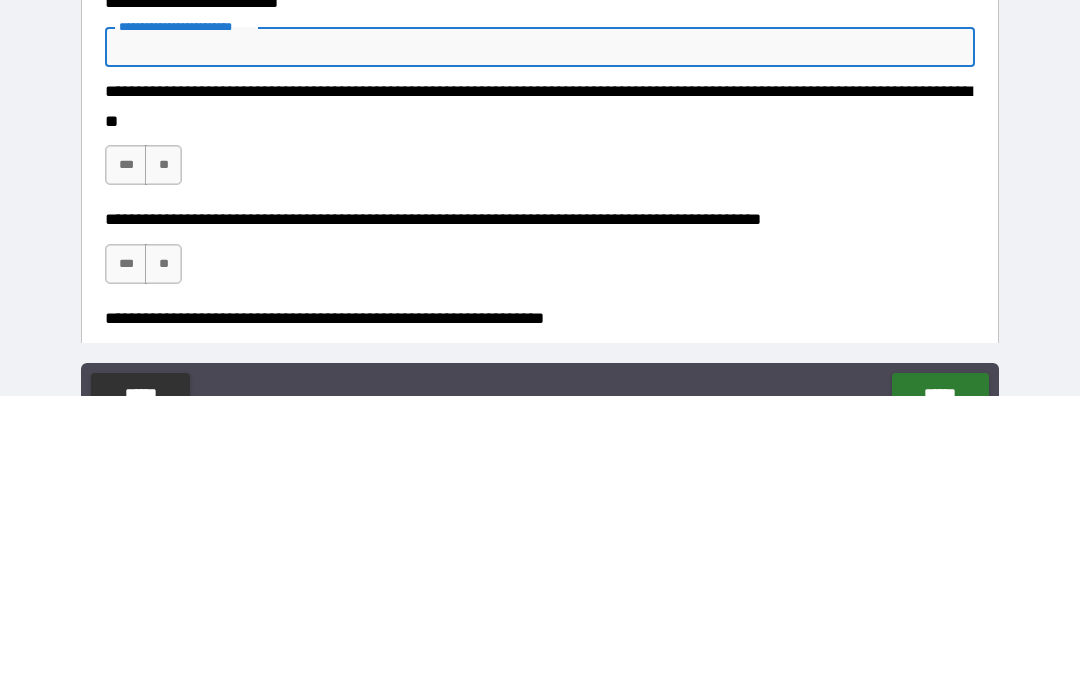 scroll, scrollTop: 250, scrollLeft: 0, axis: vertical 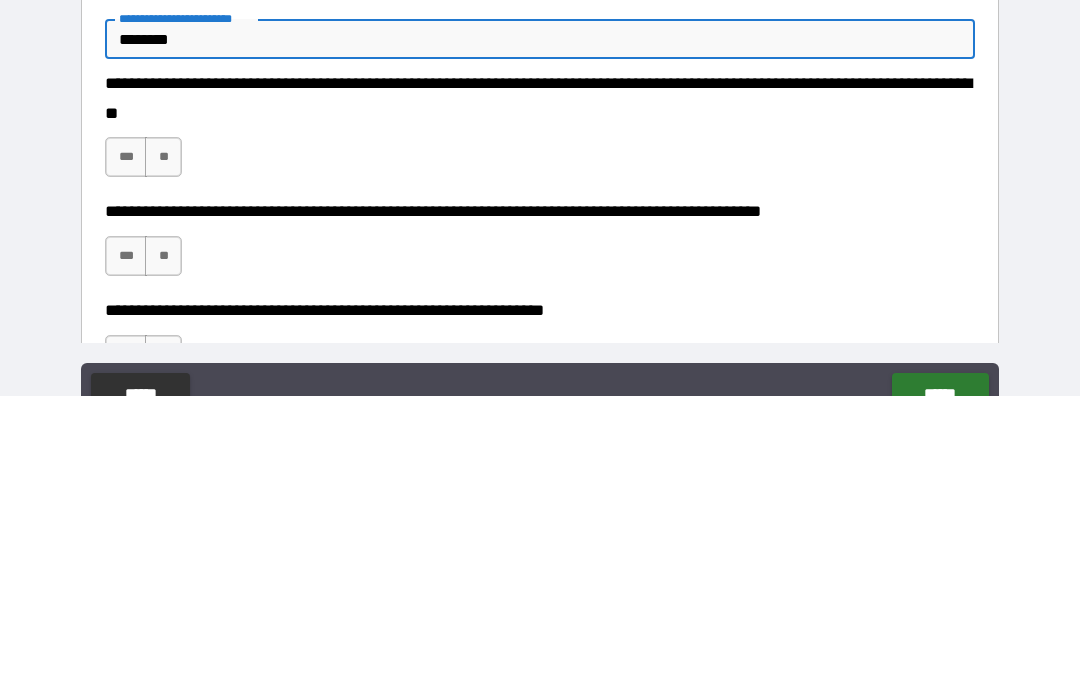 type on "********" 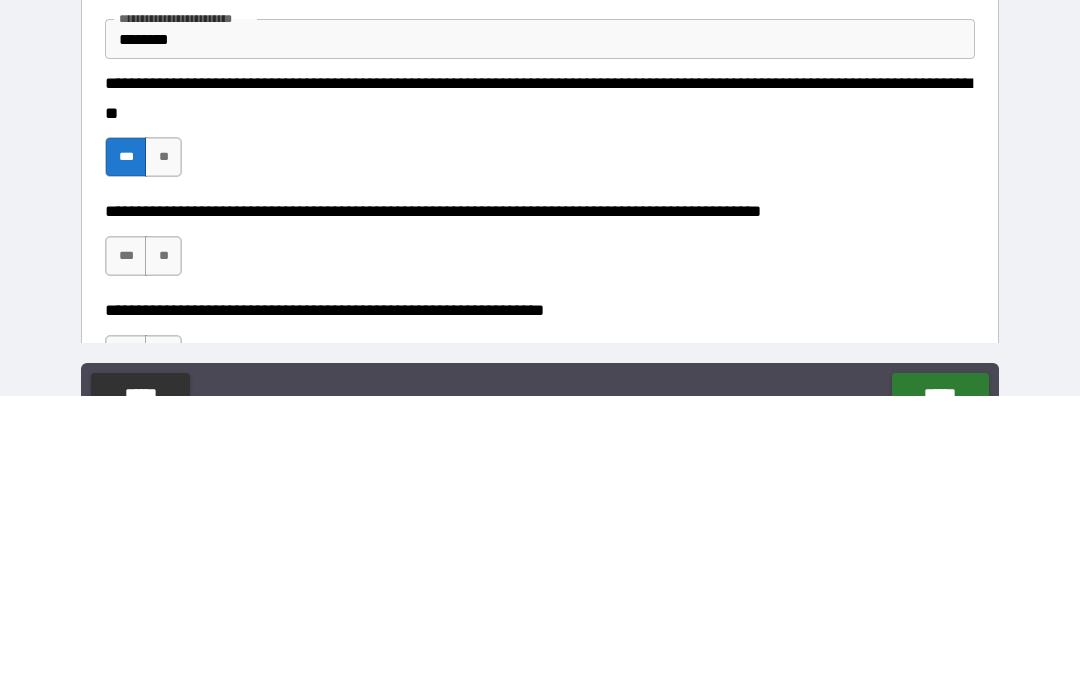 scroll, scrollTop: 80, scrollLeft: 0, axis: vertical 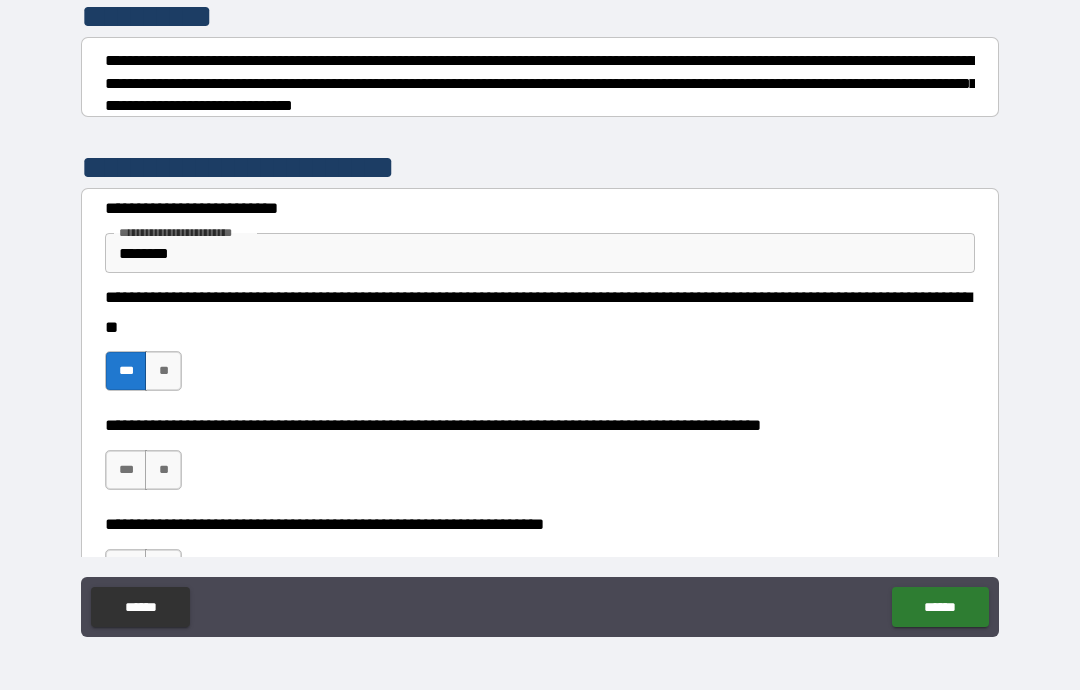click on "**" at bounding box center (163, 470) 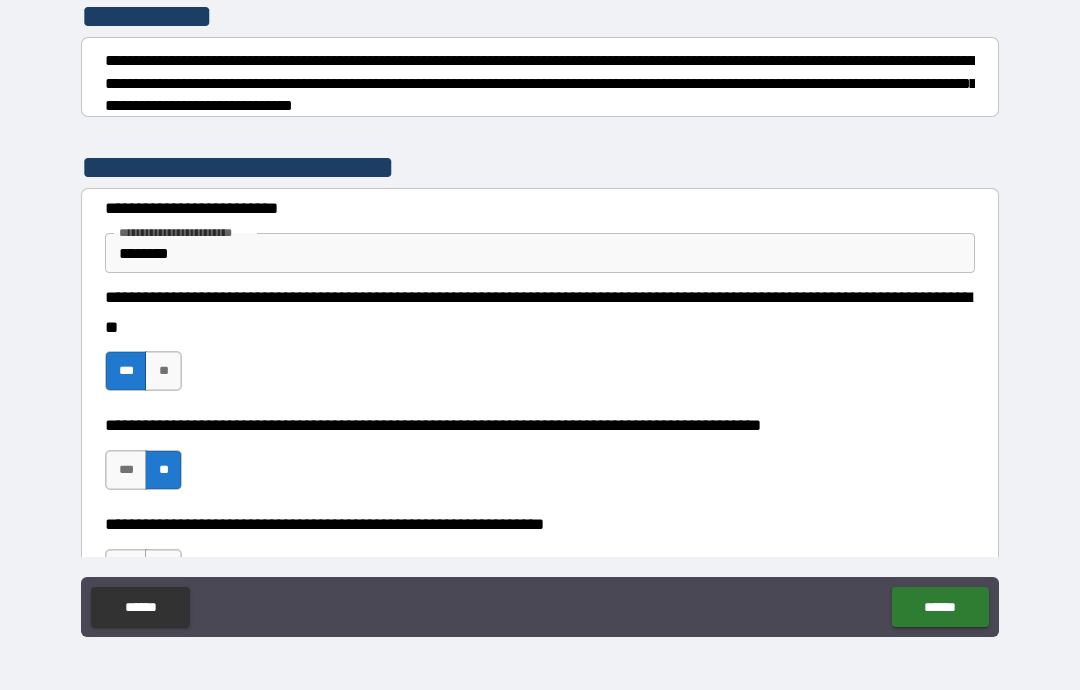 scroll, scrollTop: 325, scrollLeft: 0, axis: vertical 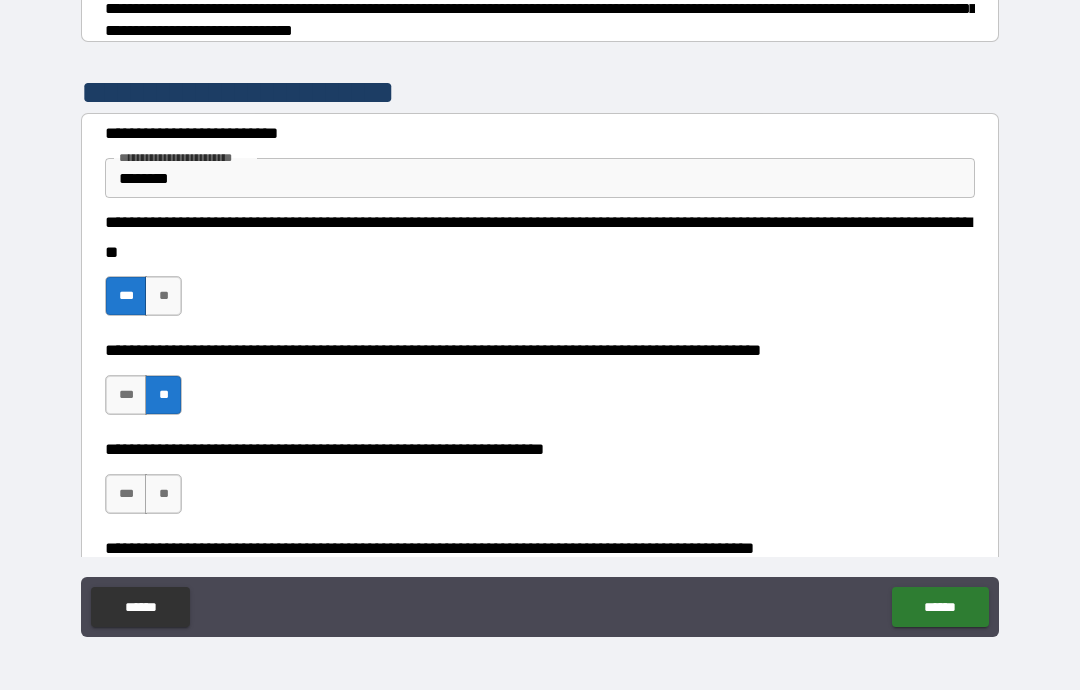 click on "***" at bounding box center [126, 494] 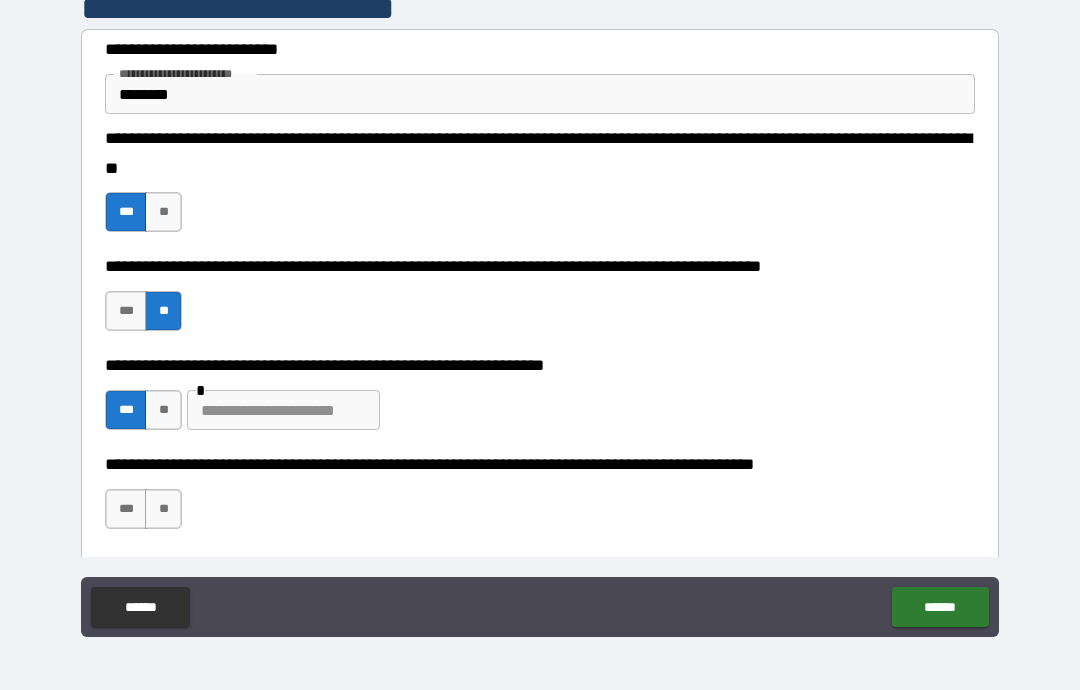 scroll, scrollTop: 408, scrollLeft: 0, axis: vertical 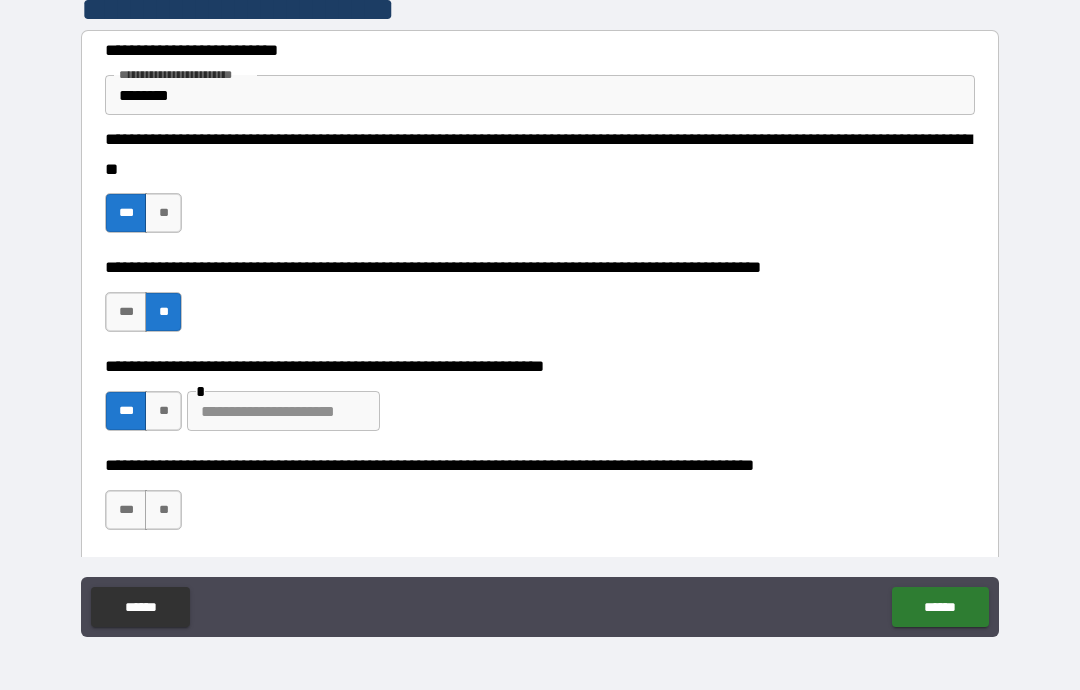 click at bounding box center (283, 411) 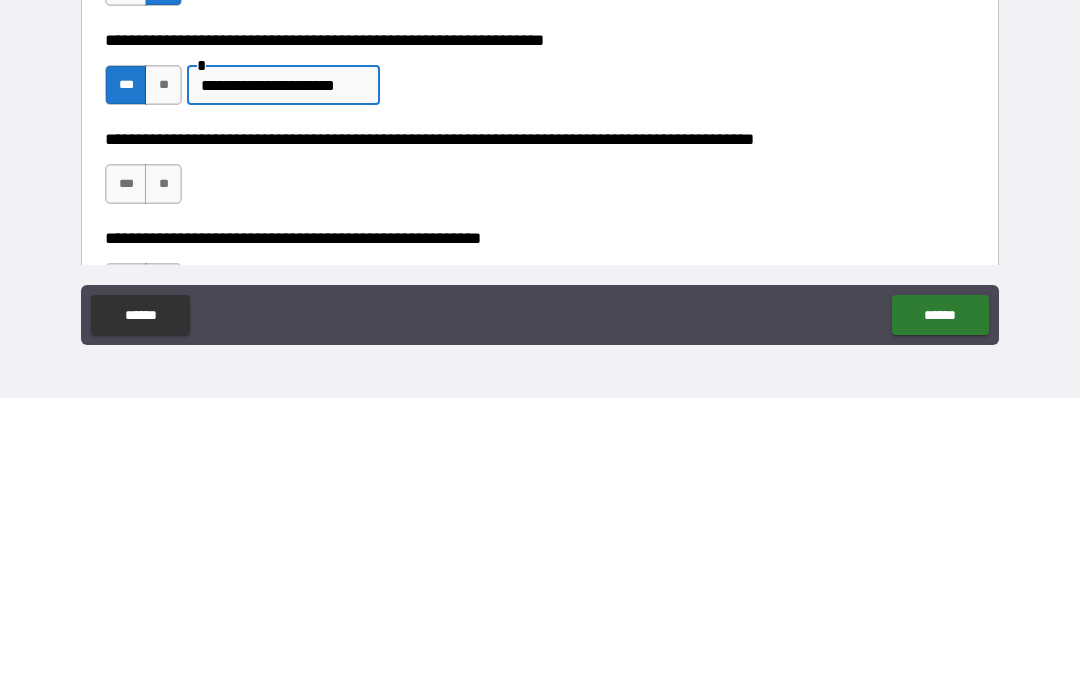 scroll, scrollTop: 444, scrollLeft: 0, axis: vertical 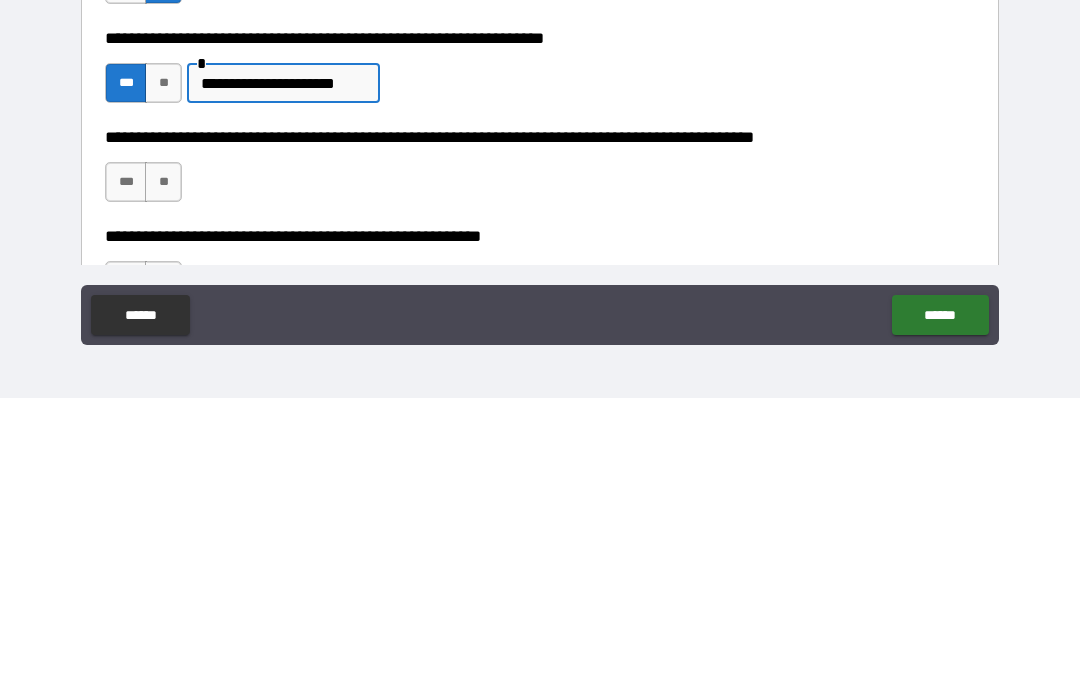 type on "**********" 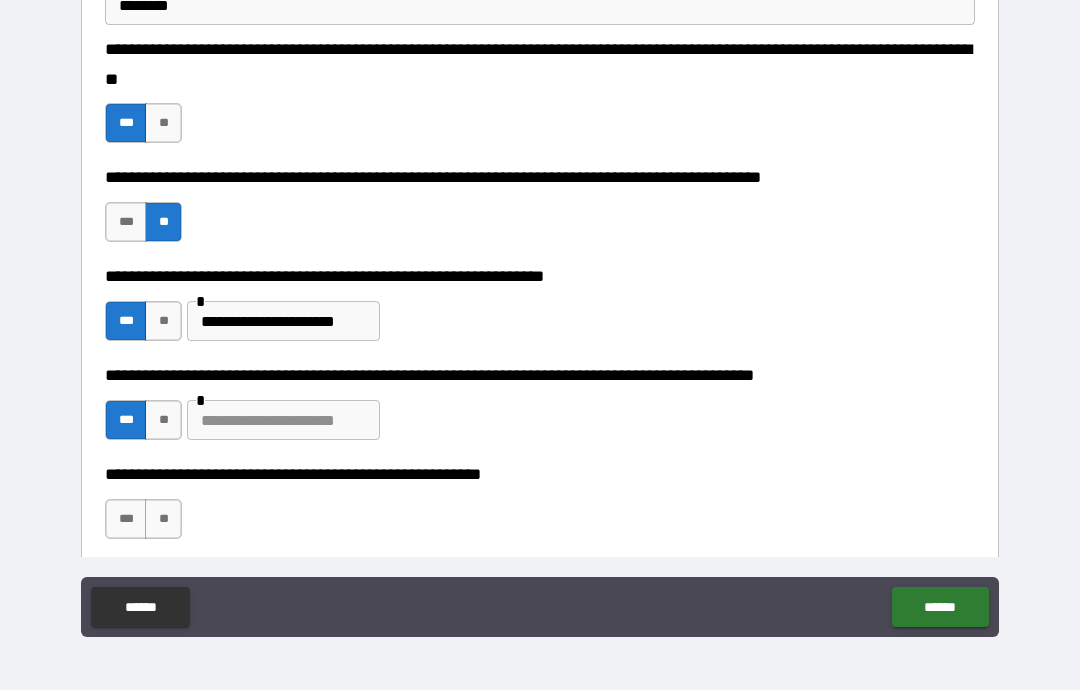 scroll, scrollTop: 500, scrollLeft: 0, axis: vertical 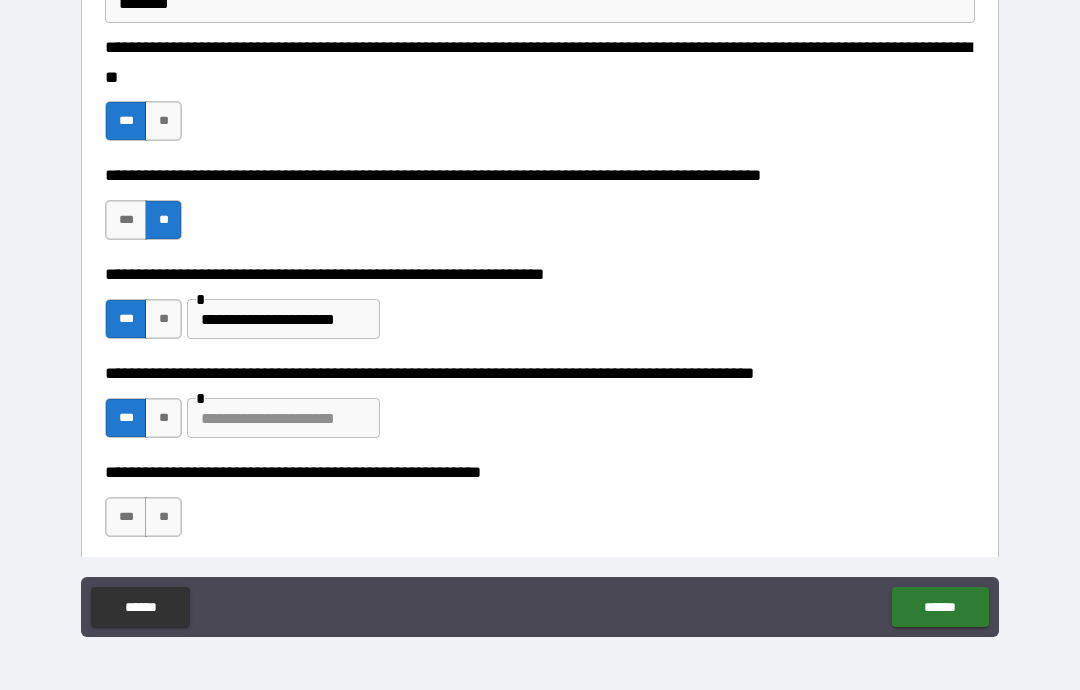 click at bounding box center (283, 418) 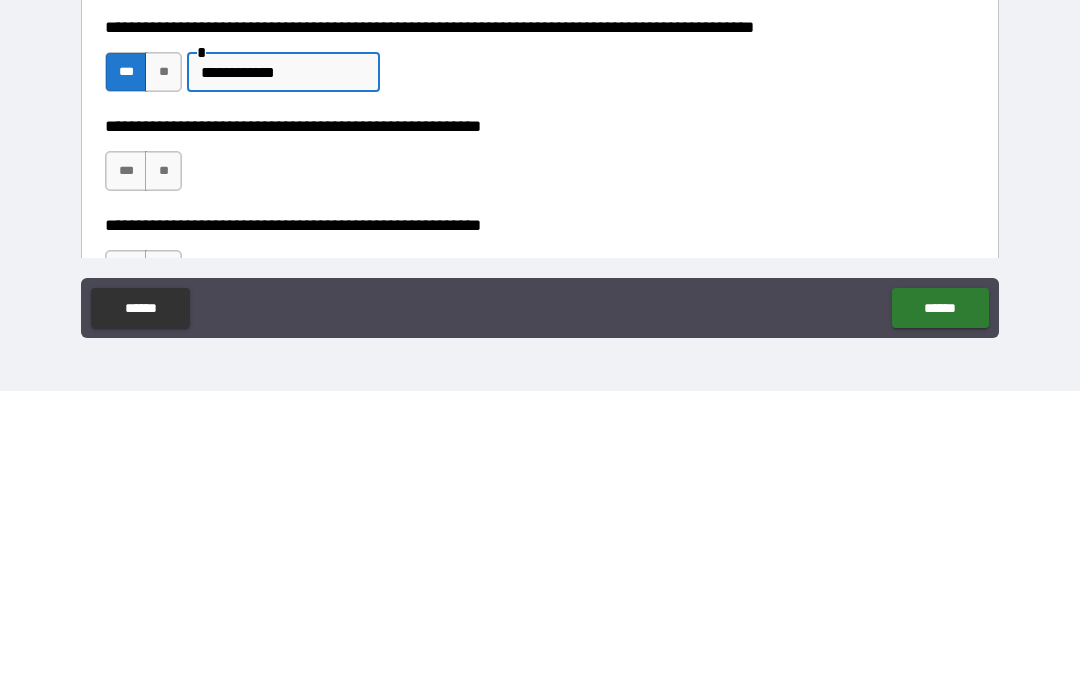 scroll, scrollTop: 538, scrollLeft: 0, axis: vertical 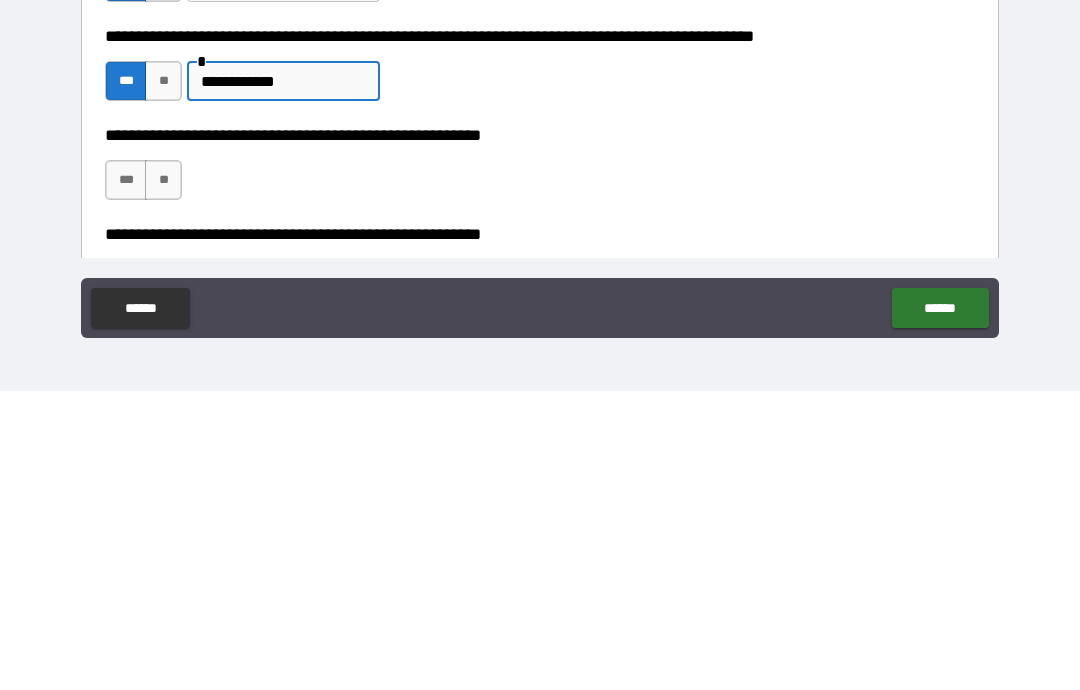 click on "**" at bounding box center (163, 479) 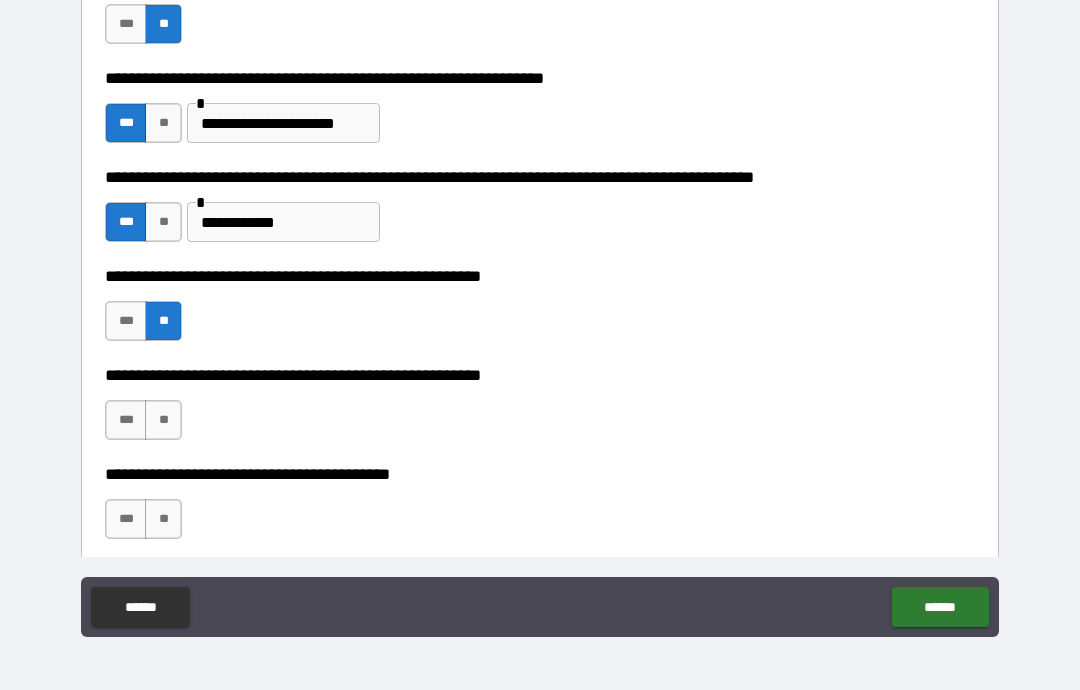 scroll, scrollTop: 732, scrollLeft: 0, axis: vertical 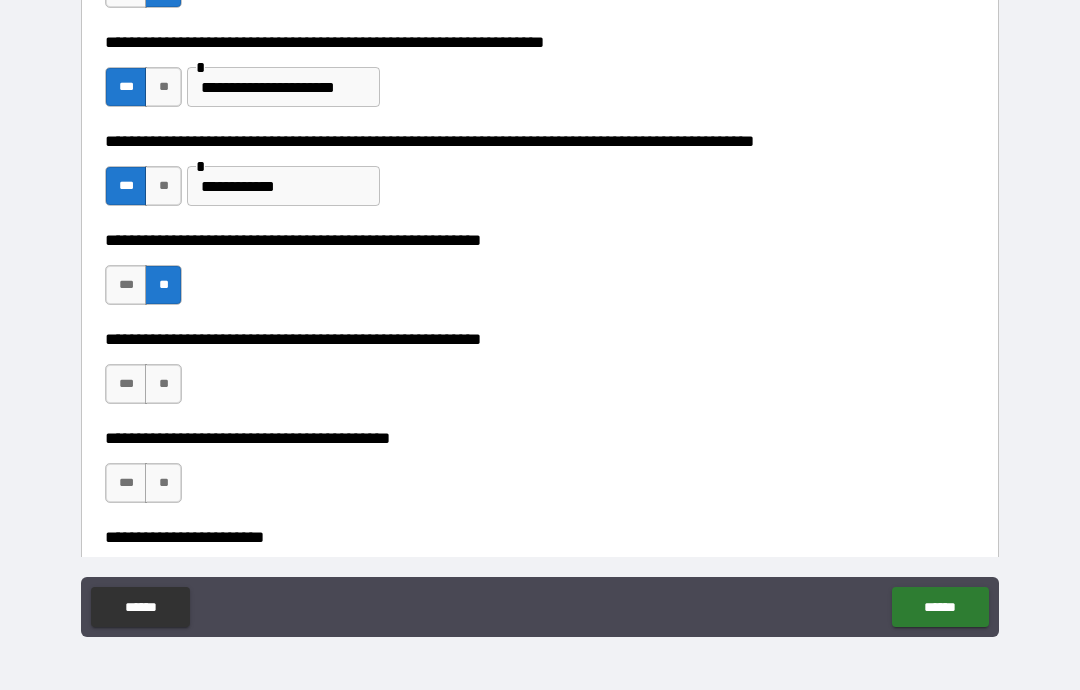 click on "***" at bounding box center (126, 384) 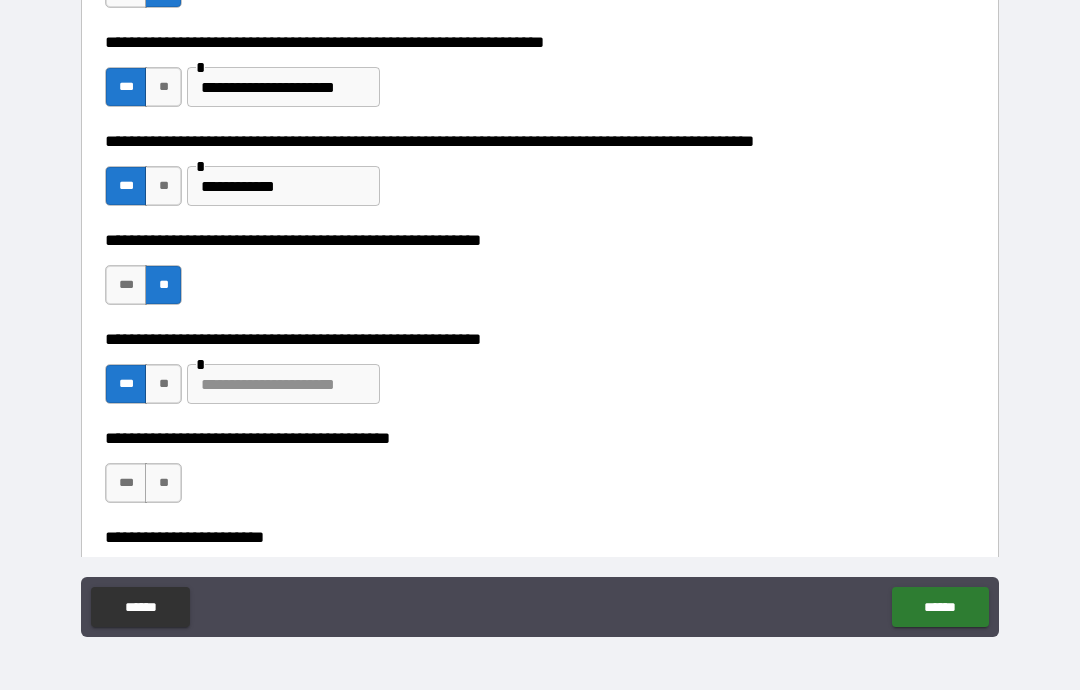 click at bounding box center [283, 384] 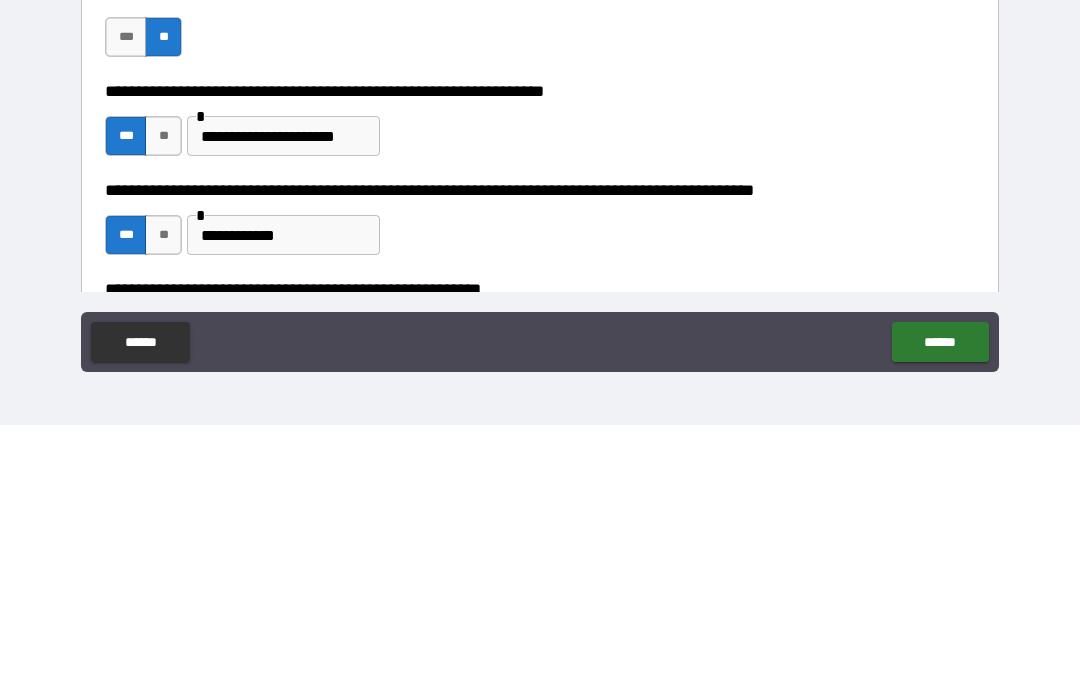 scroll, scrollTop: 480, scrollLeft: 0, axis: vertical 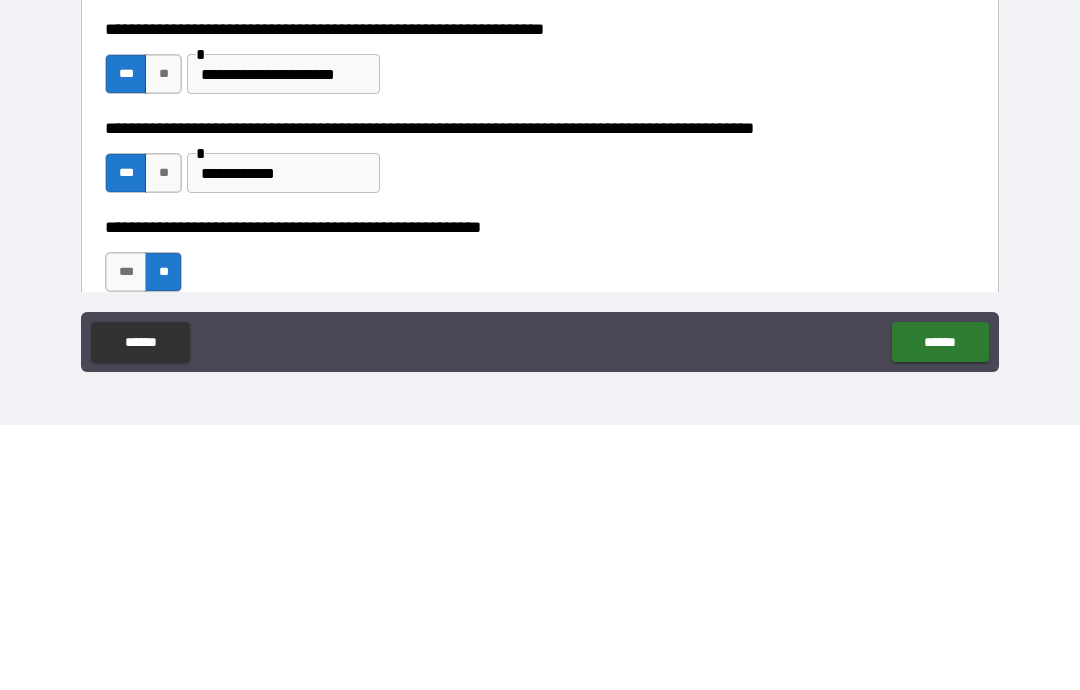 click on "**********" at bounding box center (283, 438) 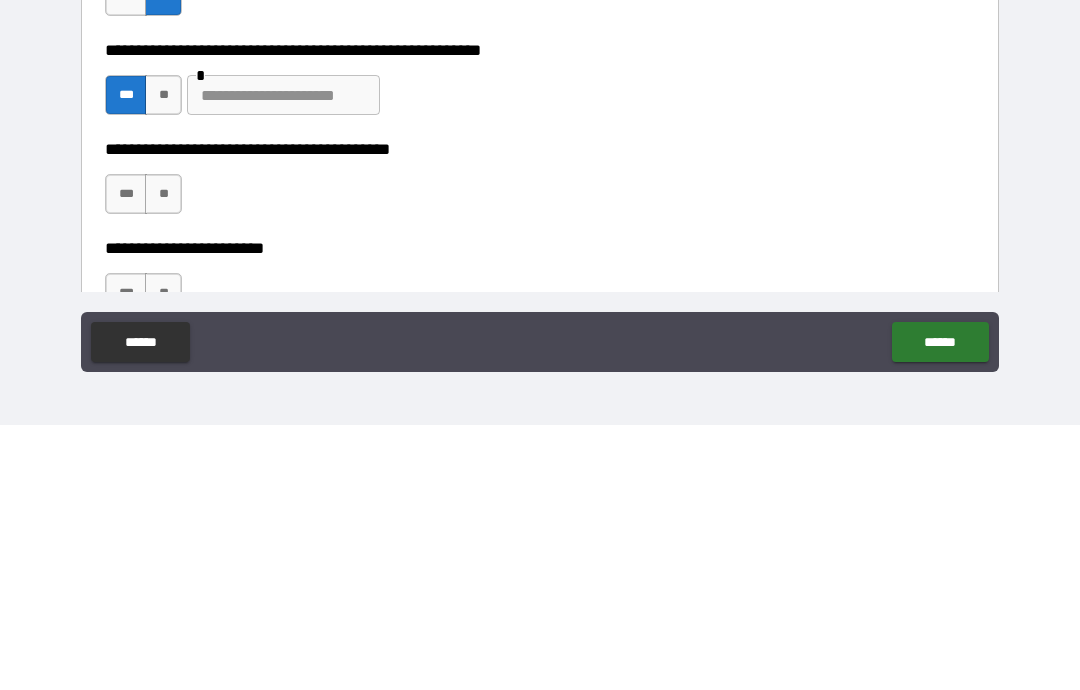 scroll, scrollTop: 758, scrollLeft: 0, axis: vertical 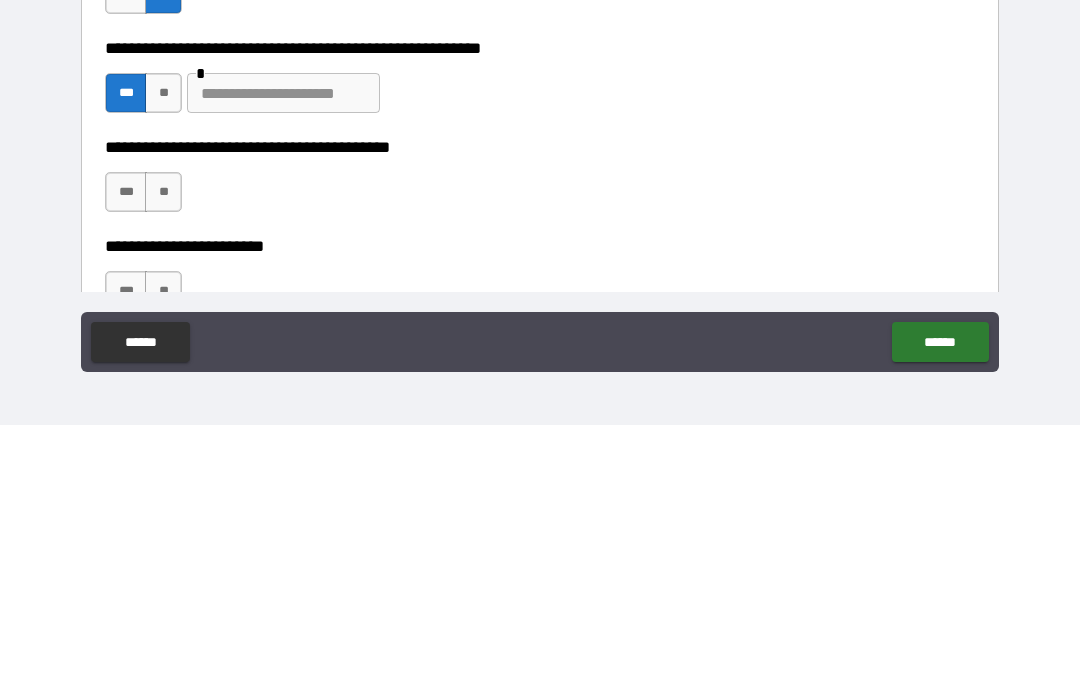 click on "**" at bounding box center [163, 358] 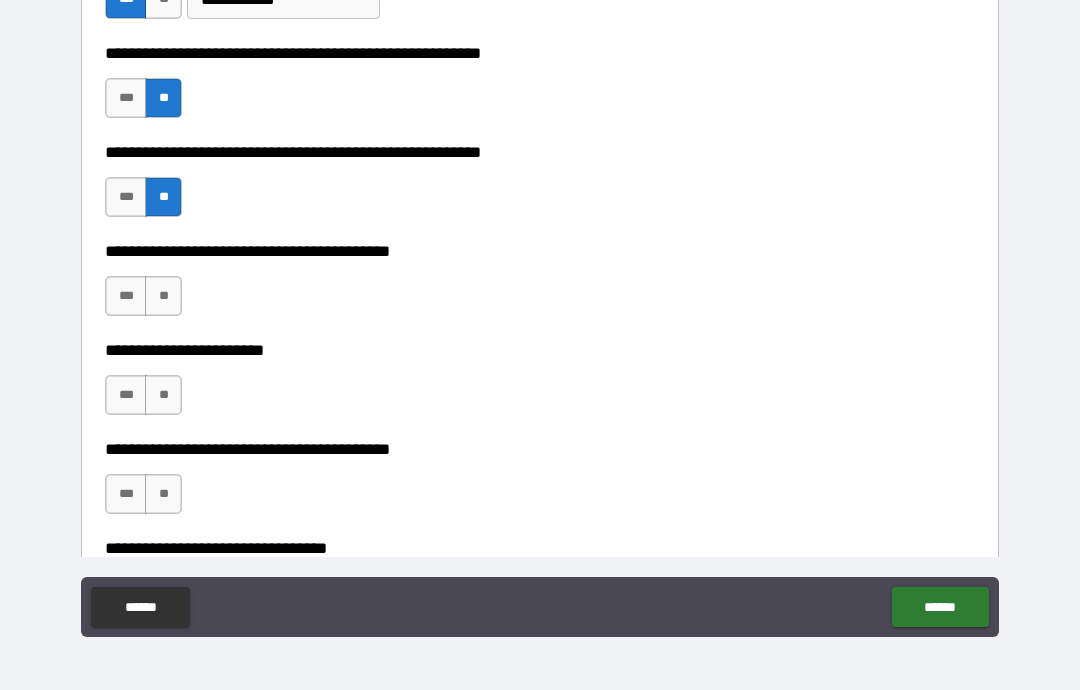 scroll, scrollTop: 922, scrollLeft: 0, axis: vertical 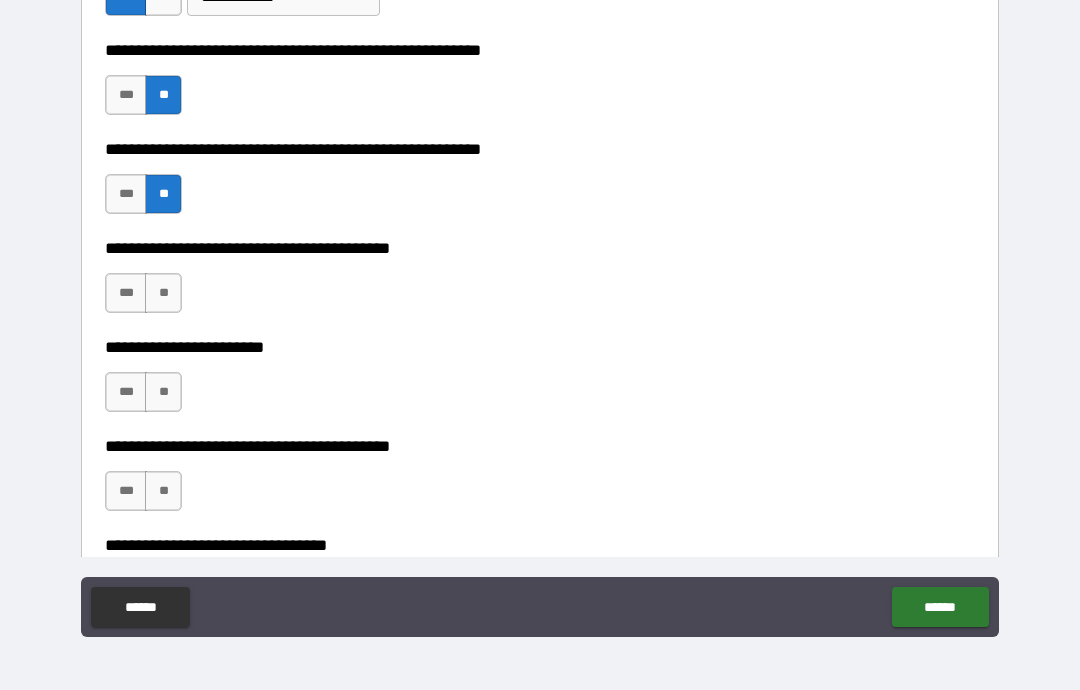 click on "***" at bounding box center [126, 293] 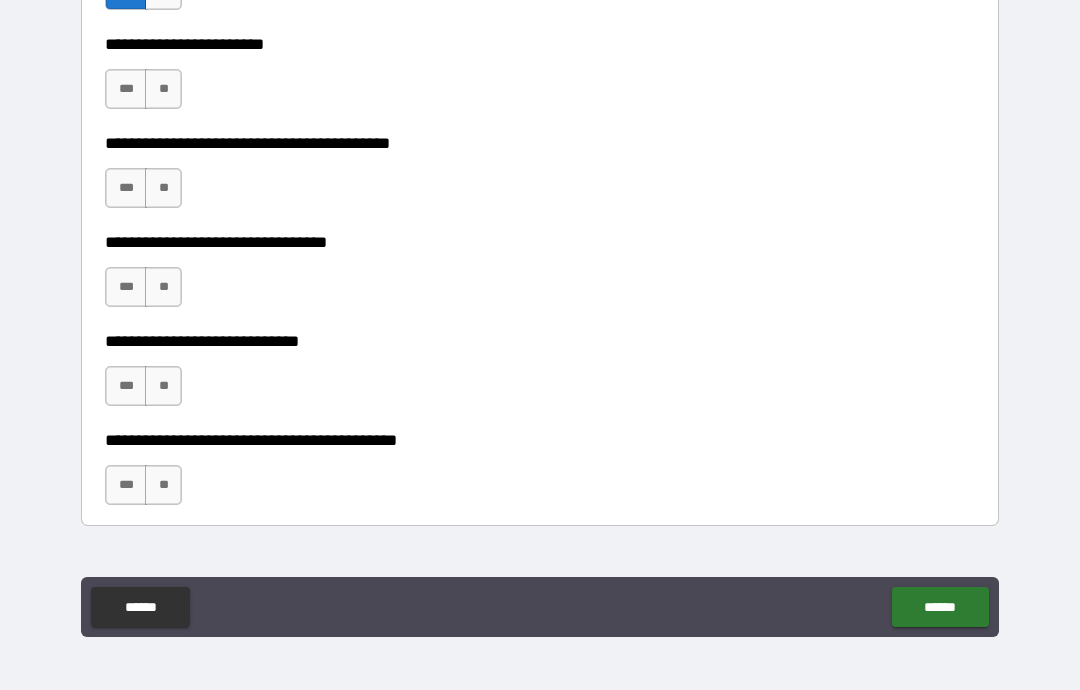 scroll, scrollTop: 1162, scrollLeft: 0, axis: vertical 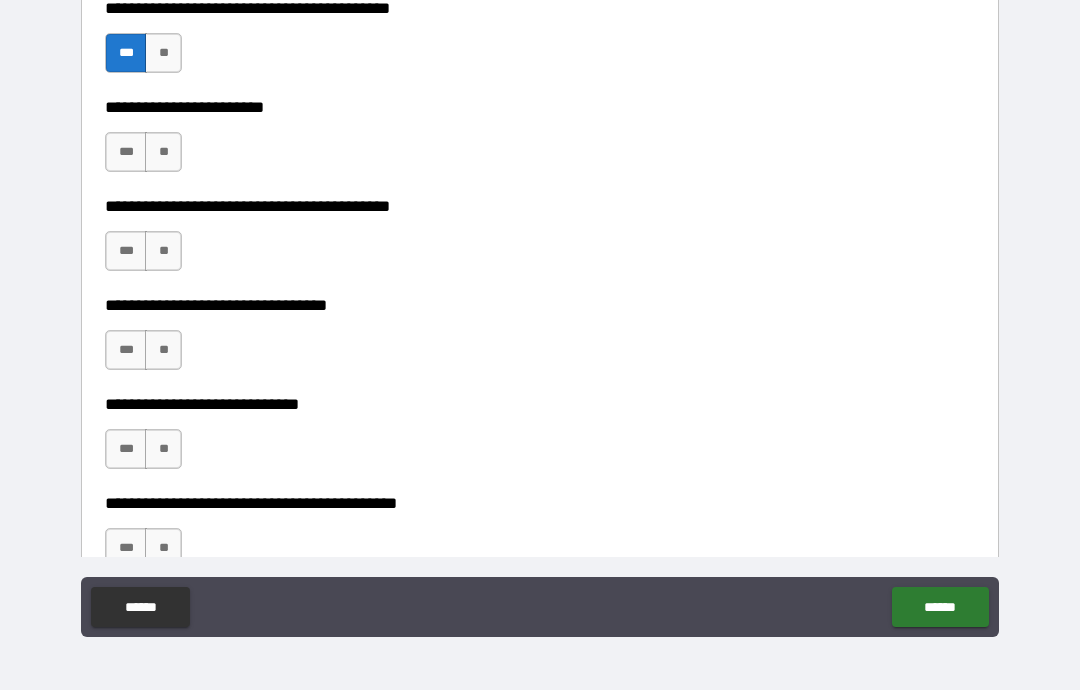 click on "**" at bounding box center [163, 152] 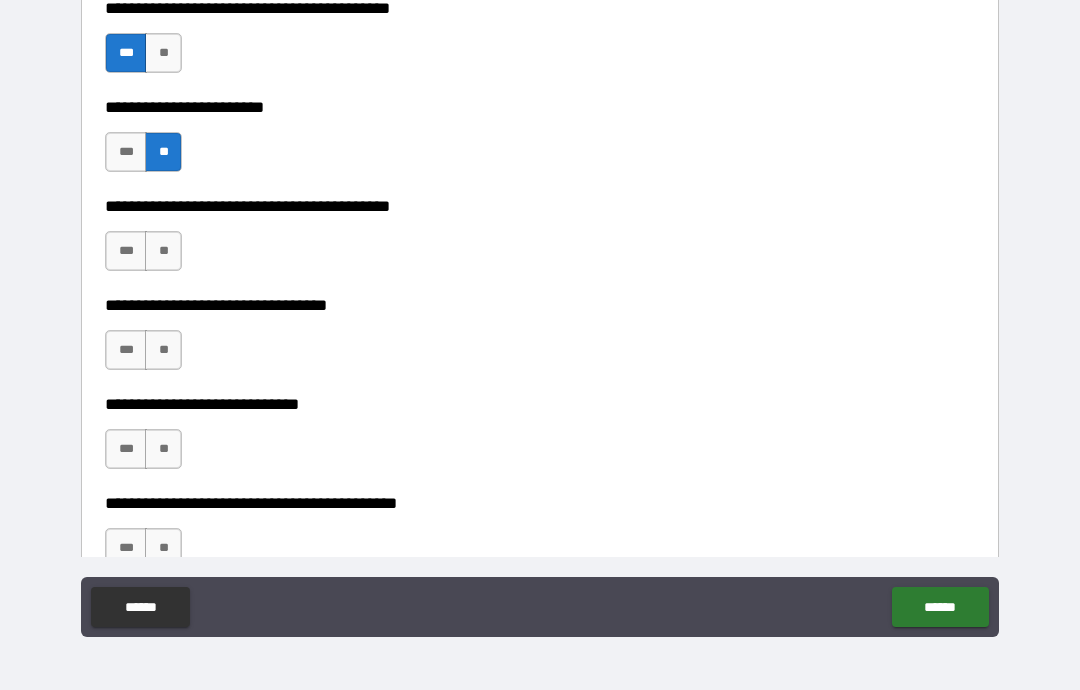 click on "**" at bounding box center [163, 251] 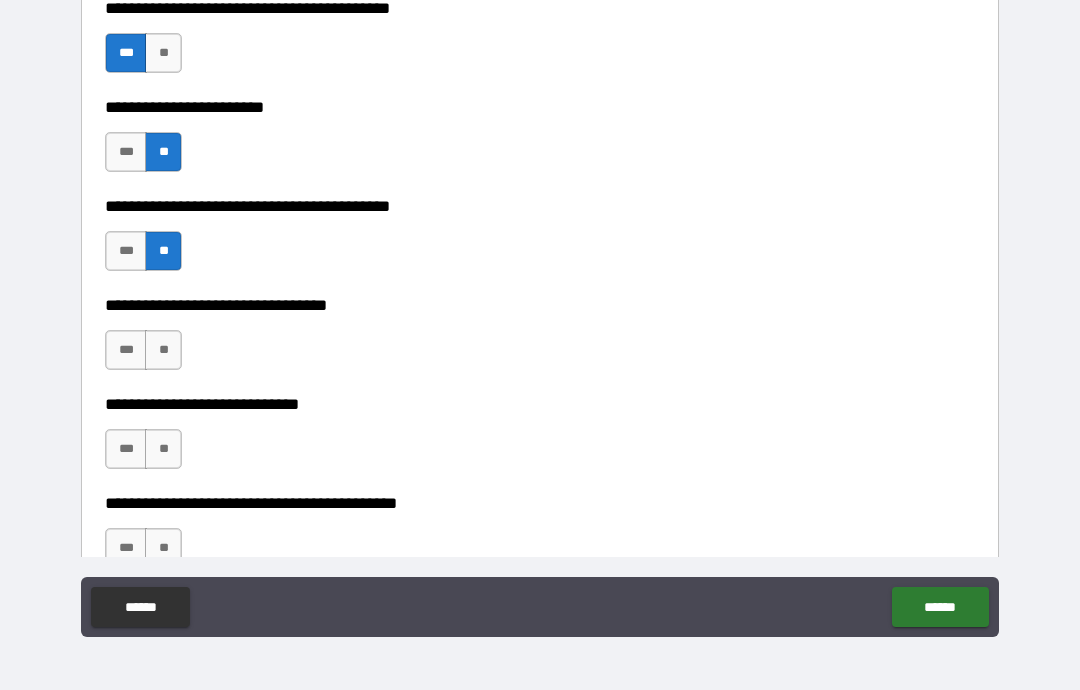click on "**" at bounding box center (163, 350) 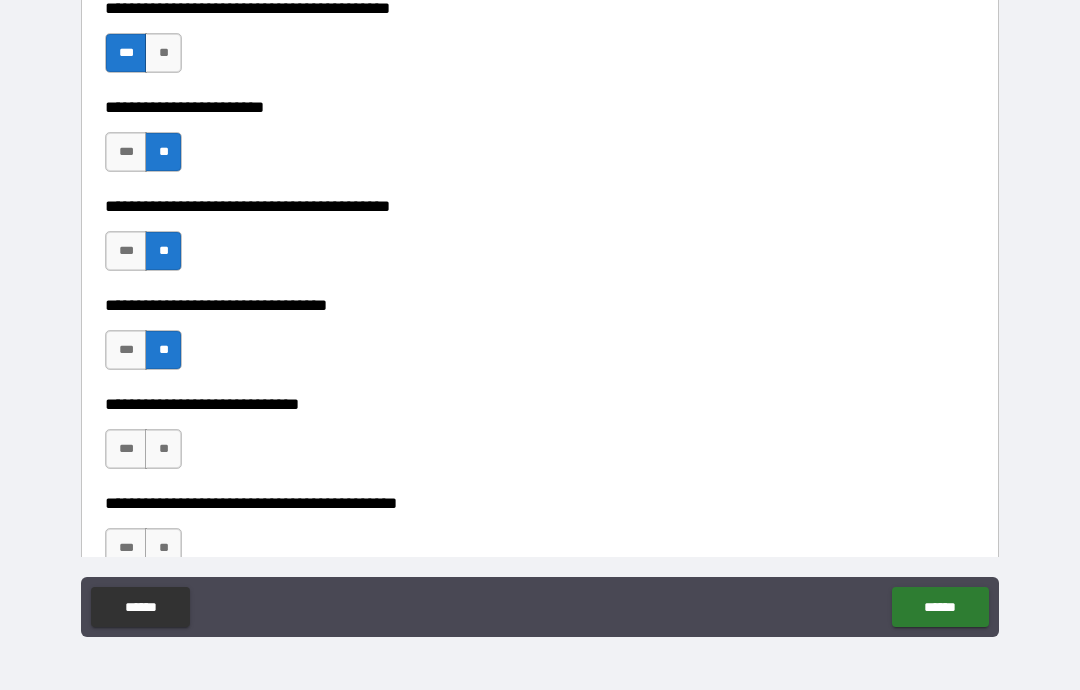 click on "**" at bounding box center [163, 449] 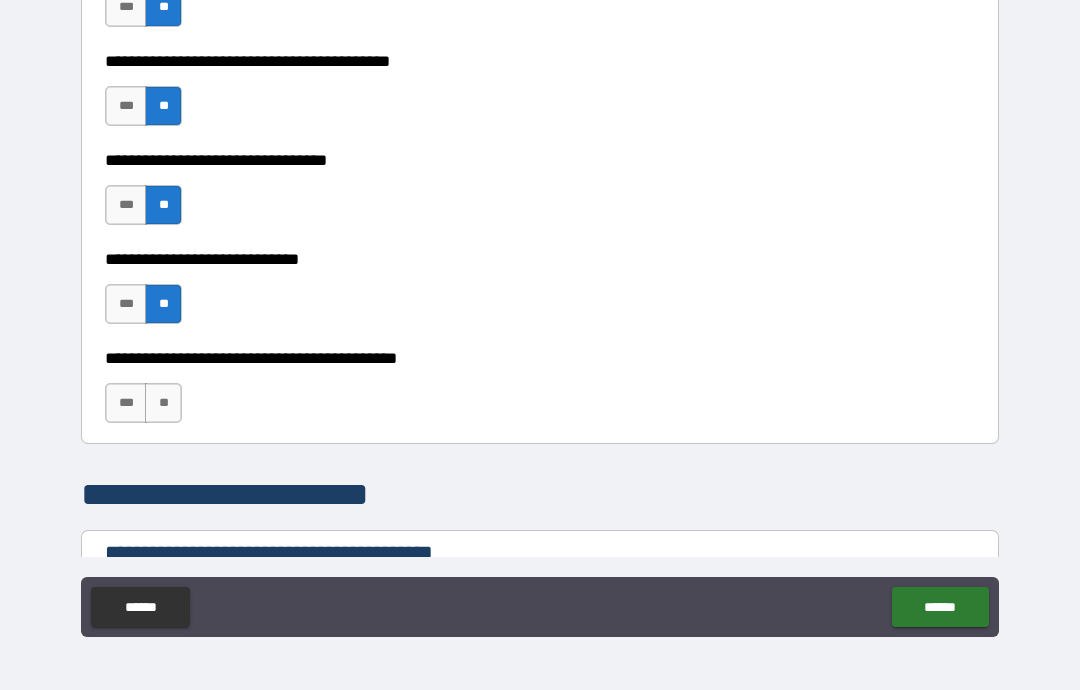 scroll, scrollTop: 1315, scrollLeft: 0, axis: vertical 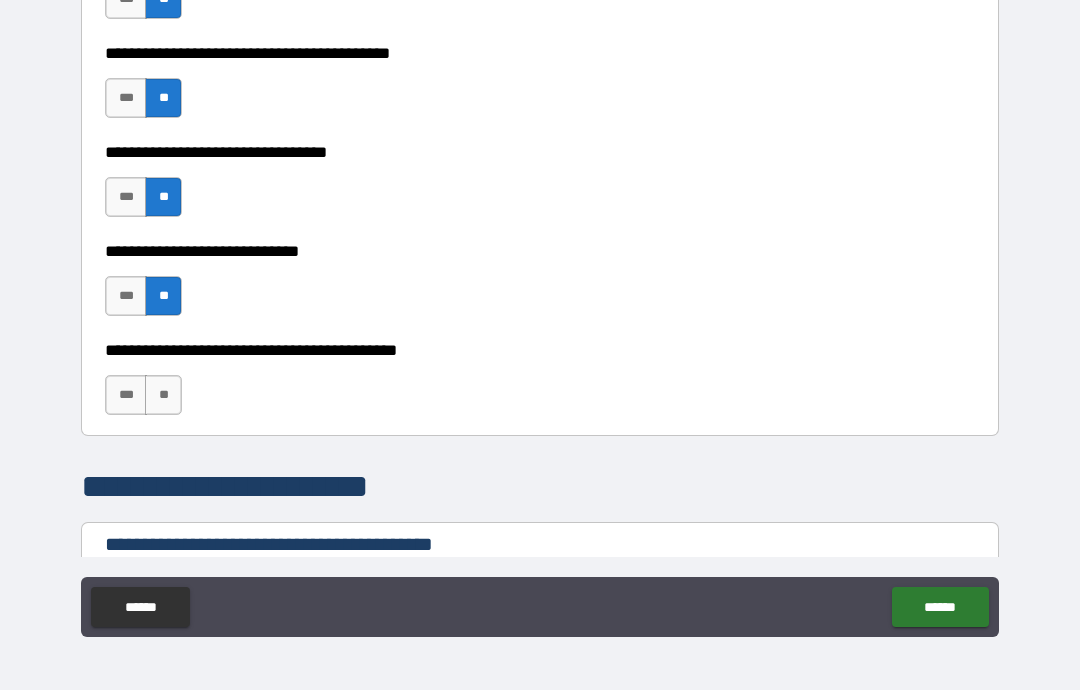 click on "**" at bounding box center (163, 395) 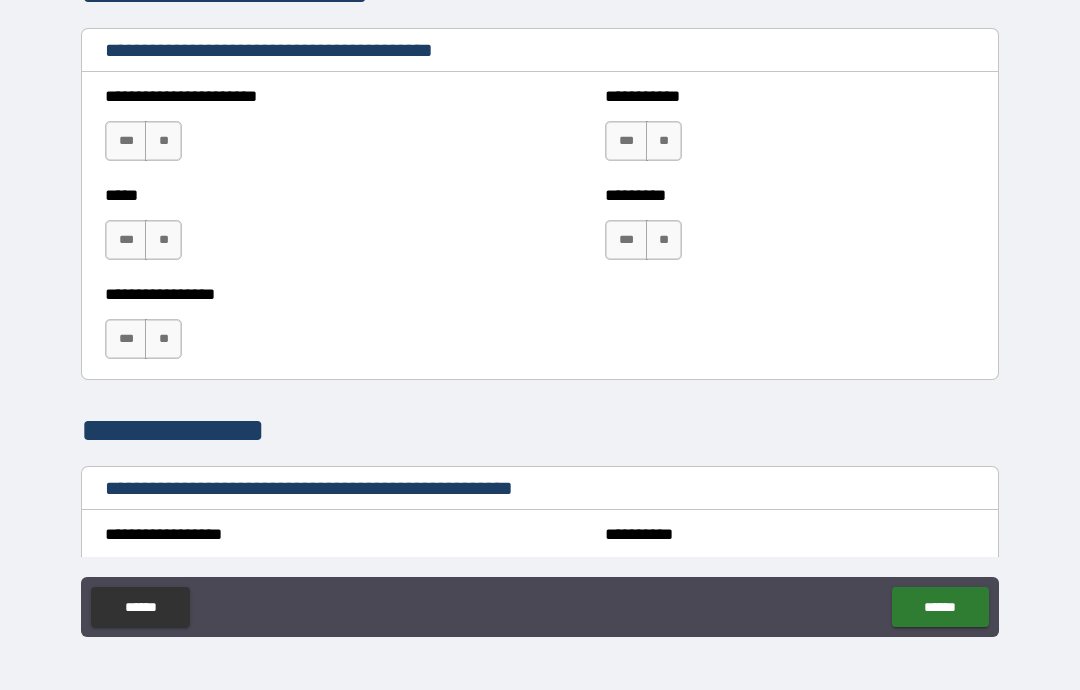 scroll, scrollTop: 1810, scrollLeft: 0, axis: vertical 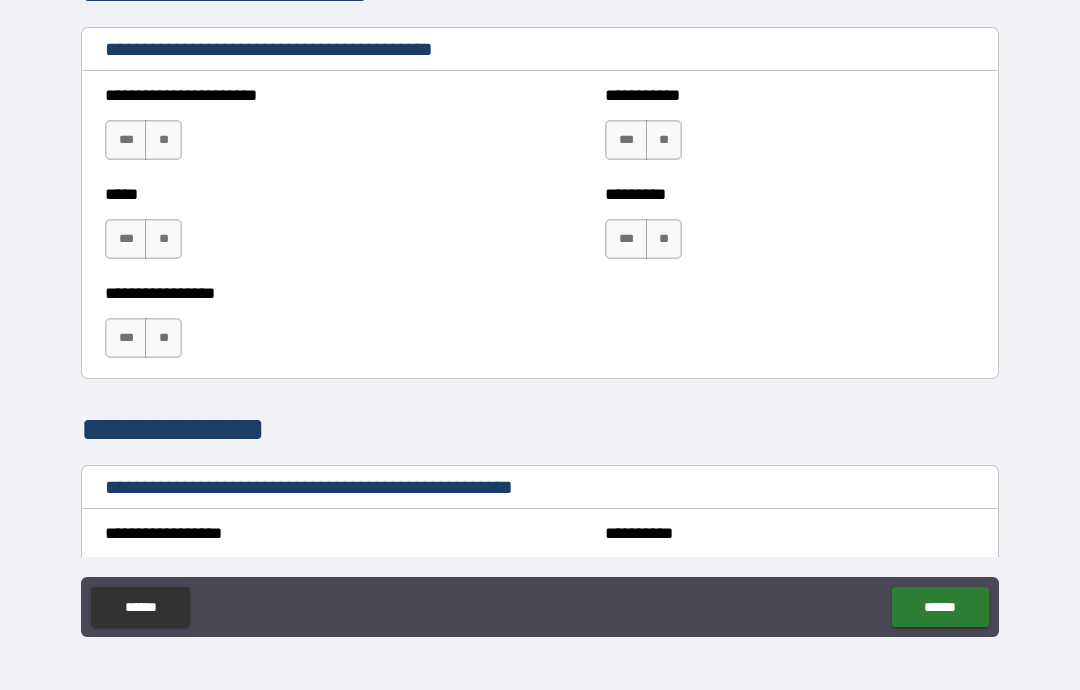 click on "**" at bounding box center (163, 140) 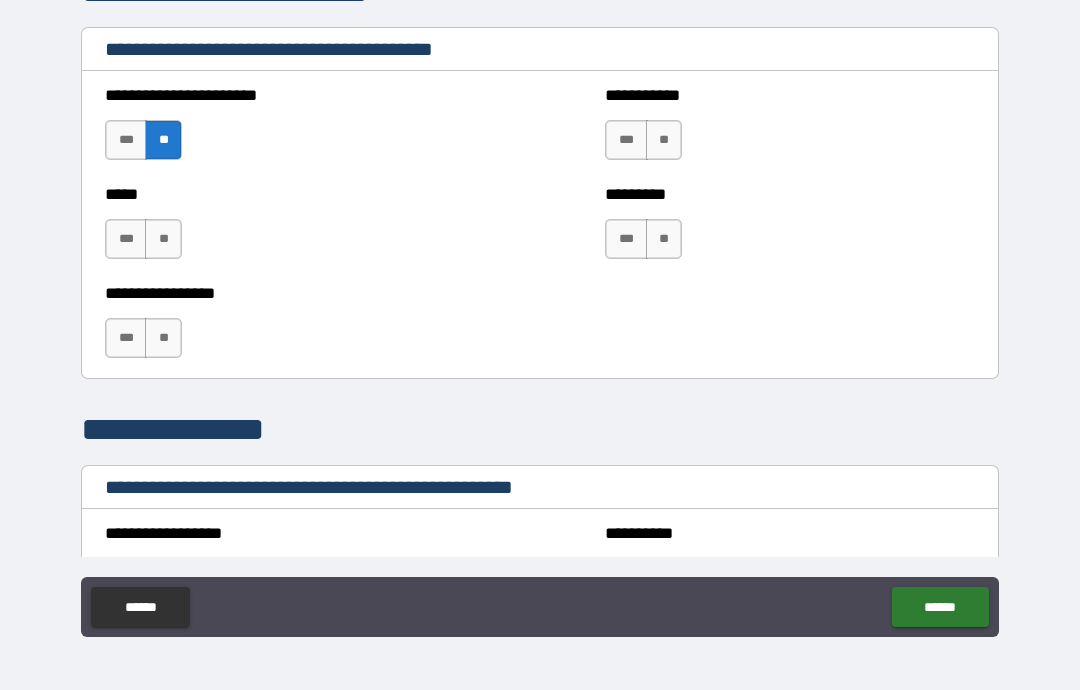 click on "**" at bounding box center (163, 239) 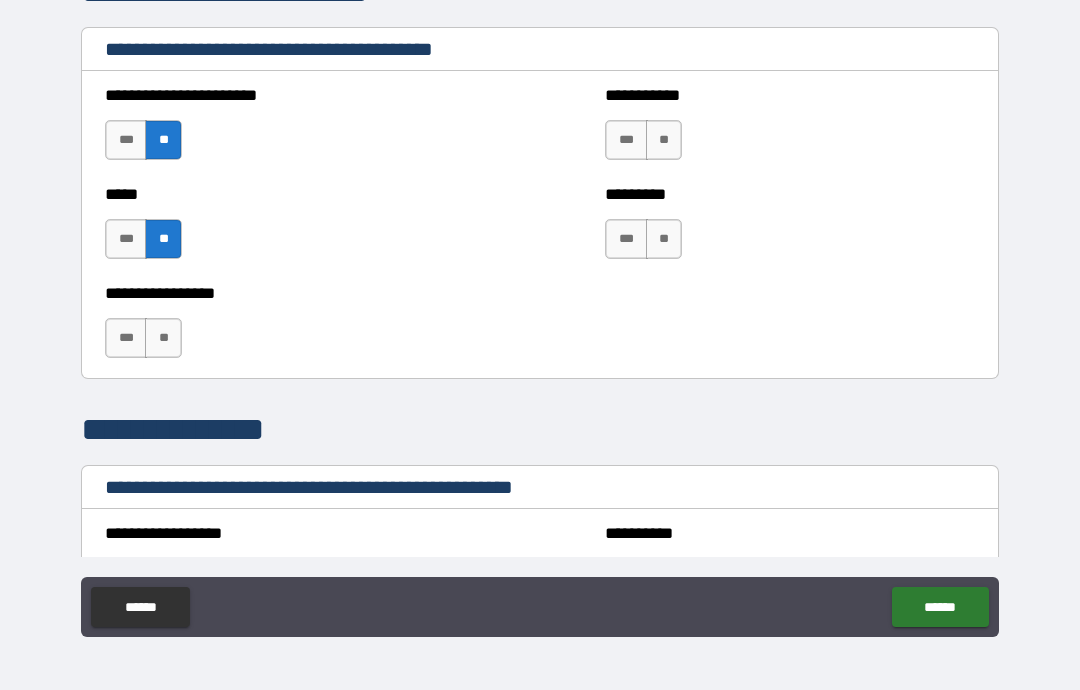 click on "**" at bounding box center (163, 338) 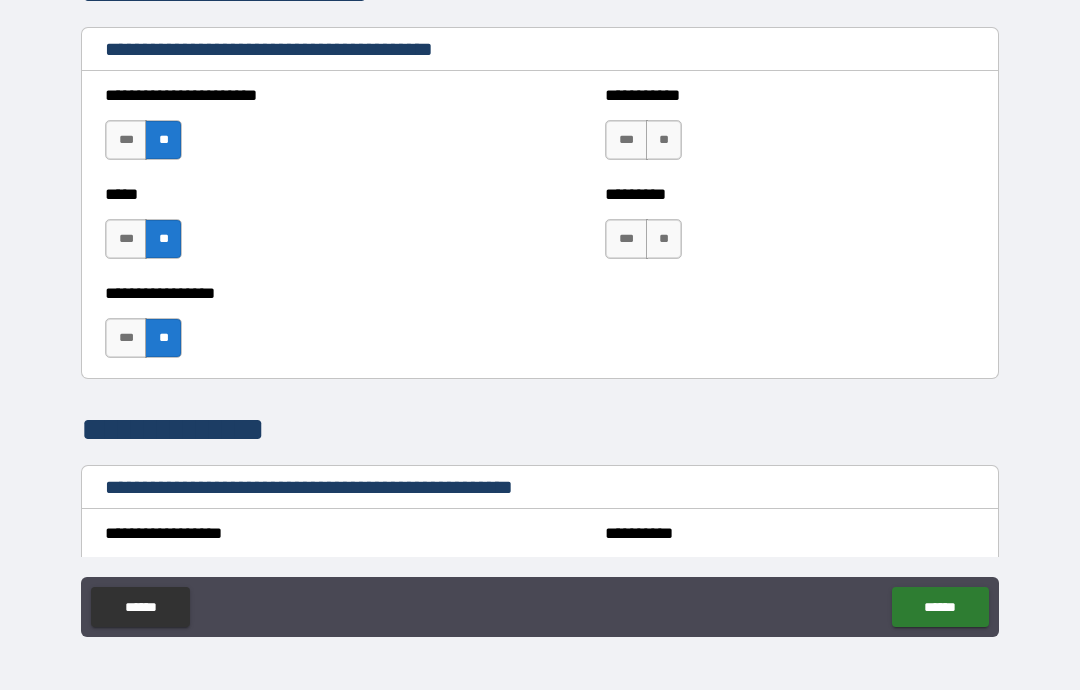click on "**" at bounding box center (664, 140) 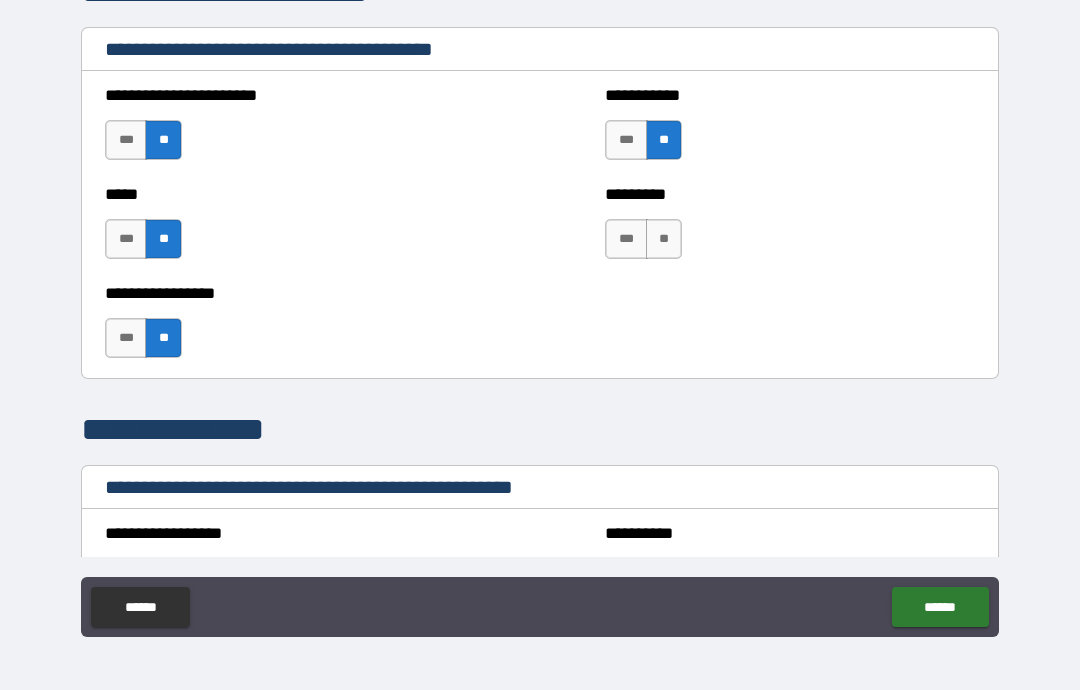 click on "**" at bounding box center [664, 239] 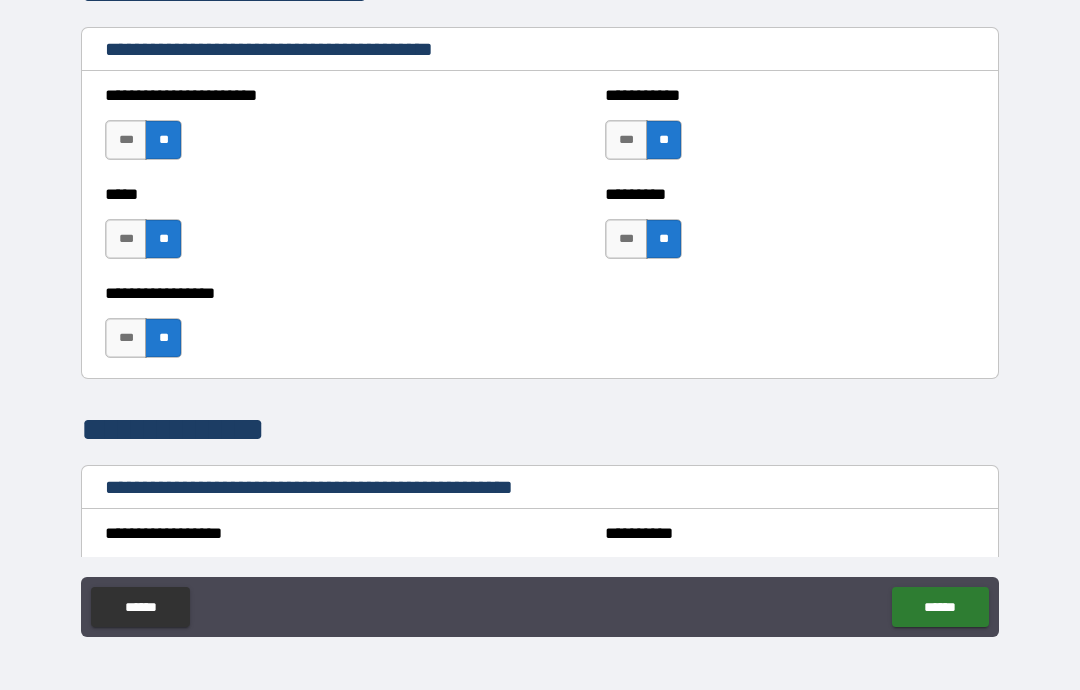 click on "**********" at bounding box center (540, 307) 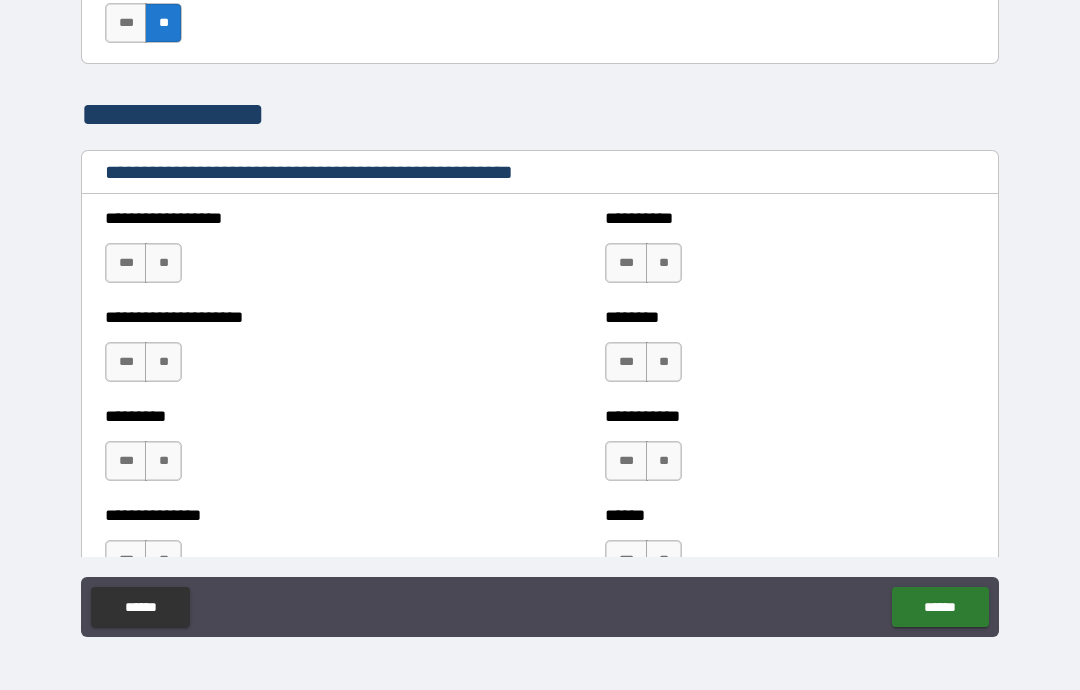 scroll, scrollTop: 2129, scrollLeft: 0, axis: vertical 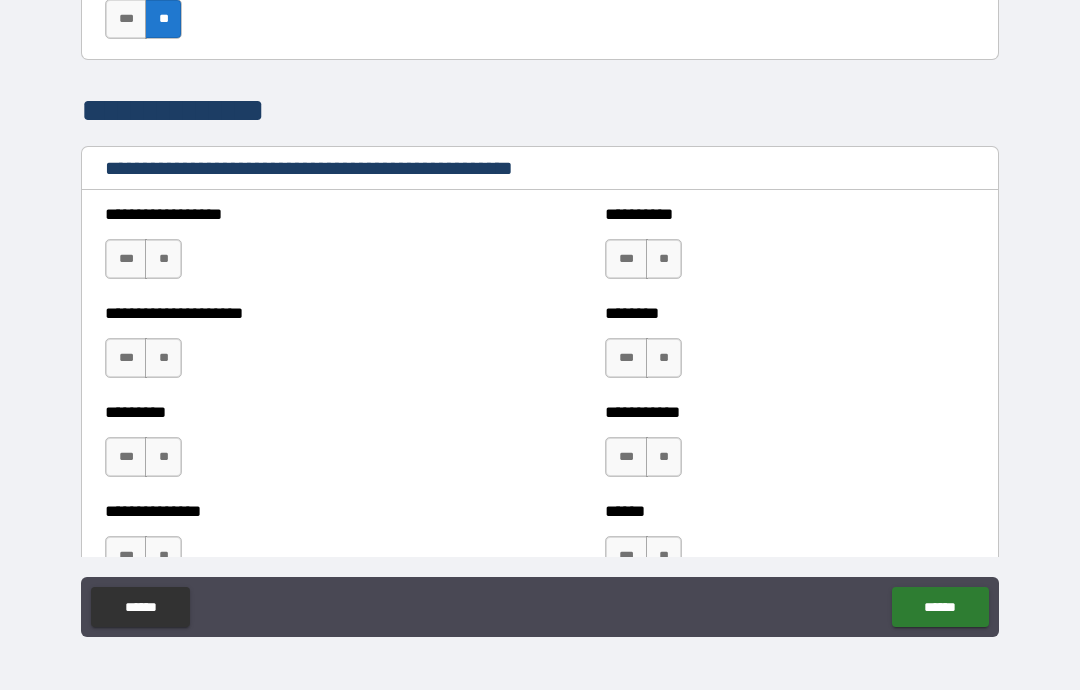click on "**" at bounding box center [163, 259] 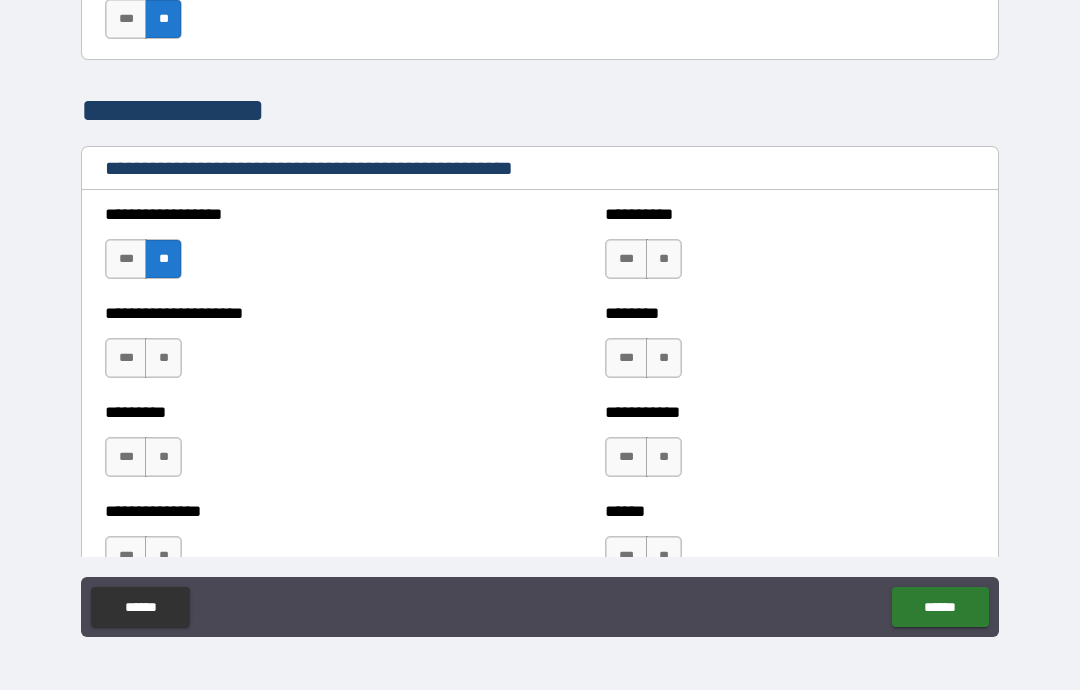 click on "**" at bounding box center [163, 358] 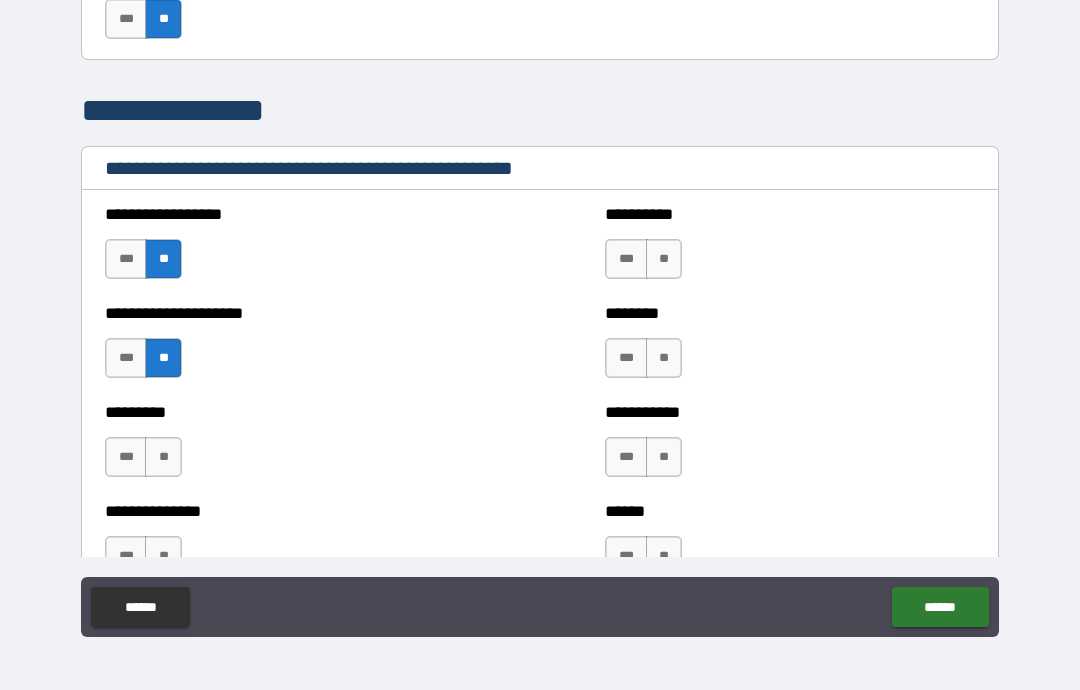 click on "**" at bounding box center (163, 457) 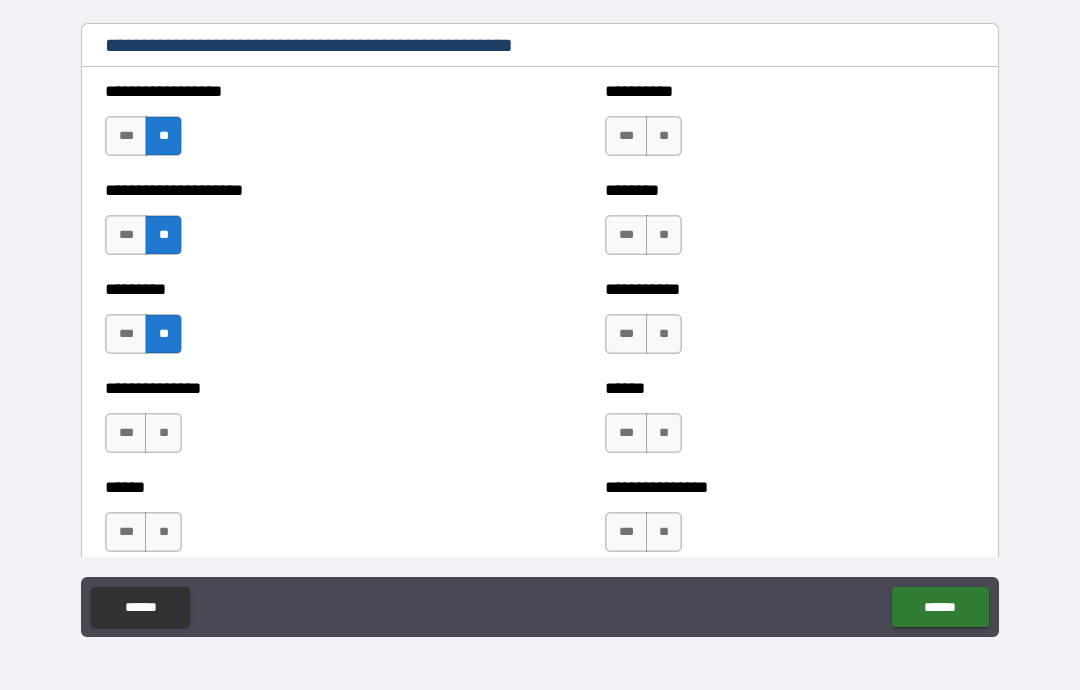 scroll, scrollTop: 2261, scrollLeft: 0, axis: vertical 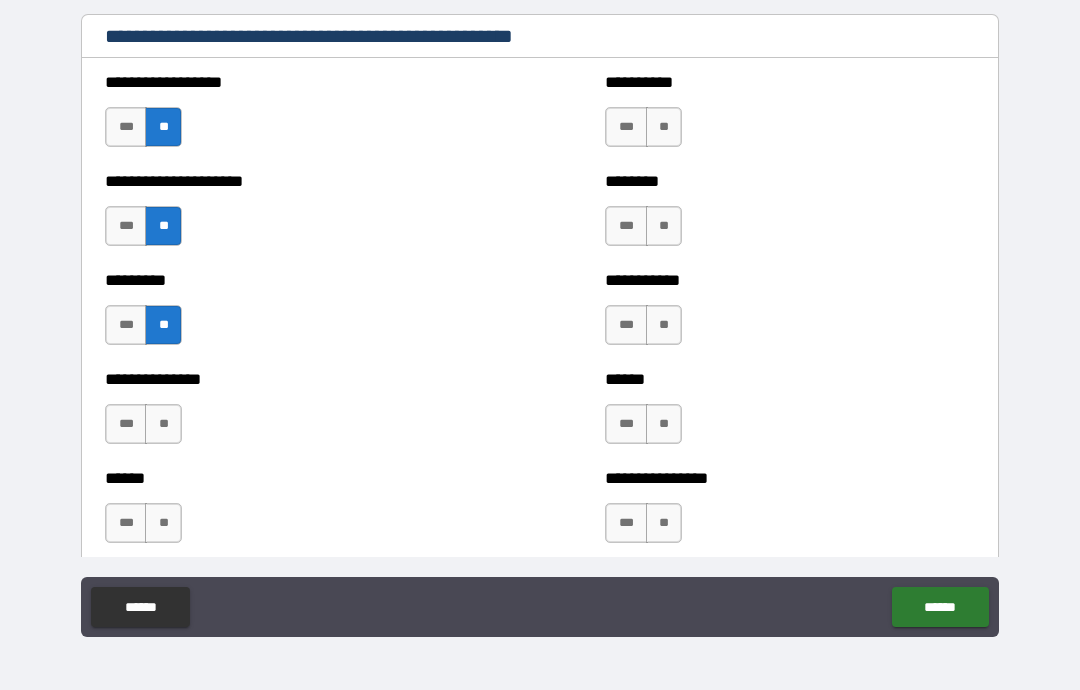 click on "**" at bounding box center [163, 424] 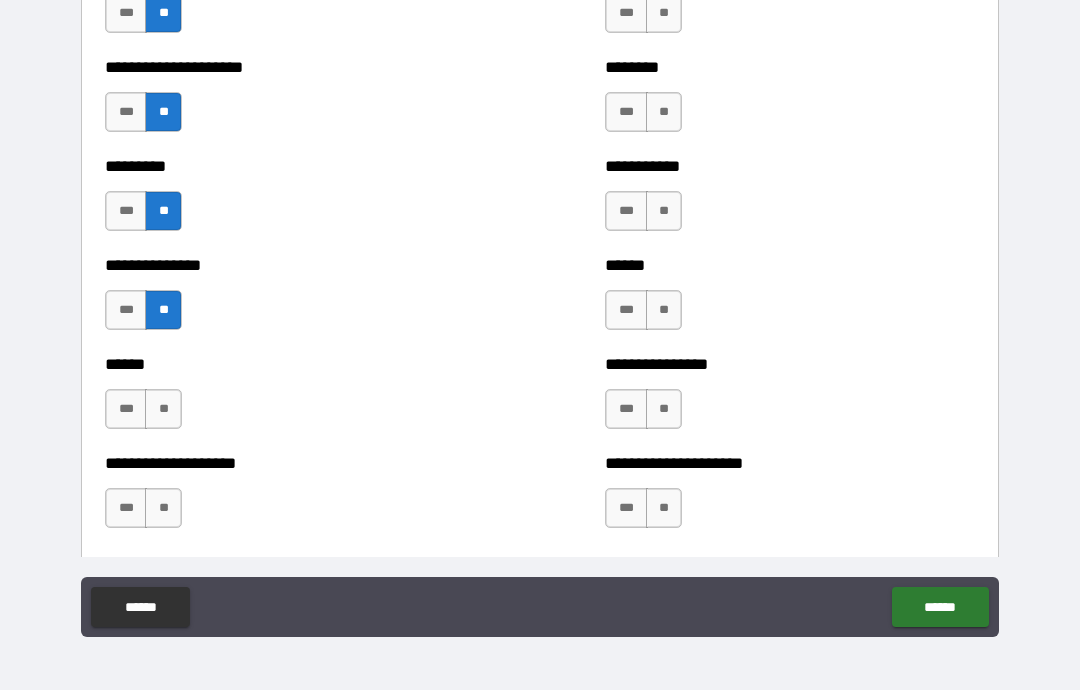 scroll, scrollTop: 2384, scrollLeft: 0, axis: vertical 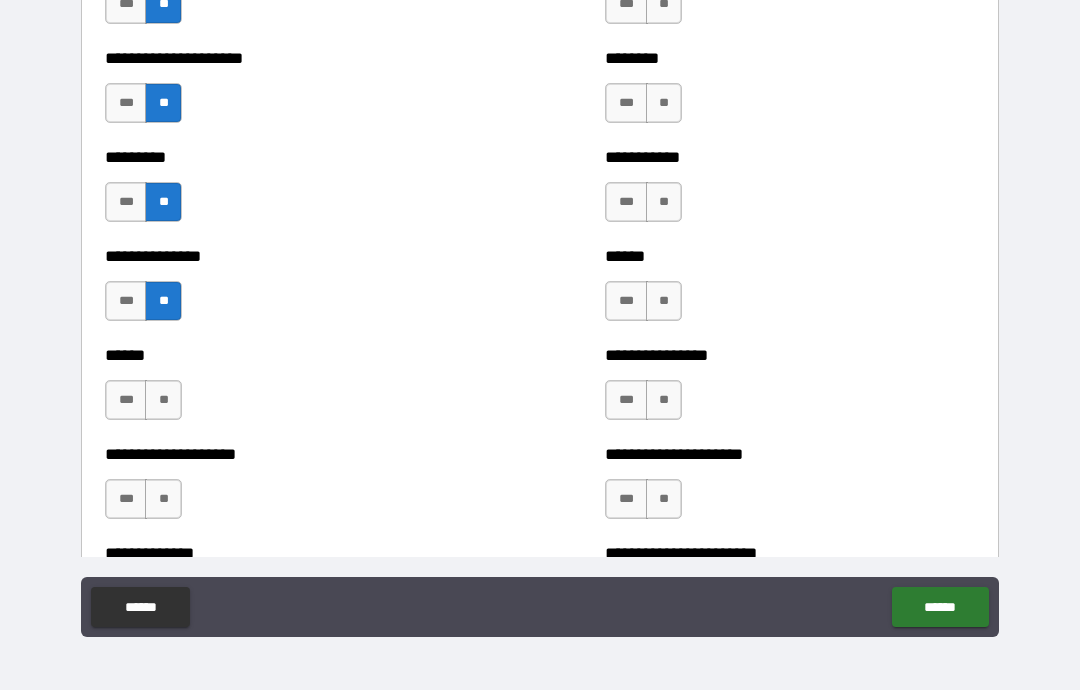 click on "**" at bounding box center (163, 400) 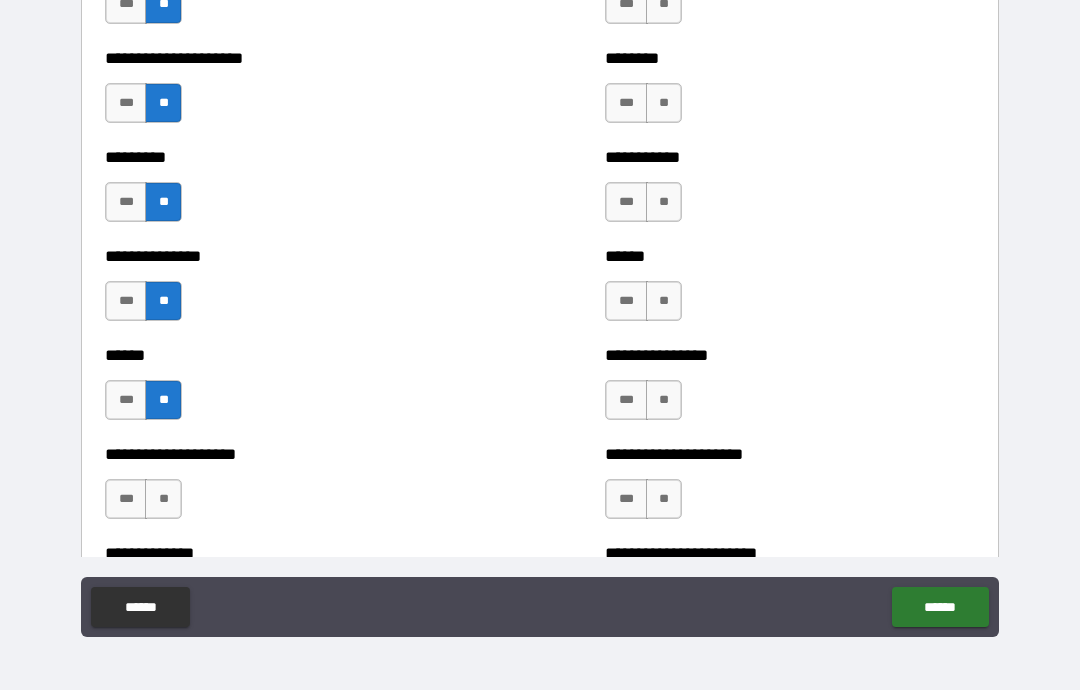 click on "**" at bounding box center (163, 499) 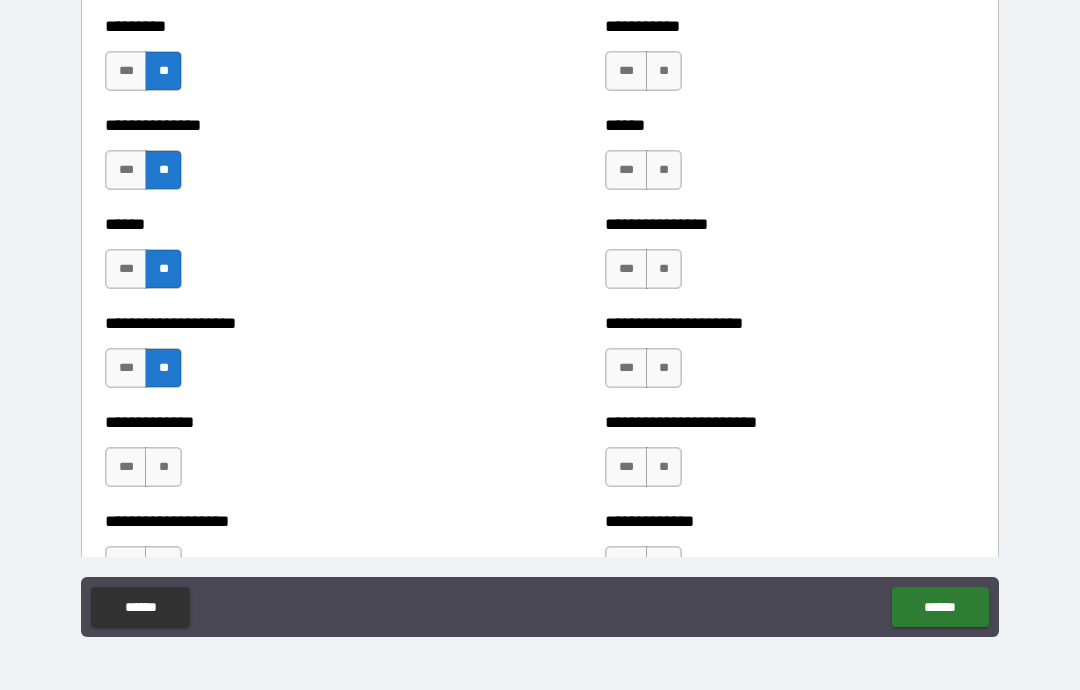 scroll, scrollTop: 2540, scrollLeft: 0, axis: vertical 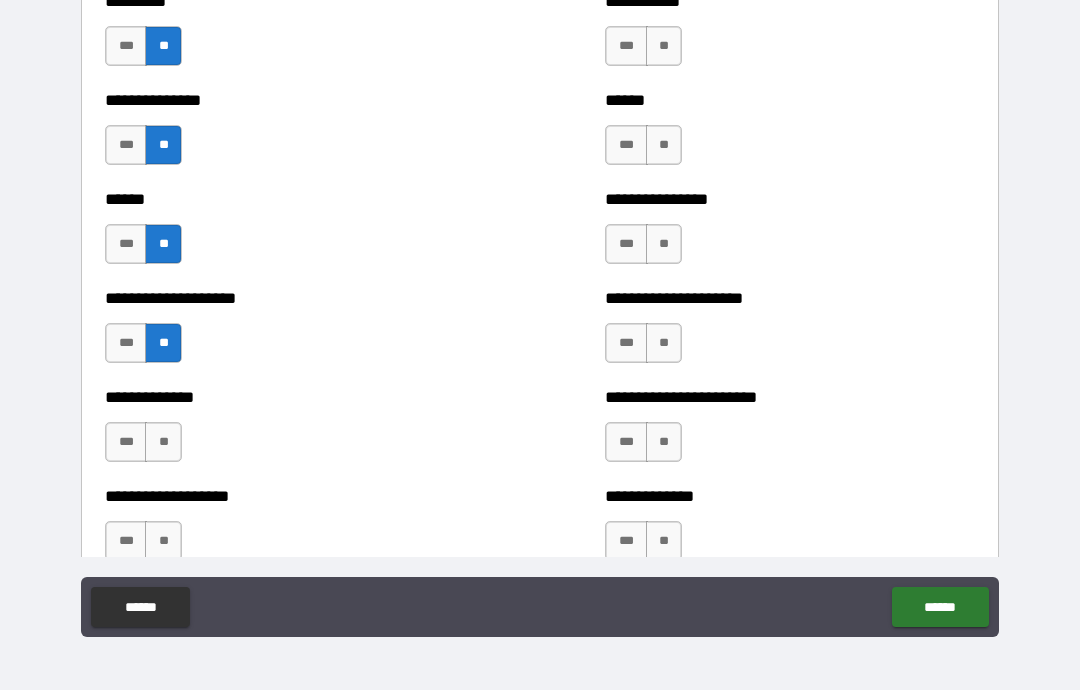 click on "**" at bounding box center [163, 442] 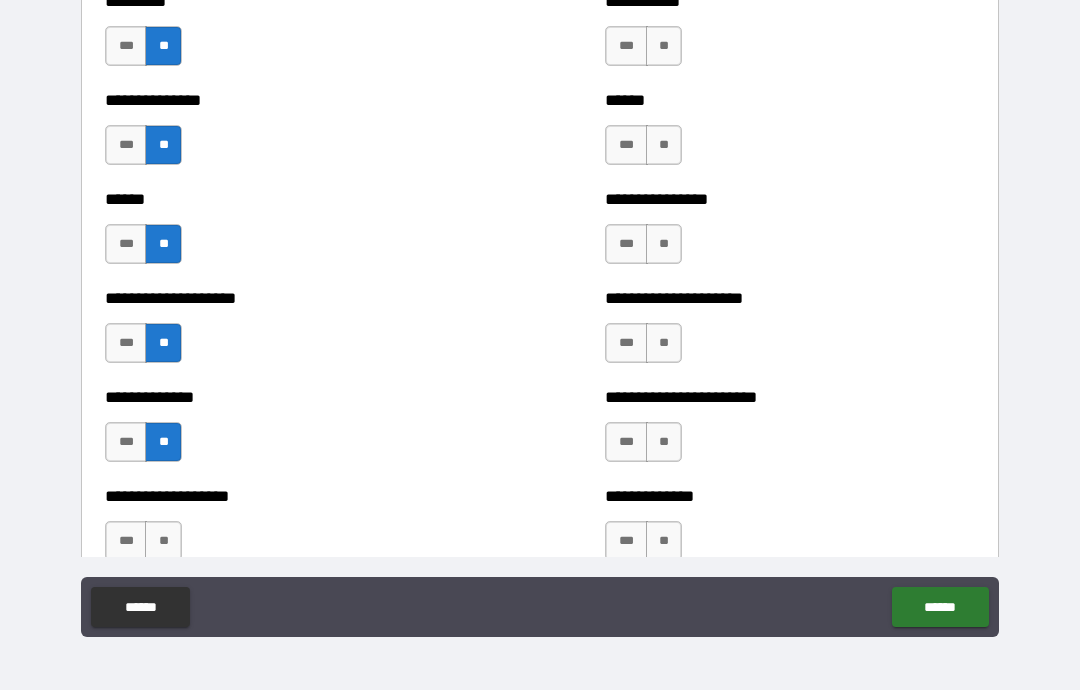 click on "**" at bounding box center [163, 541] 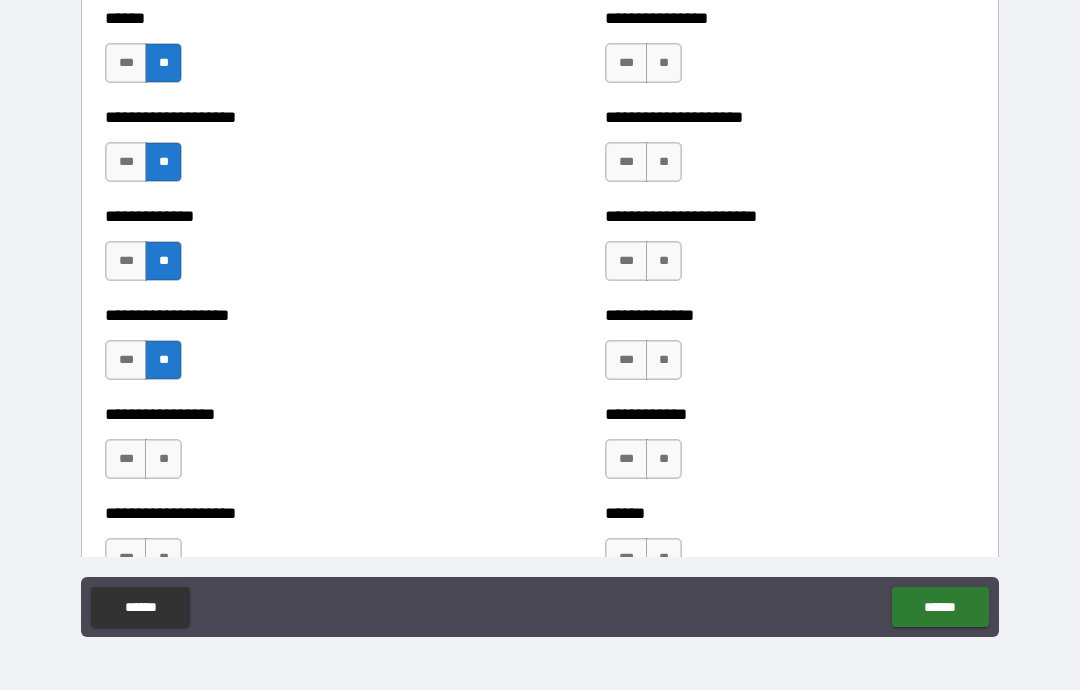 scroll, scrollTop: 2727, scrollLeft: 0, axis: vertical 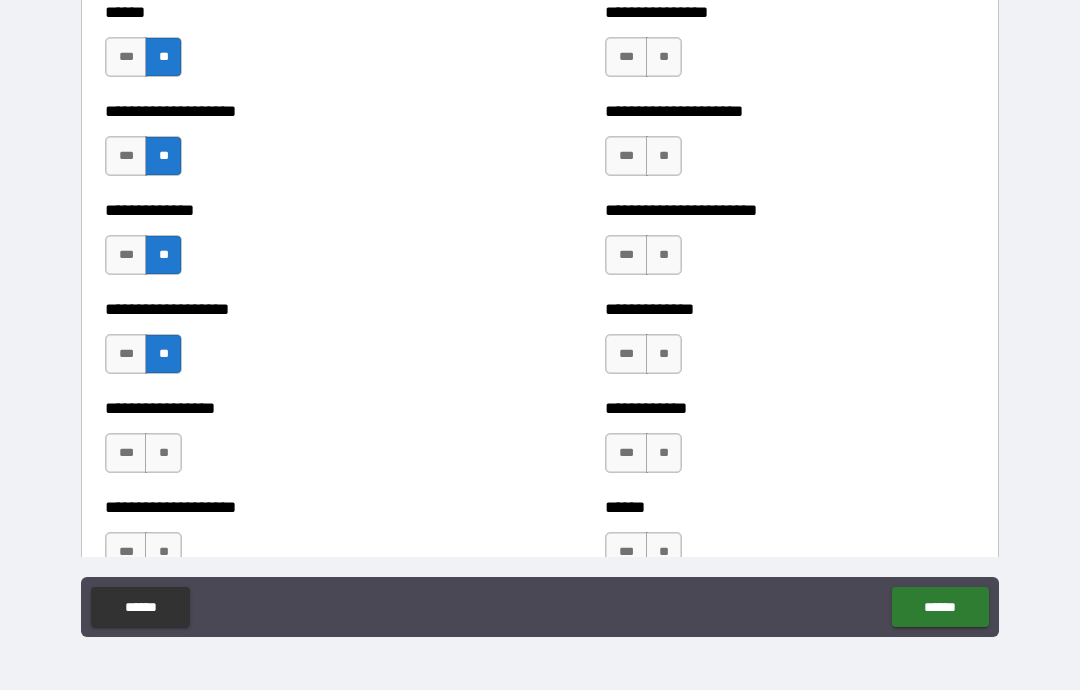 click on "**" at bounding box center [163, 453] 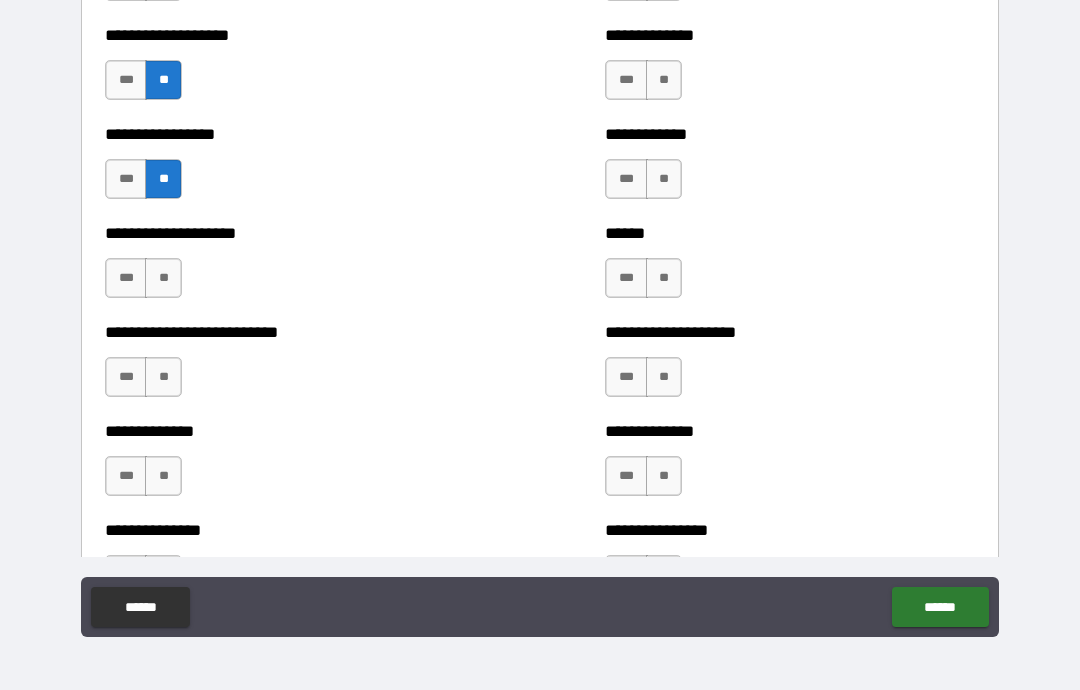 scroll, scrollTop: 3031, scrollLeft: 0, axis: vertical 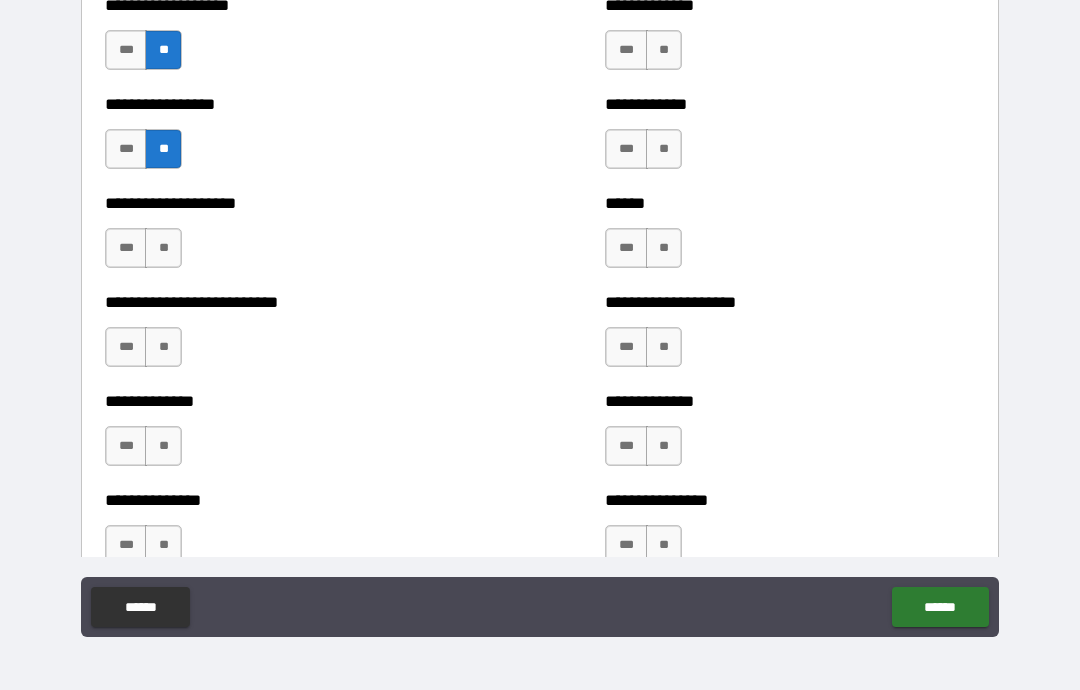 click on "**" at bounding box center [163, 248] 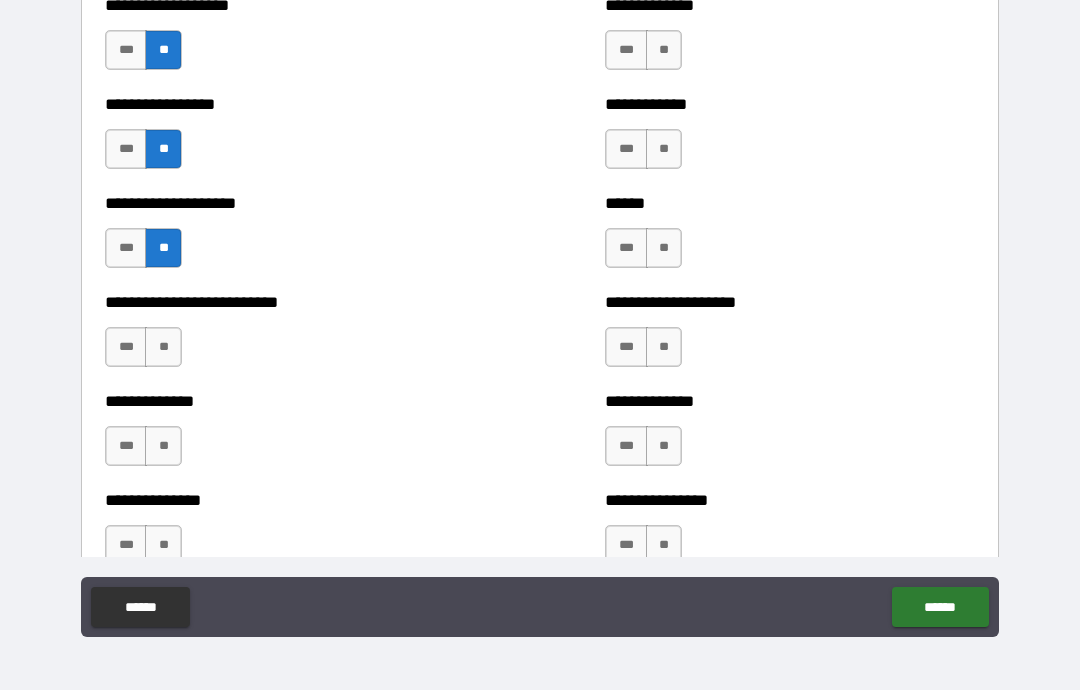 click on "**" at bounding box center (163, 347) 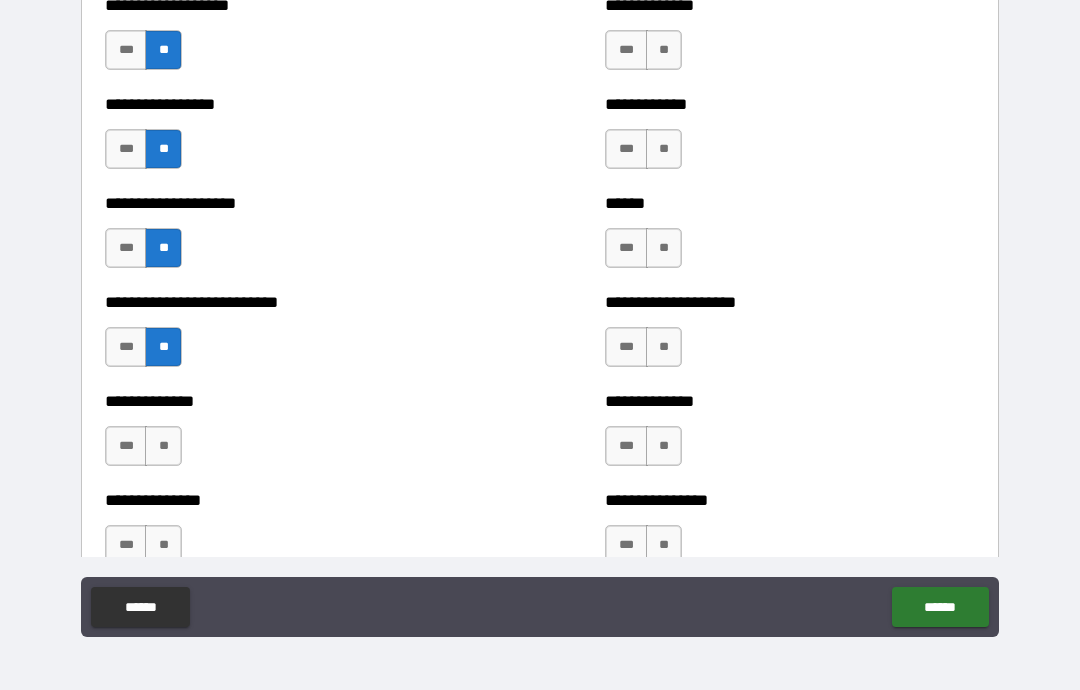 click on "**" at bounding box center [163, 446] 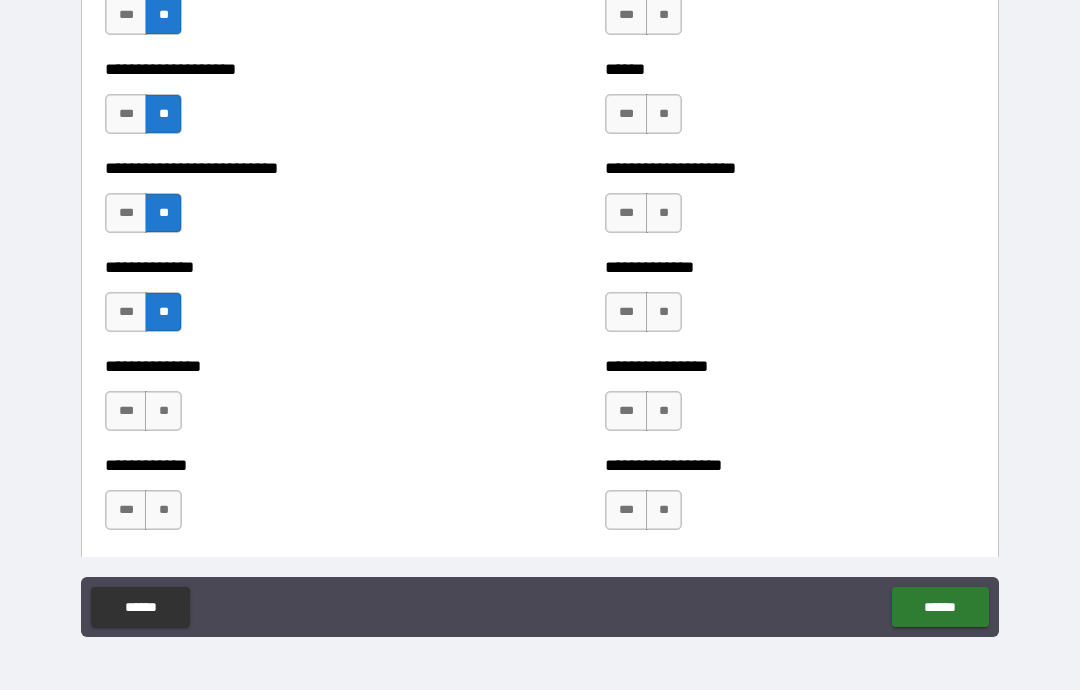 scroll, scrollTop: 3162, scrollLeft: 0, axis: vertical 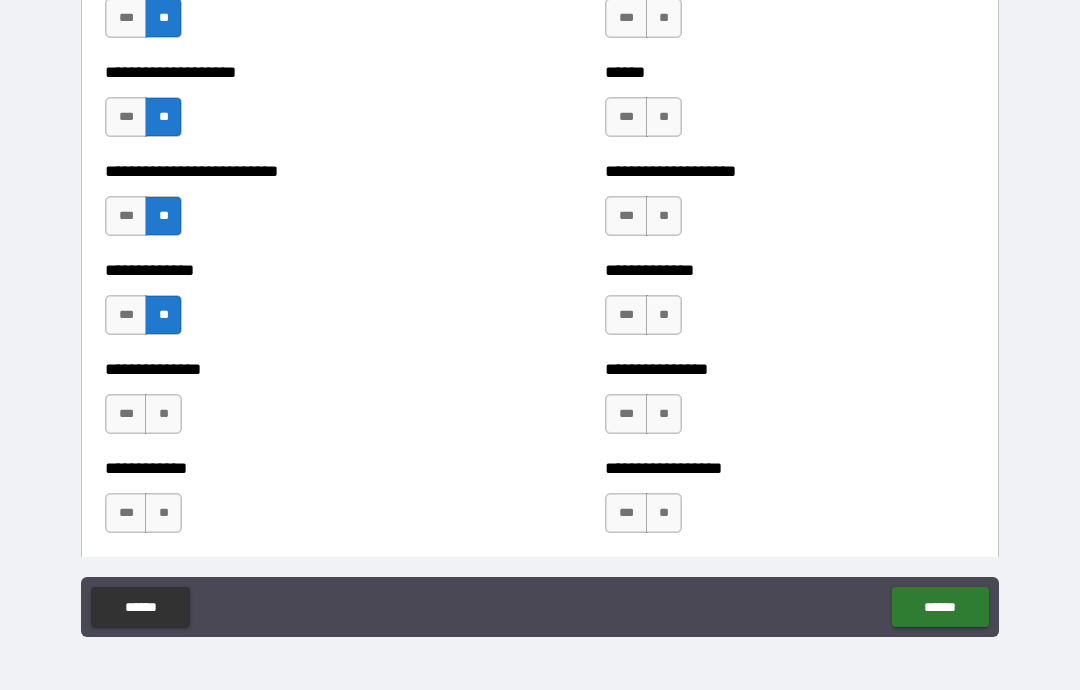 click on "**" at bounding box center [163, 414] 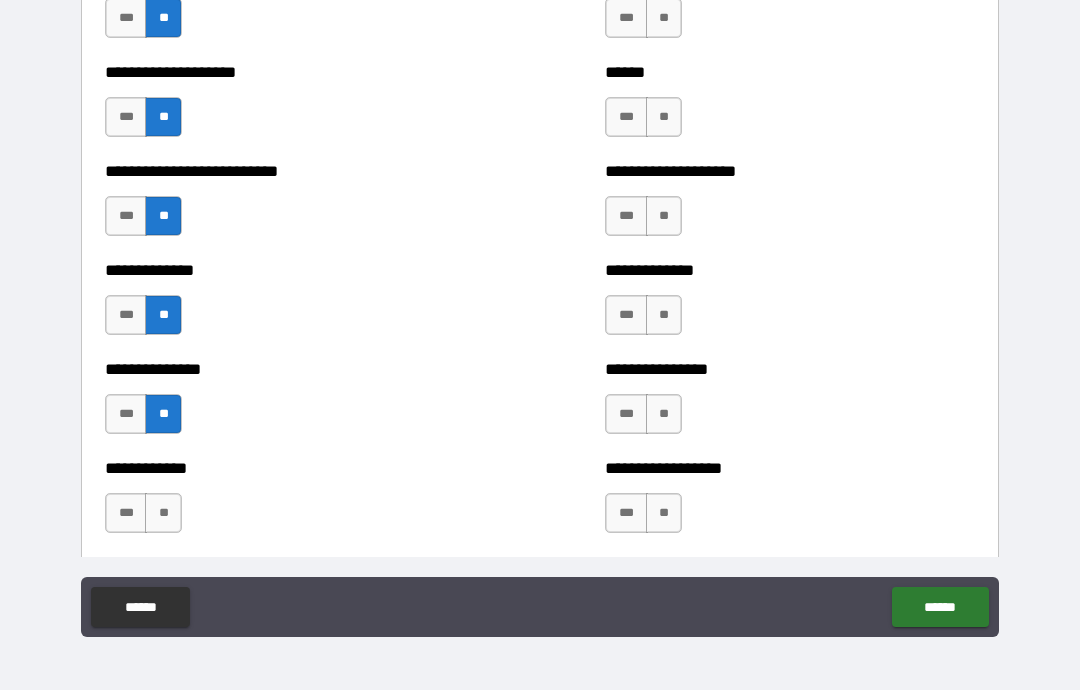 click on "**" at bounding box center (163, 513) 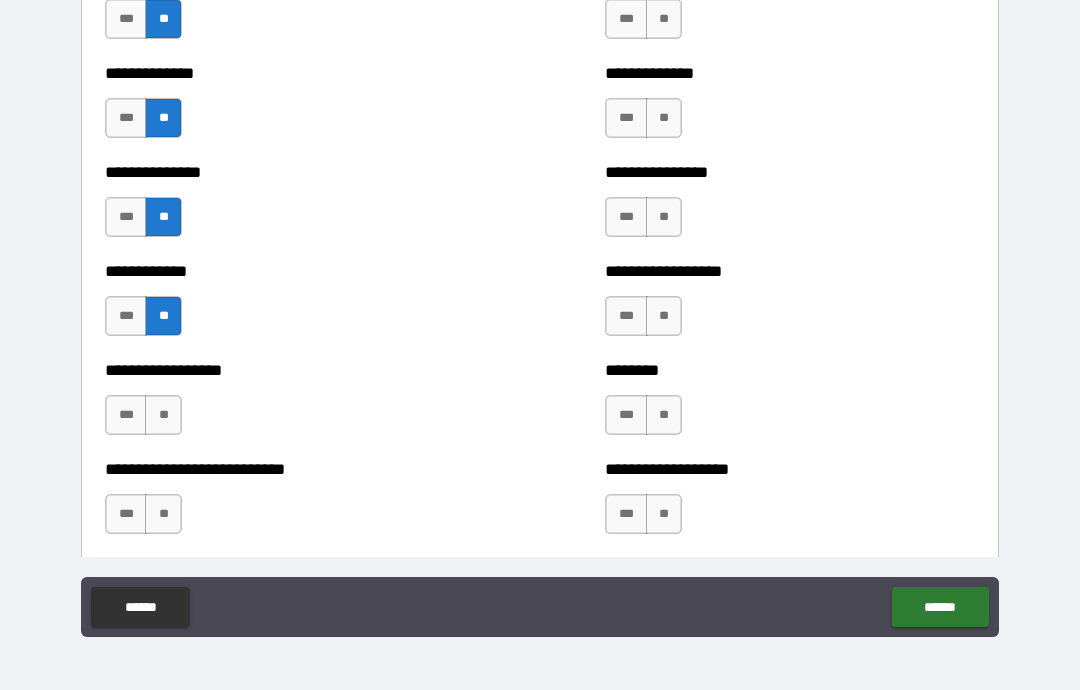 scroll, scrollTop: 3360, scrollLeft: 0, axis: vertical 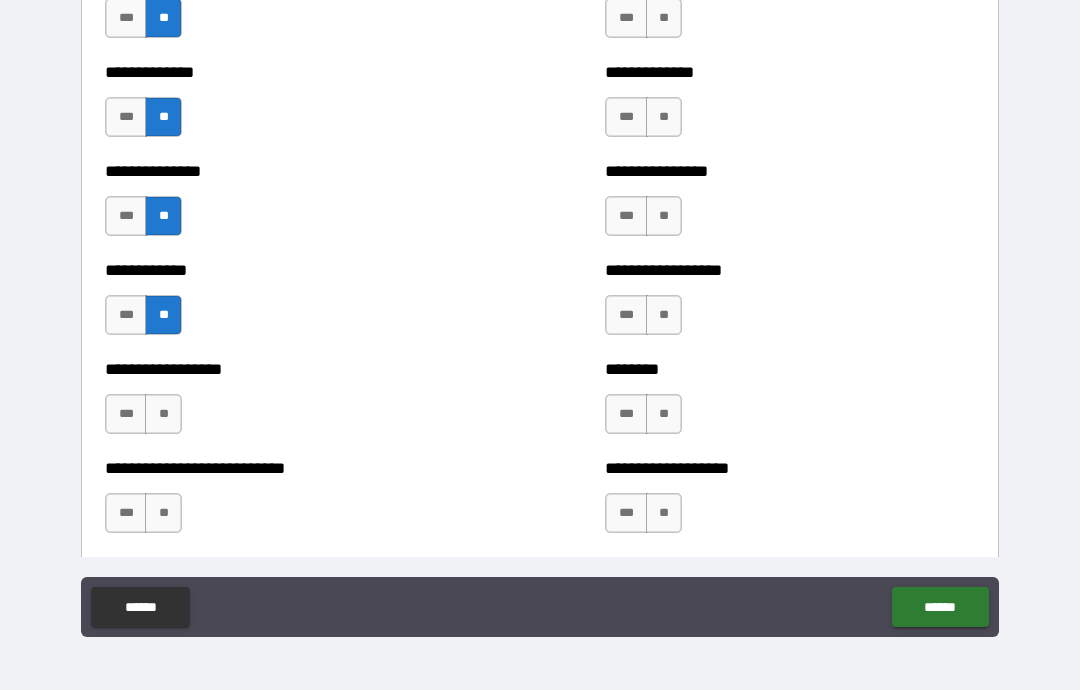 click on "**" at bounding box center (163, 414) 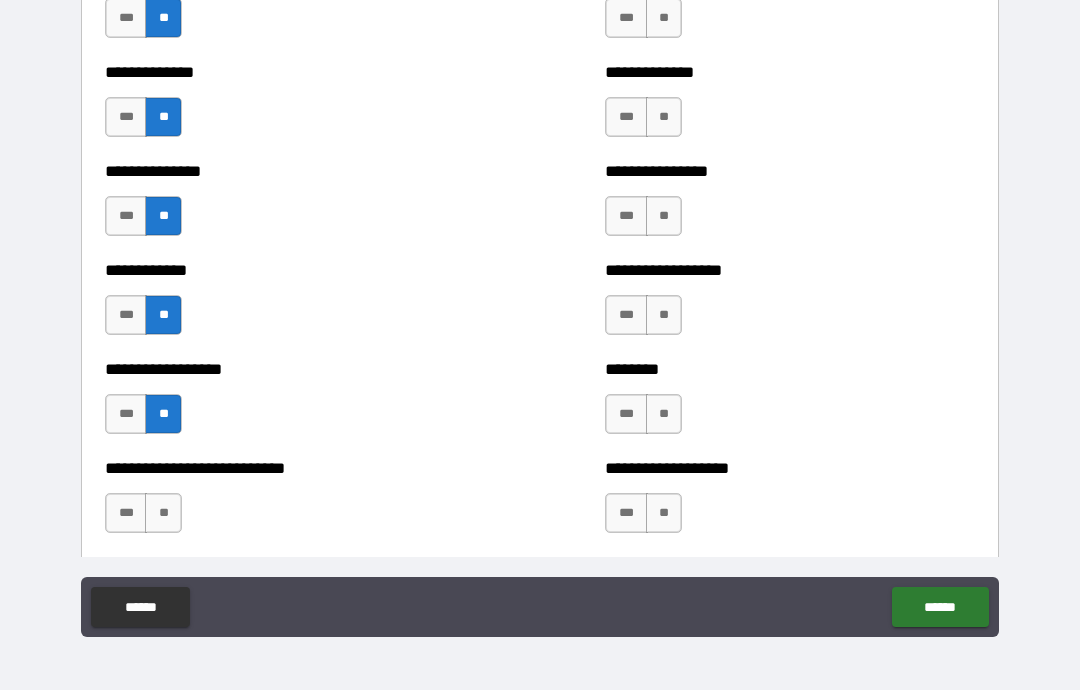 click on "**" at bounding box center [163, 513] 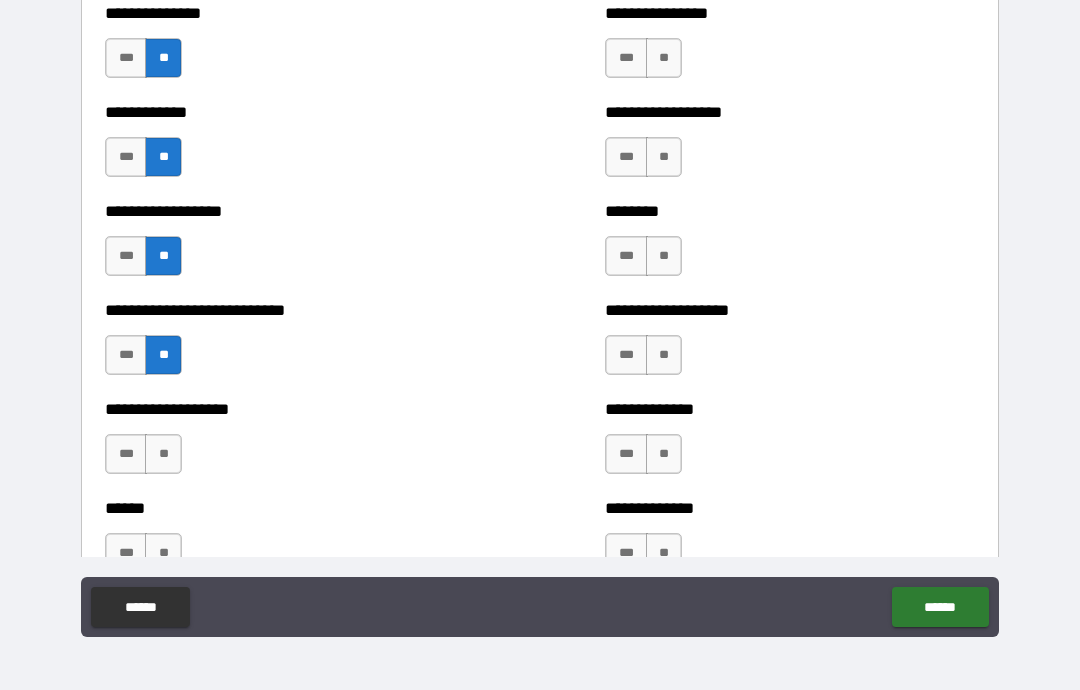 scroll, scrollTop: 3532, scrollLeft: 0, axis: vertical 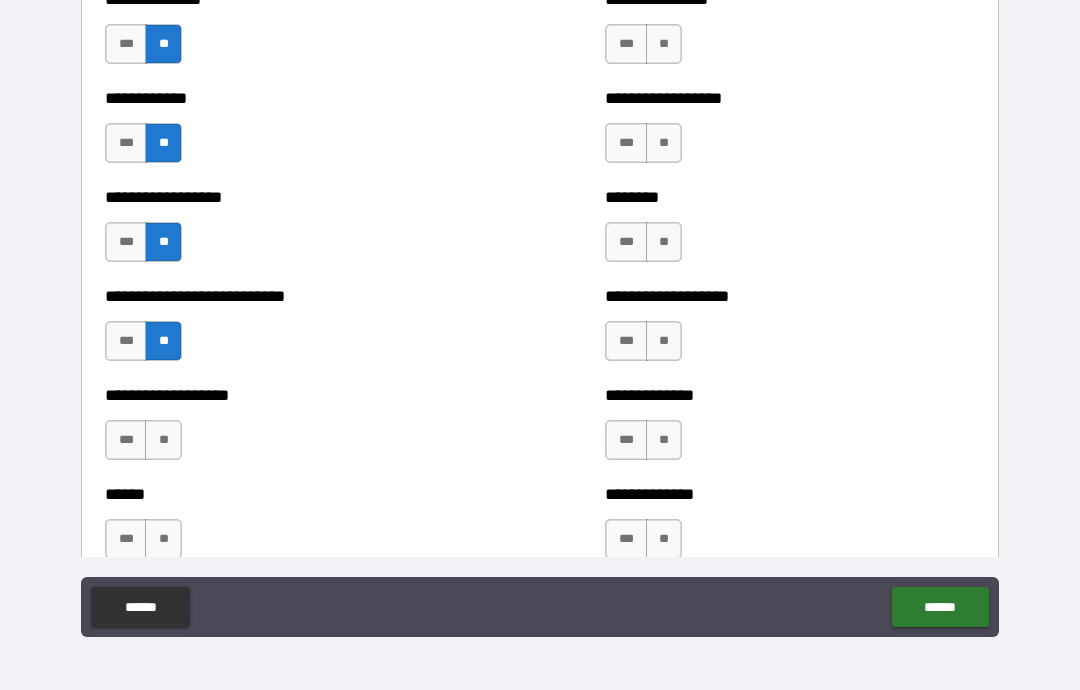 click on "**" at bounding box center (163, 440) 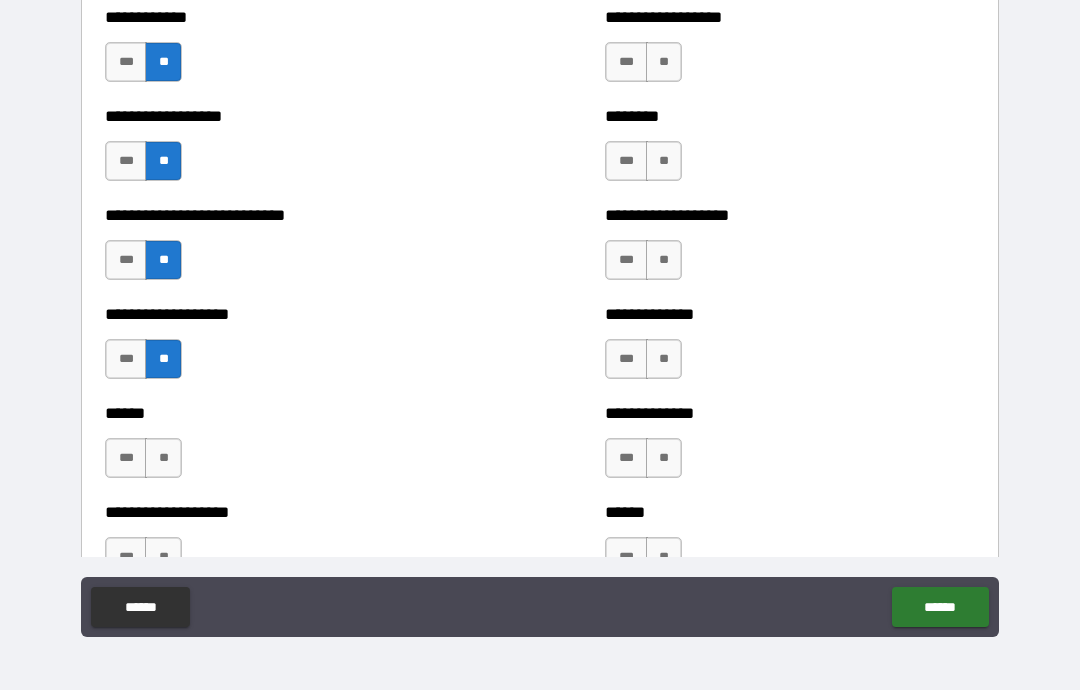 scroll, scrollTop: 3714, scrollLeft: 0, axis: vertical 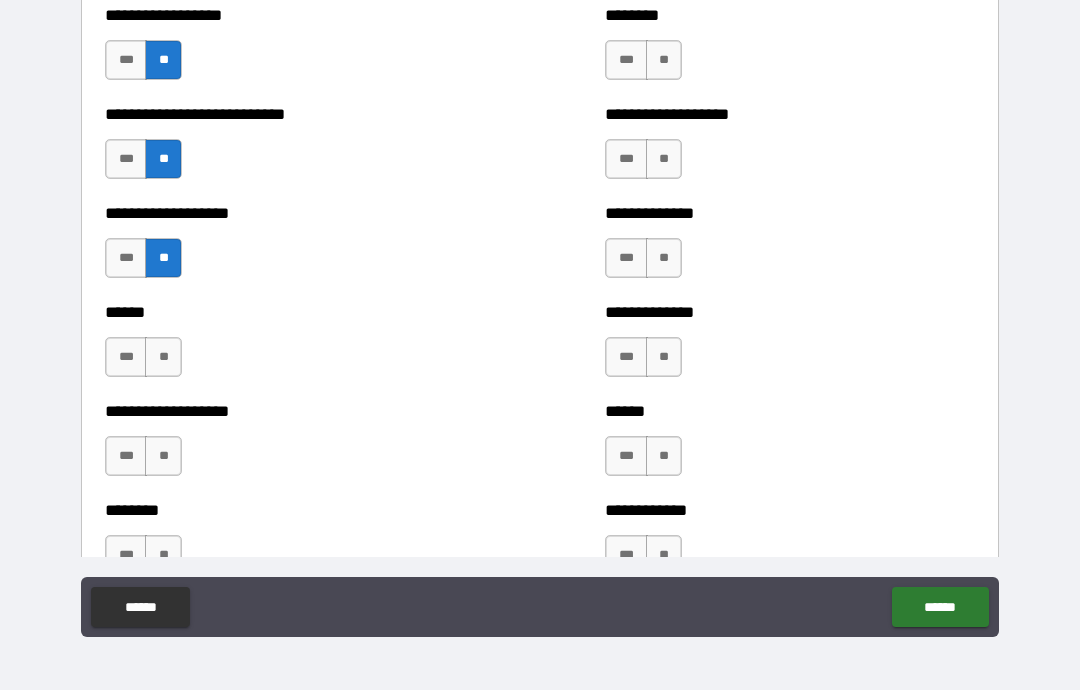 click on "**" at bounding box center [163, 357] 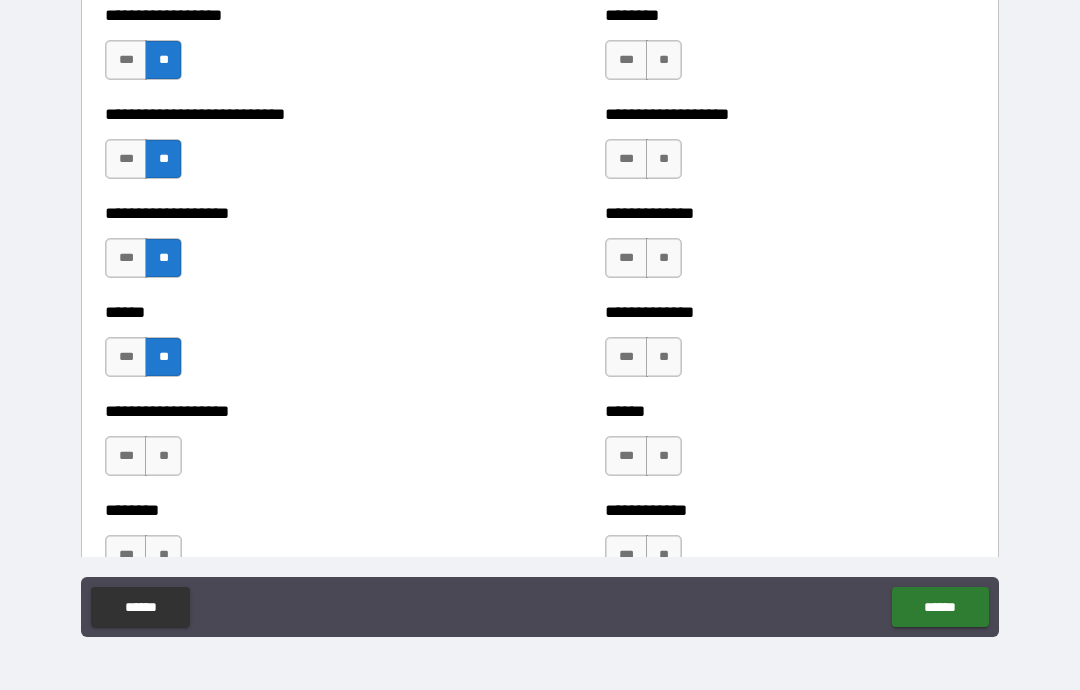 click on "**" at bounding box center [163, 456] 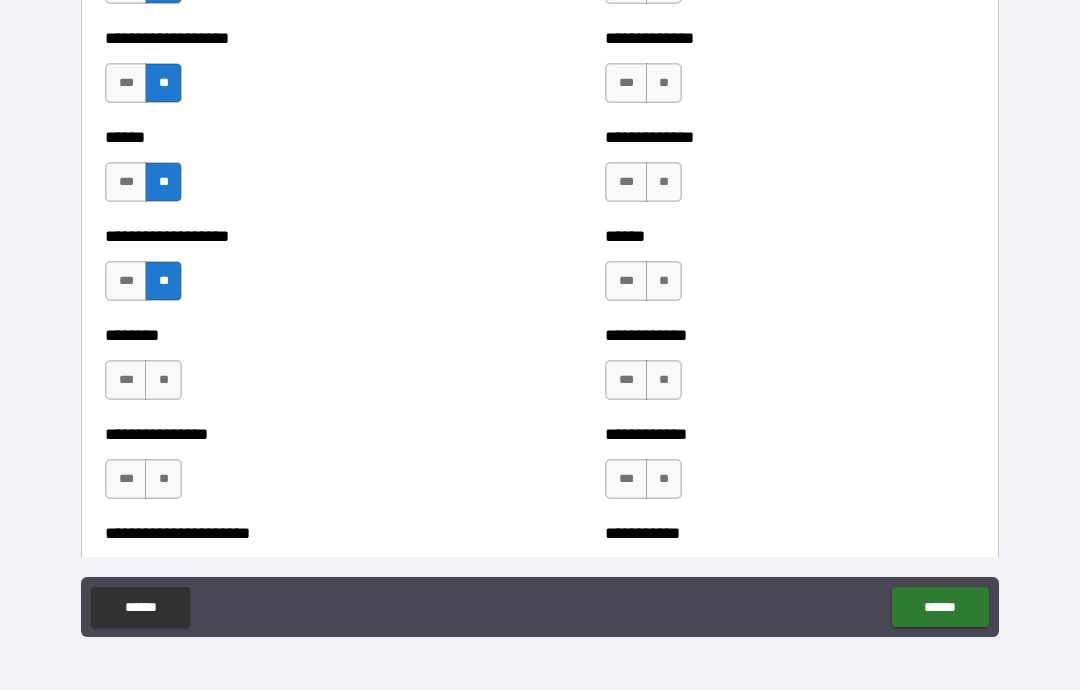 scroll, scrollTop: 3897, scrollLeft: 0, axis: vertical 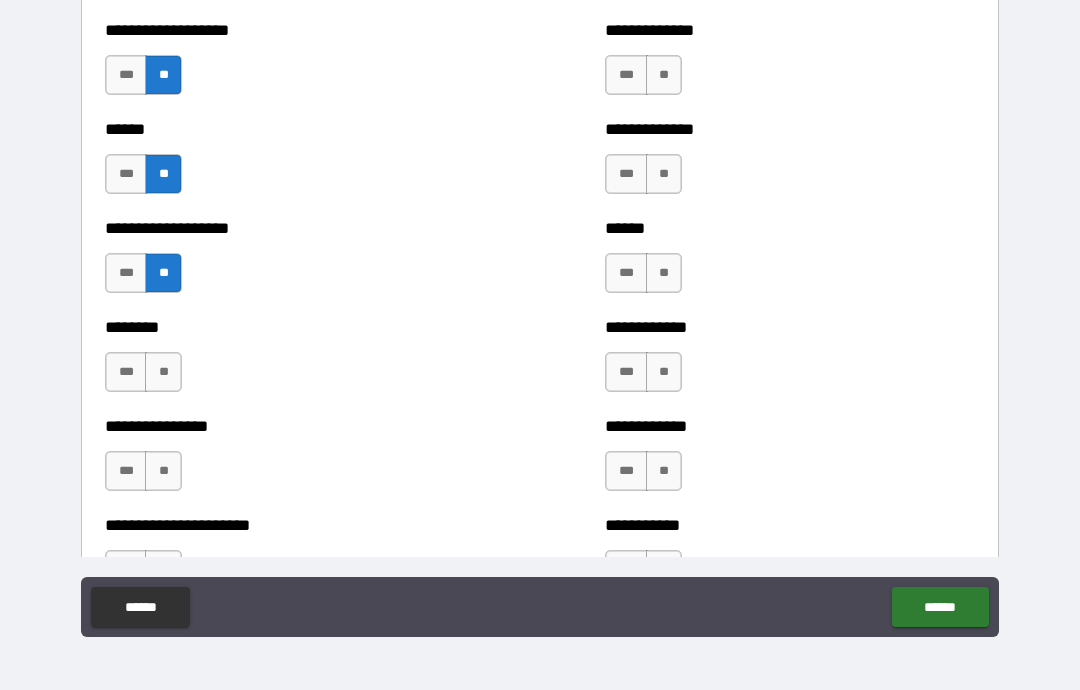 click on "**" at bounding box center (163, 372) 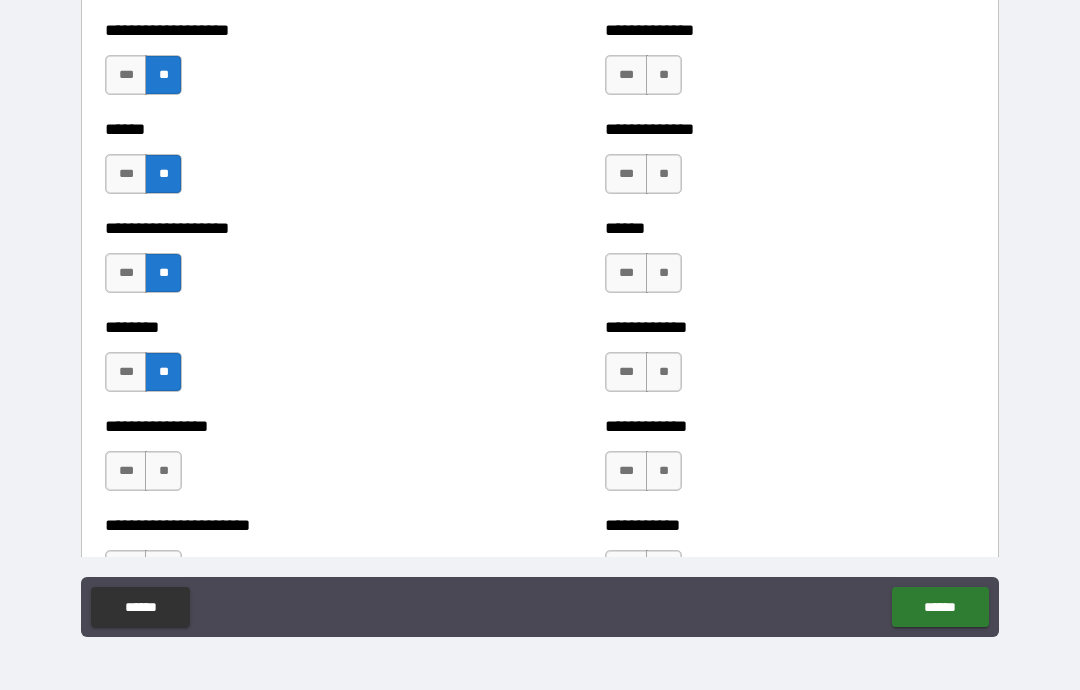 click on "**" at bounding box center [163, 471] 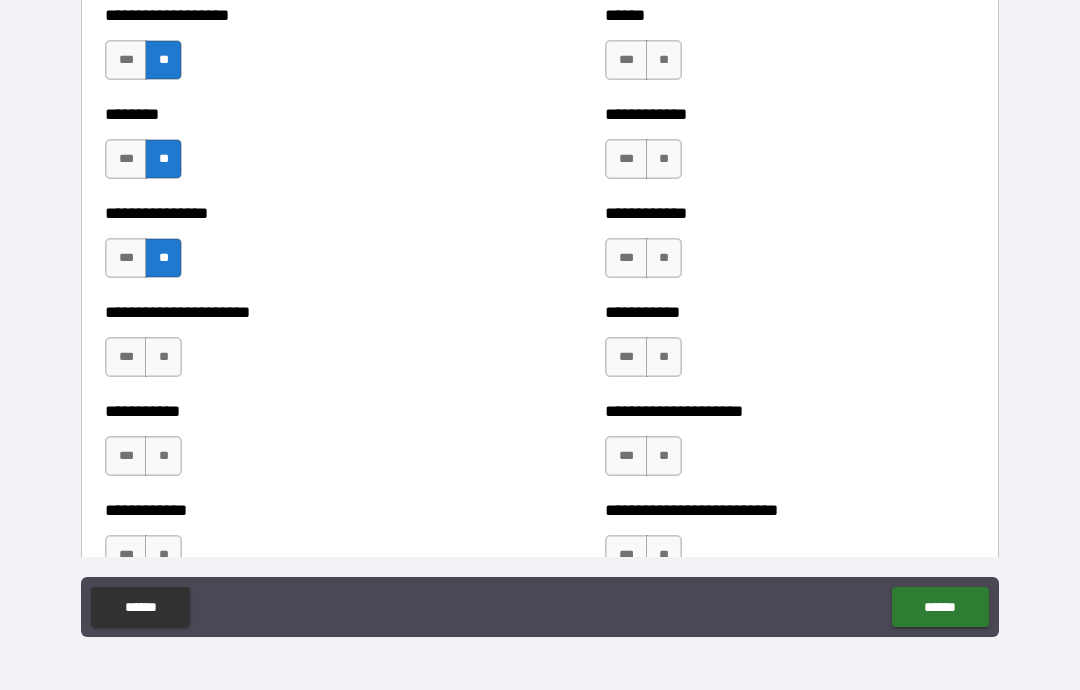 scroll, scrollTop: 4141, scrollLeft: 0, axis: vertical 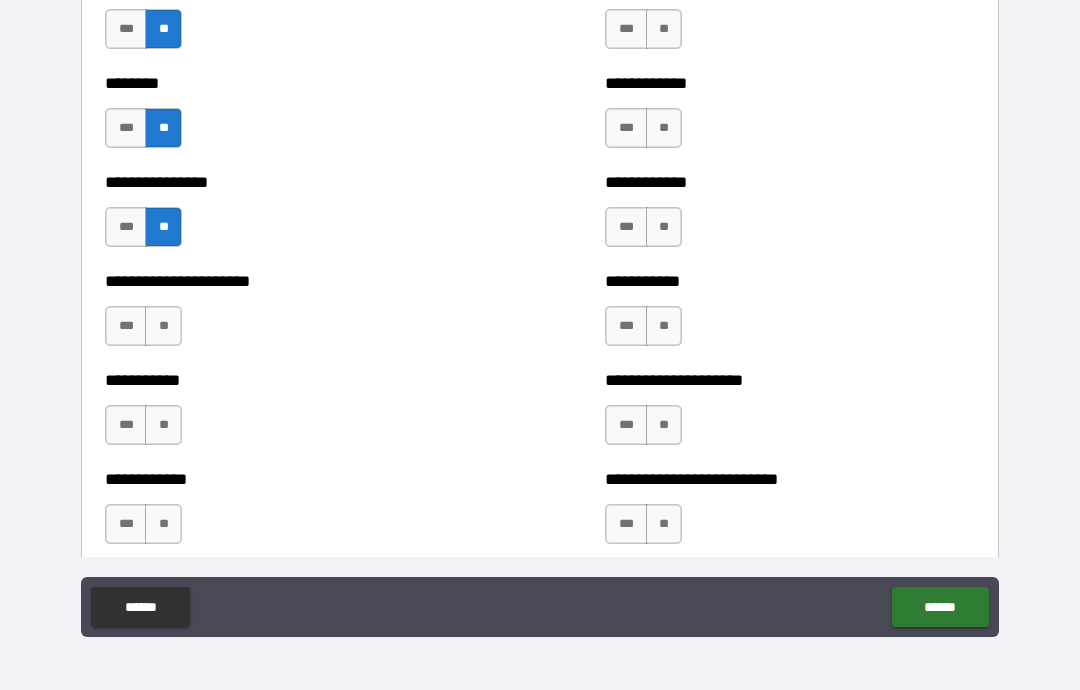 click on "**" at bounding box center [163, 326] 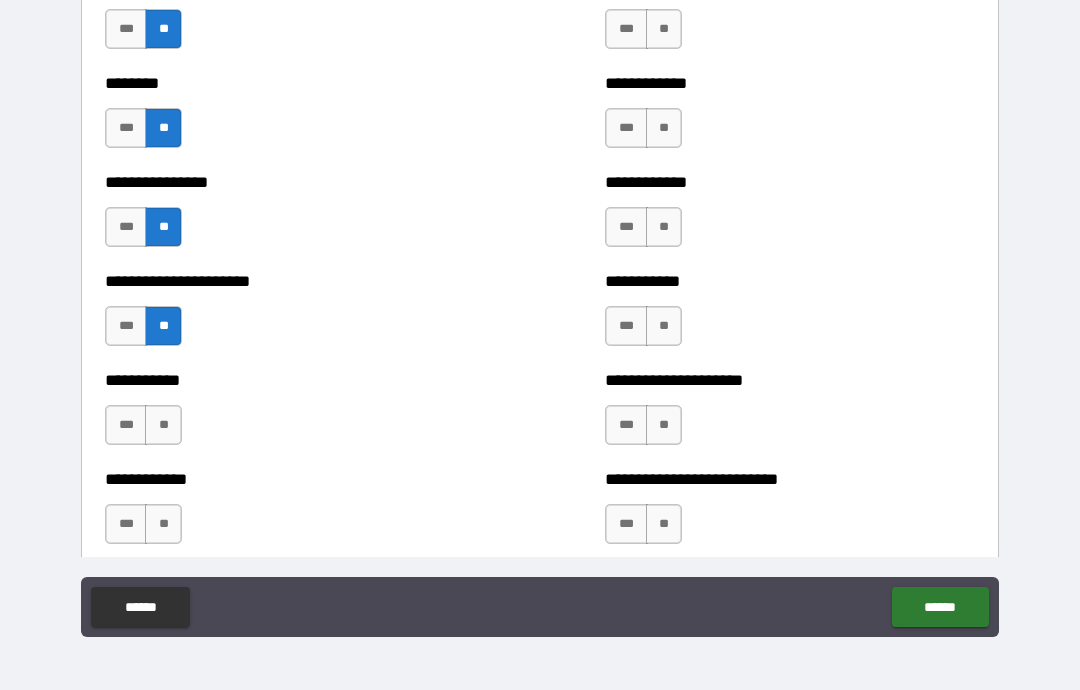 click on "**" at bounding box center [163, 425] 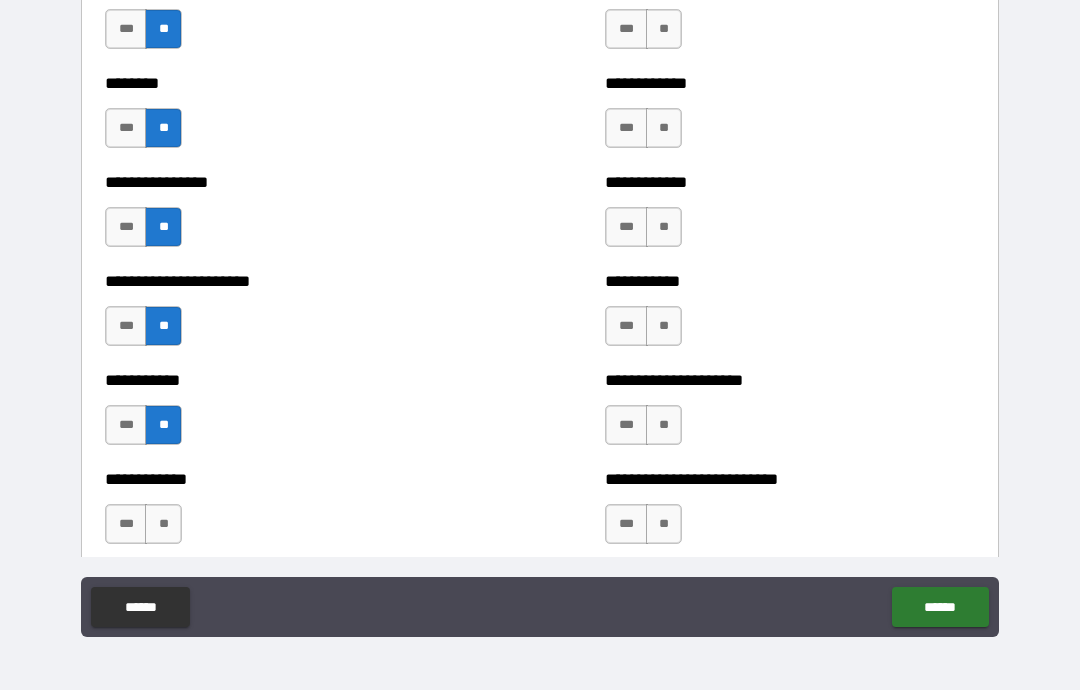 click on "**" at bounding box center [163, 524] 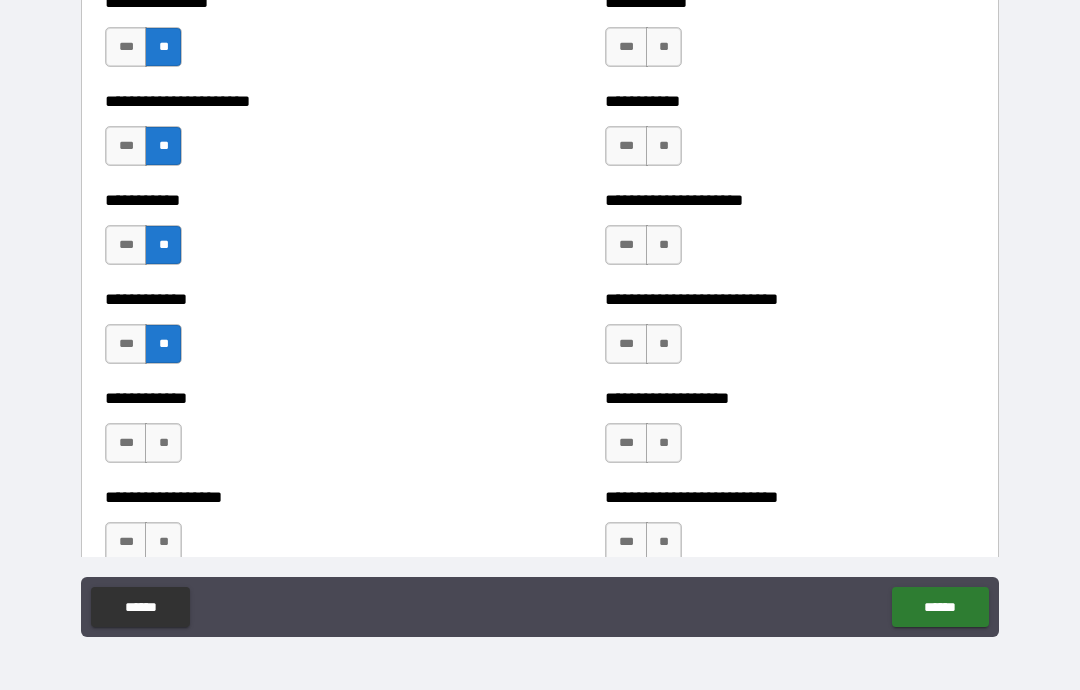 scroll, scrollTop: 4323, scrollLeft: 0, axis: vertical 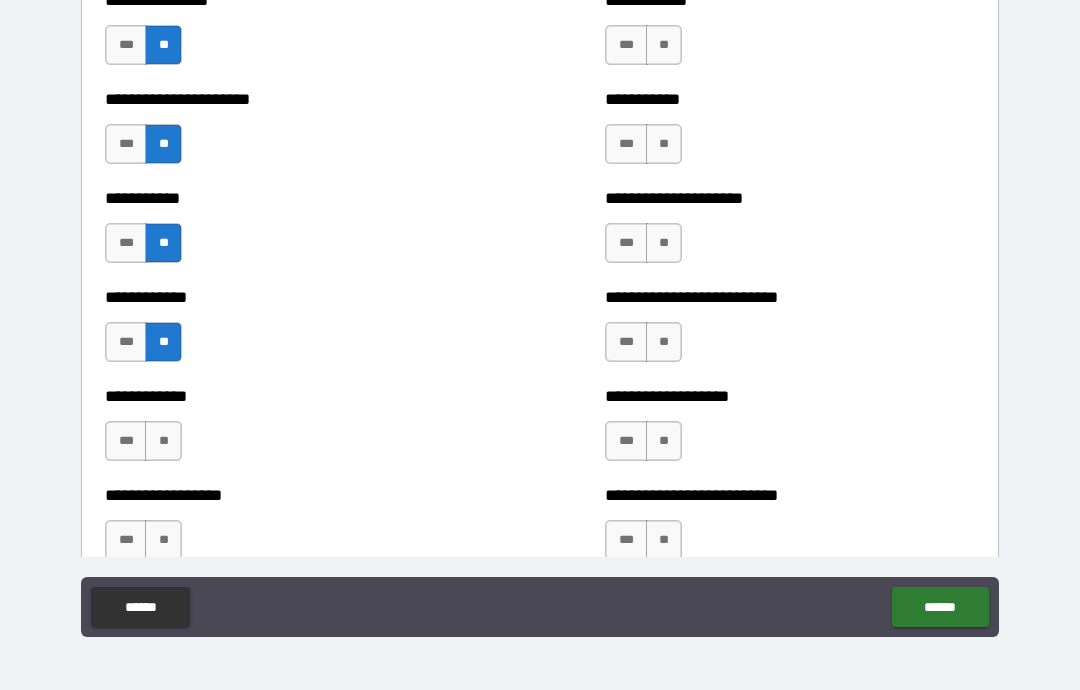 click on "***" at bounding box center (126, 441) 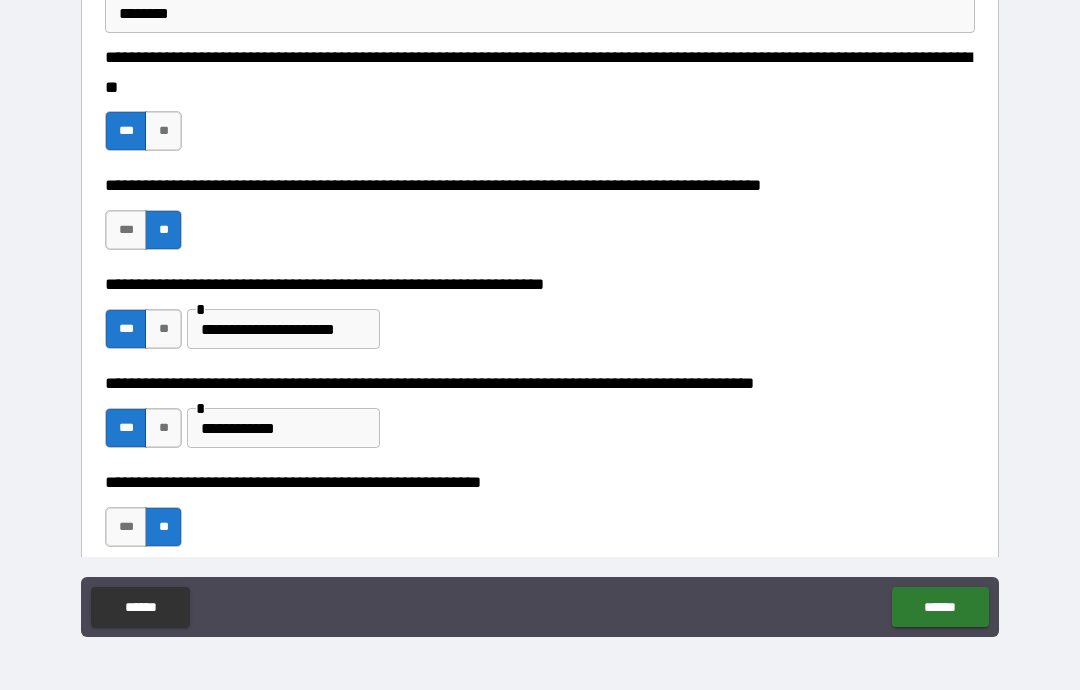 scroll, scrollTop: 494, scrollLeft: 0, axis: vertical 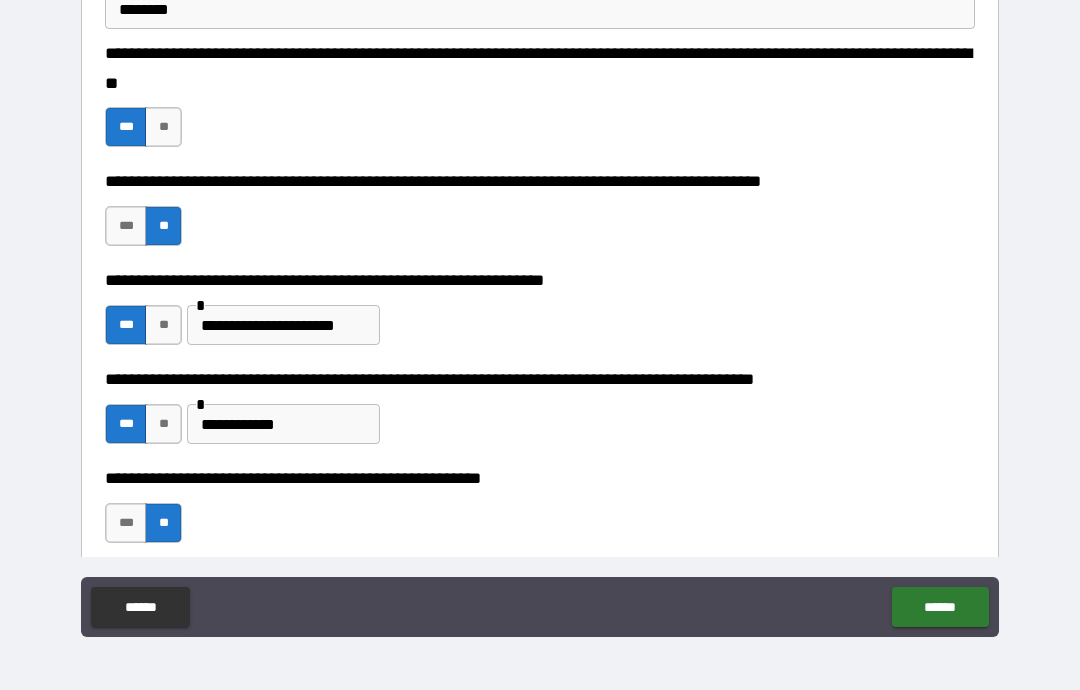 click on "**********" at bounding box center (283, 424) 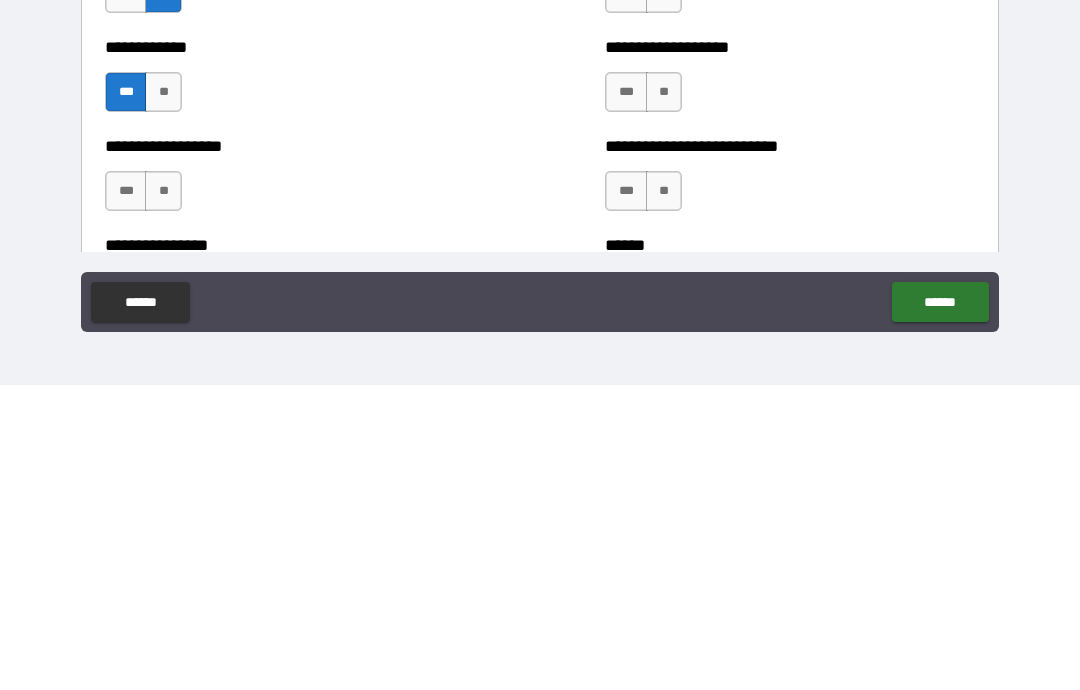 scroll, scrollTop: 4355, scrollLeft: 0, axis: vertical 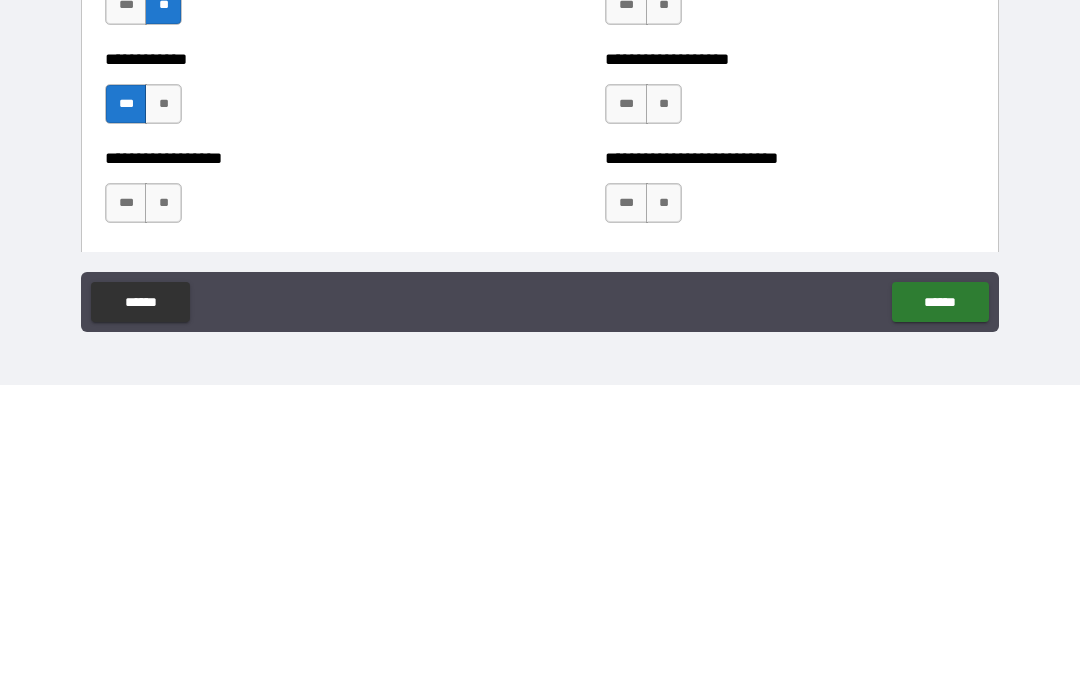 type on "**********" 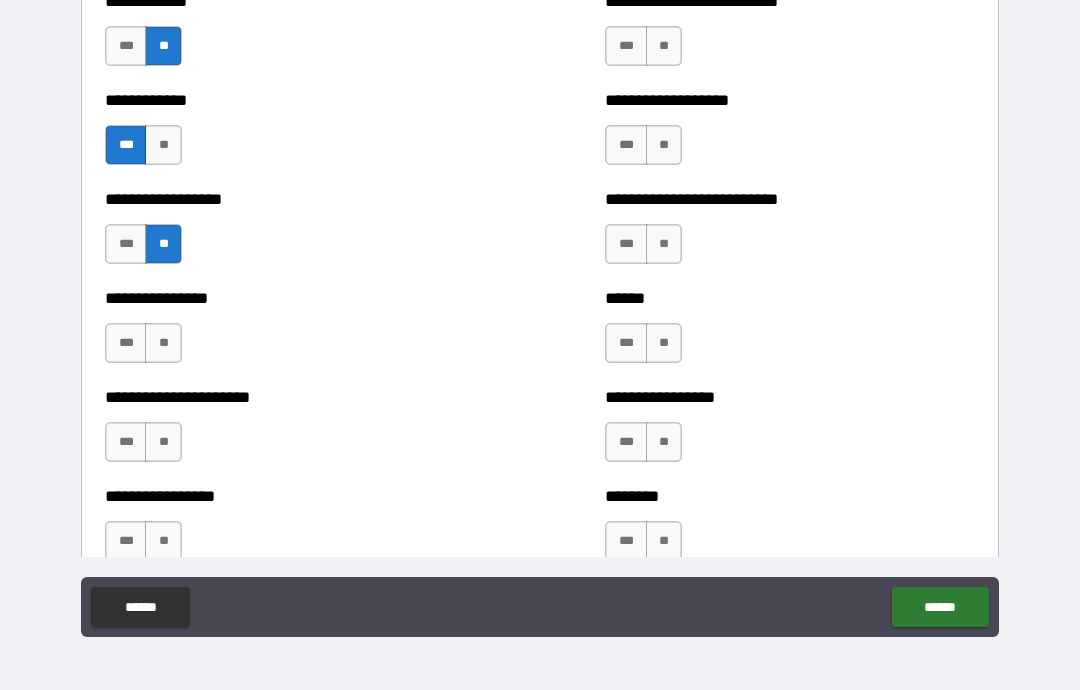 scroll, scrollTop: 4650, scrollLeft: 0, axis: vertical 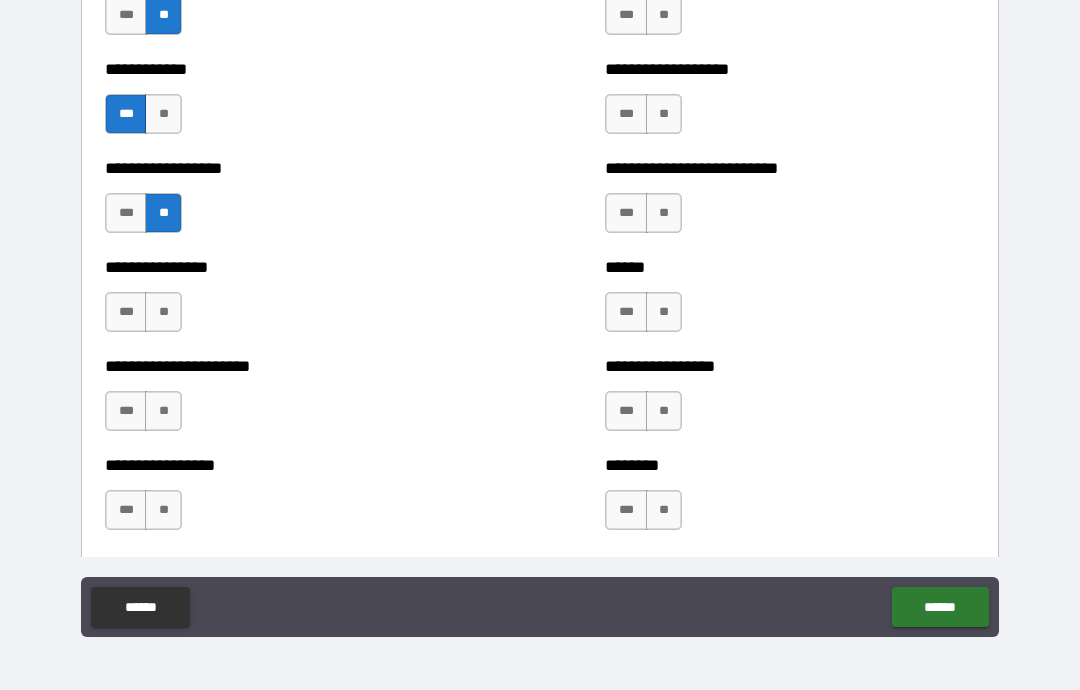 click on "**" at bounding box center (163, 312) 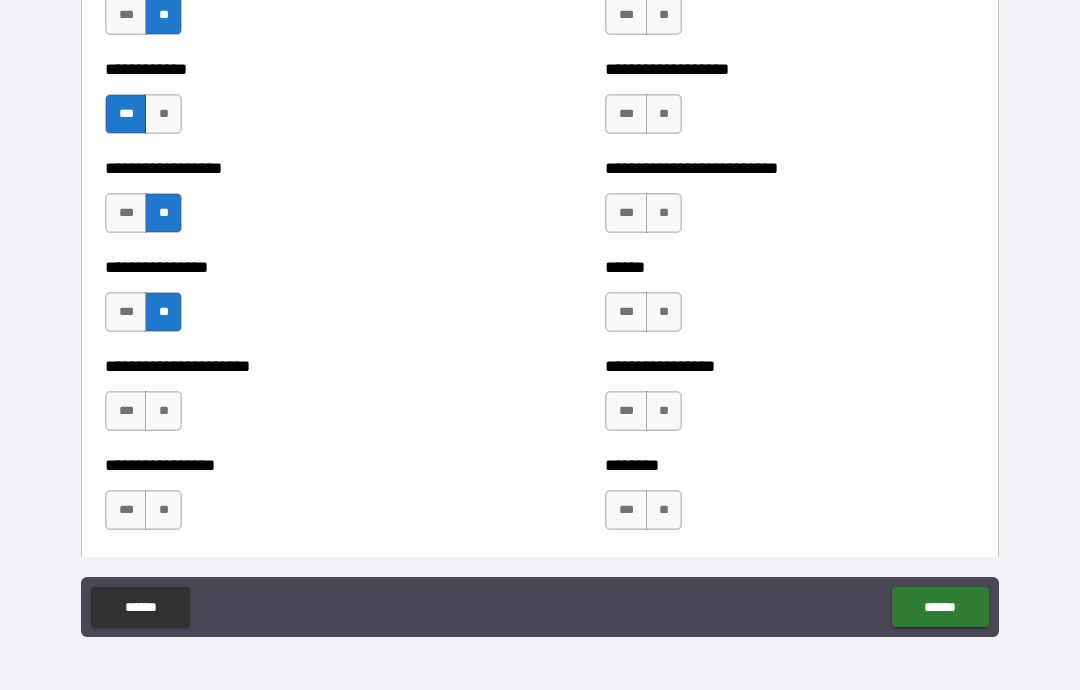 click on "**" at bounding box center (163, 411) 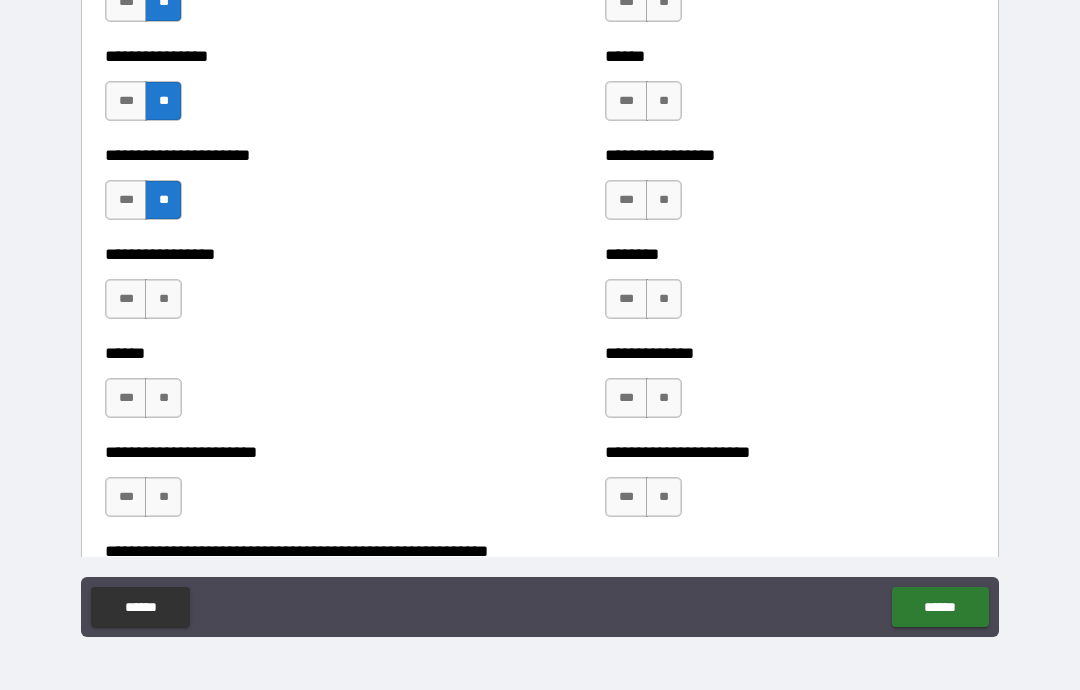 scroll, scrollTop: 4876, scrollLeft: 0, axis: vertical 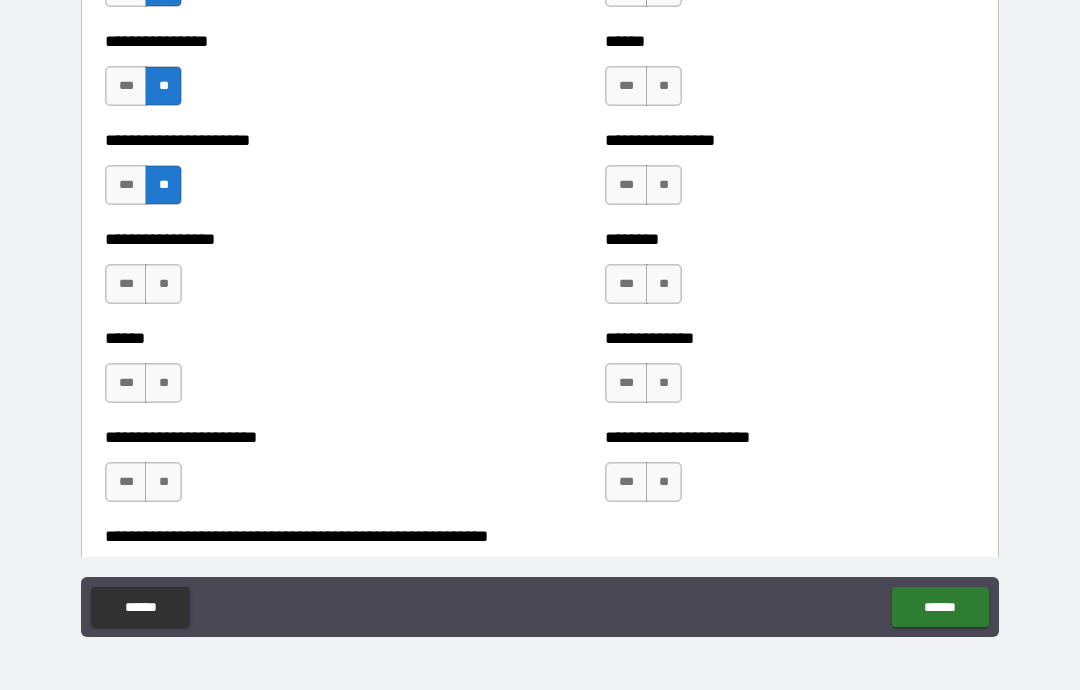 click on "**" at bounding box center [163, 284] 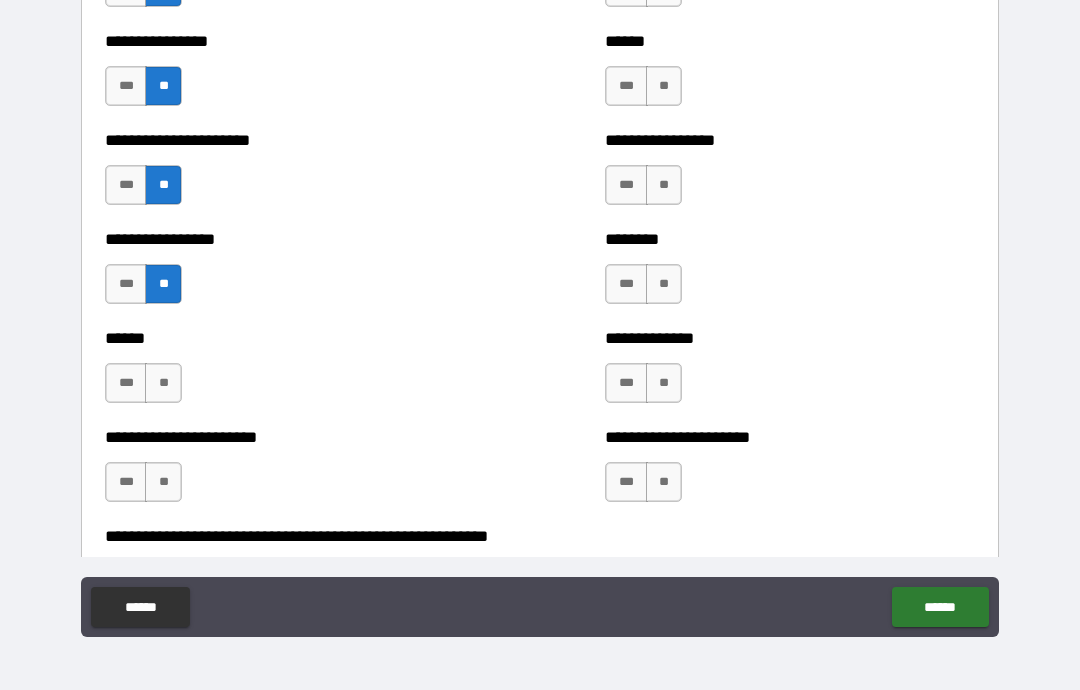 click on "**" at bounding box center [163, 383] 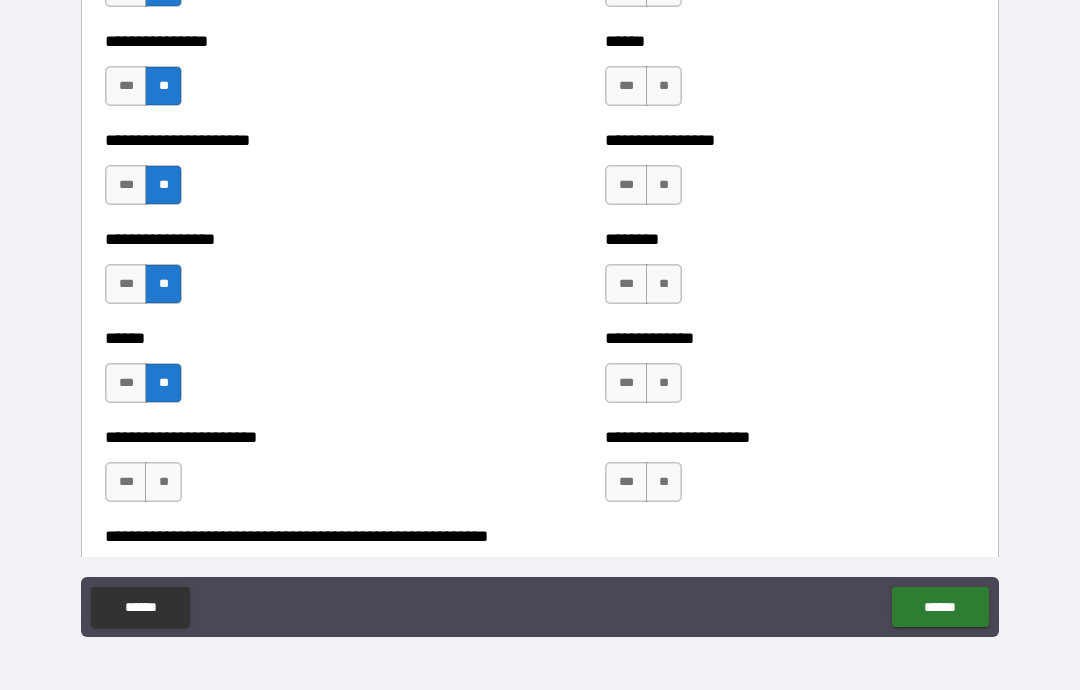 click on "**" at bounding box center [163, 482] 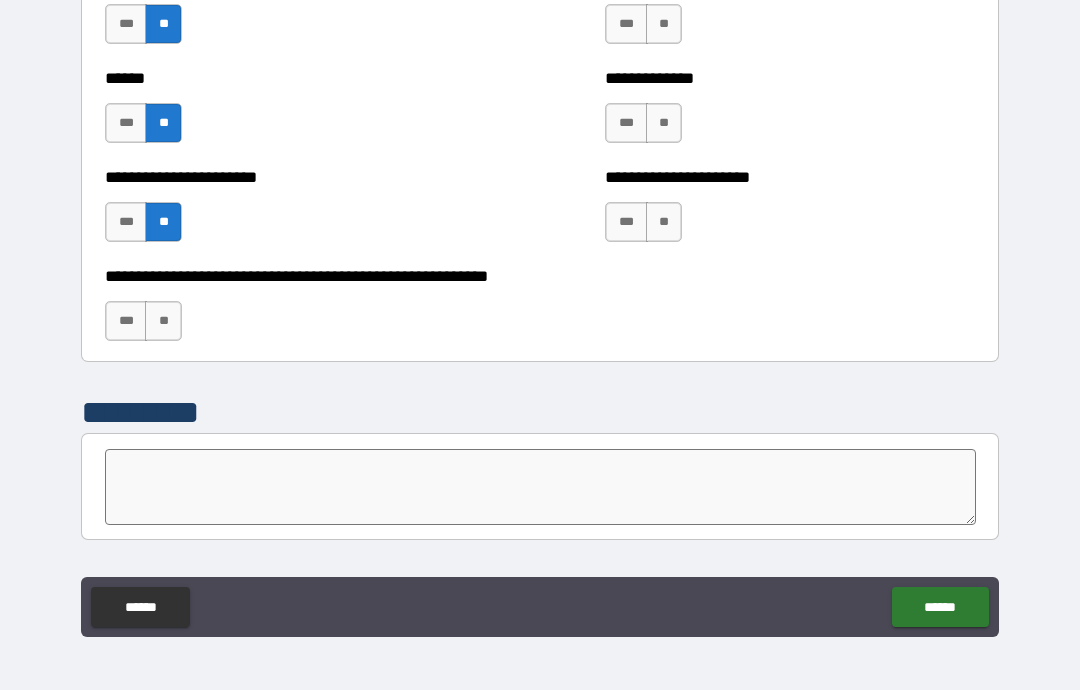 scroll, scrollTop: 5139, scrollLeft: 0, axis: vertical 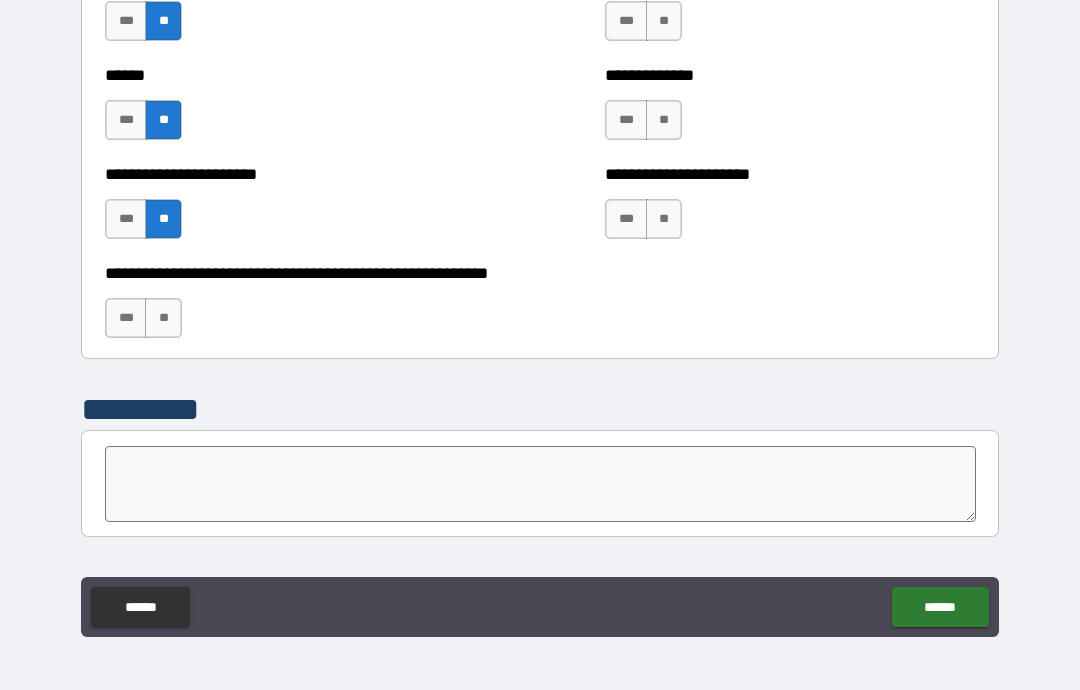 click on "**" at bounding box center (163, 318) 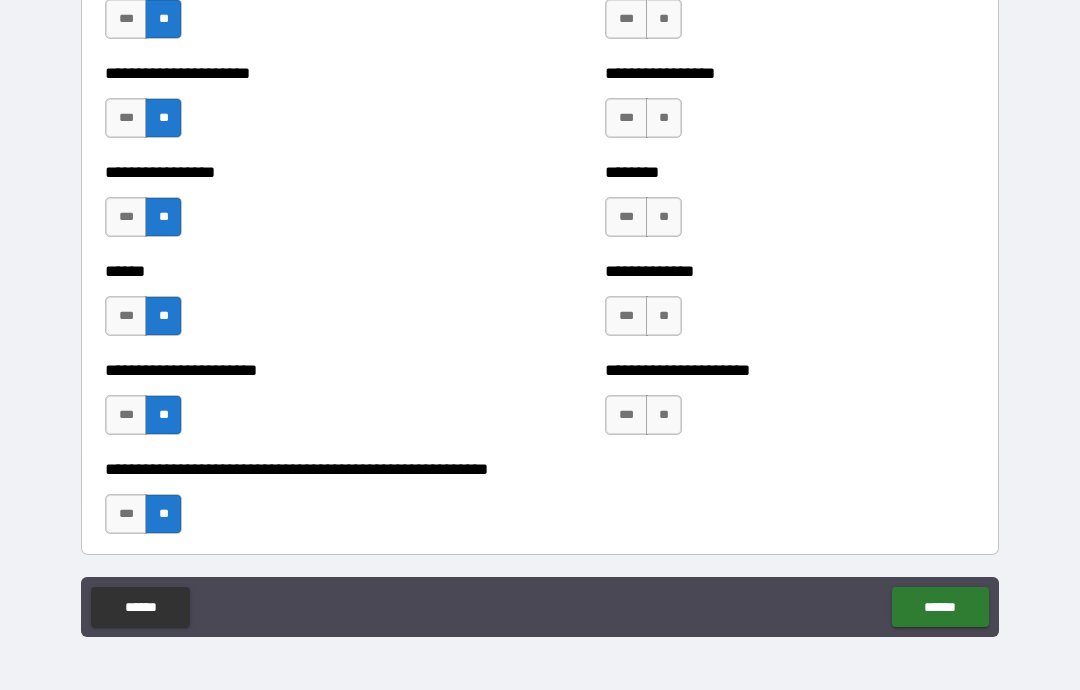 scroll, scrollTop: 4946, scrollLeft: 0, axis: vertical 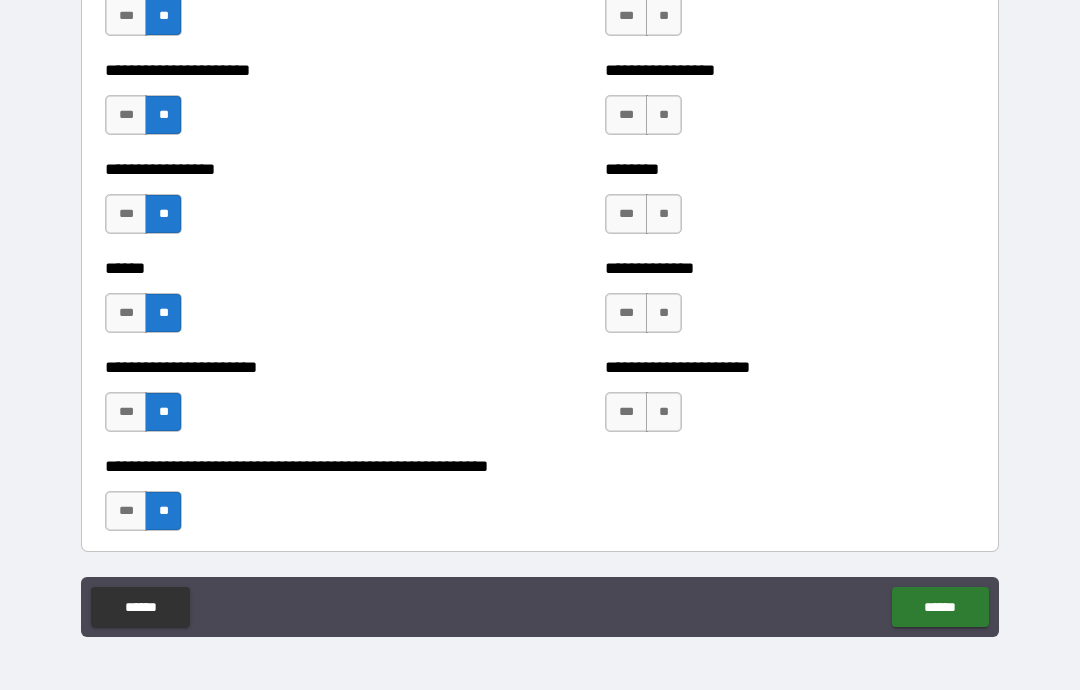 click on "**" at bounding box center (664, 412) 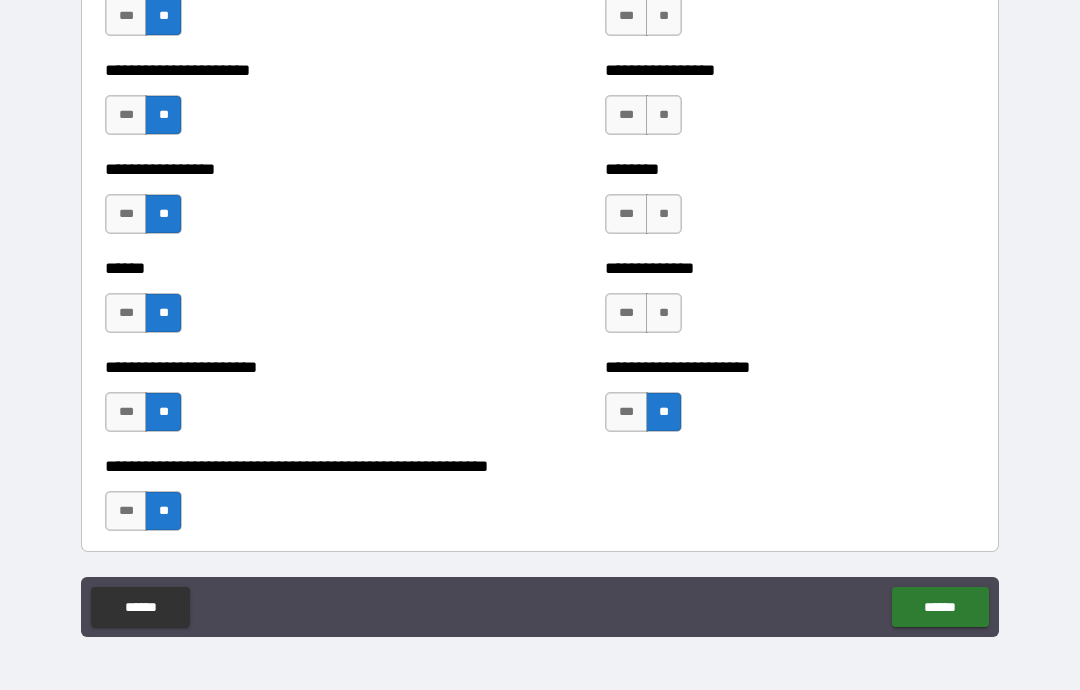 click on "**" at bounding box center (664, 313) 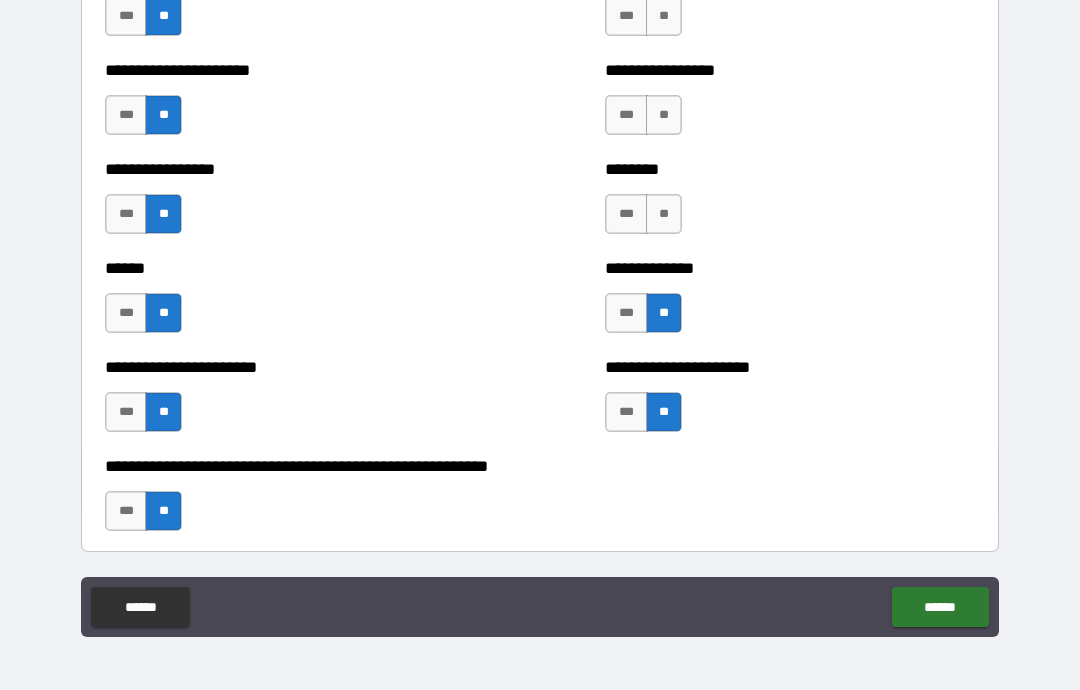 click on "**" at bounding box center (664, 214) 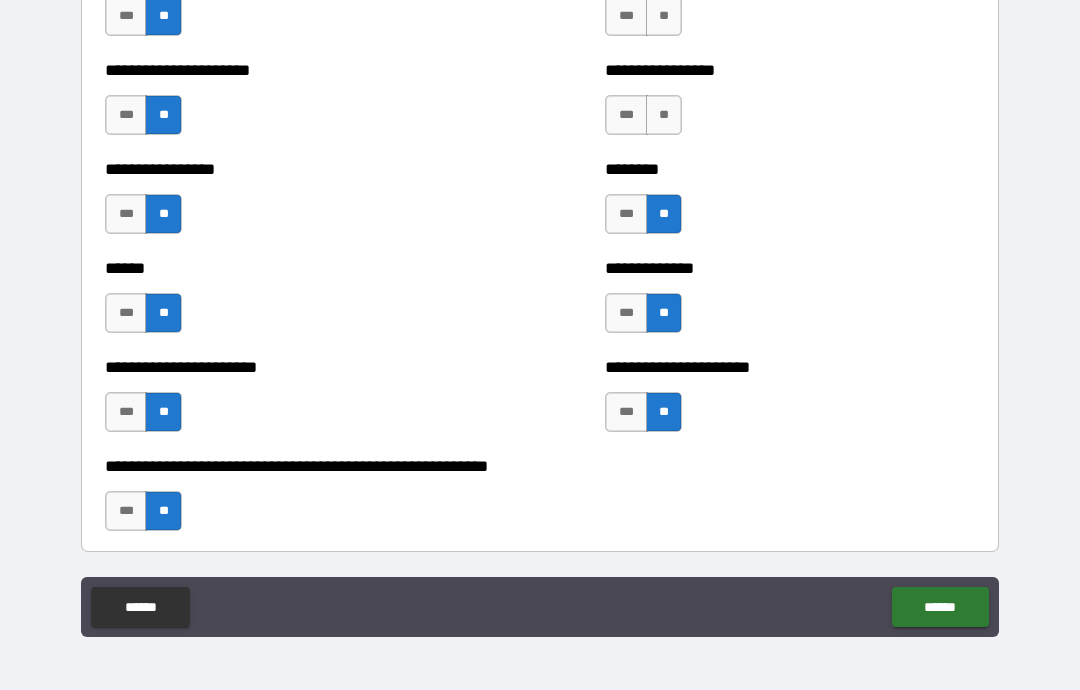 click on "**" at bounding box center [664, 115] 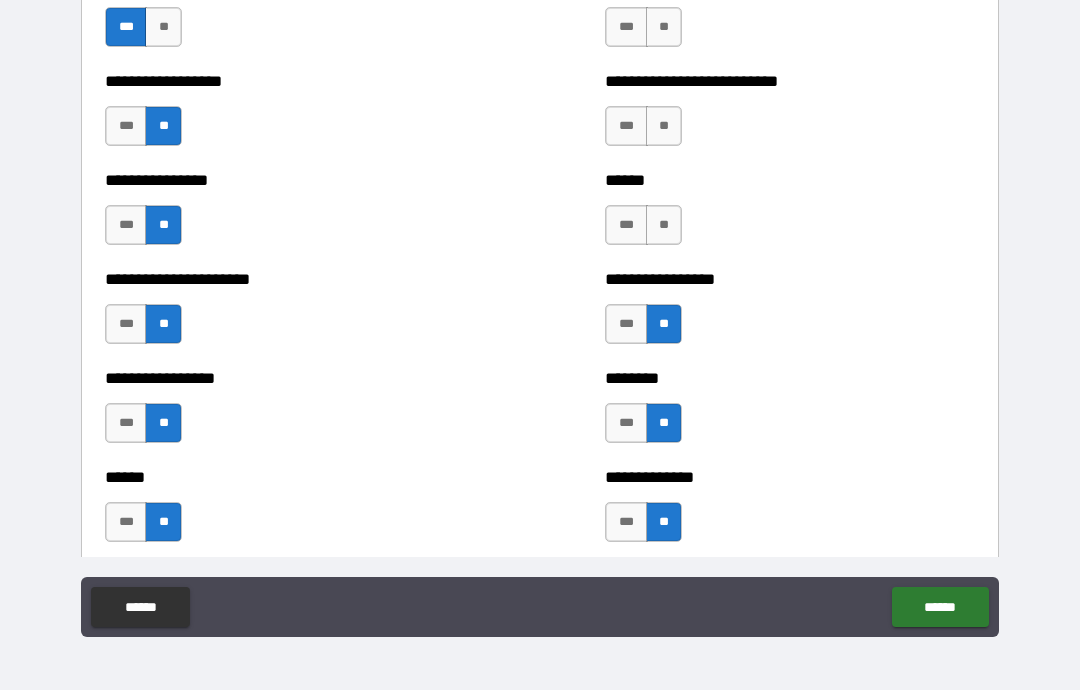 scroll, scrollTop: 4735, scrollLeft: 0, axis: vertical 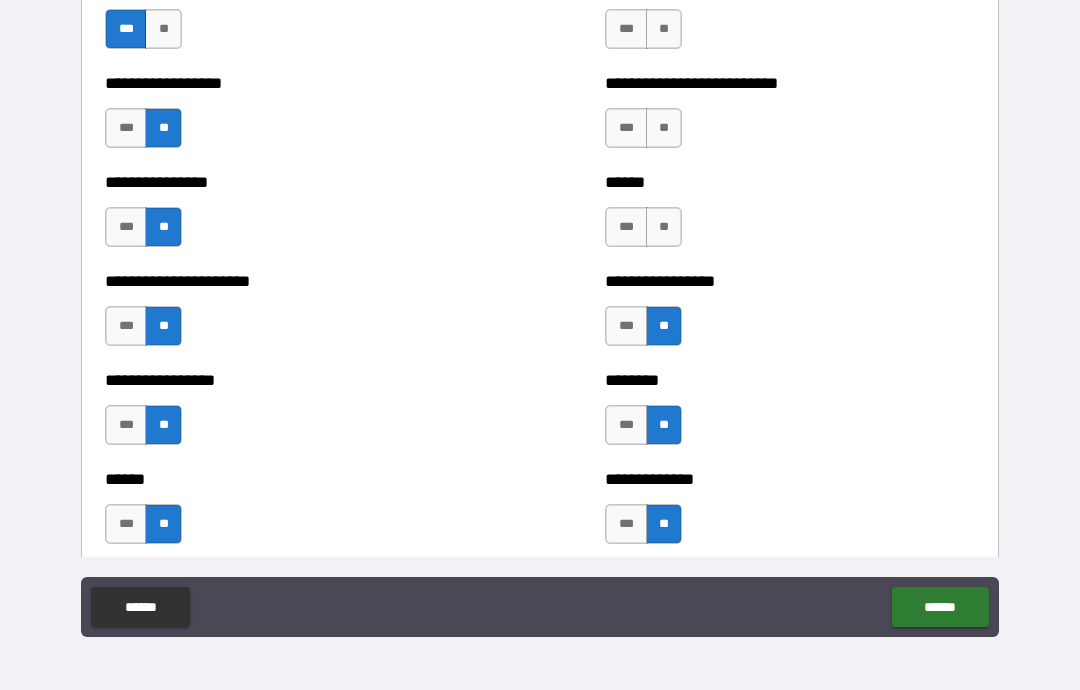 click on "***" at bounding box center (626, 425) 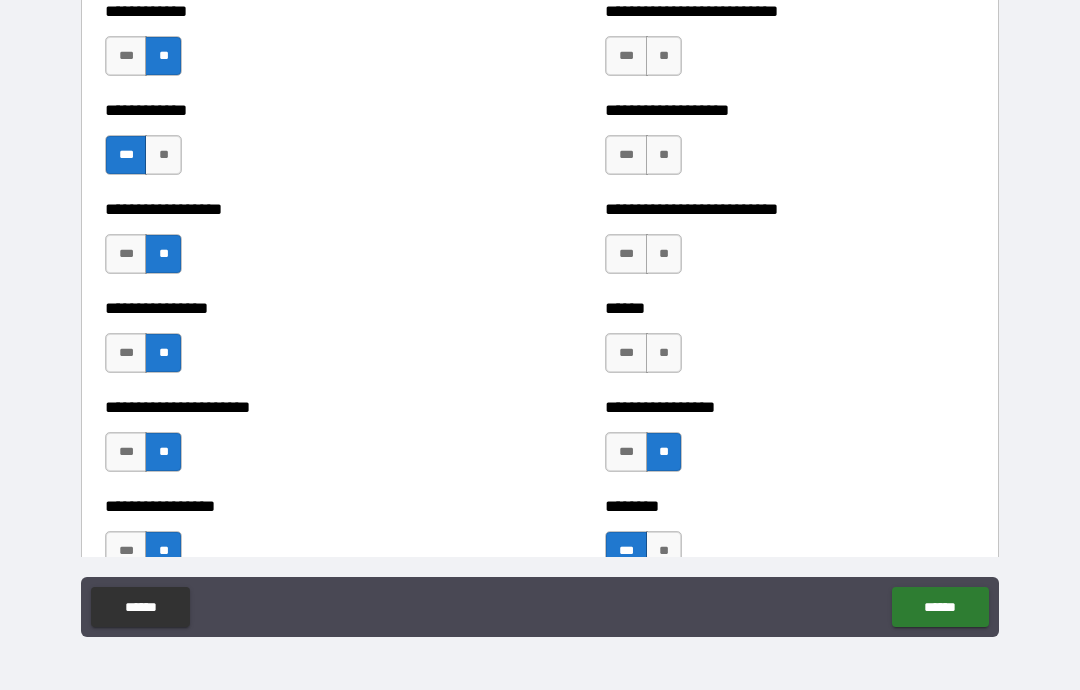 scroll, scrollTop: 4608, scrollLeft: 0, axis: vertical 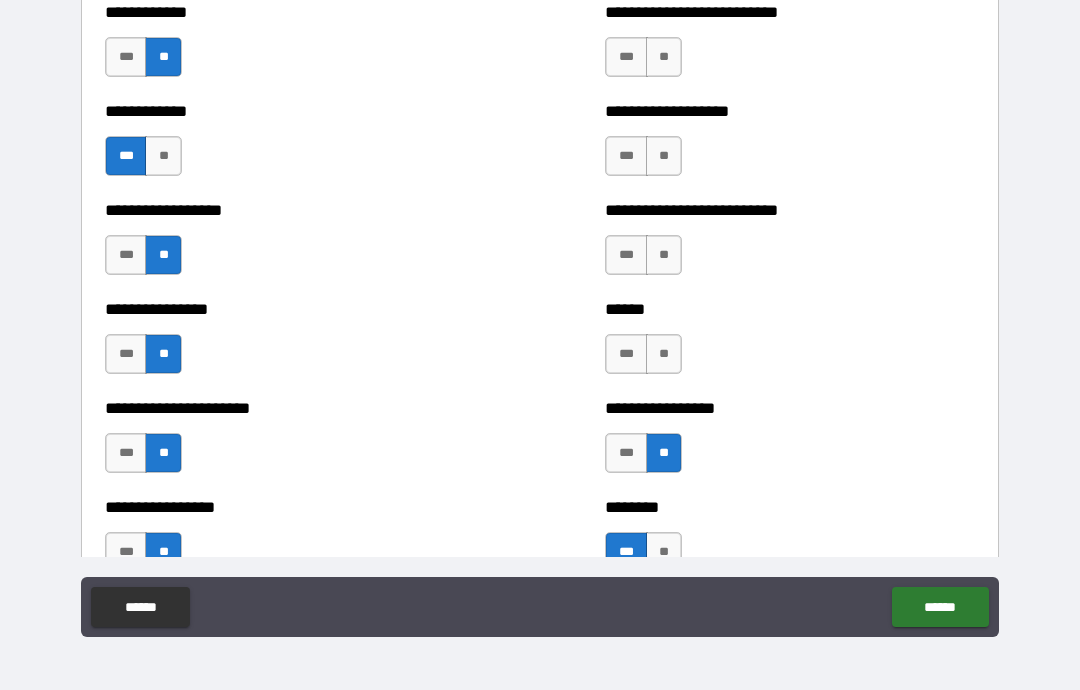 click on "**" at bounding box center [664, 354] 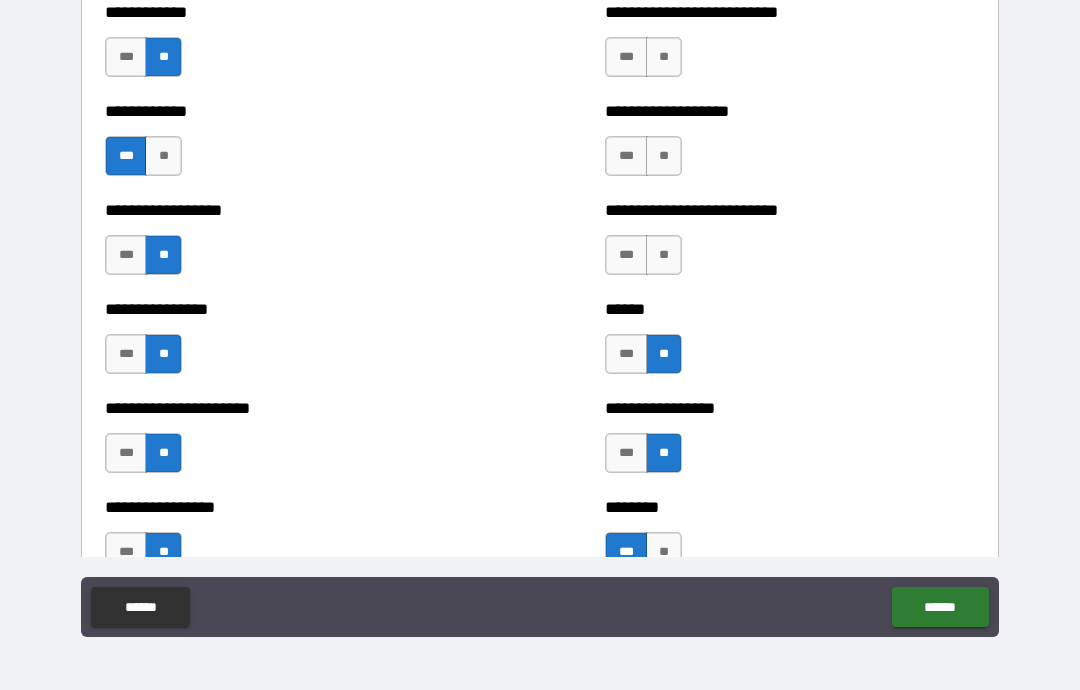 click on "**" at bounding box center [664, 255] 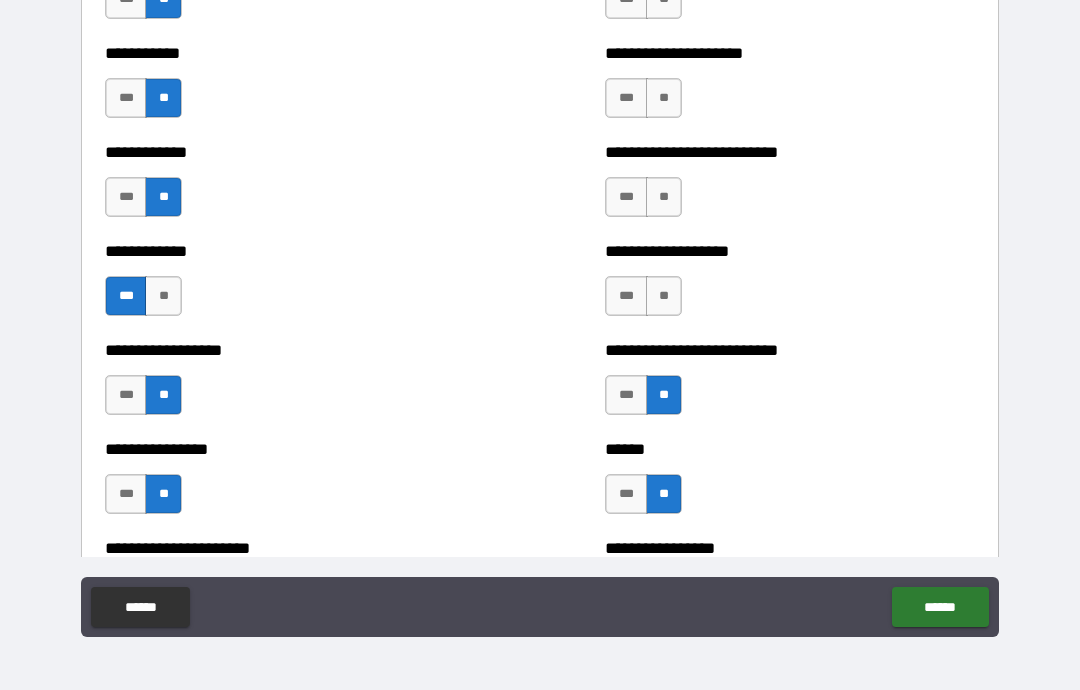 scroll, scrollTop: 4463, scrollLeft: 0, axis: vertical 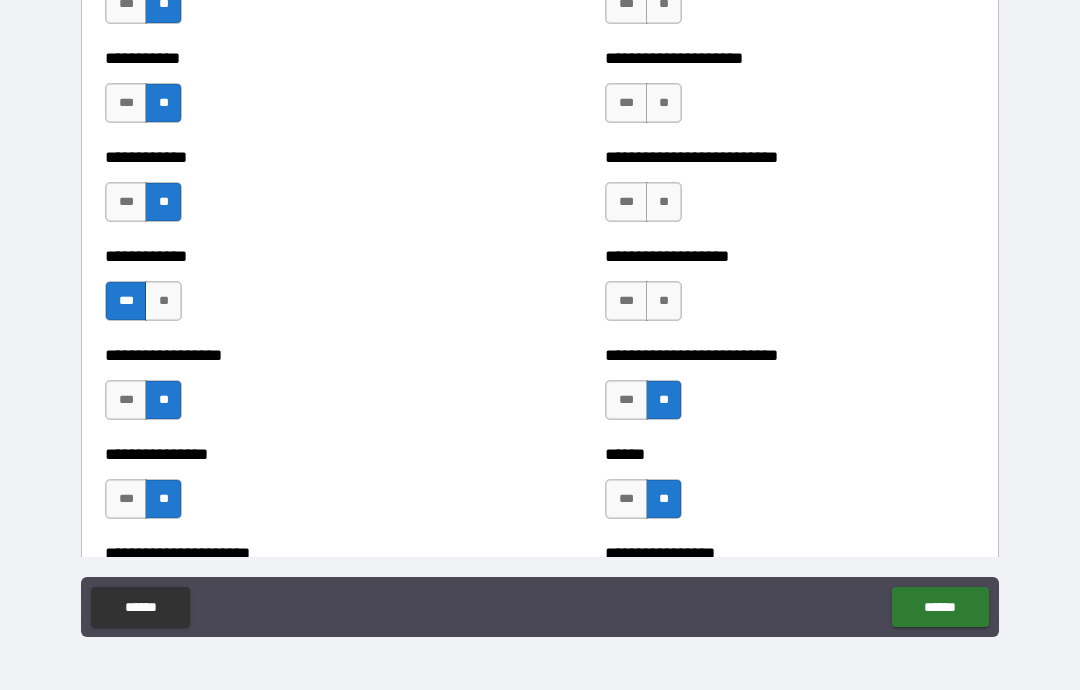 click on "**" at bounding box center [664, 301] 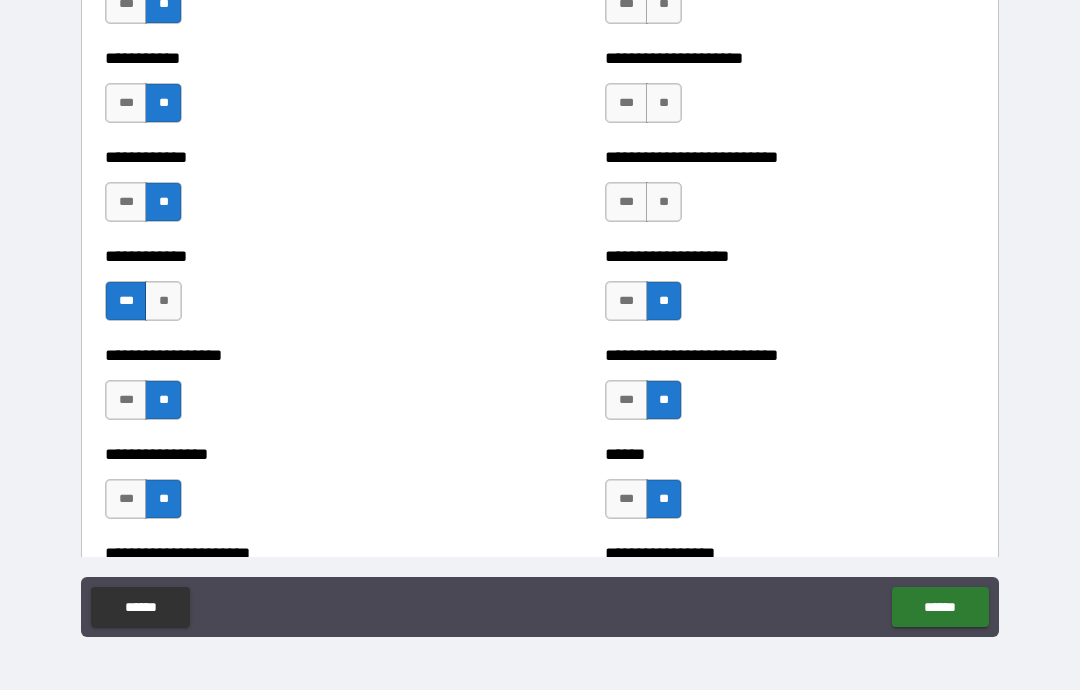 click on "**" at bounding box center (664, 202) 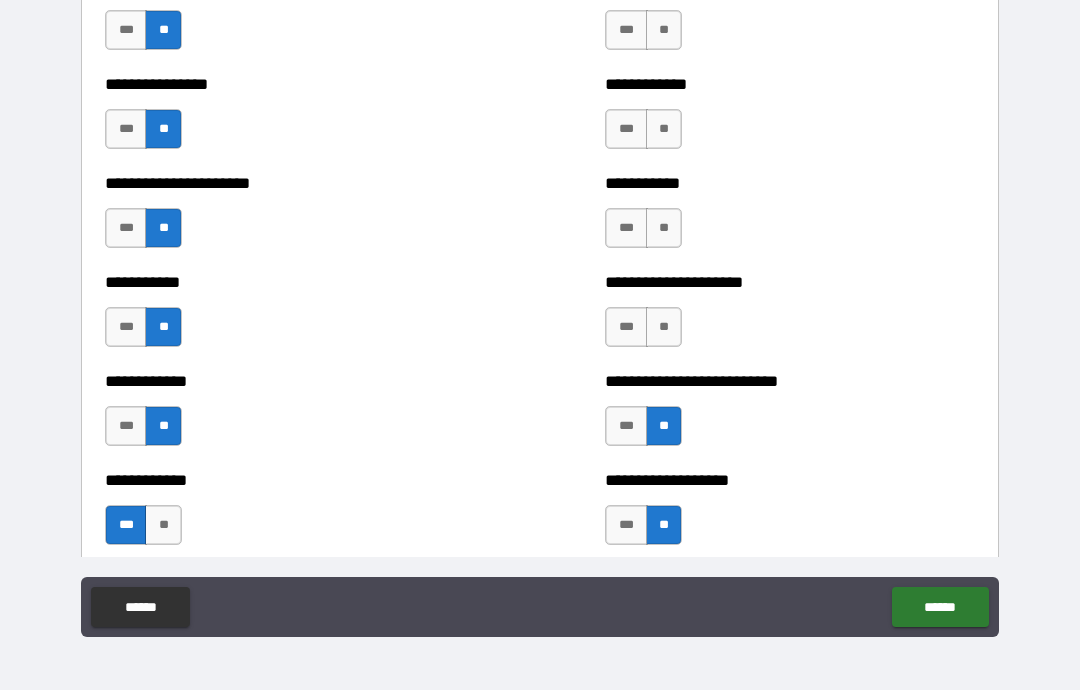 scroll, scrollTop: 4224, scrollLeft: 0, axis: vertical 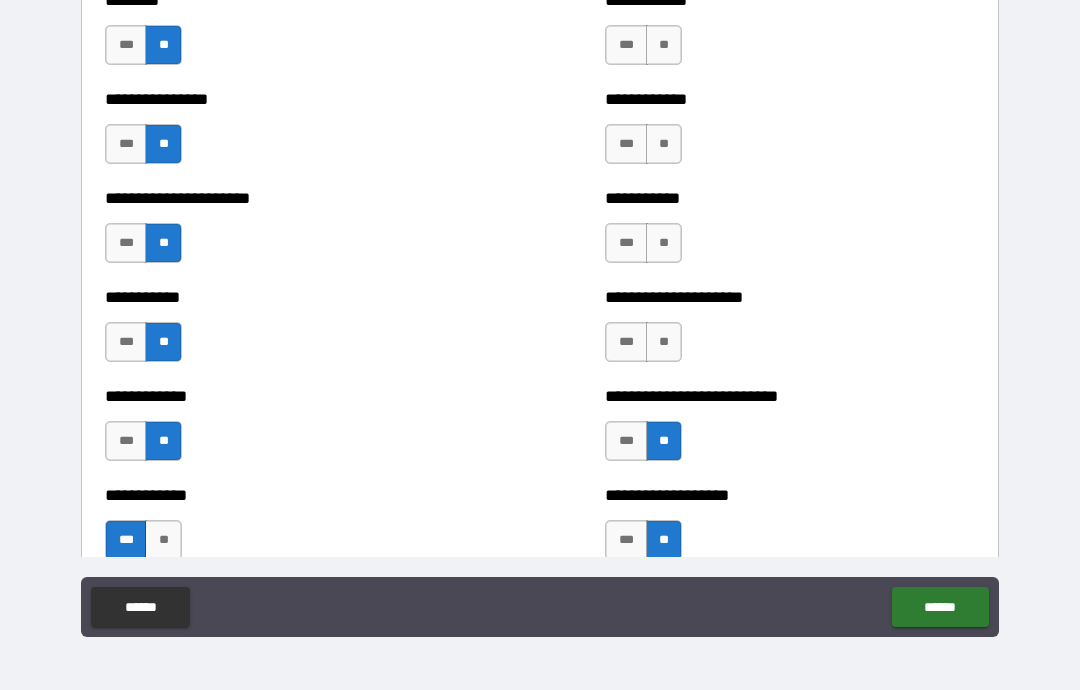 click on "**" at bounding box center (664, 342) 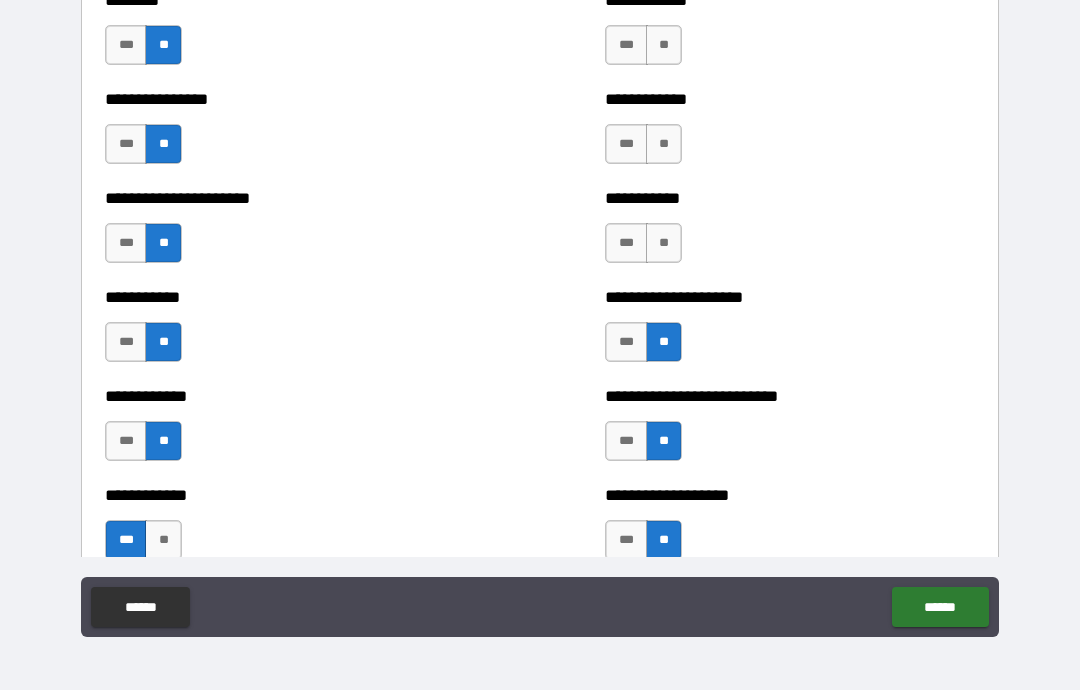 click on "**" at bounding box center [664, 243] 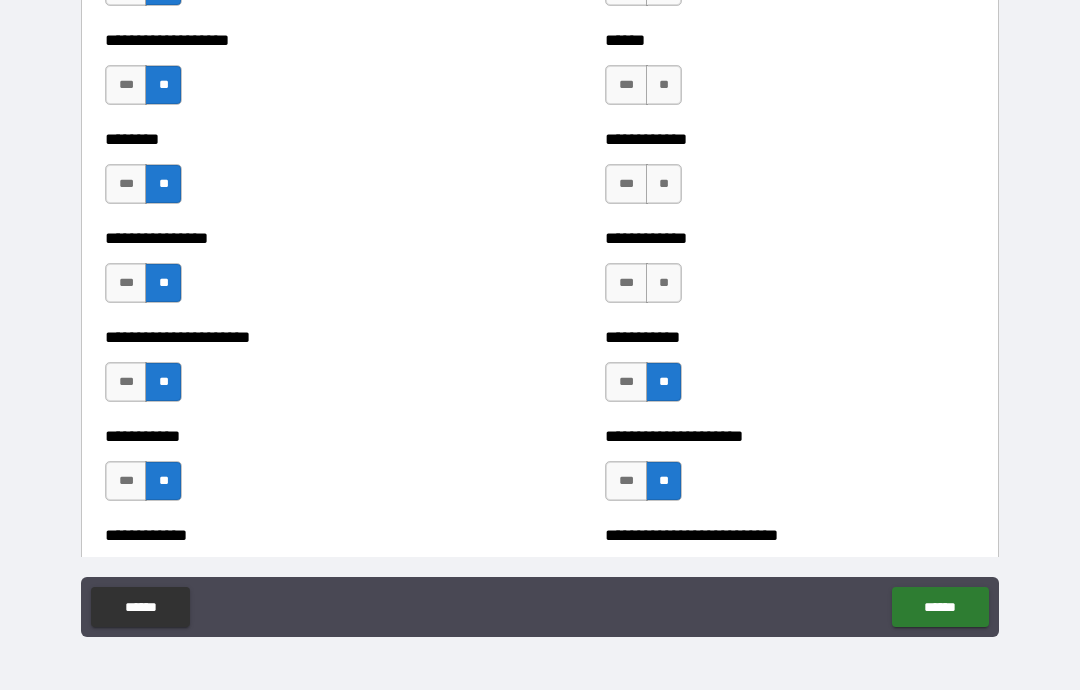 scroll, scrollTop: 4083, scrollLeft: 0, axis: vertical 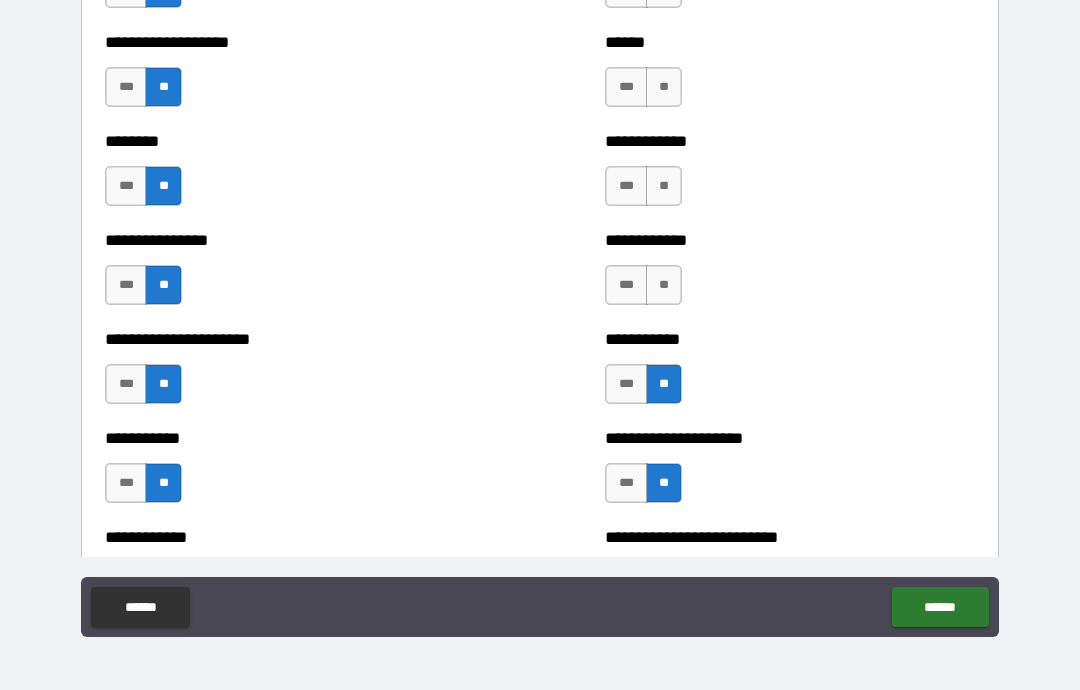 click on "**" at bounding box center (664, 285) 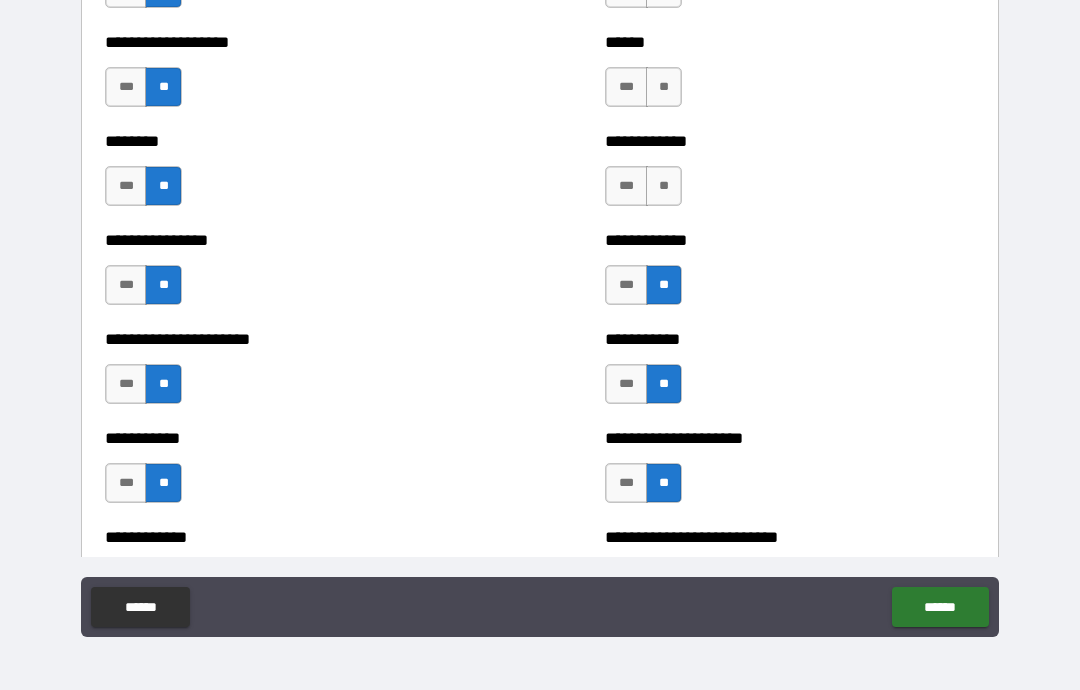 click on "**" at bounding box center (664, 186) 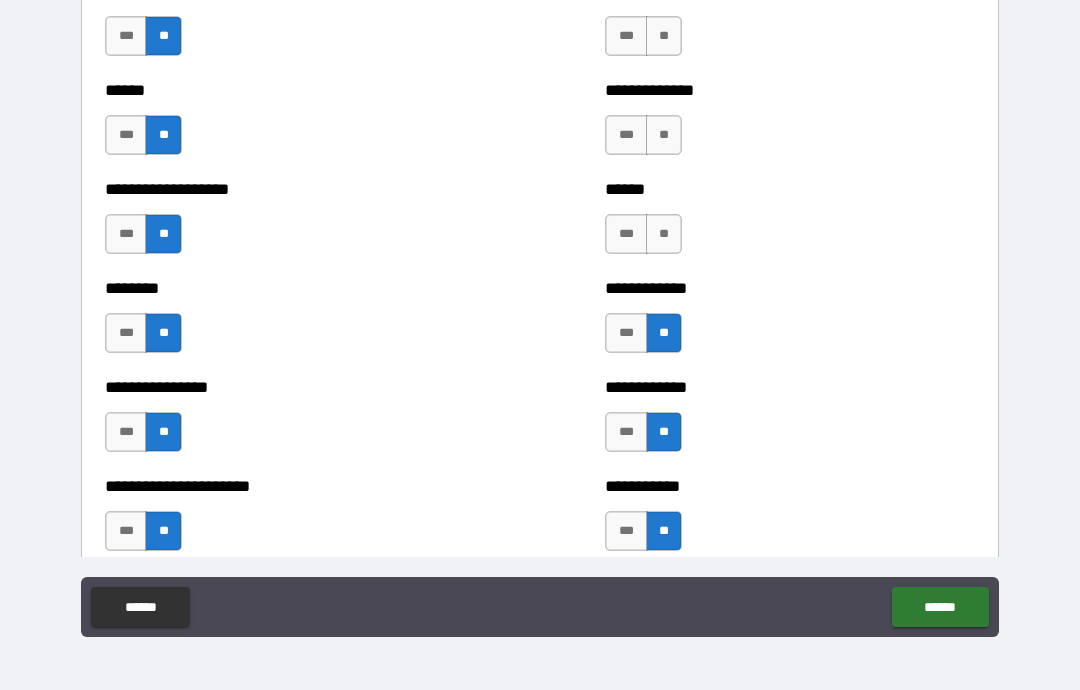 scroll, scrollTop: 3918, scrollLeft: 0, axis: vertical 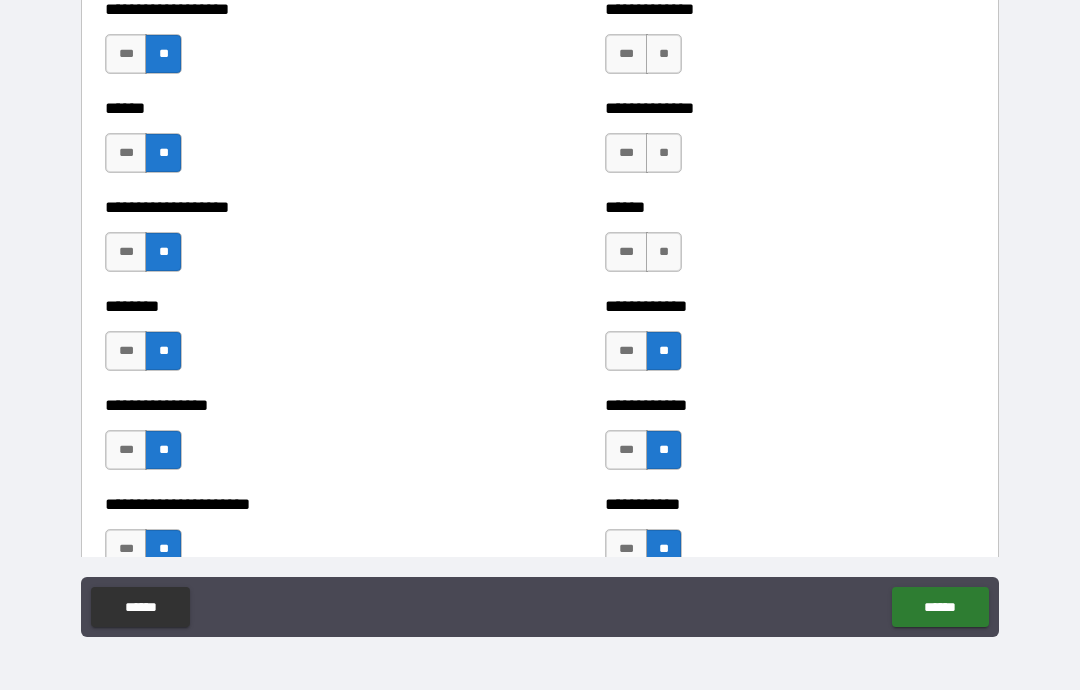 click on "**" at bounding box center [664, 252] 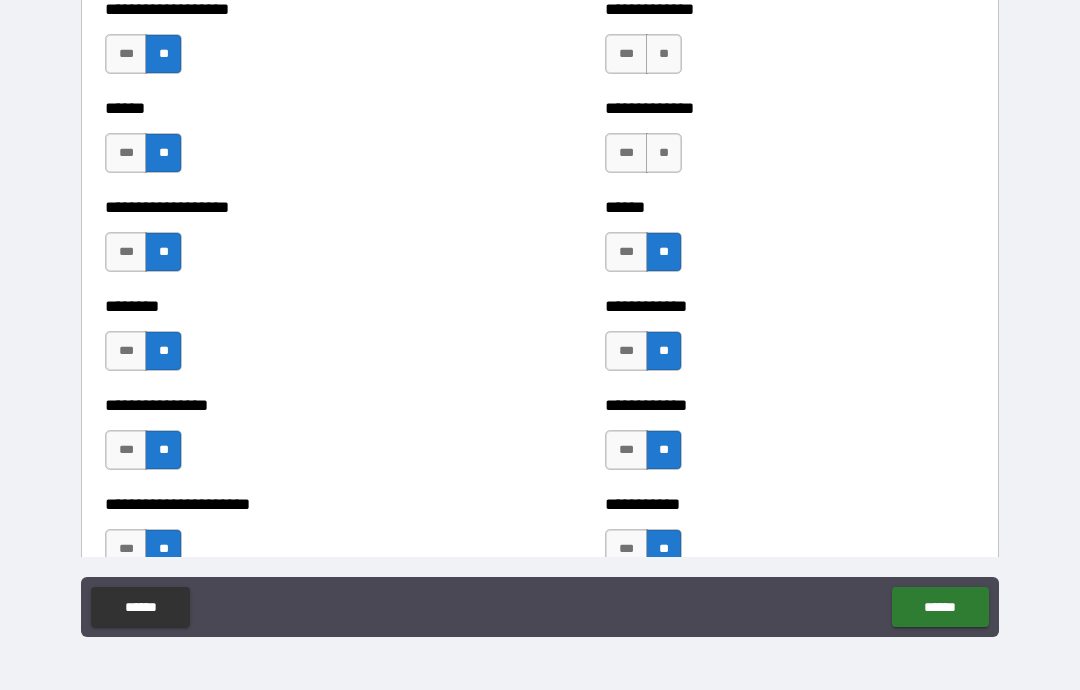 click on "**" at bounding box center (664, 153) 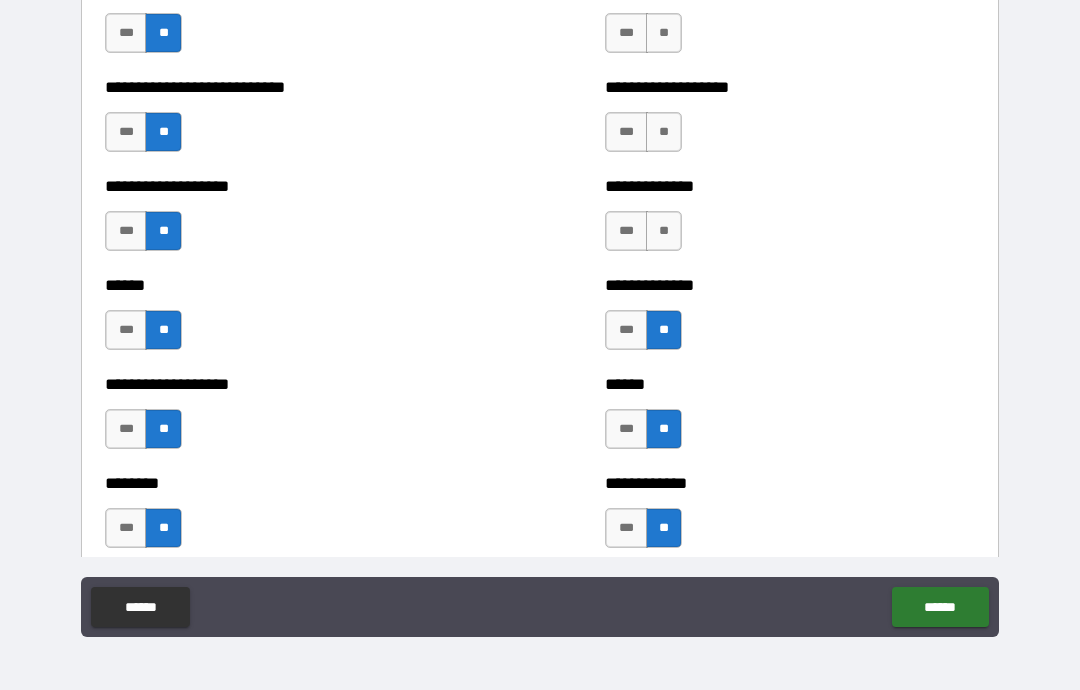 scroll, scrollTop: 3734, scrollLeft: 0, axis: vertical 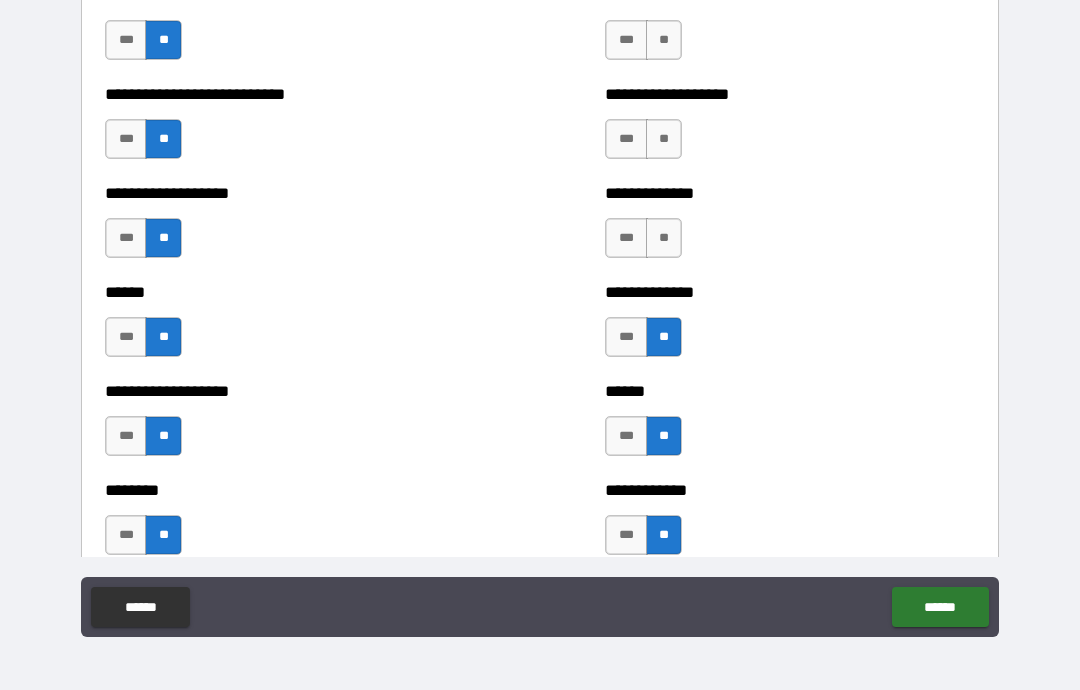 click on "**" at bounding box center (664, 238) 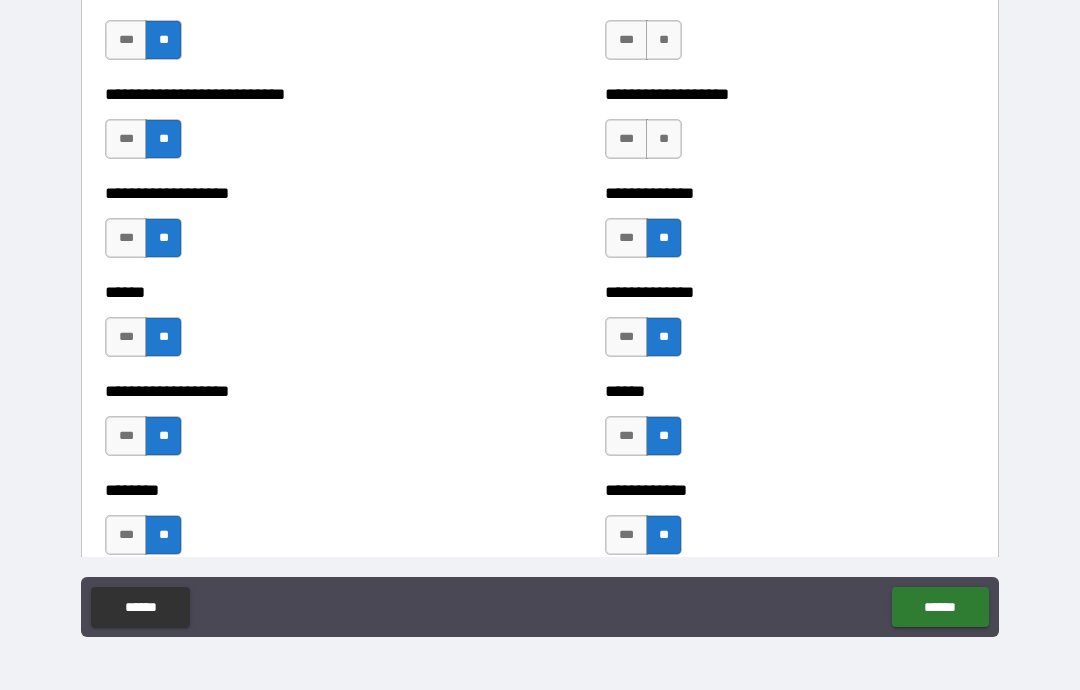 click on "**" at bounding box center (664, 139) 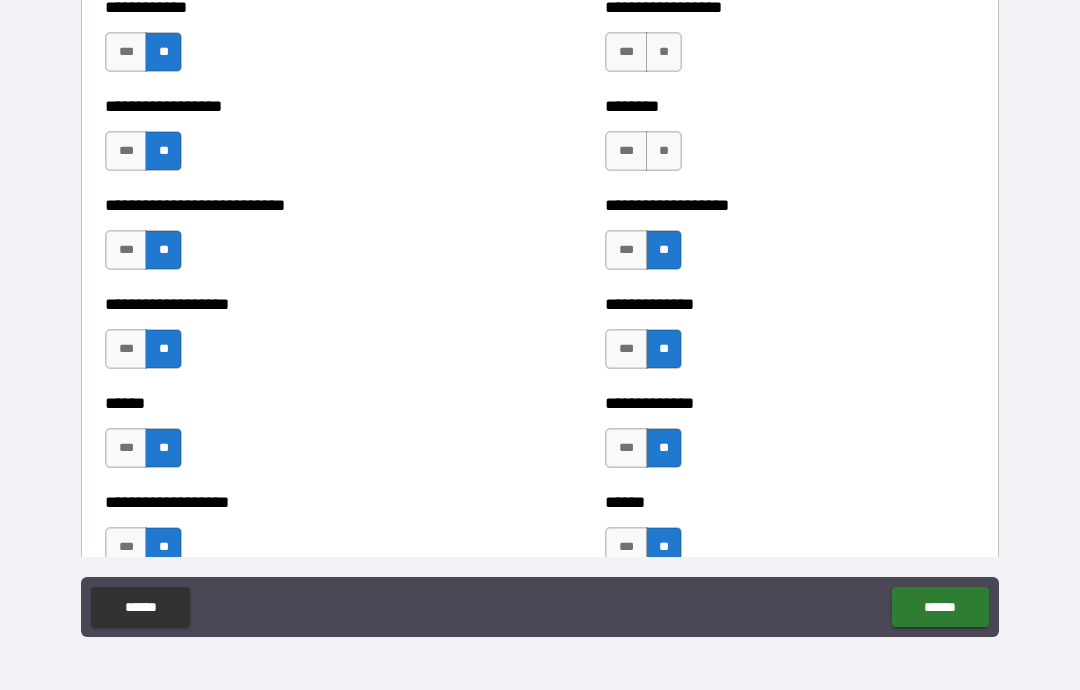 scroll, scrollTop: 3517, scrollLeft: 0, axis: vertical 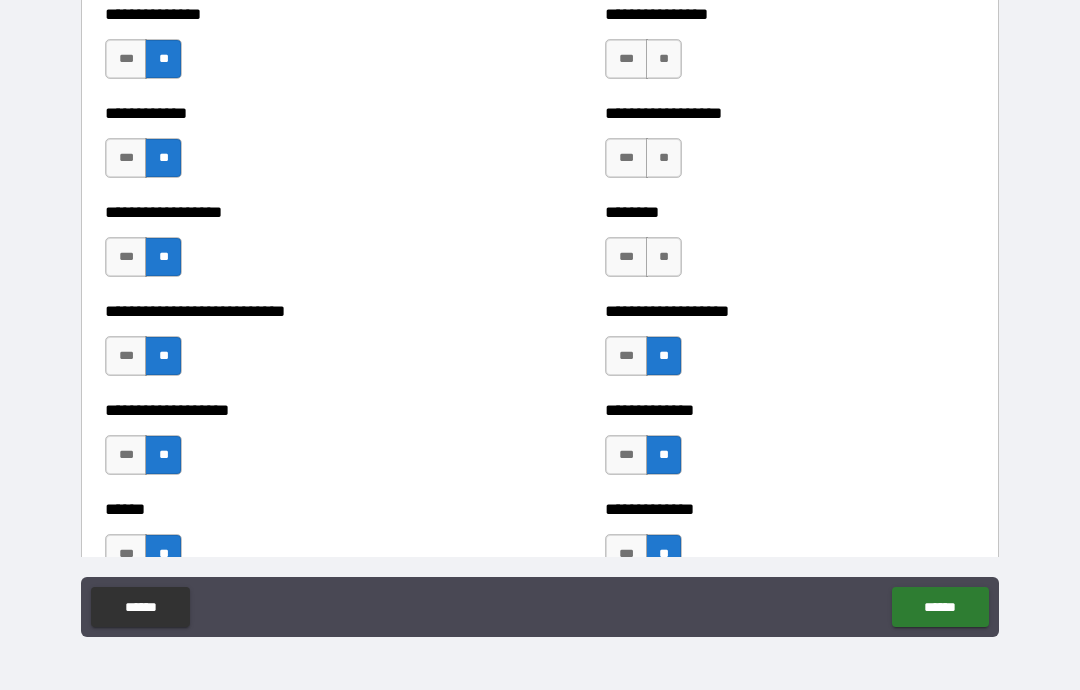 click on "**" at bounding box center [664, 257] 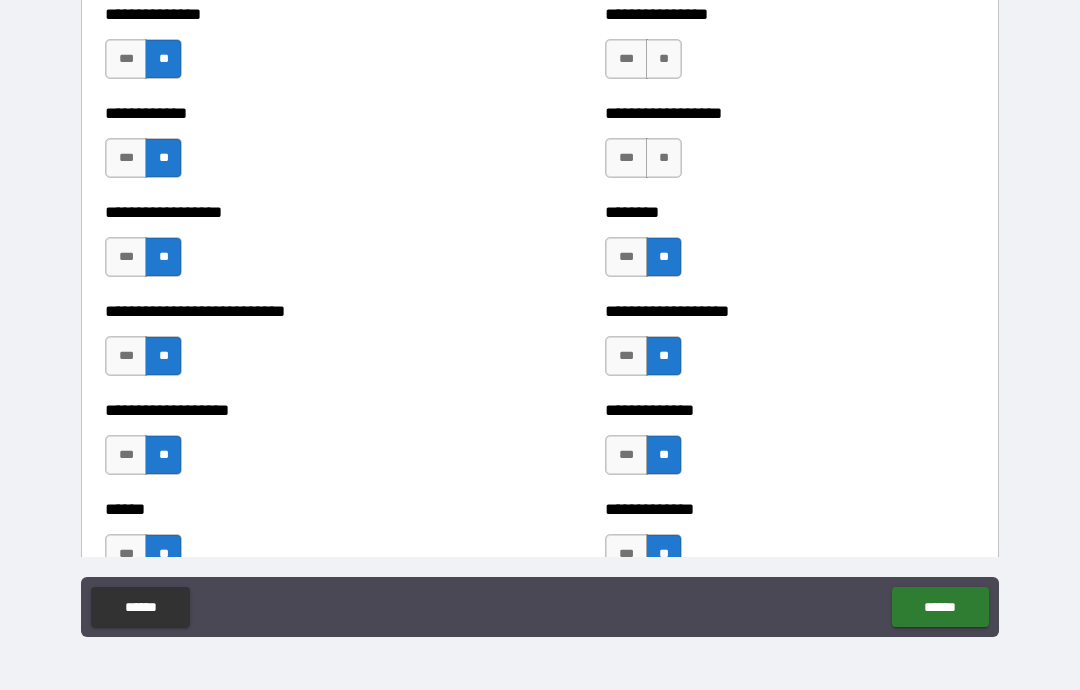 click on "**" at bounding box center [664, 158] 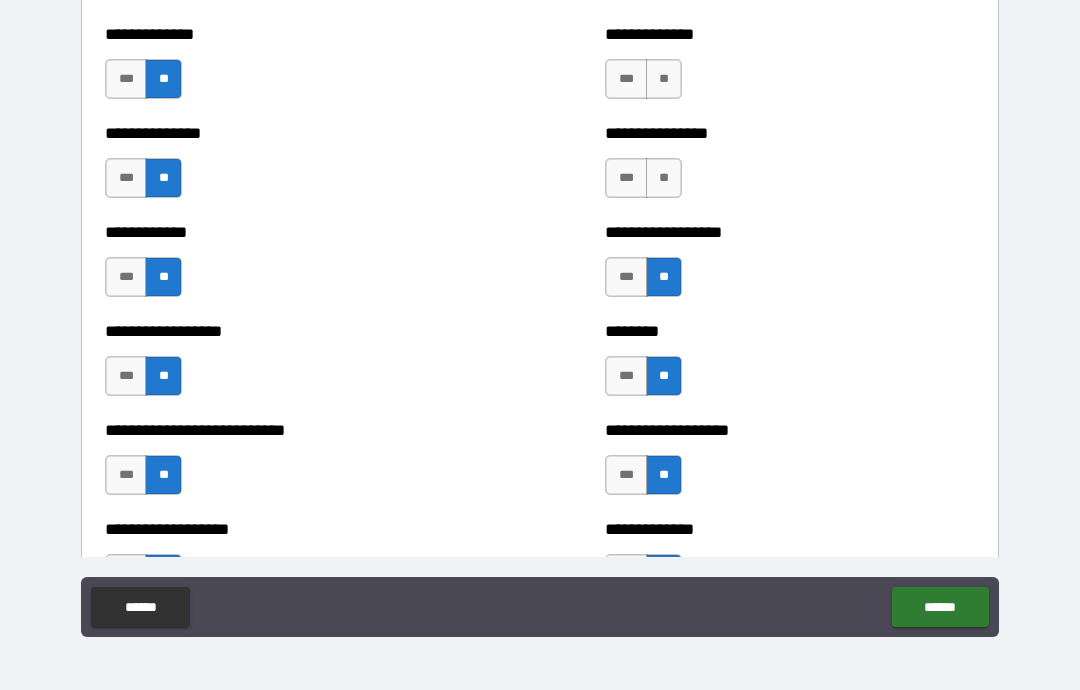 scroll, scrollTop: 3303, scrollLeft: 0, axis: vertical 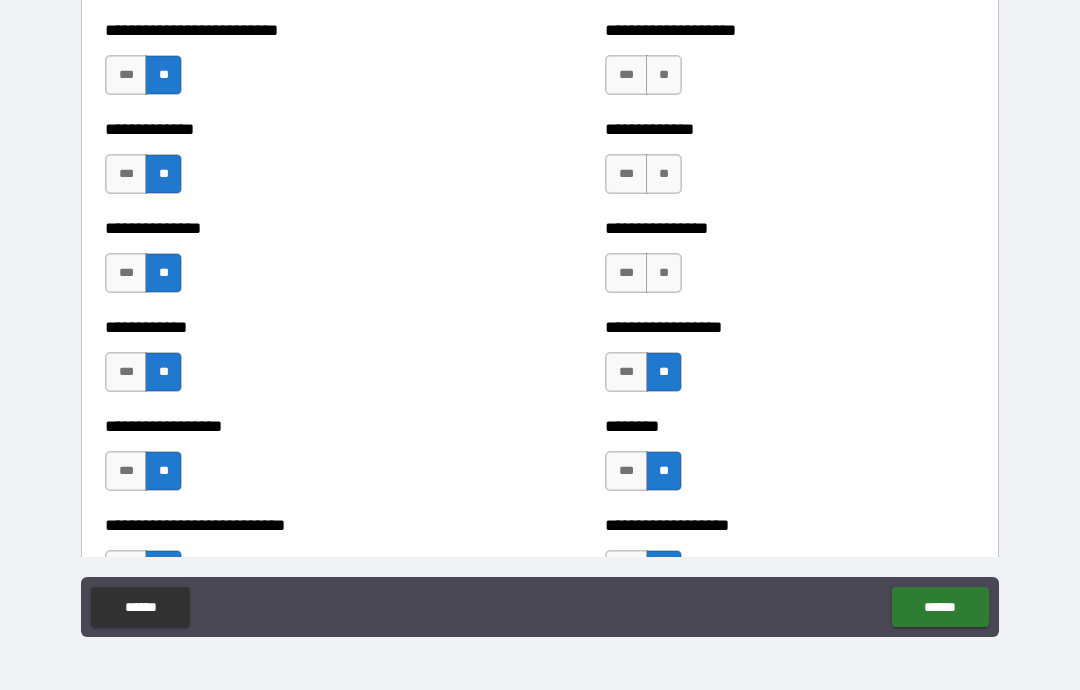 click on "**" at bounding box center (664, 273) 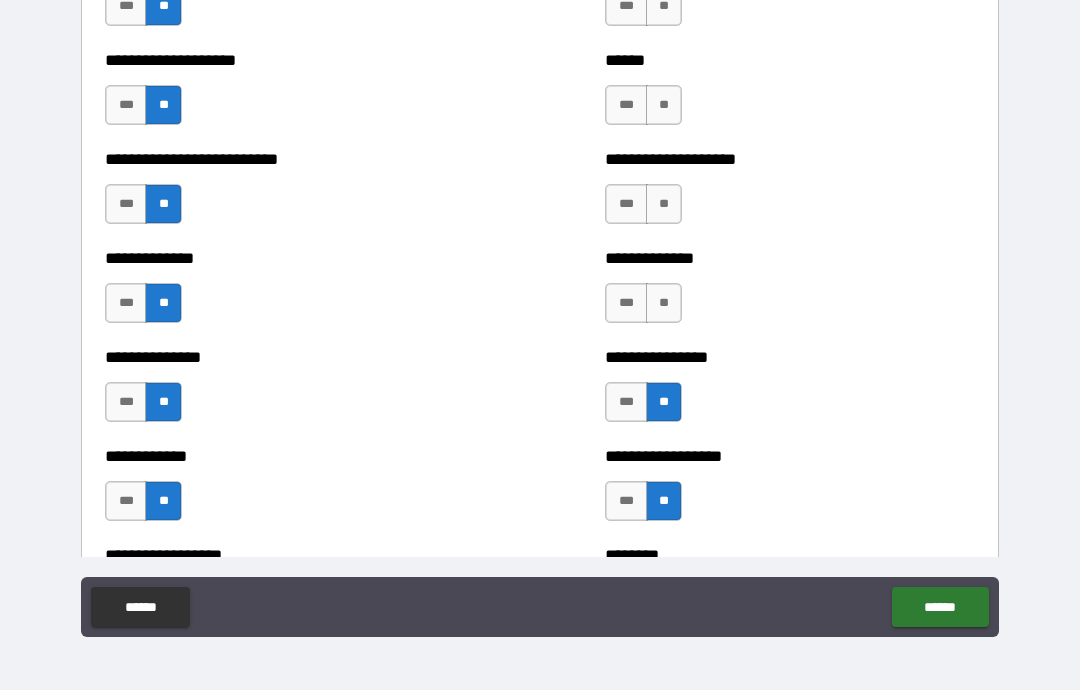 scroll, scrollTop: 3167, scrollLeft: 0, axis: vertical 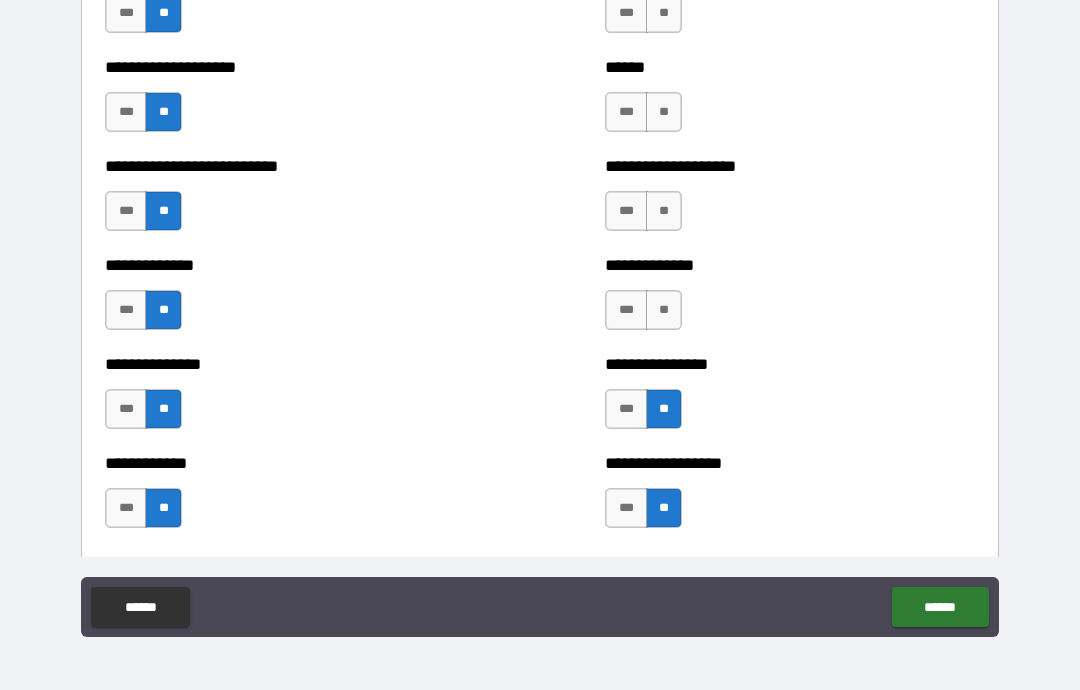 click on "**" at bounding box center [664, 310] 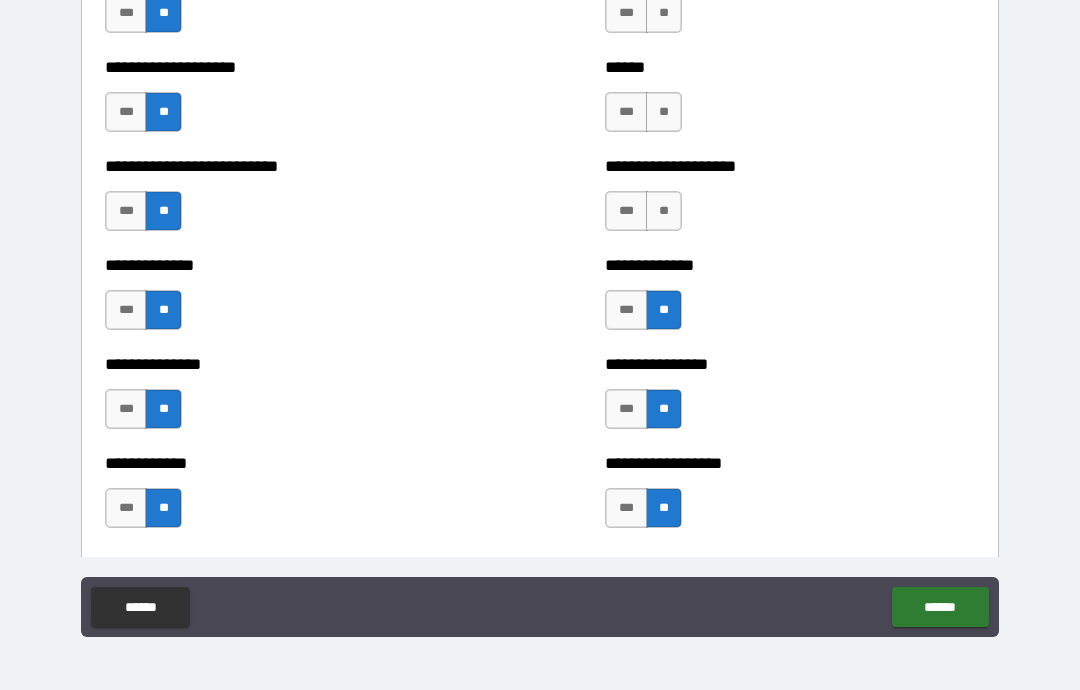 click on "**" at bounding box center (664, 211) 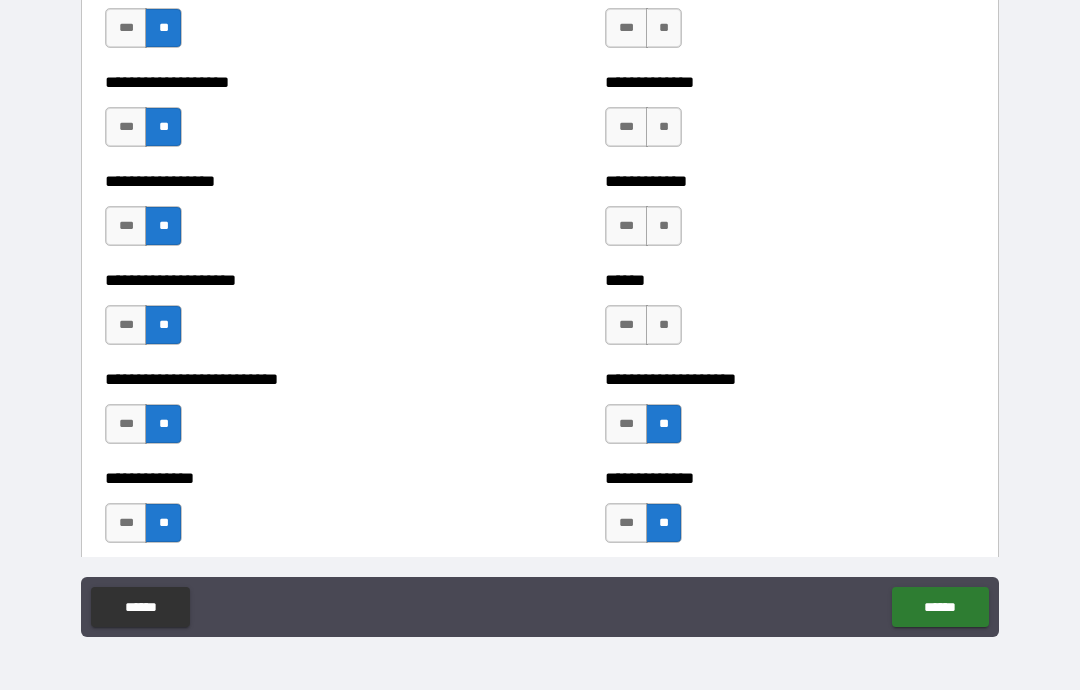 scroll, scrollTop: 2951, scrollLeft: 0, axis: vertical 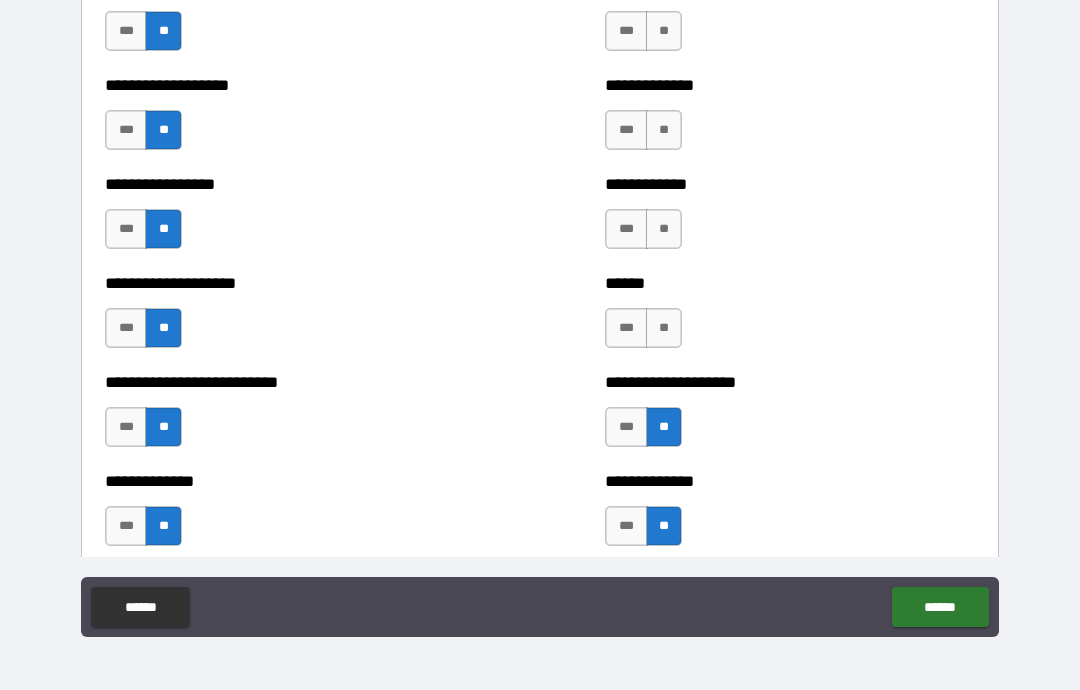 click on "**" at bounding box center (664, 328) 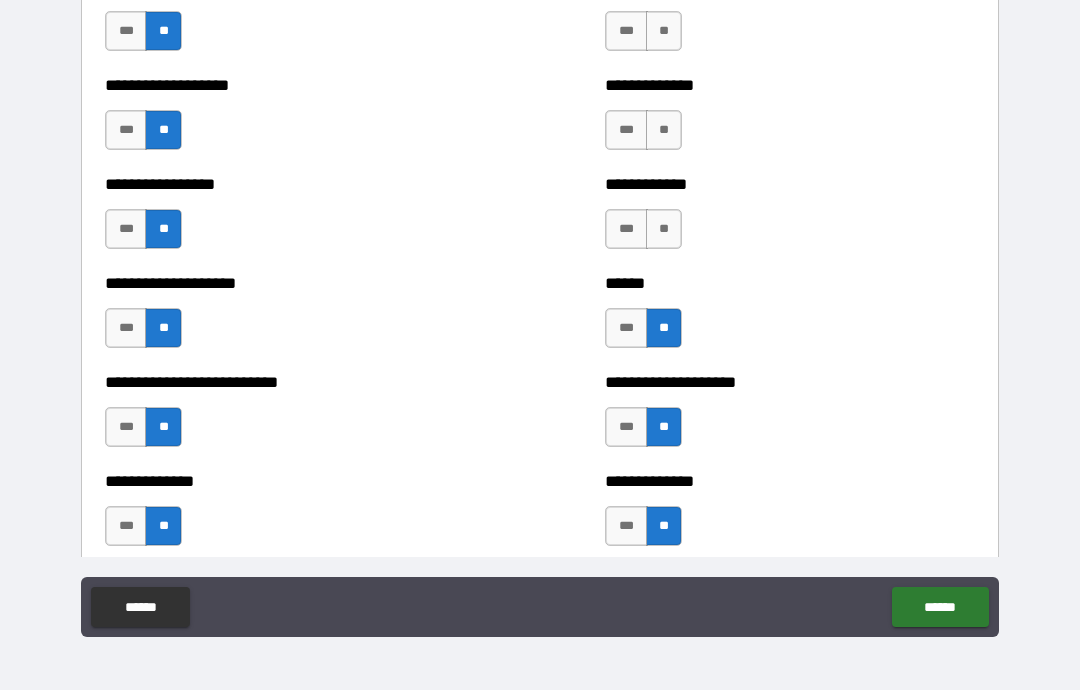 click on "**" at bounding box center [664, 229] 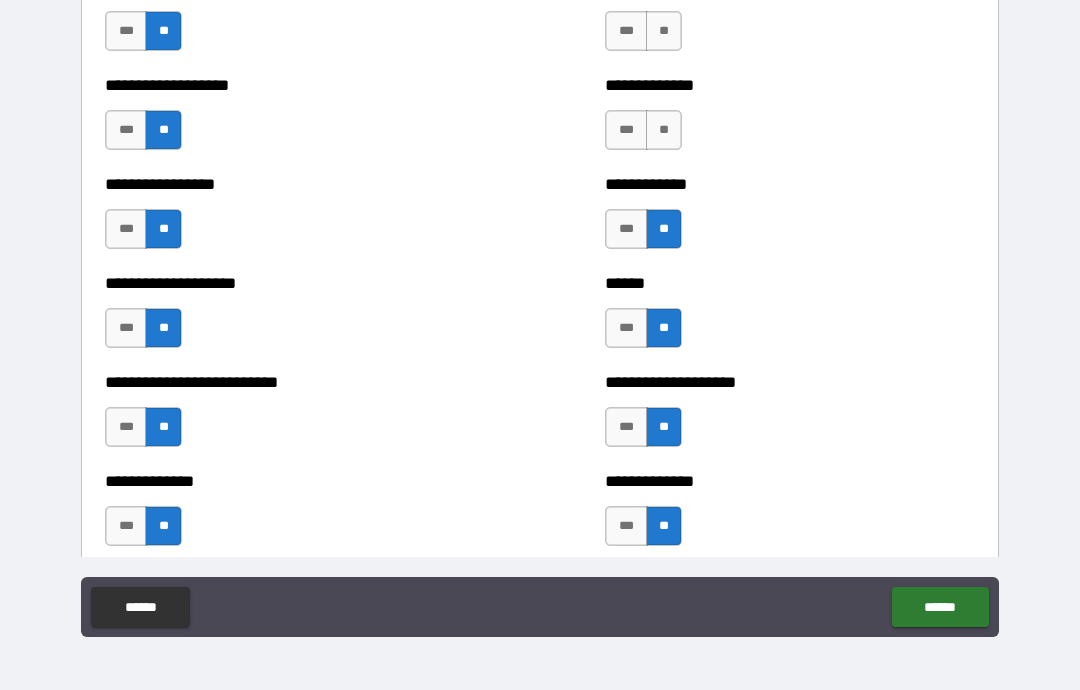 click on "**" at bounding box center [664, 130] 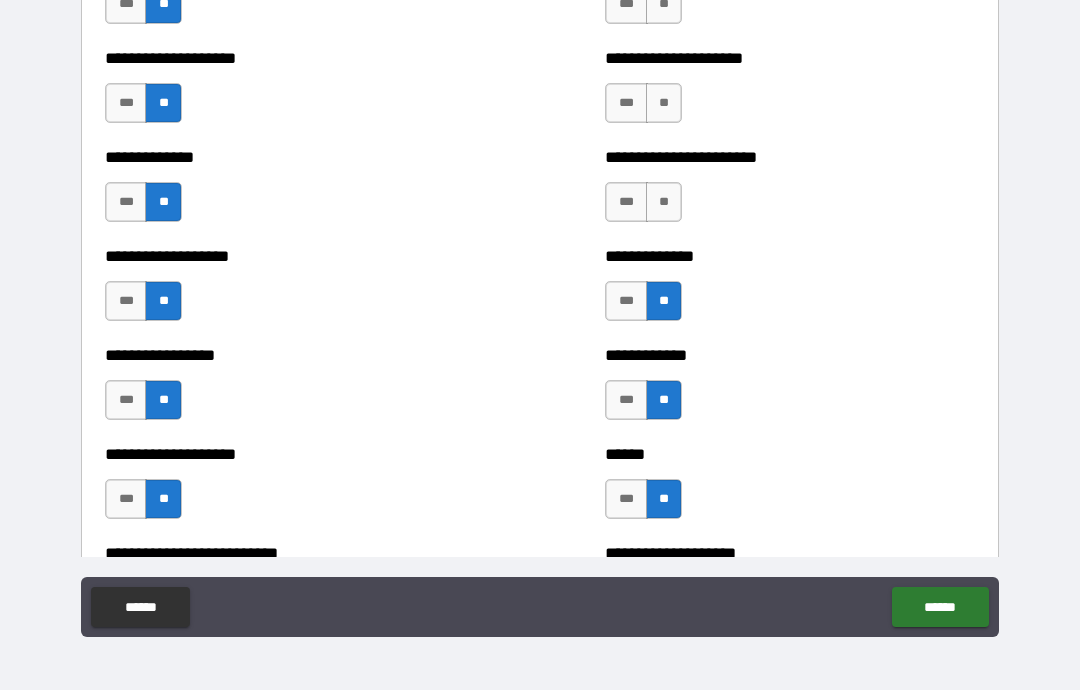 scroll, scrollTop: 2770, scrollLeft: 0, axis: vertical 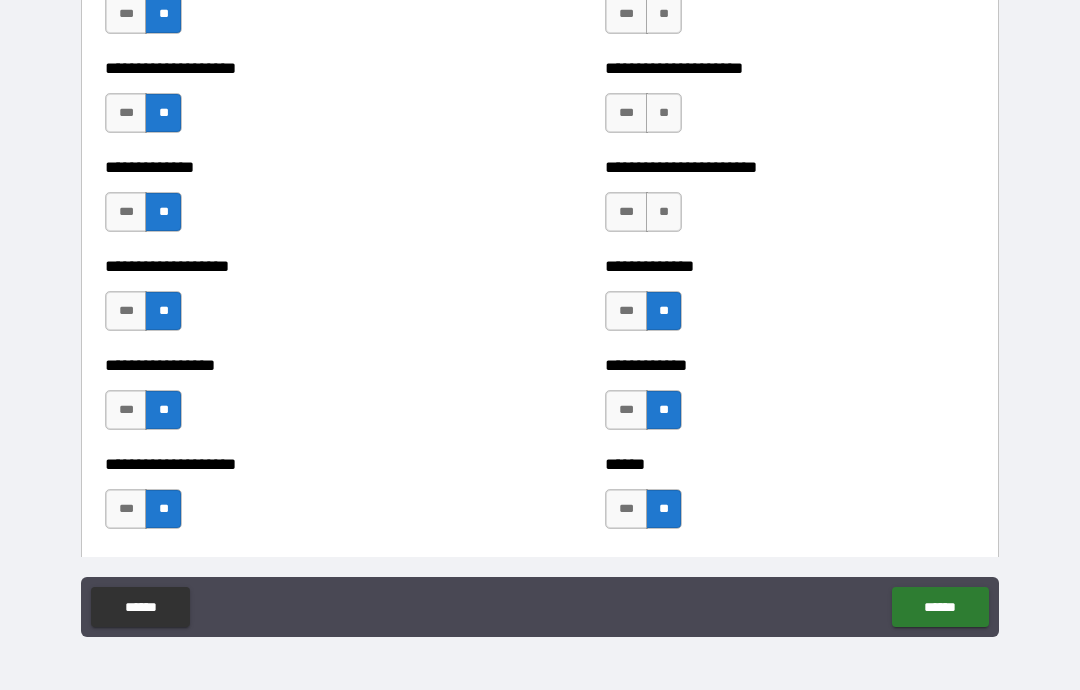 click on "**" at bounding box center [664, 212] 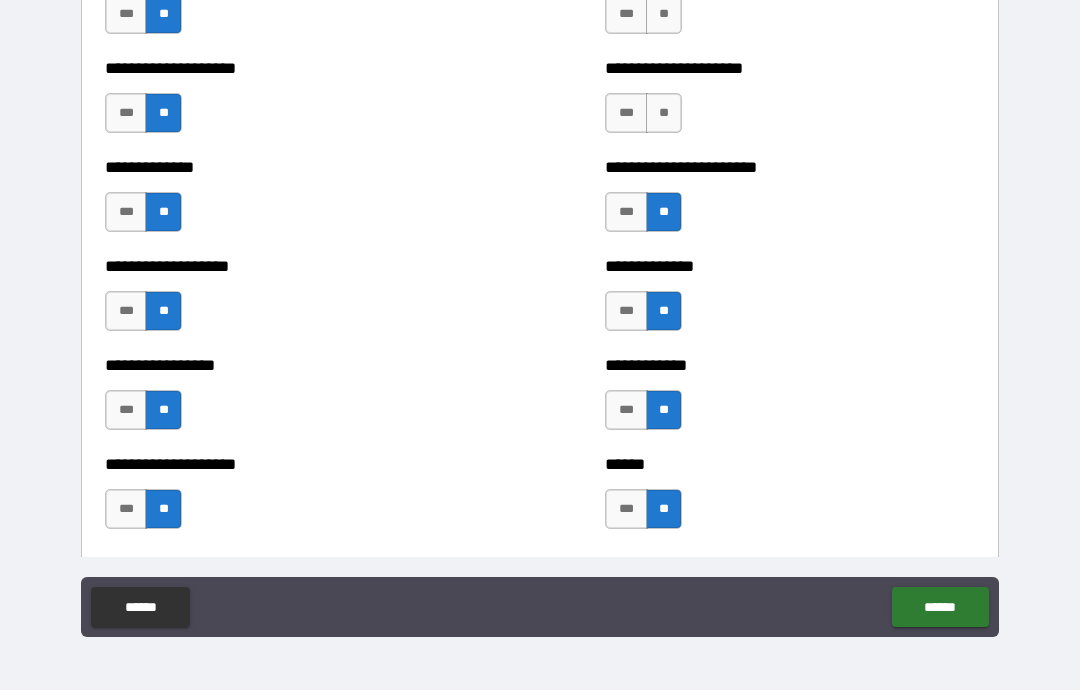 click on "**" at bounding box center (664, 113) 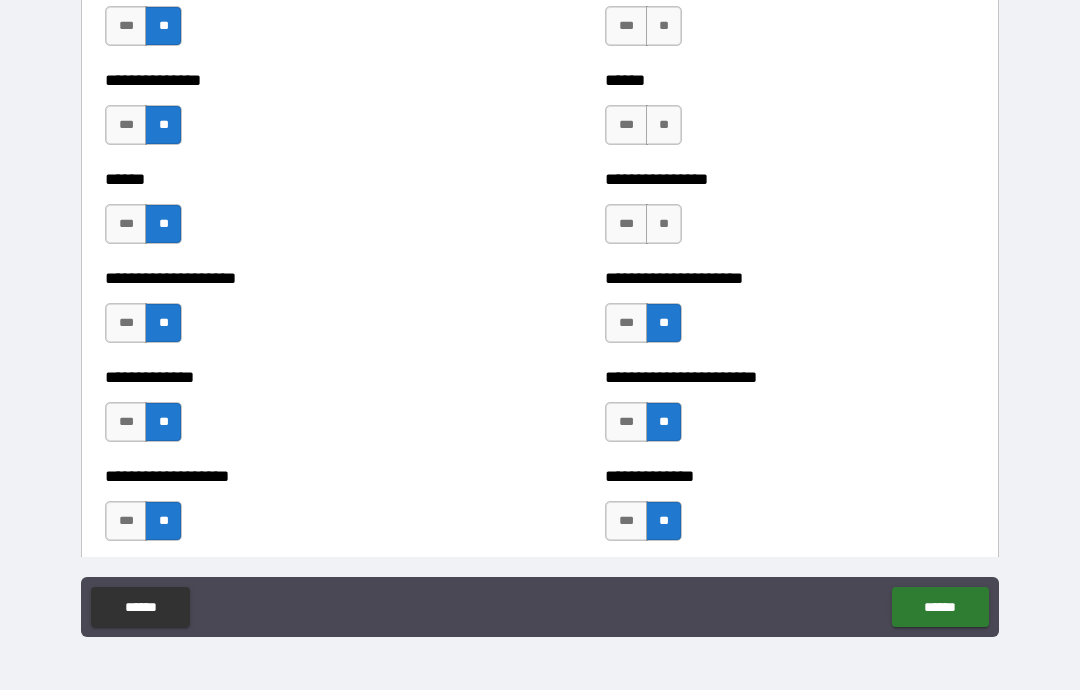 scroll, scrollTop: 2543, scrollLeft: 0, axis: vertical 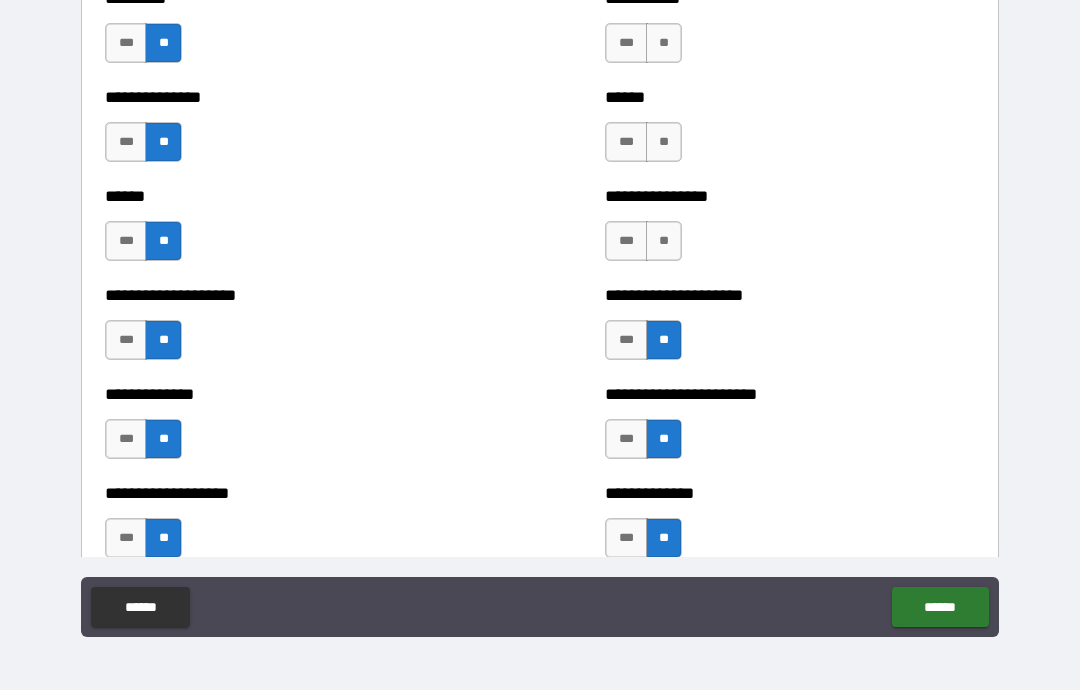 click on "**" at bounding box center (664, 241) 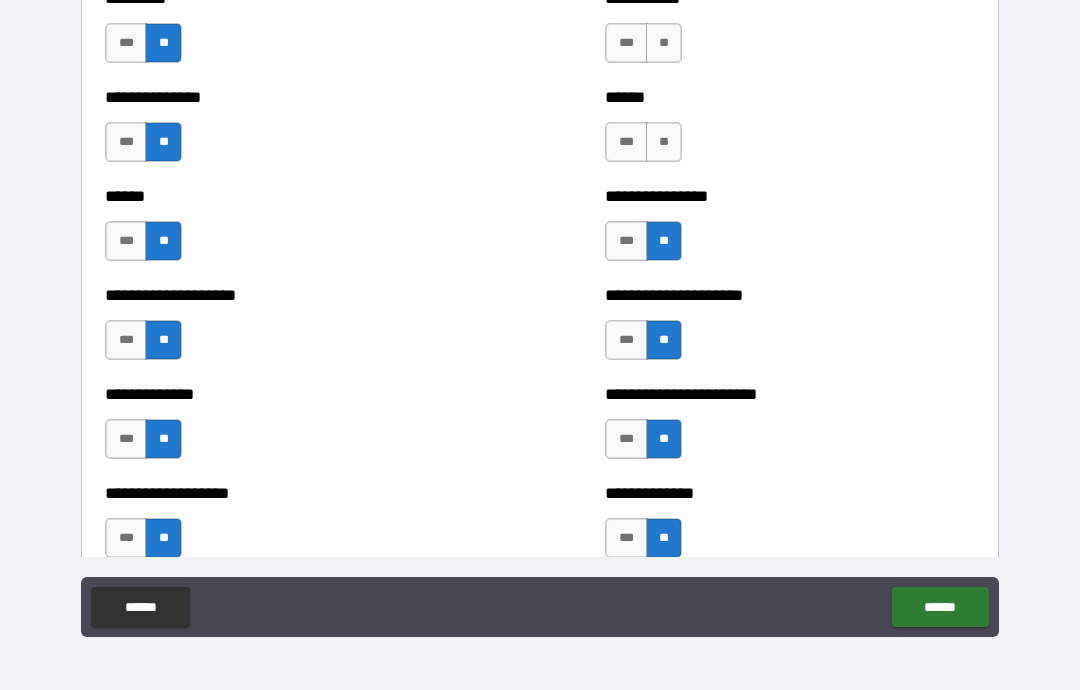 click on "**" at bounding box center (664, 142) 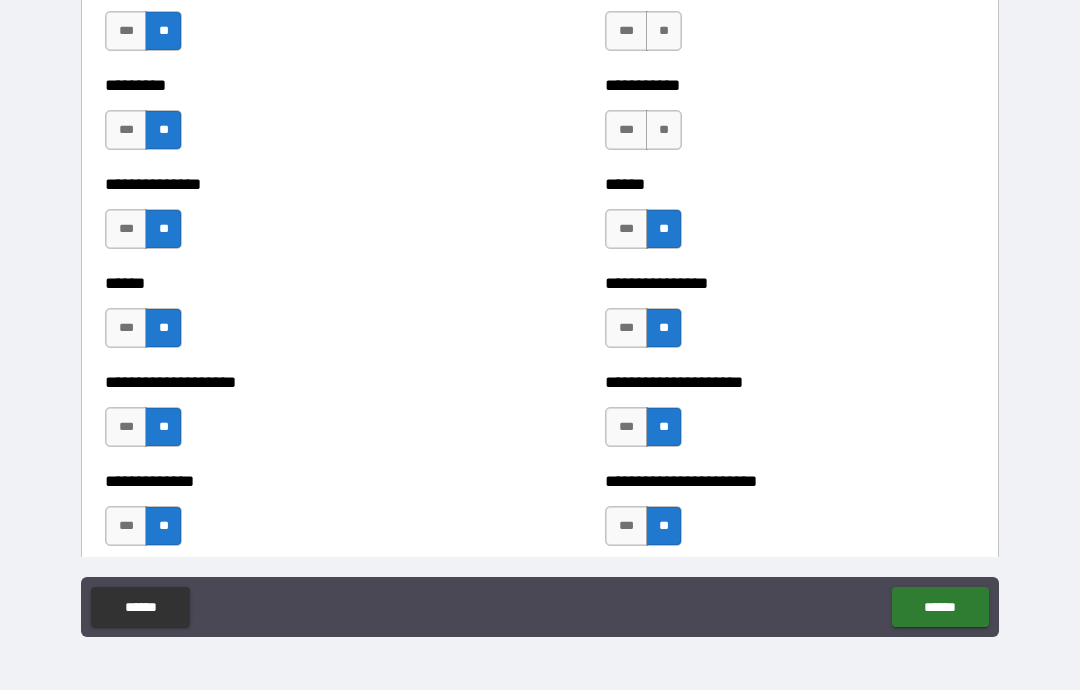 scroll, scrollTop: 2351, scrollLeft: 0, axis: vertical 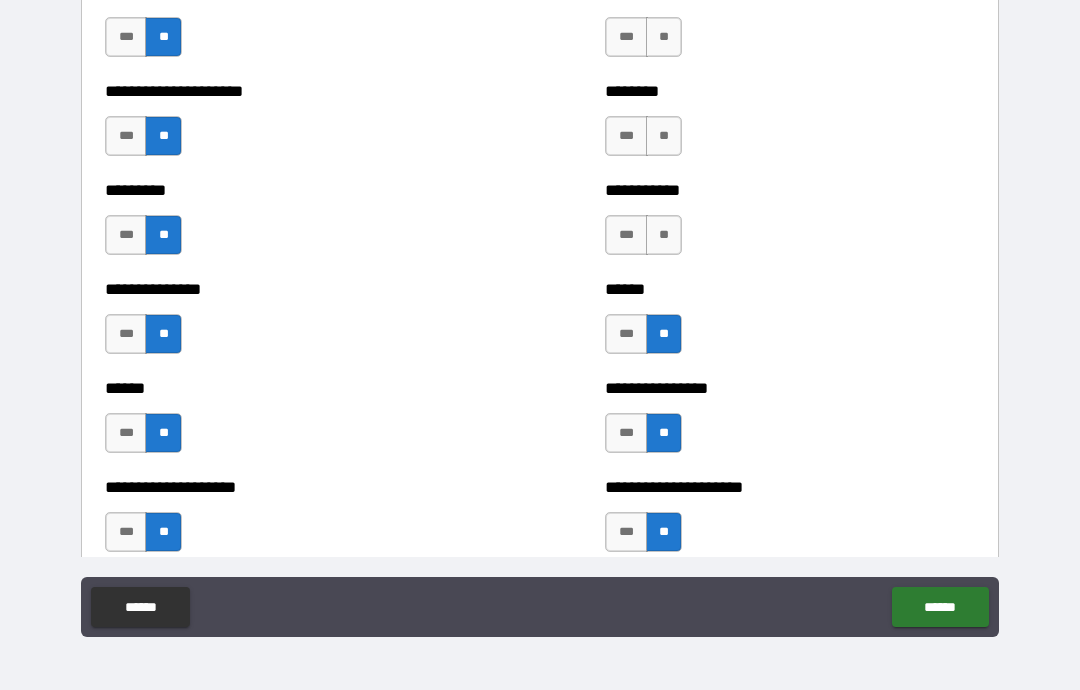 click on "**" at bounding box center [664, 235] 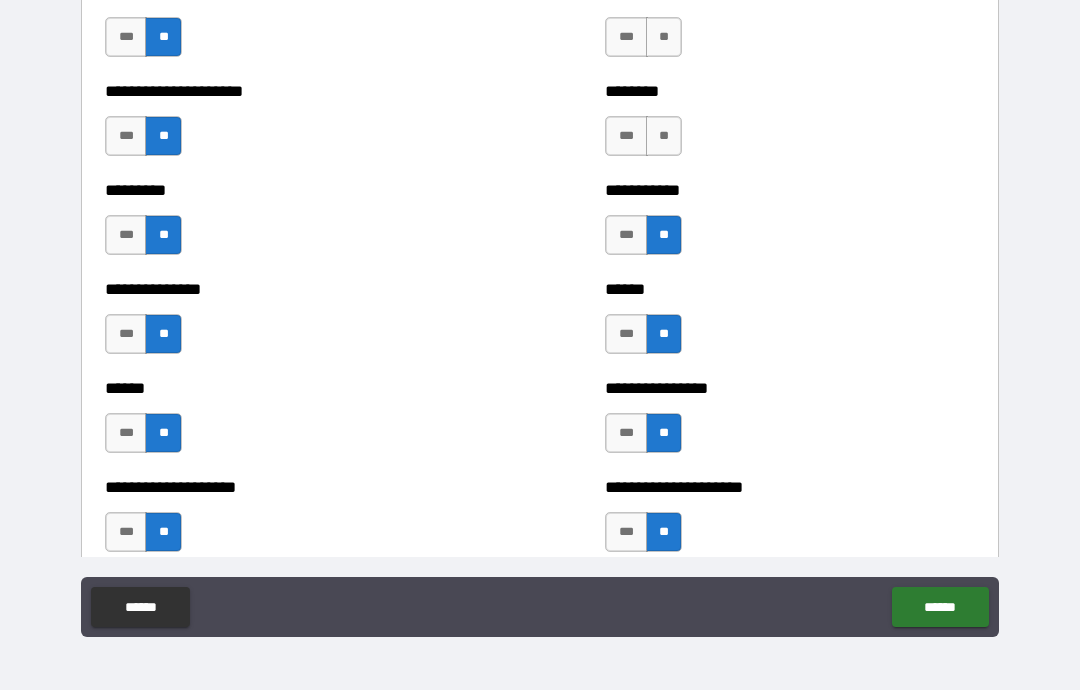 click on "**" at bounding box center (664, 136) 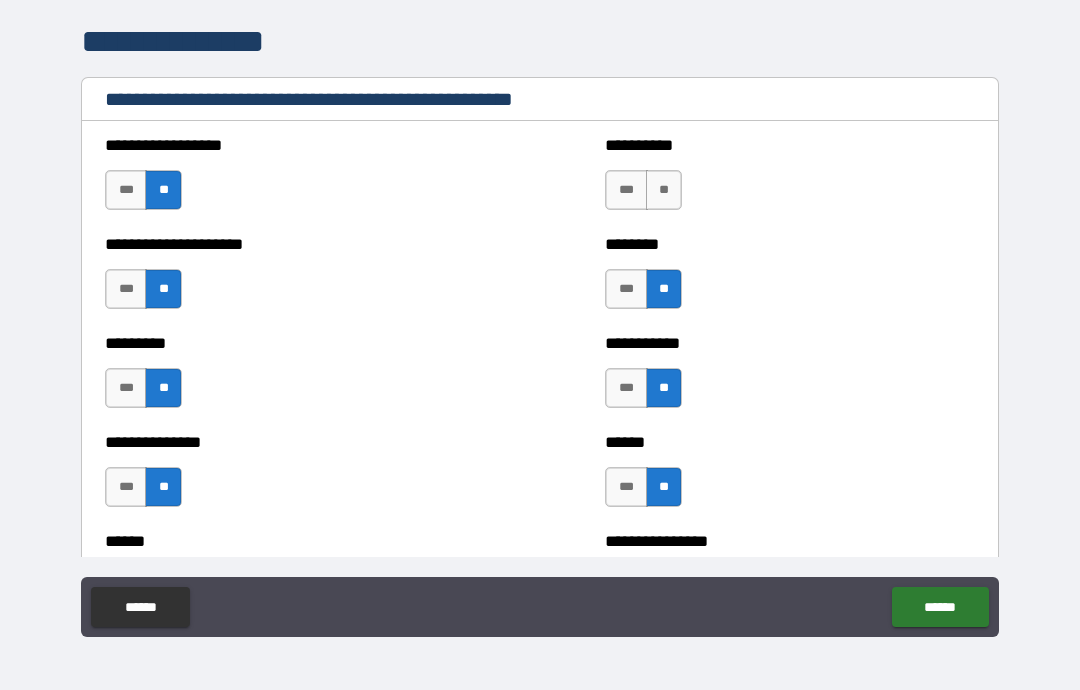 scroll, scrollTop: 2196, scrollLeft: 0, axis: vertical 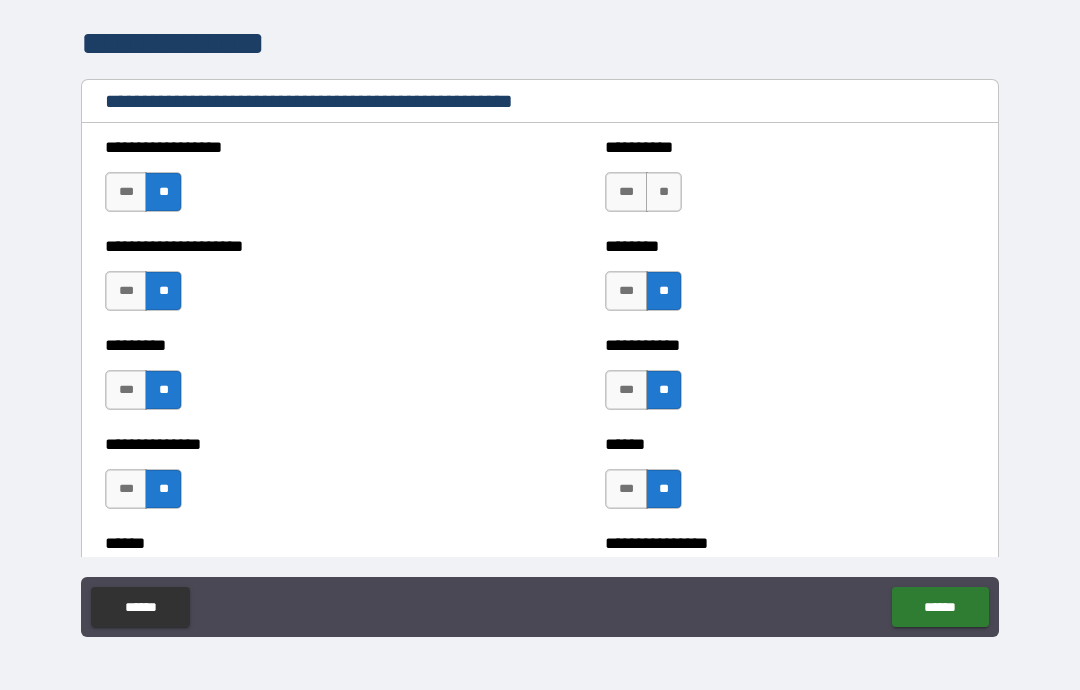 click on "**" at bounding box center [664, 192] 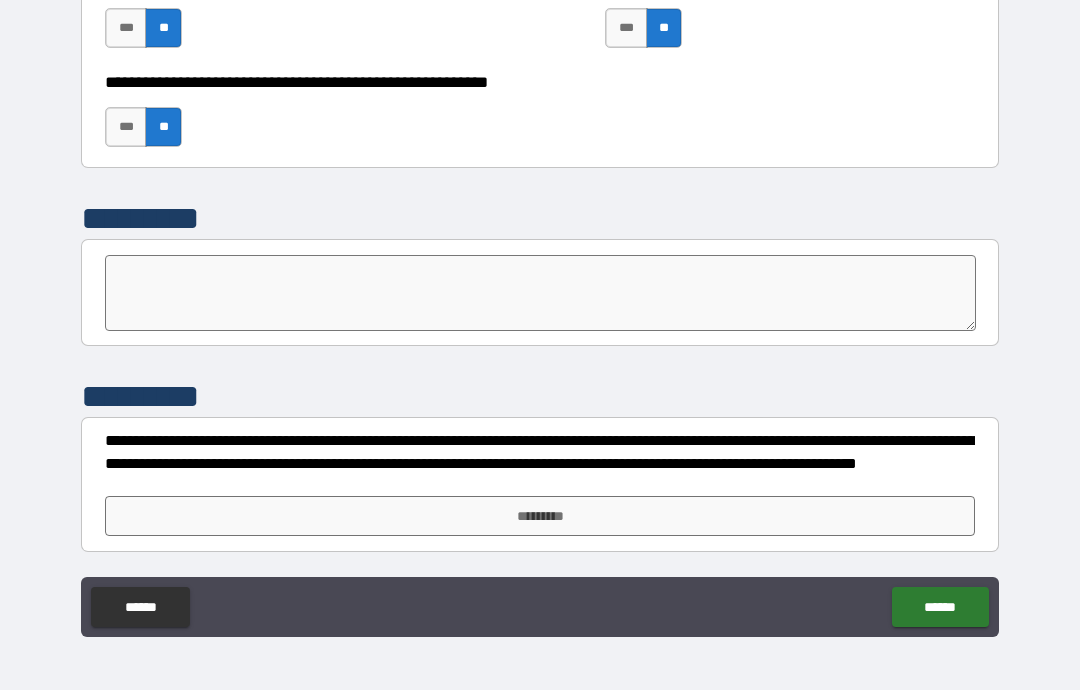 scroll, scrollTop: 5330, scrollLeft: 0, axis: vertical 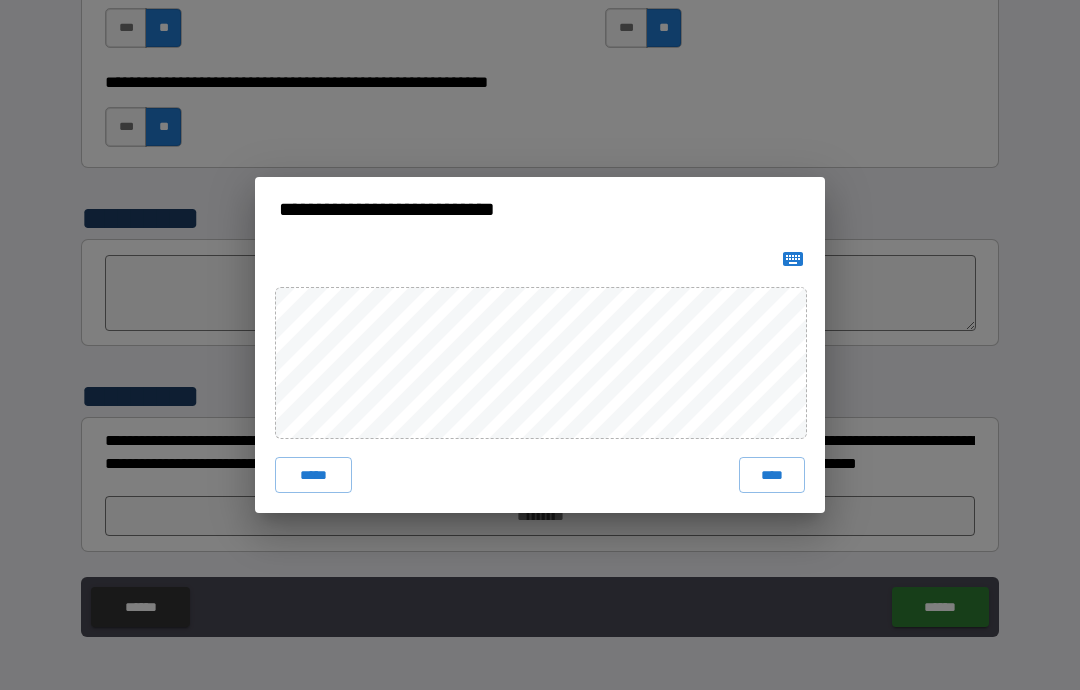 click on "****" at bounding box center [772, 475] 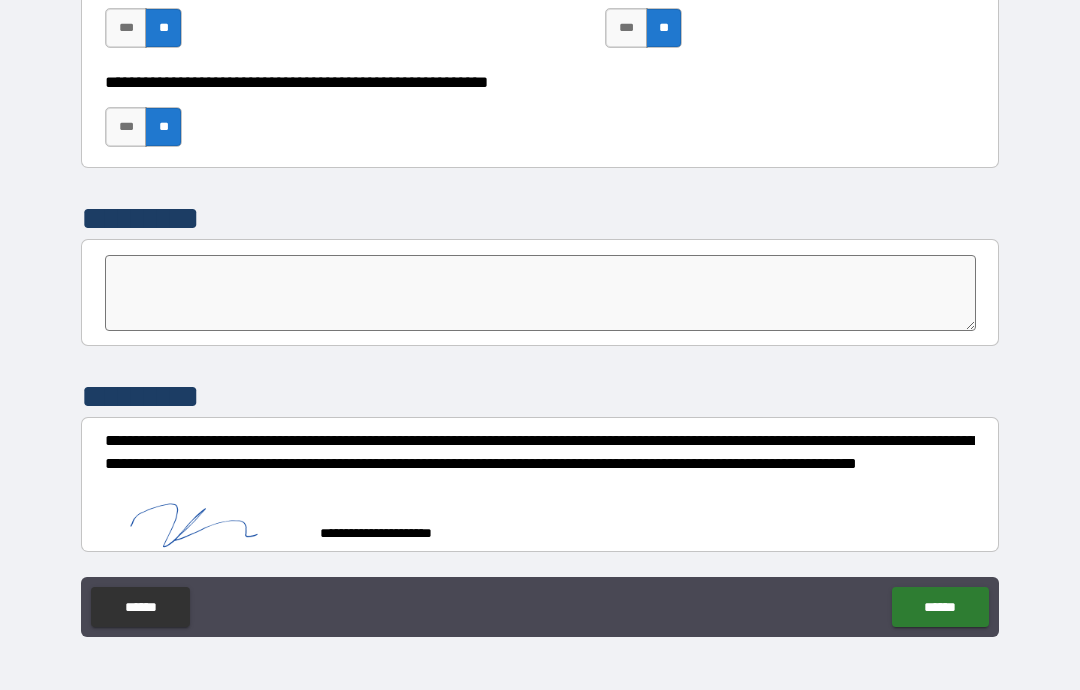 scroll, scrollTop: 5320, scrollLeft: 0, axis: vertical 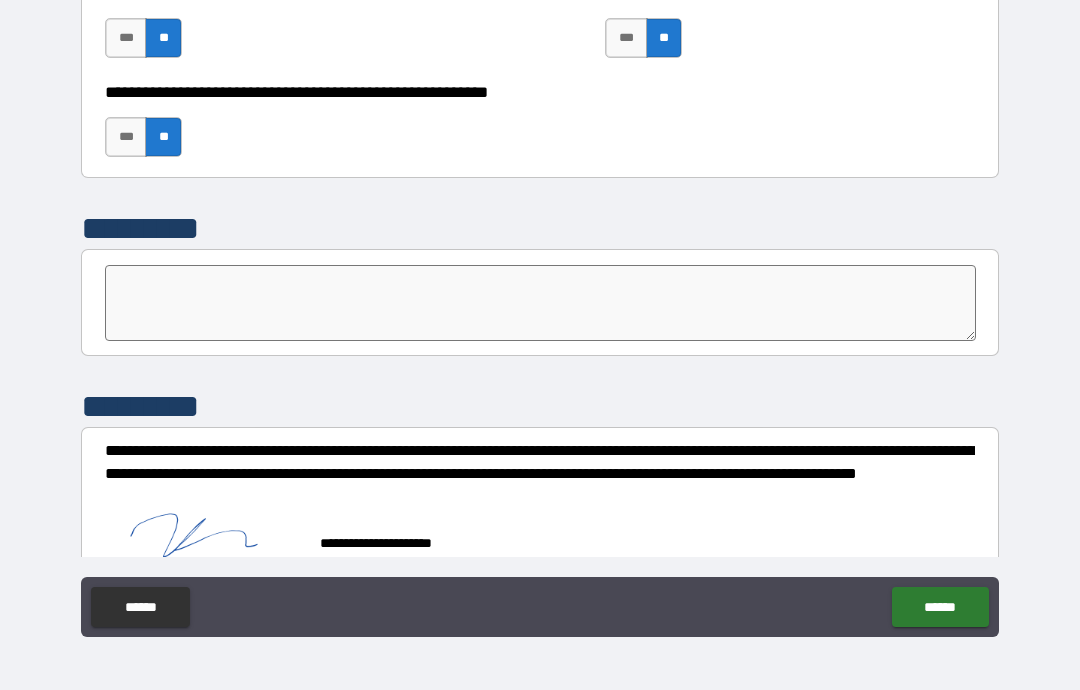 click on "******" at bounding box center [940, 607] 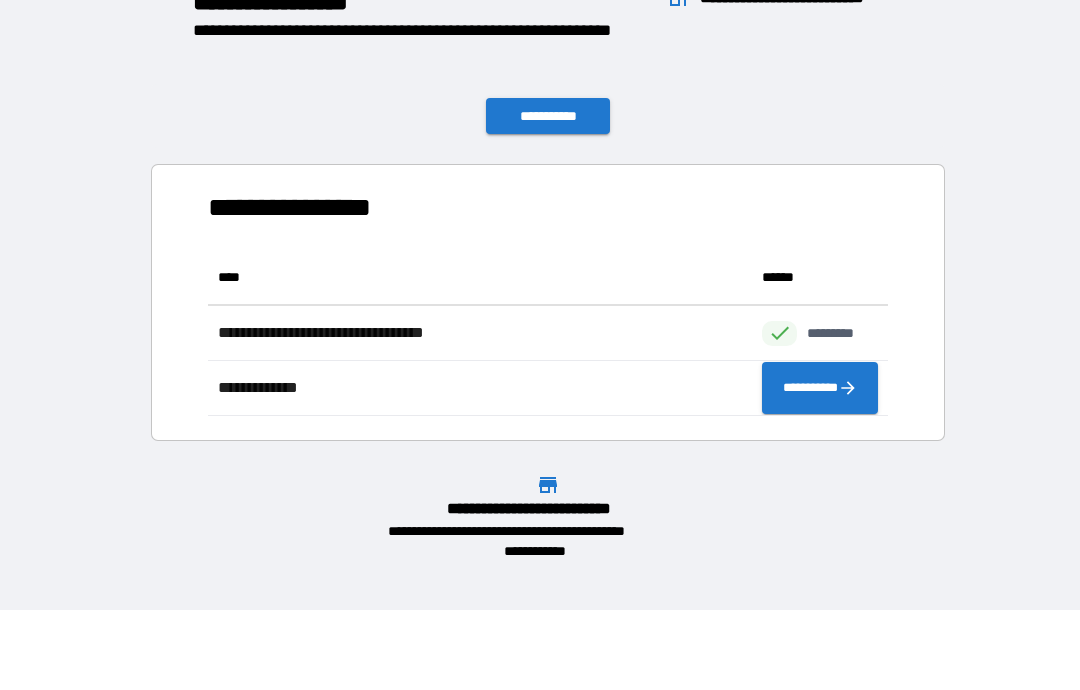 scroll, scrollTop: 1, scrollLeft: 1, axis: both 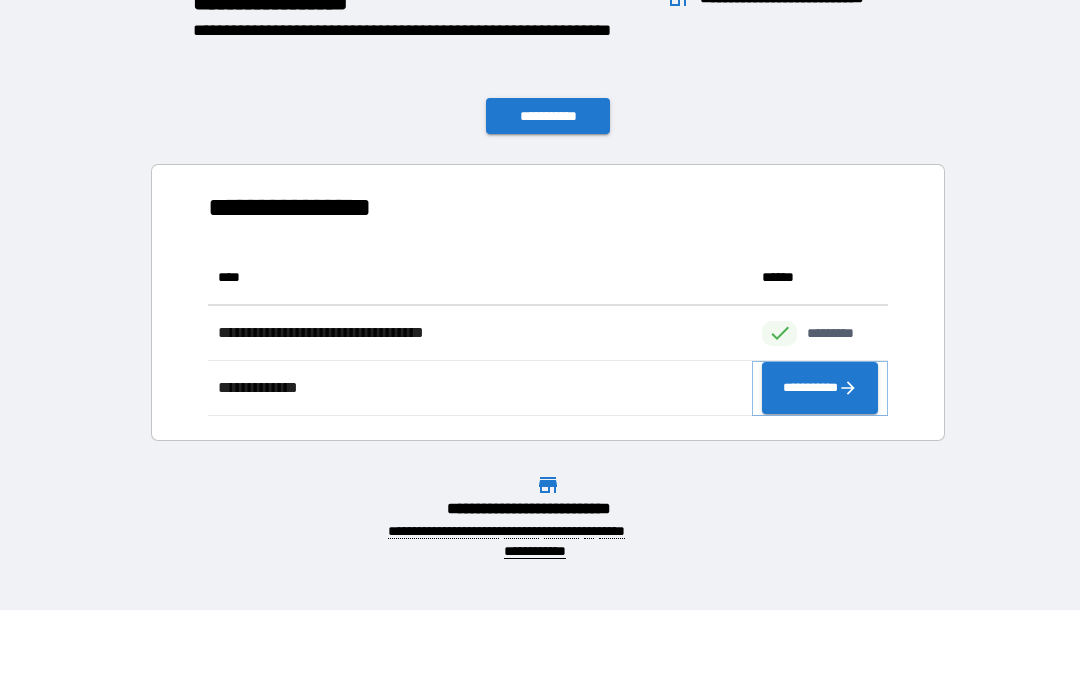 click 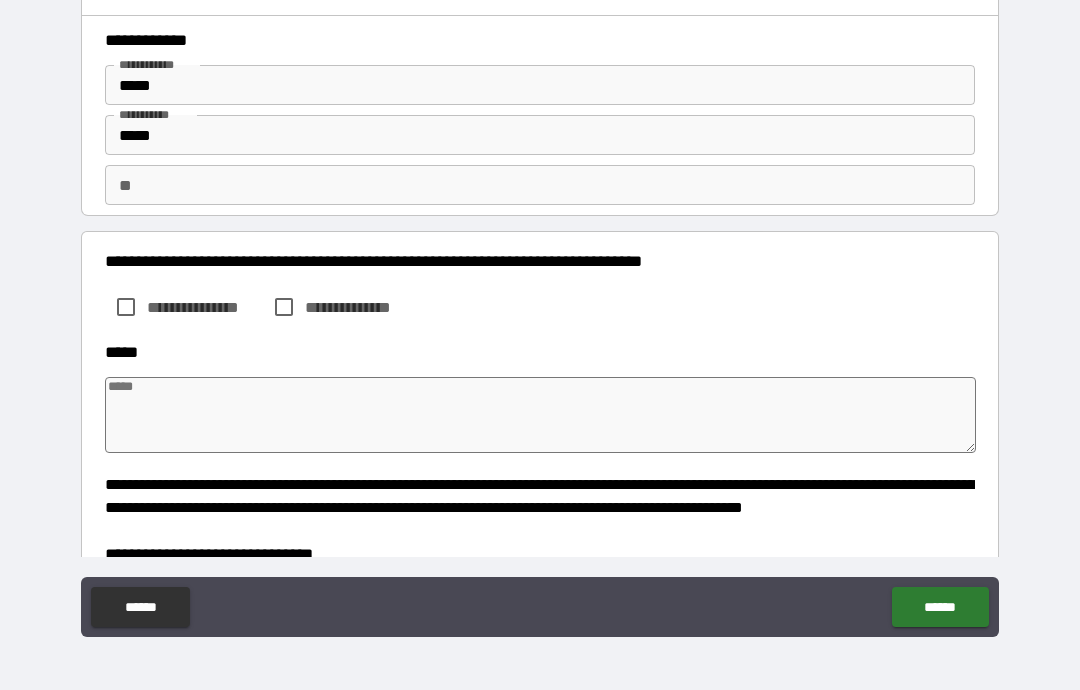type on "*" 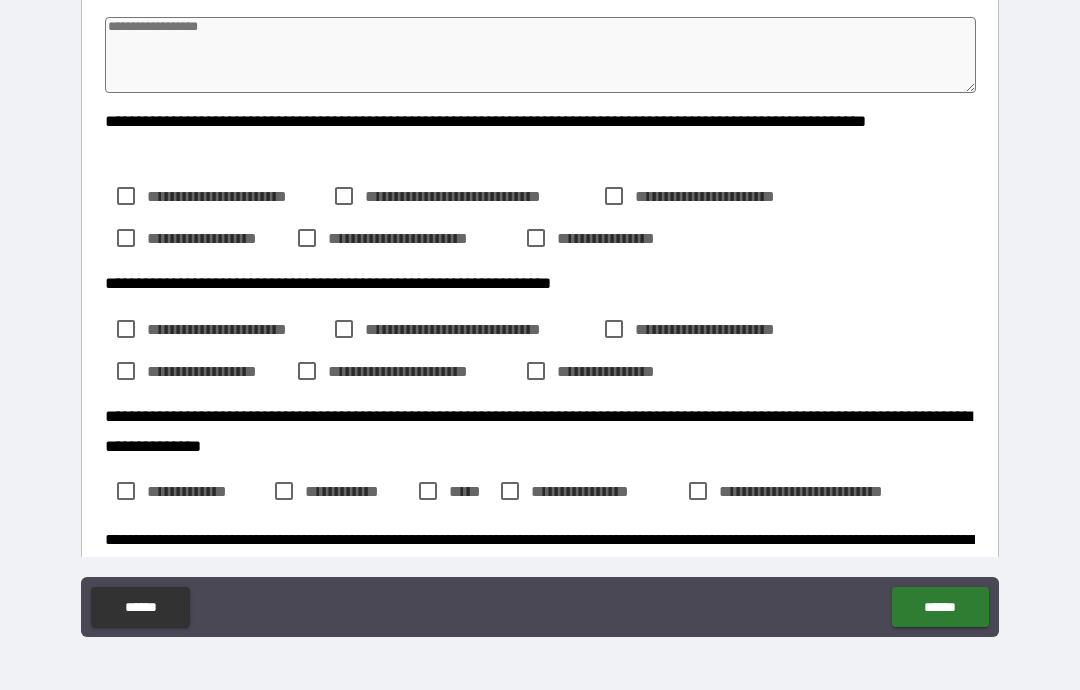 scroll, scrollTop: 850, scrollLeft: 0, axis: vertical 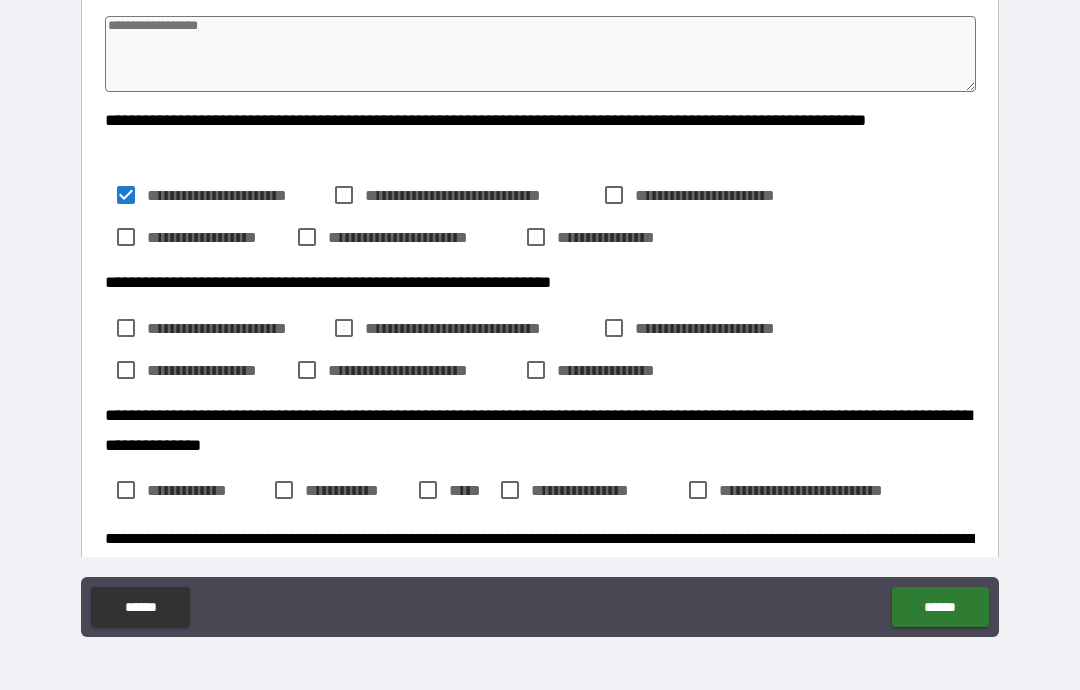 type on "*" 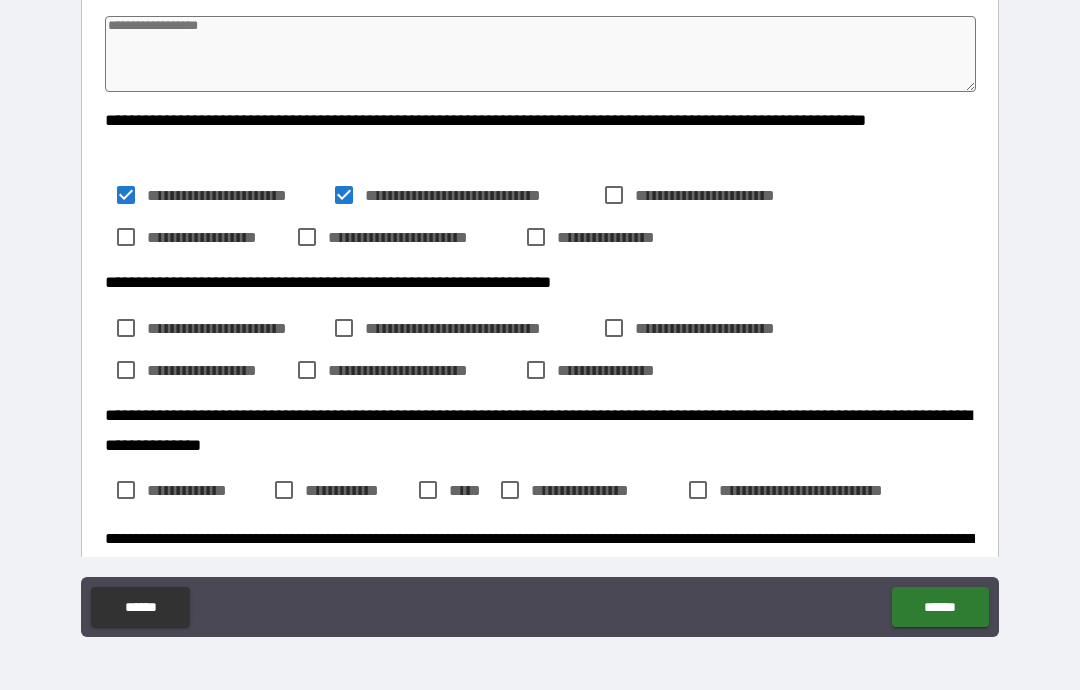 type on "*" 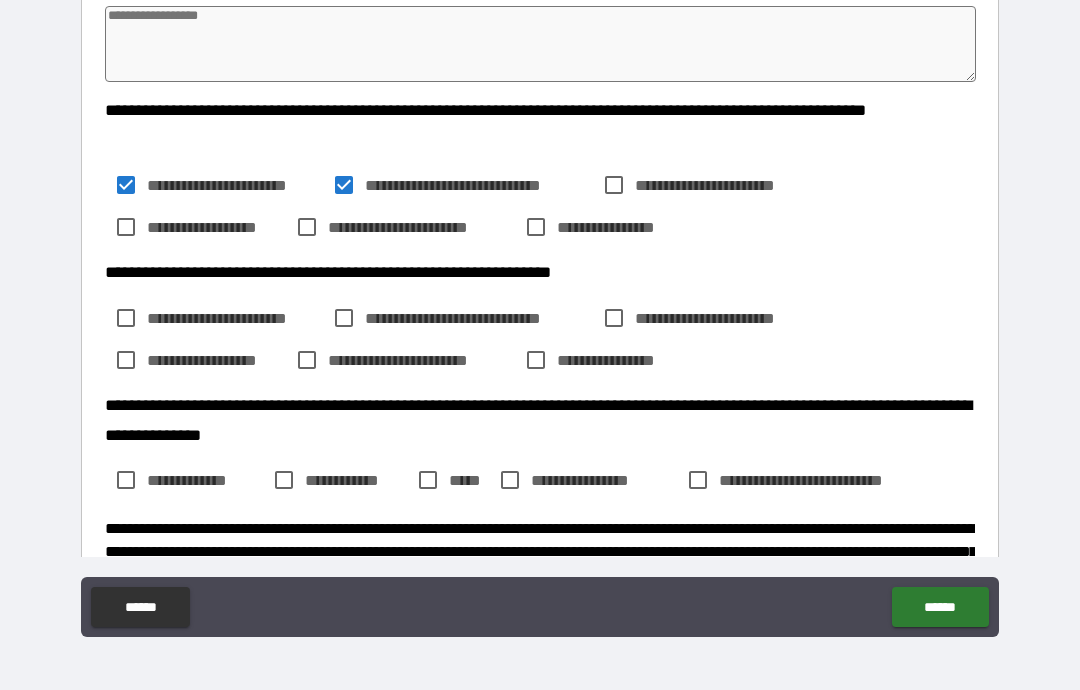scroll, scrollTop: 856, scrollLeft: 0, axis: vertical 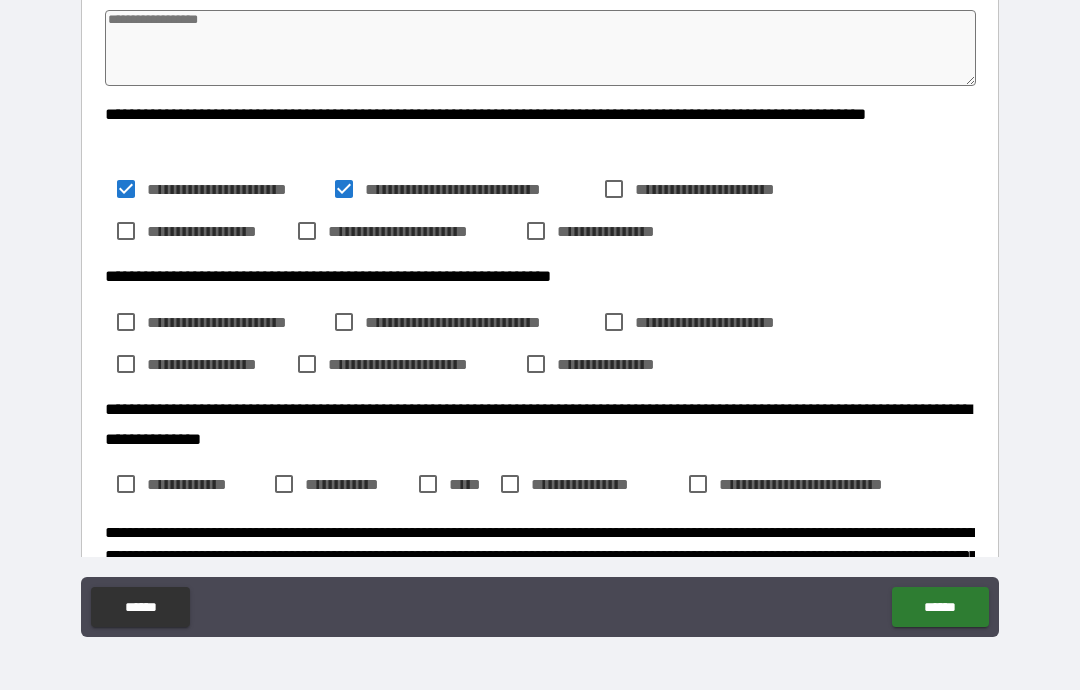 type on "*" 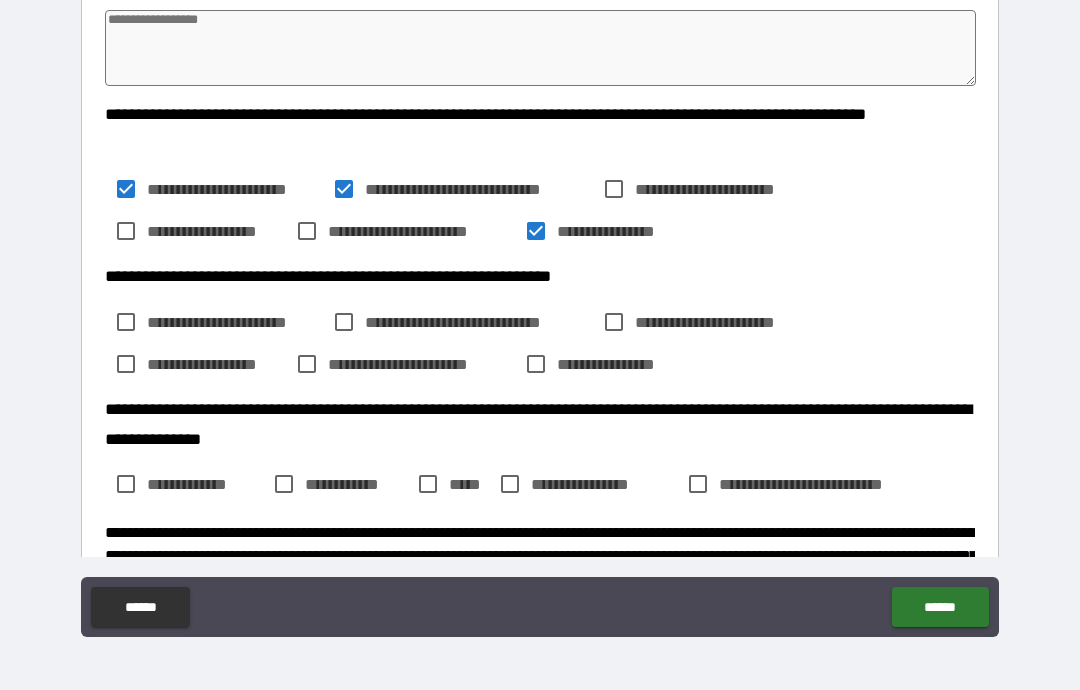 type on "*" 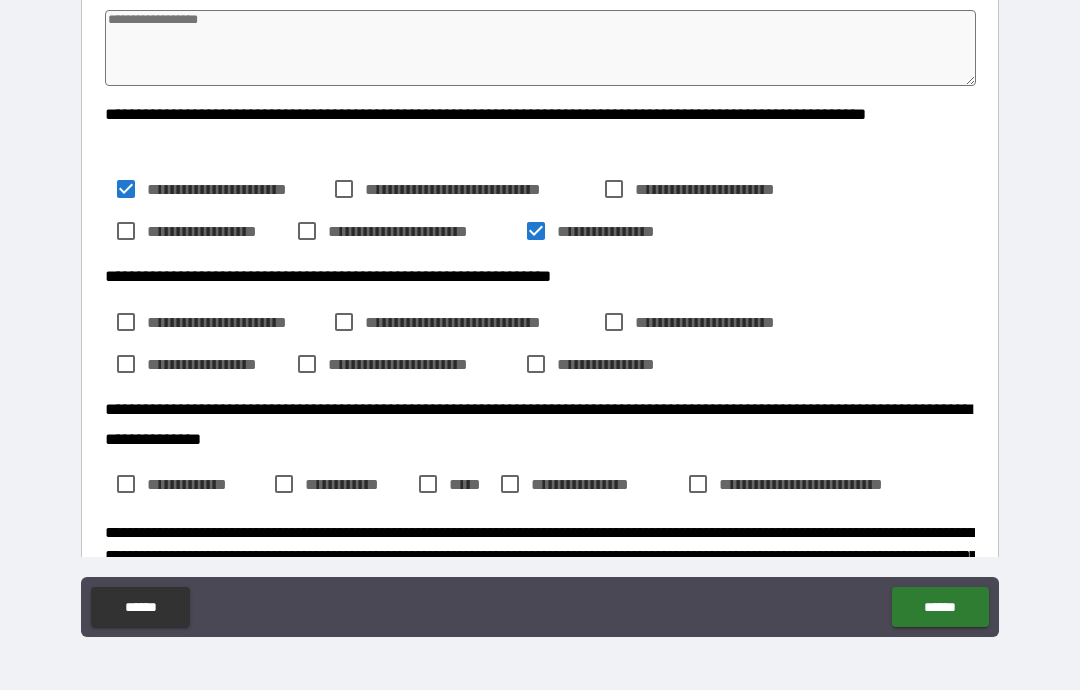 type on "*" 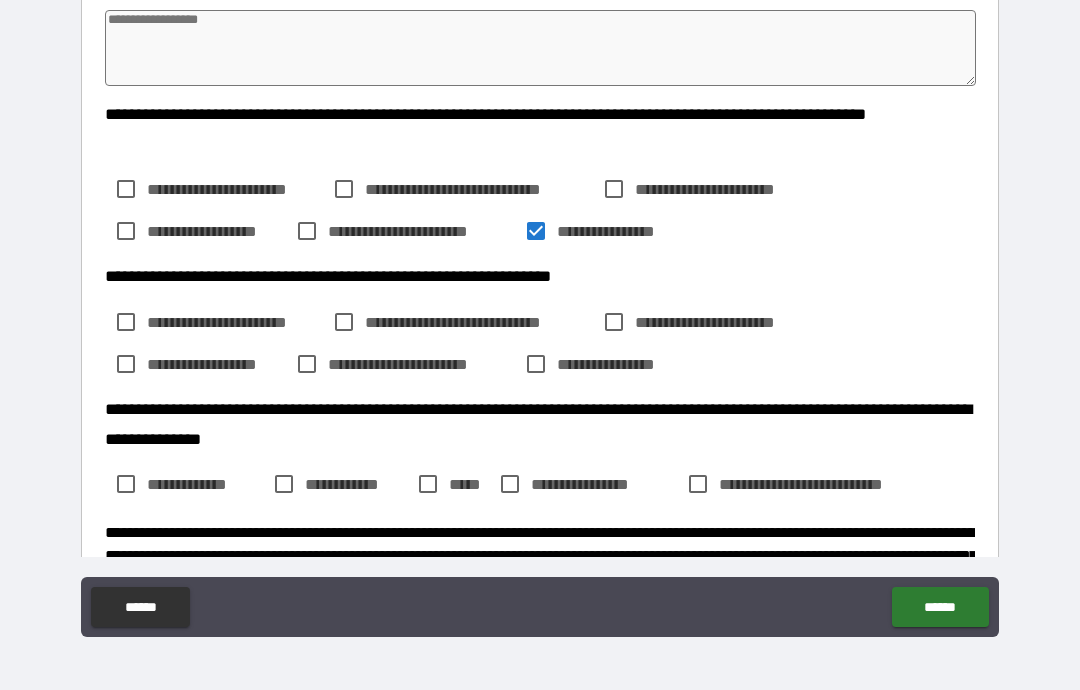 type on "*" 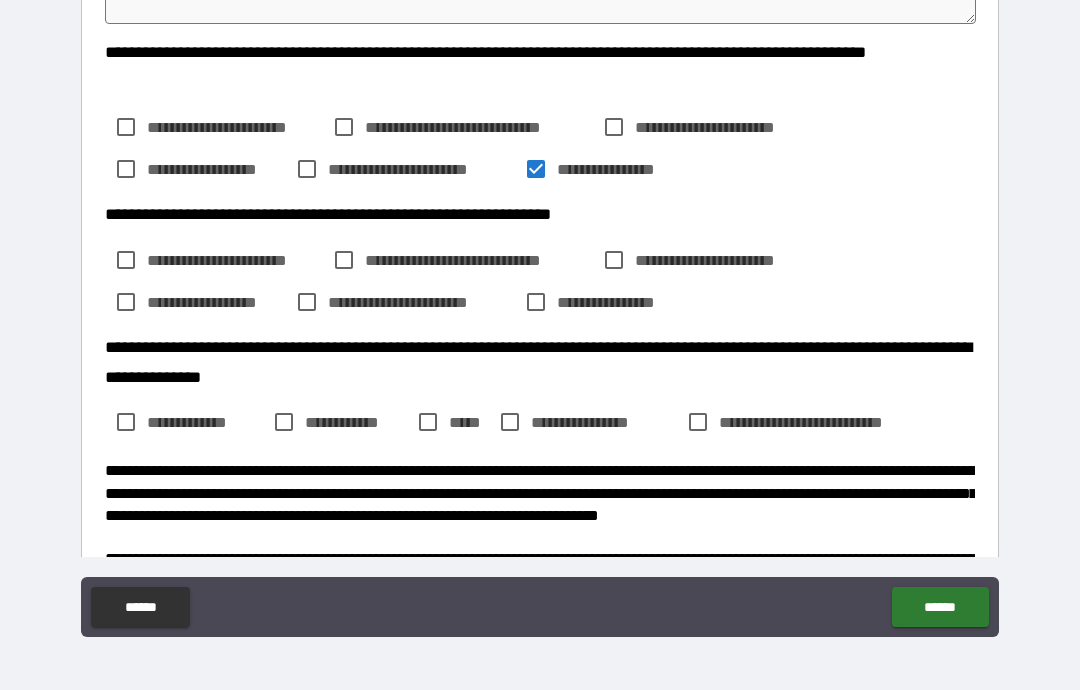 scroll, scrollTop: 920, scrollLeft: 0, axis: vertical 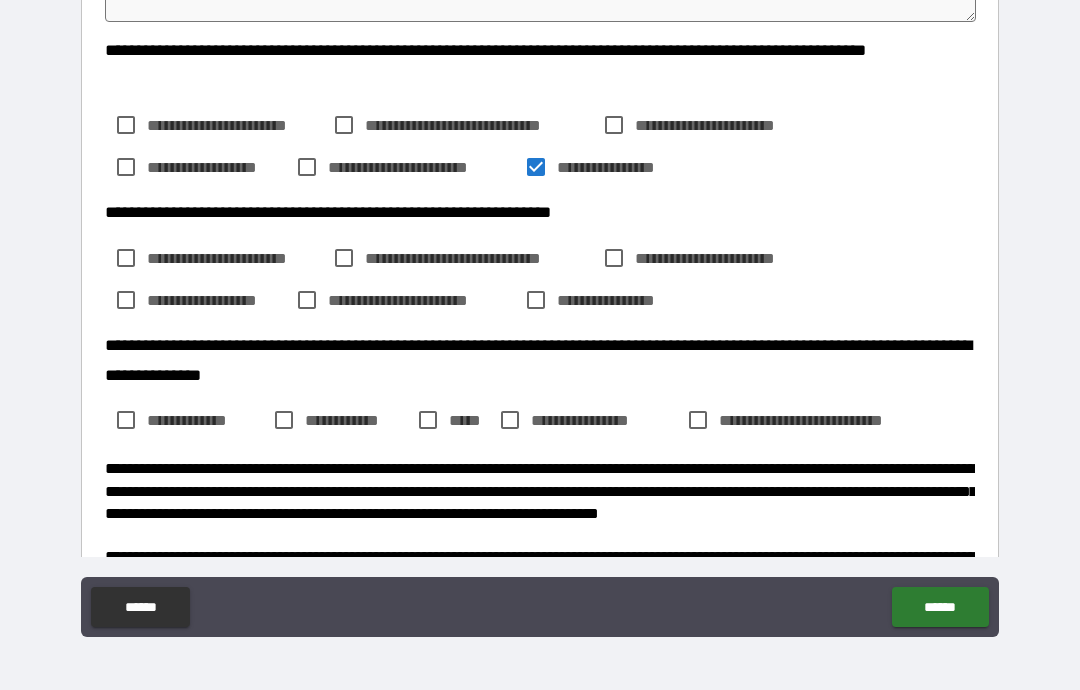 type on "*" 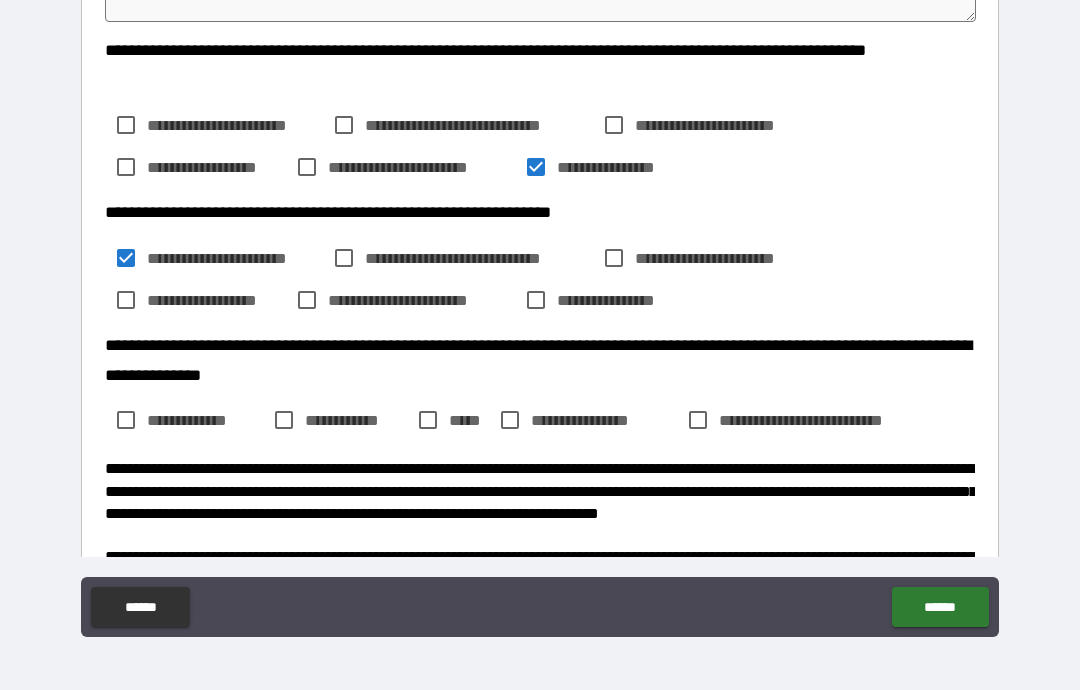 type on "*" 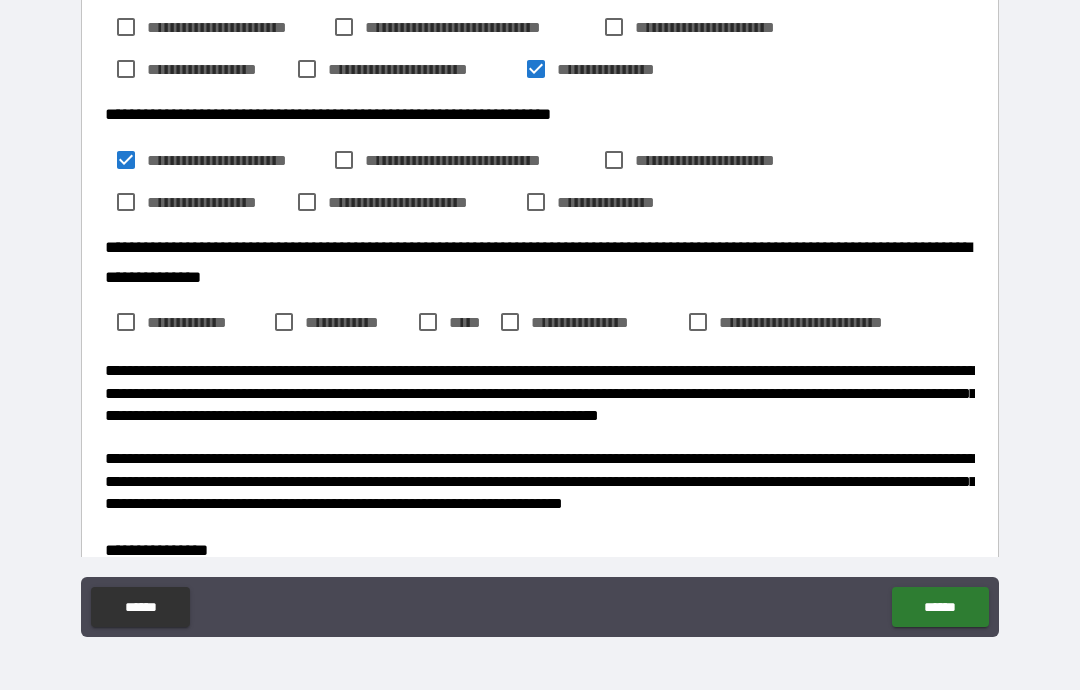 scroll, scrollTop: 1025, scrollLeft: 0, axis: vertical 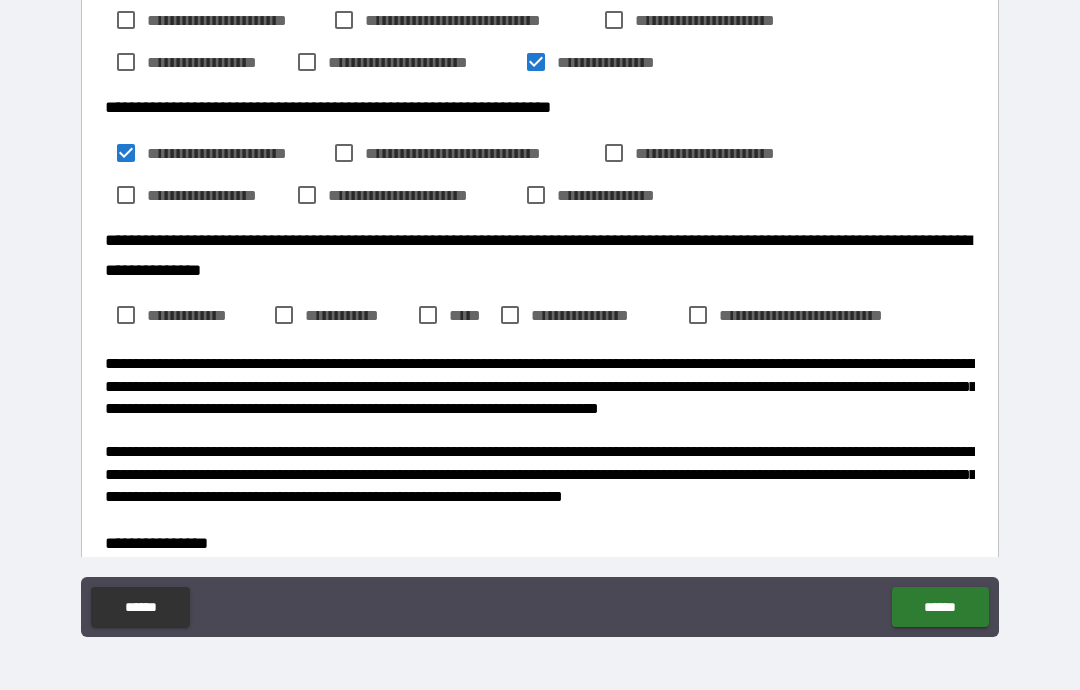 type on "*" 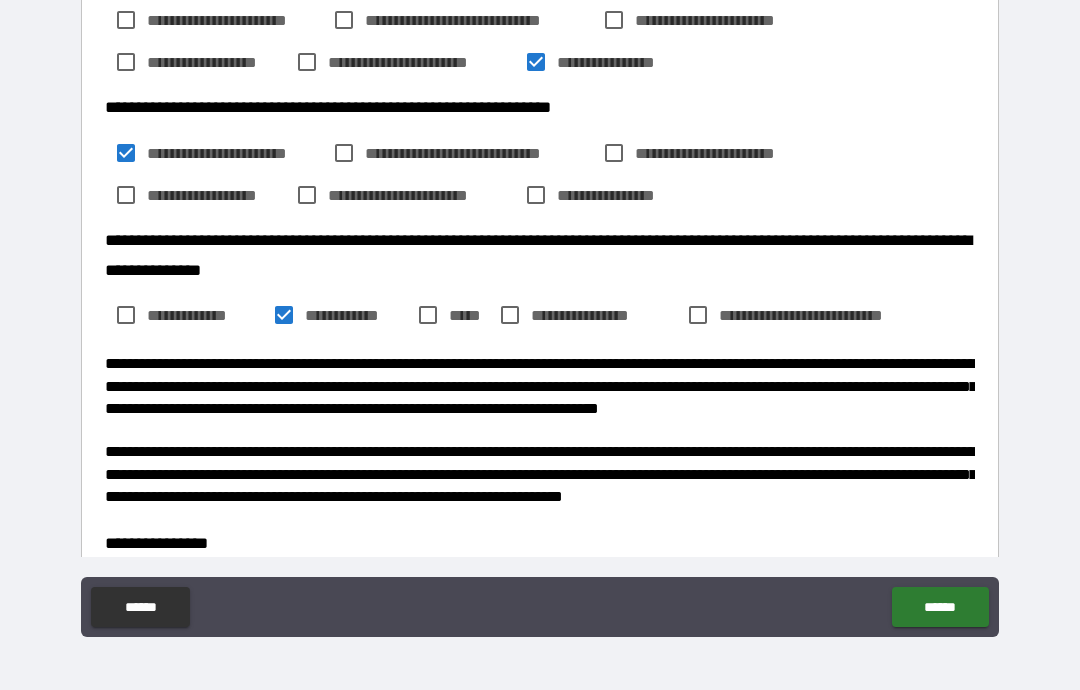 click on "******" at bounding box center [940, 607] 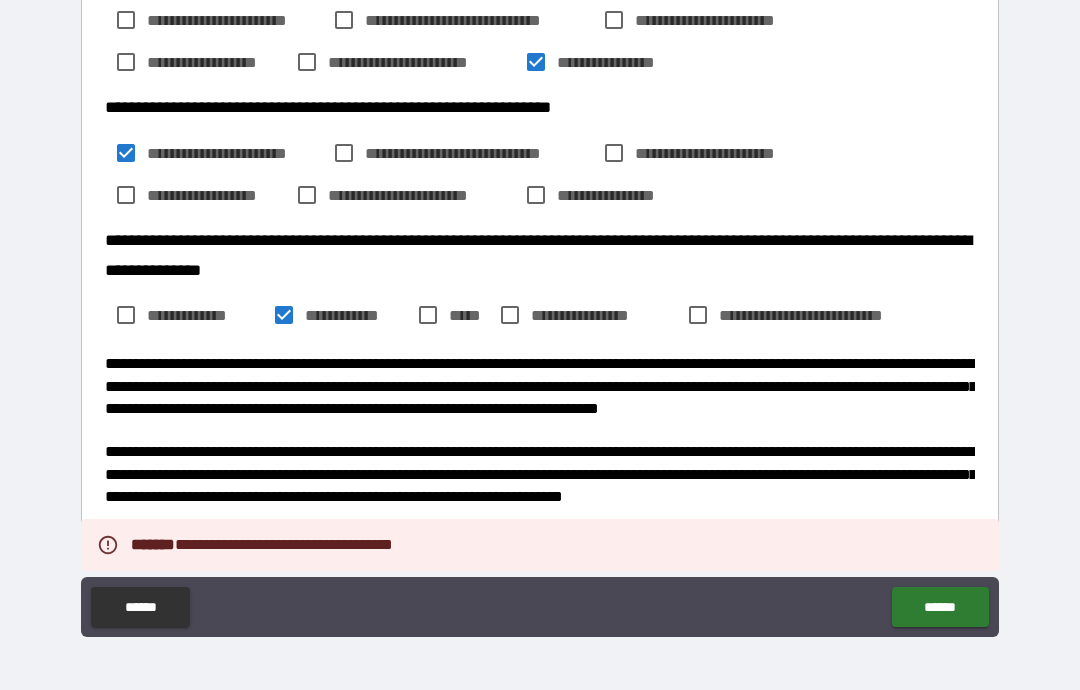 type on "*" 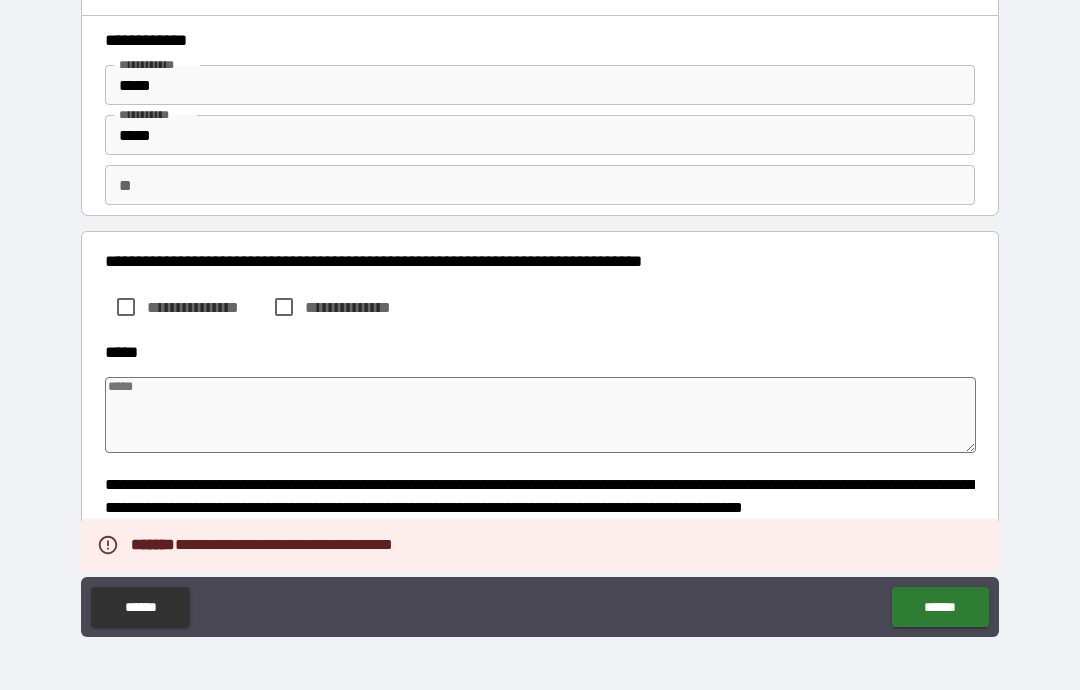scroll, scrollTop: 0, scrollLeft: 0, axis: both 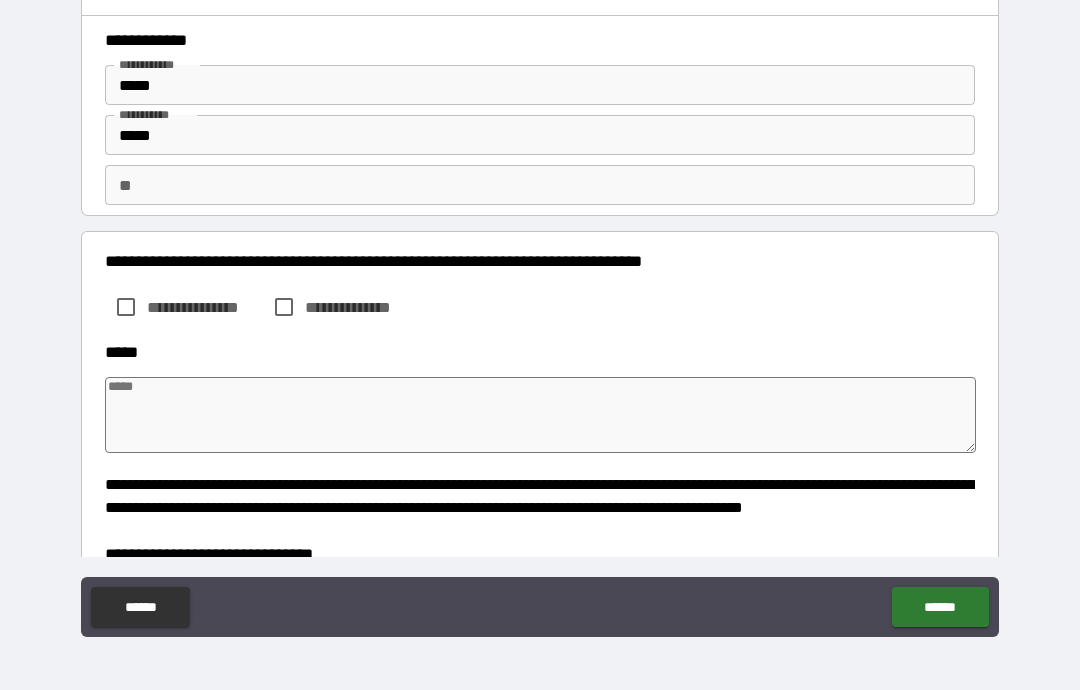 type on "*" 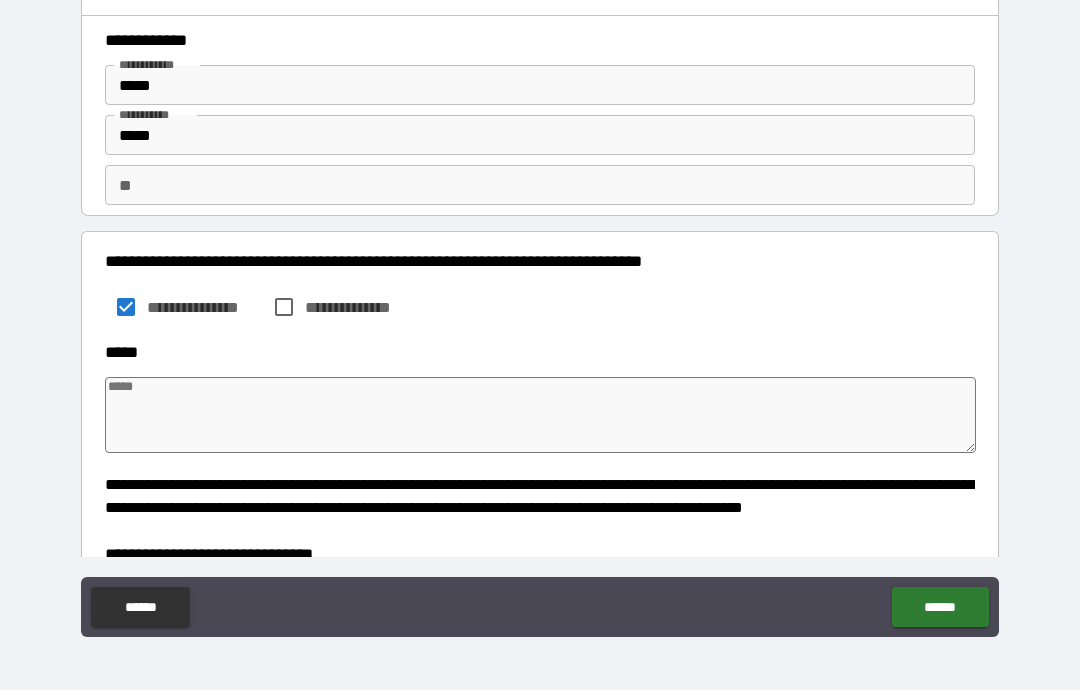 type on "*" 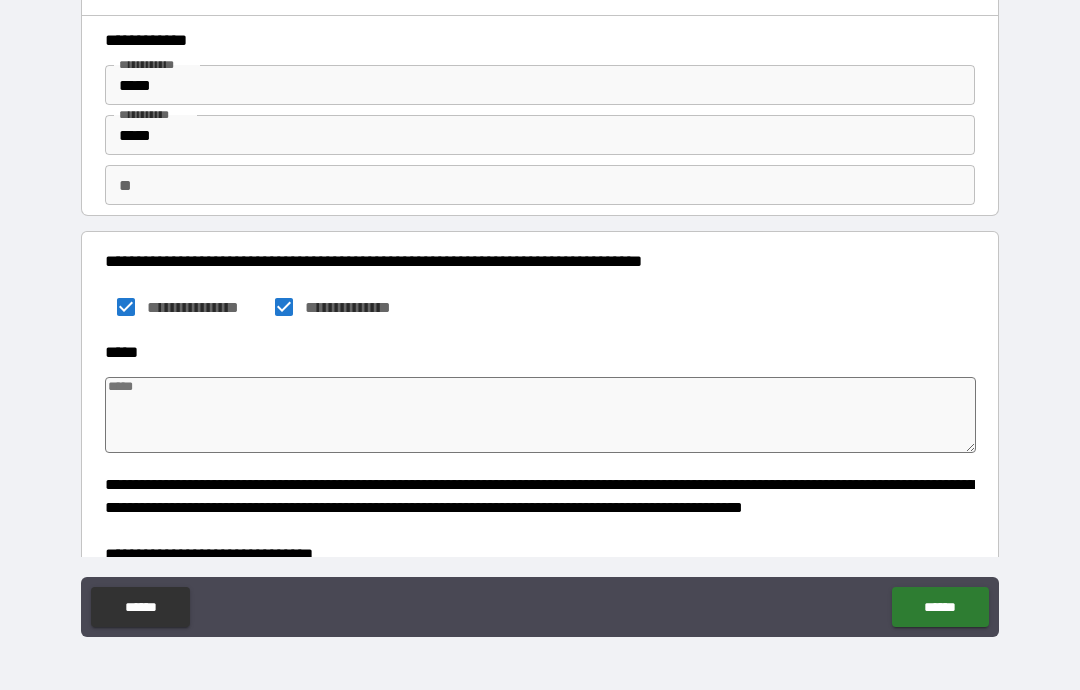 type on "*" 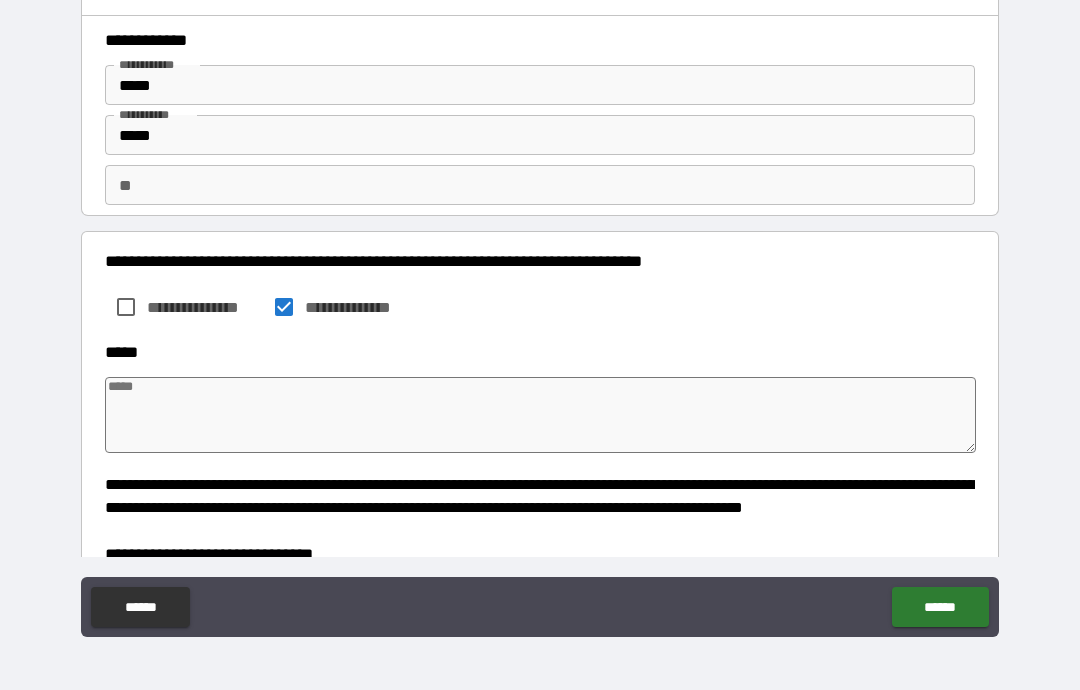 type on "*" 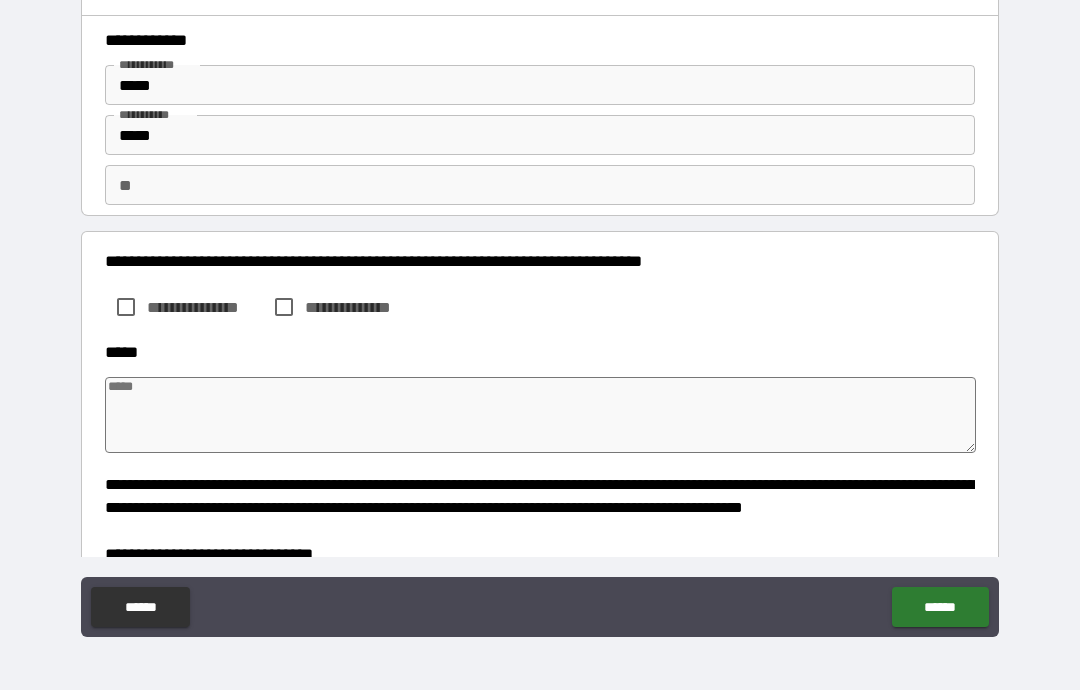 type on "*" 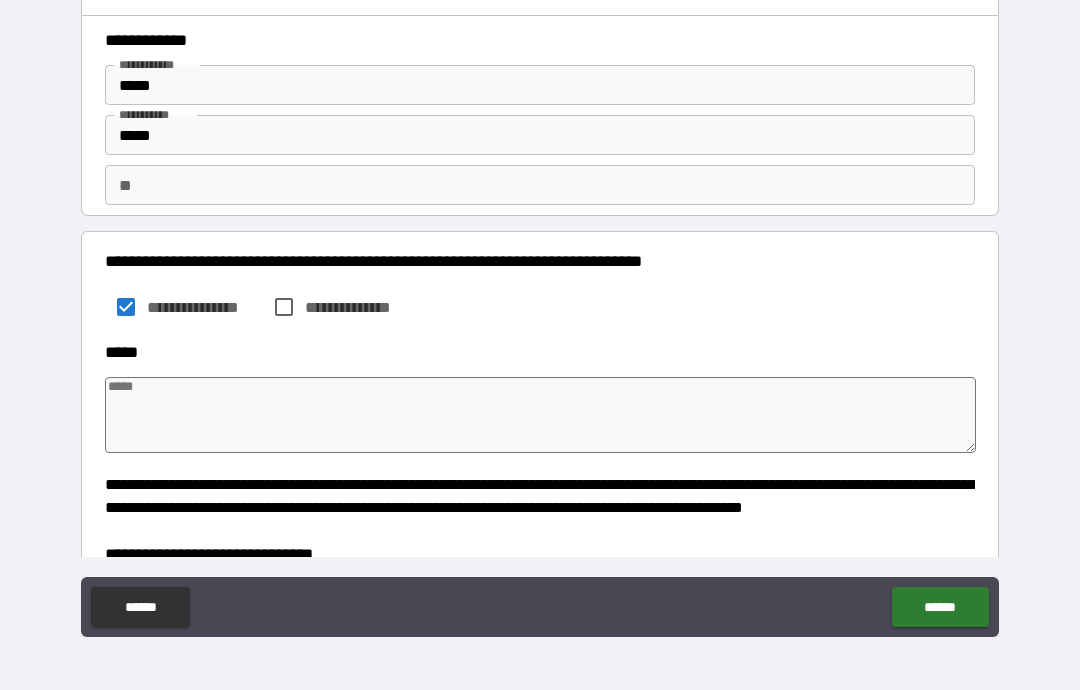 type on "*" 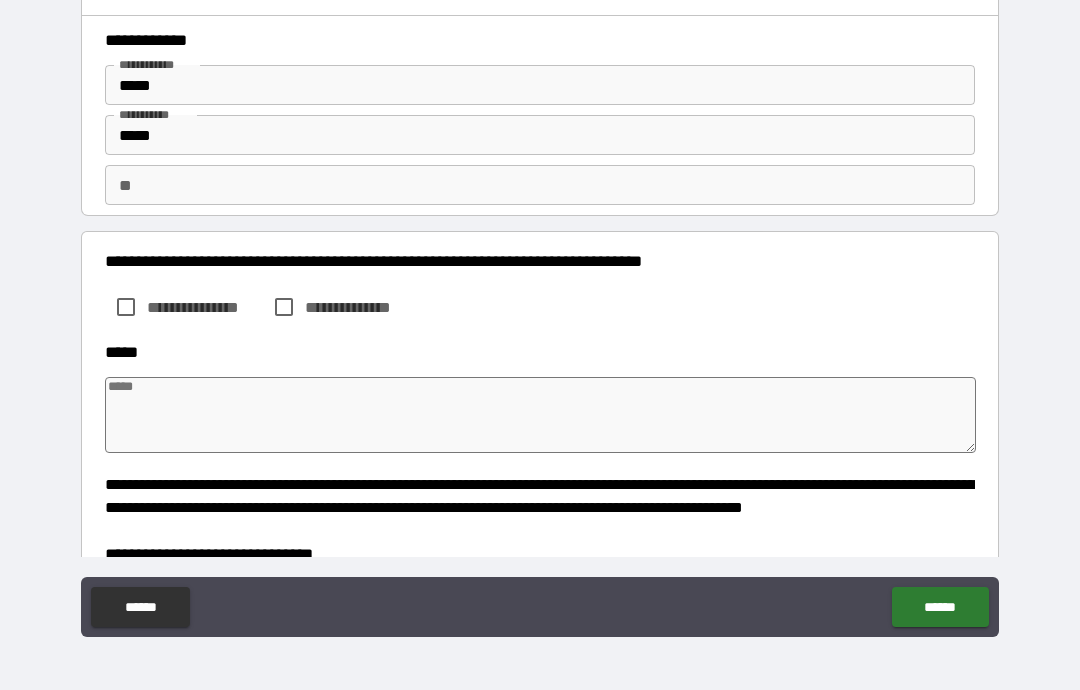 type on "*" 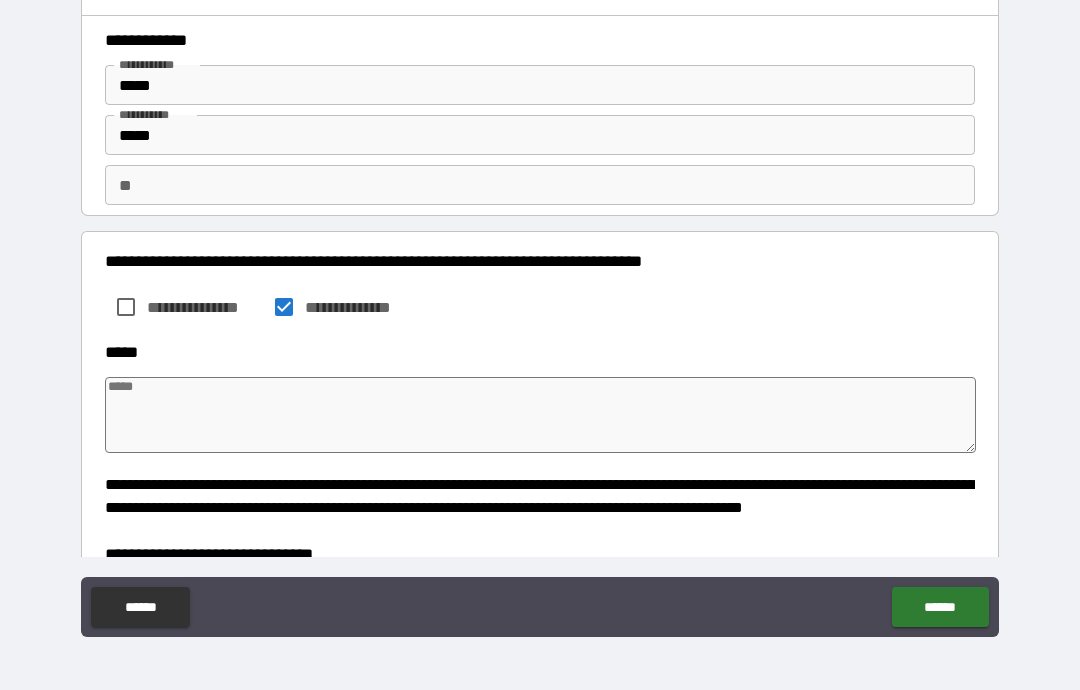 type on "*" 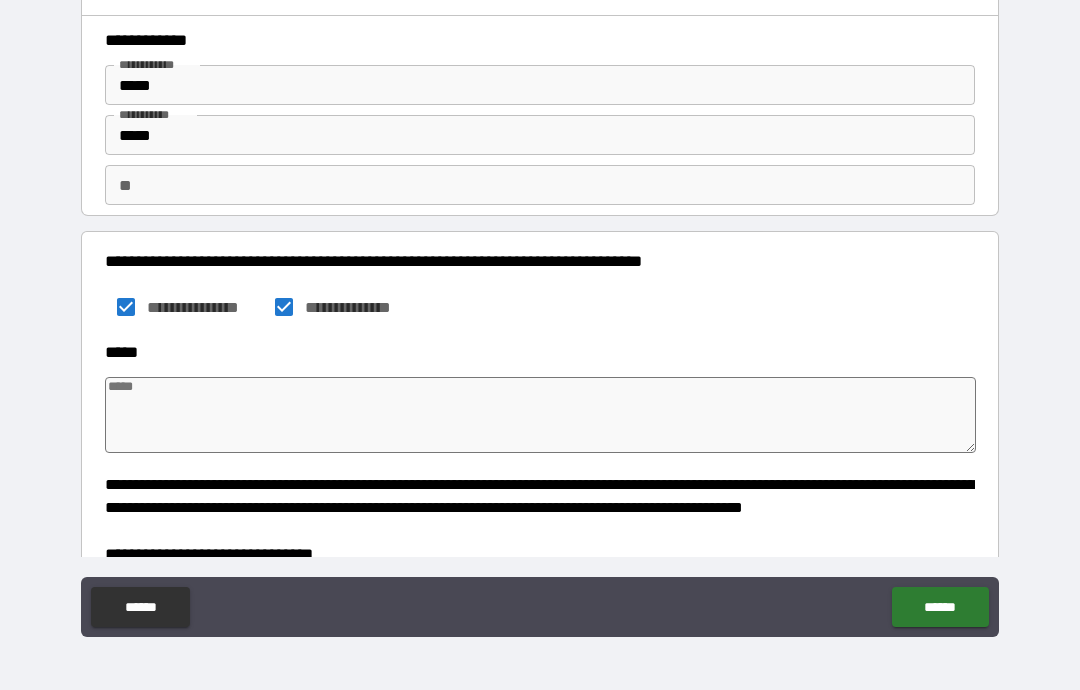 type on "*" 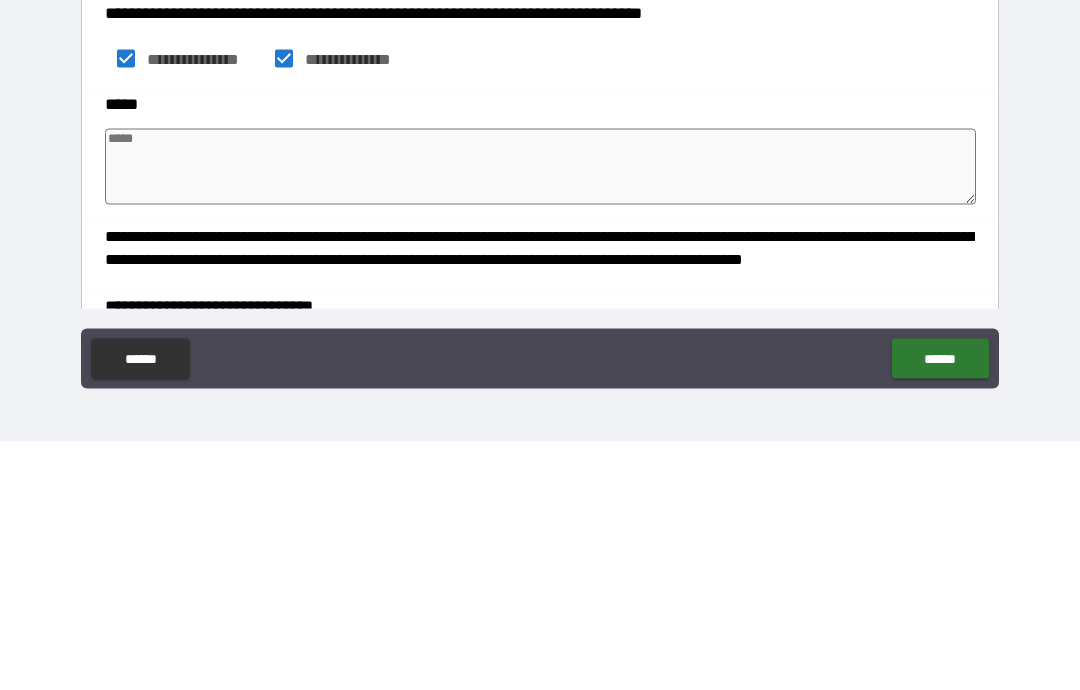 type on "*" 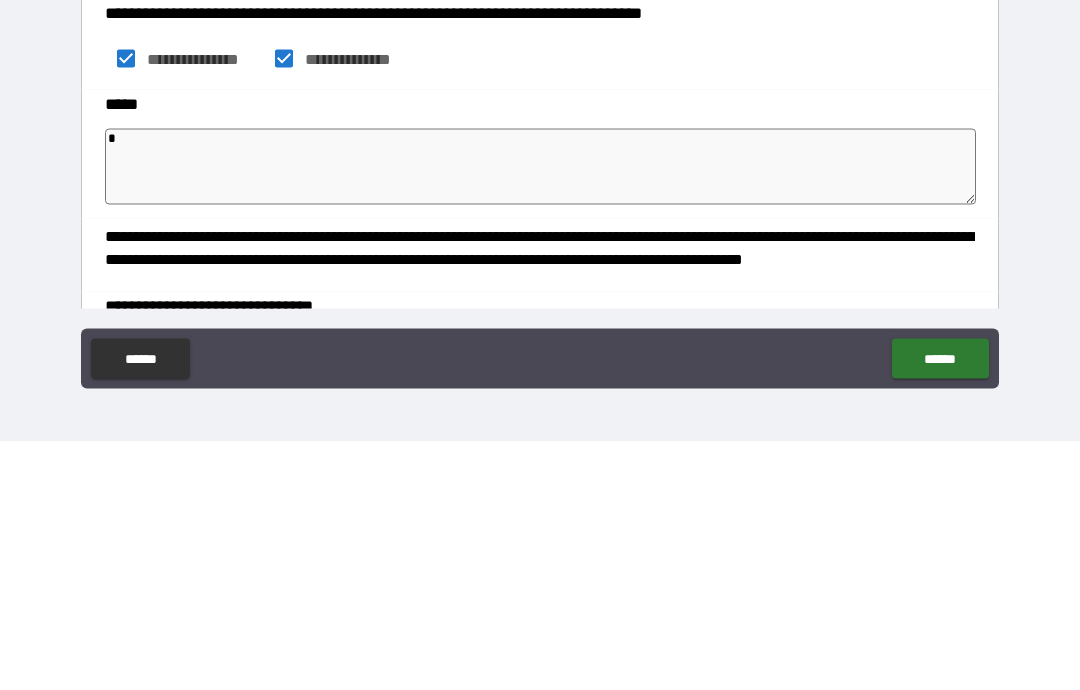 type on "*" 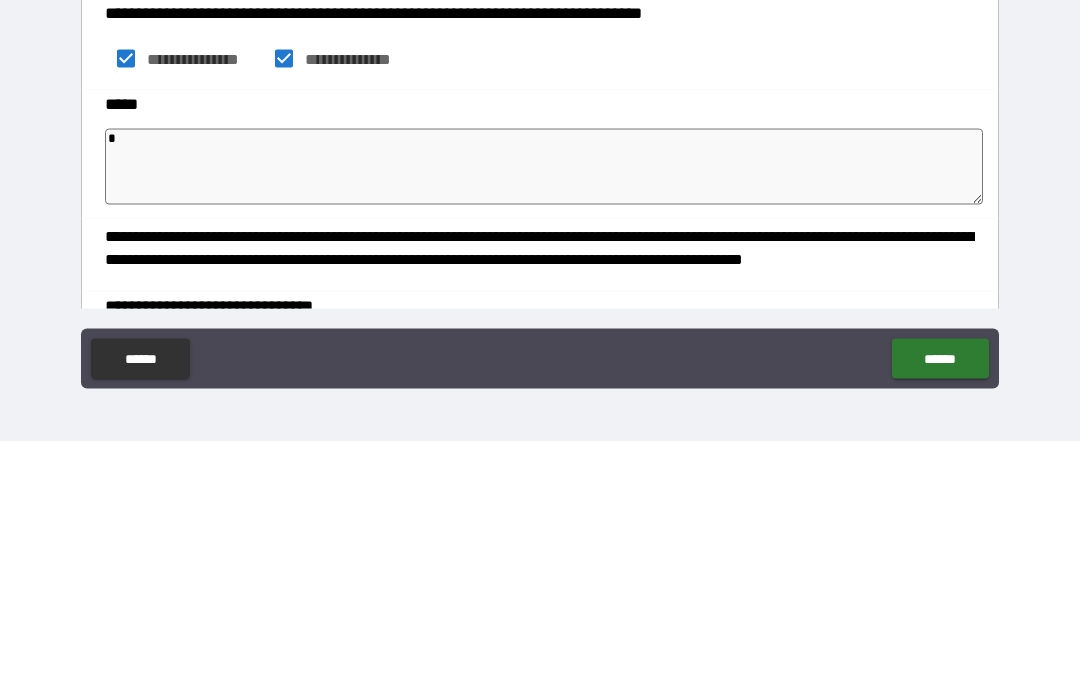 type on "*" 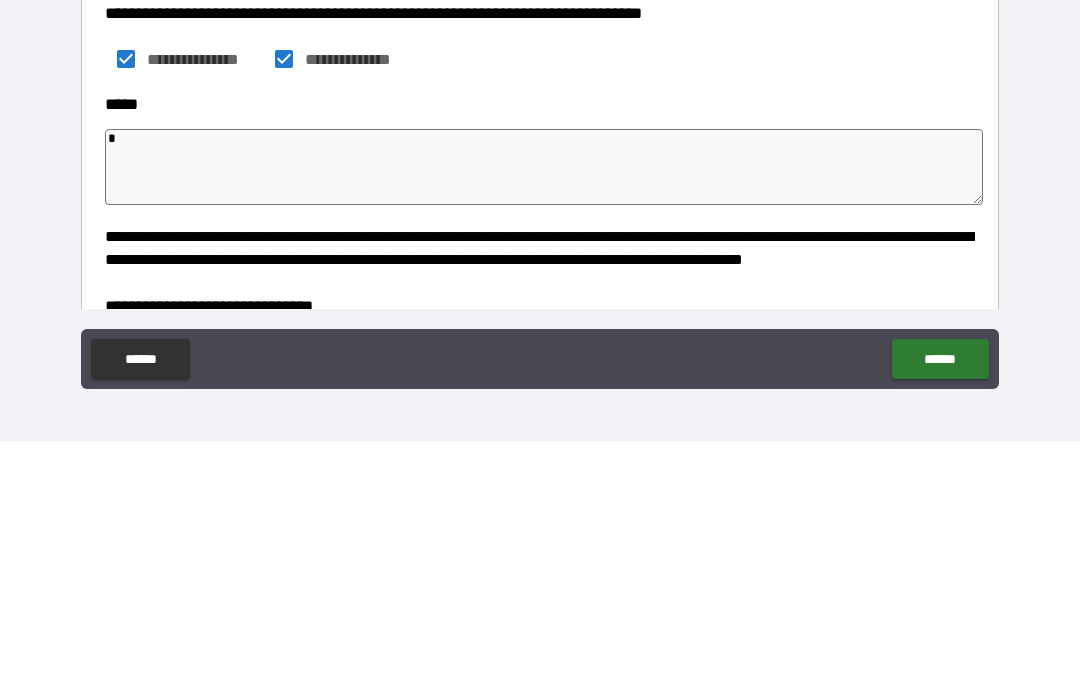 type on "**" 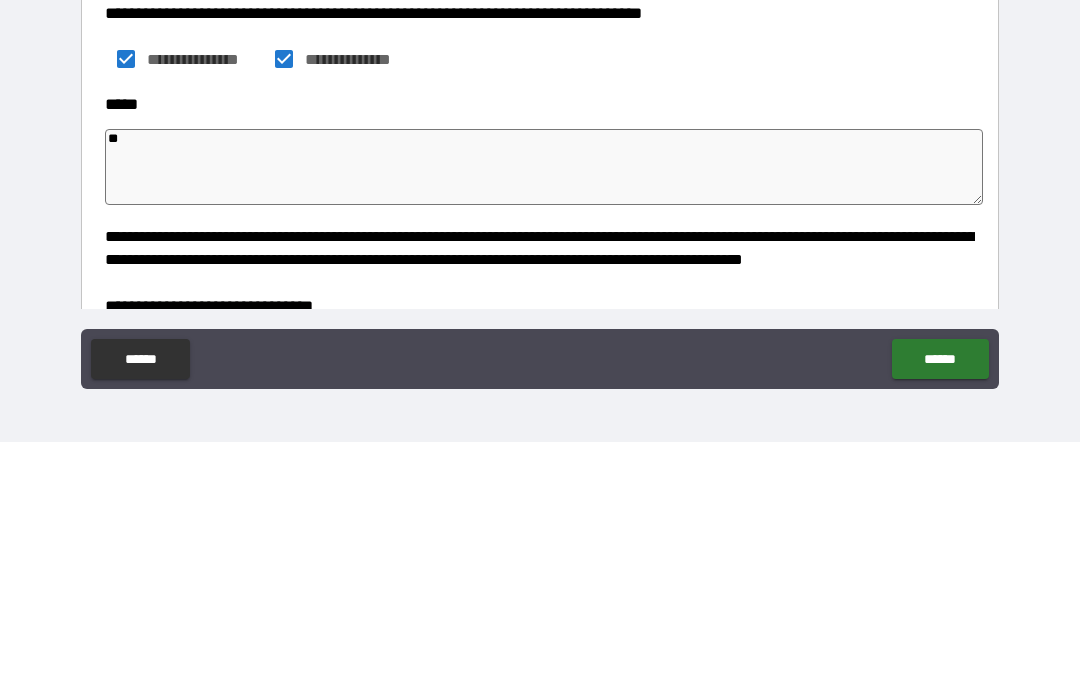 type on "*" 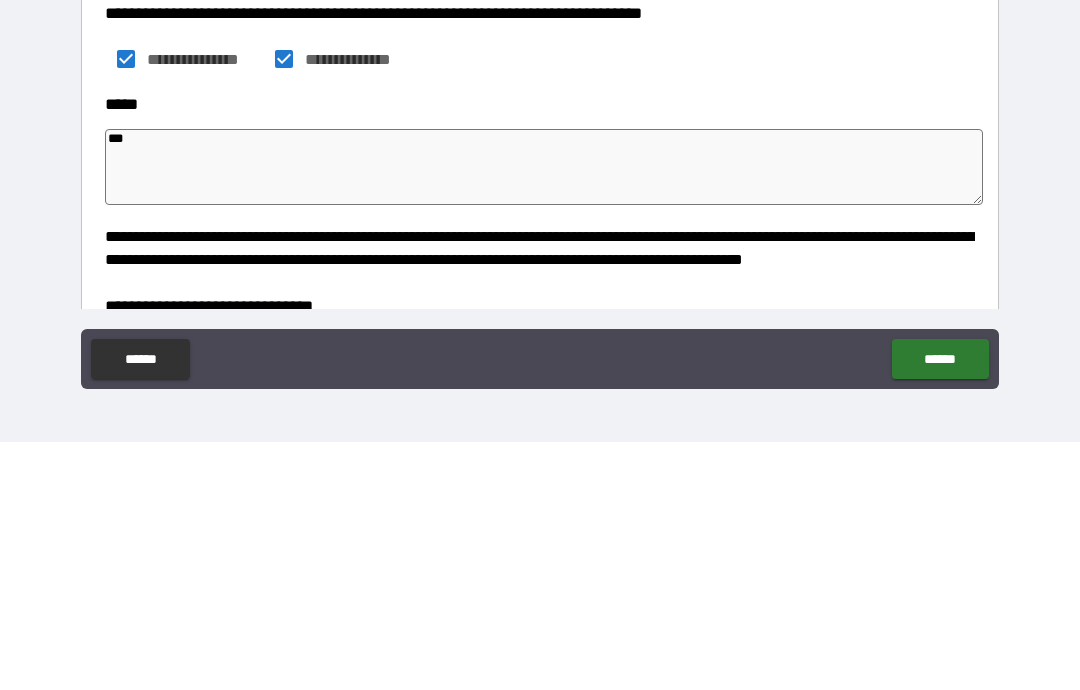 type on "*" 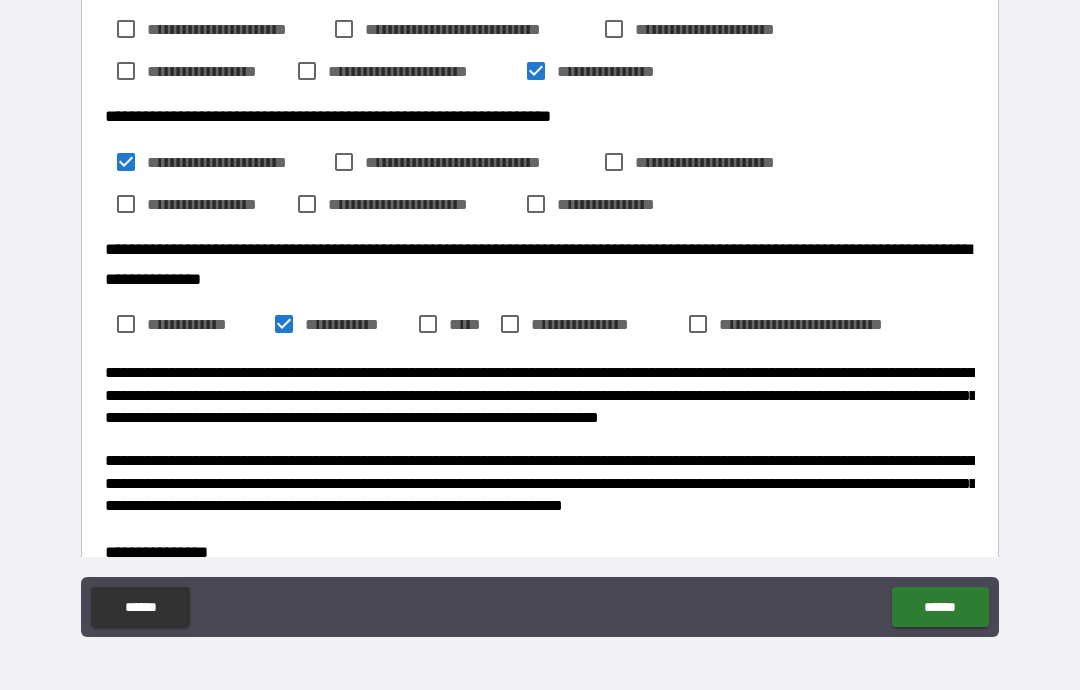 click on "******" at bounding box center [940, 607] 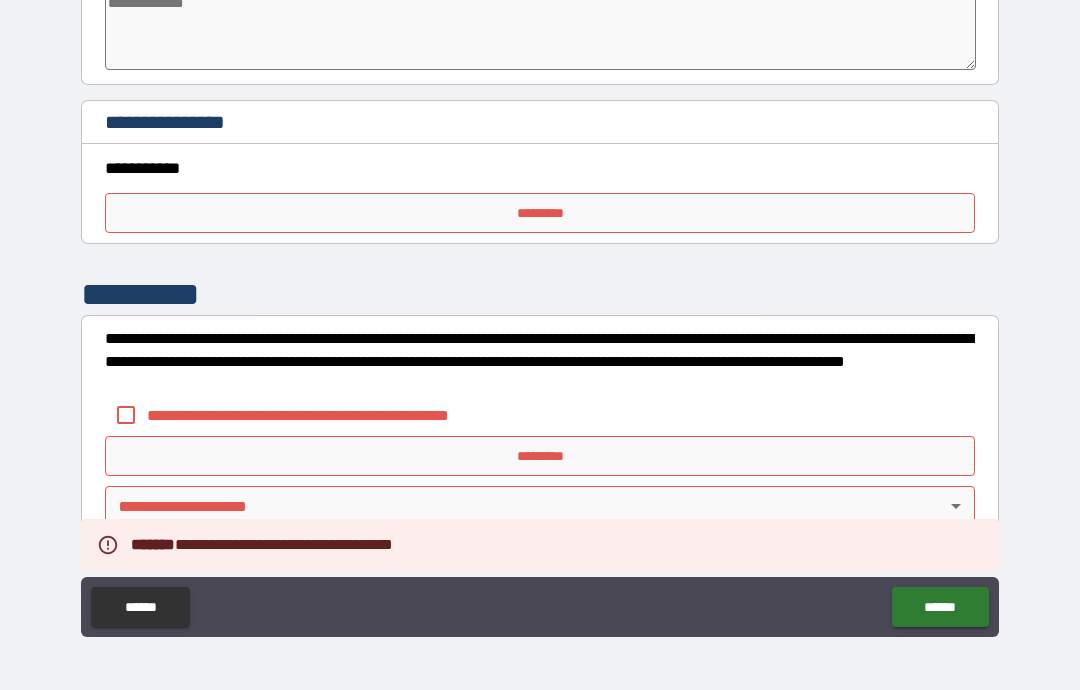 scroll, scrollTop: 1599, scrollLeft: 0, axis: vertical 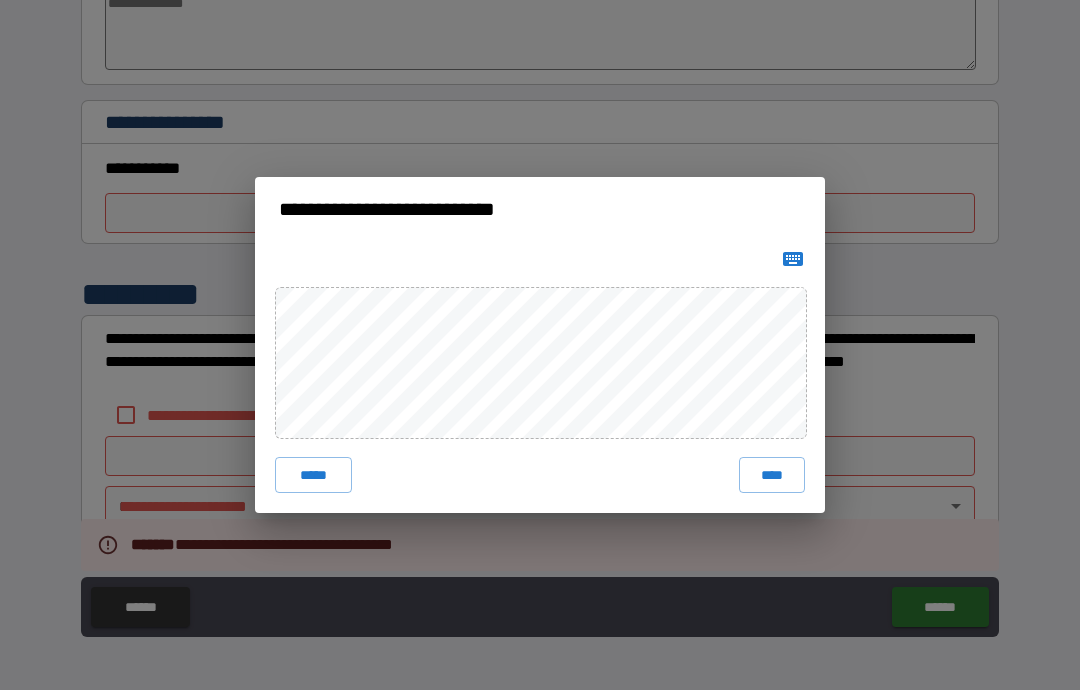 click on "****" at bounding box center (772, 475) 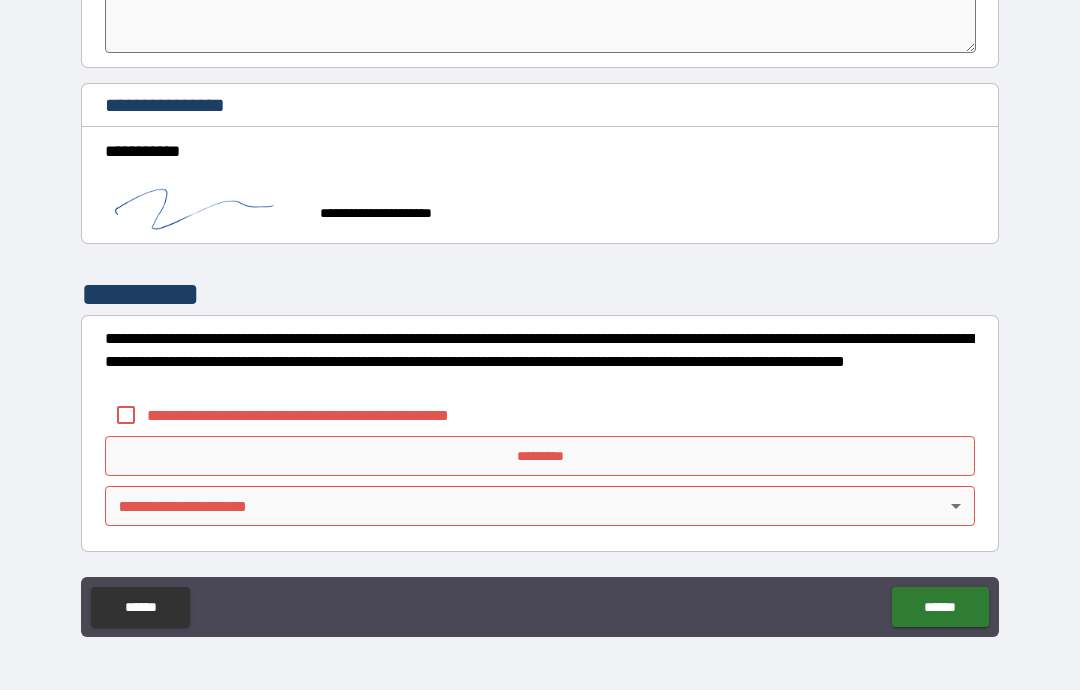 scroll, scrollTop: 1616, scrollLeft: 0, axis: vertical 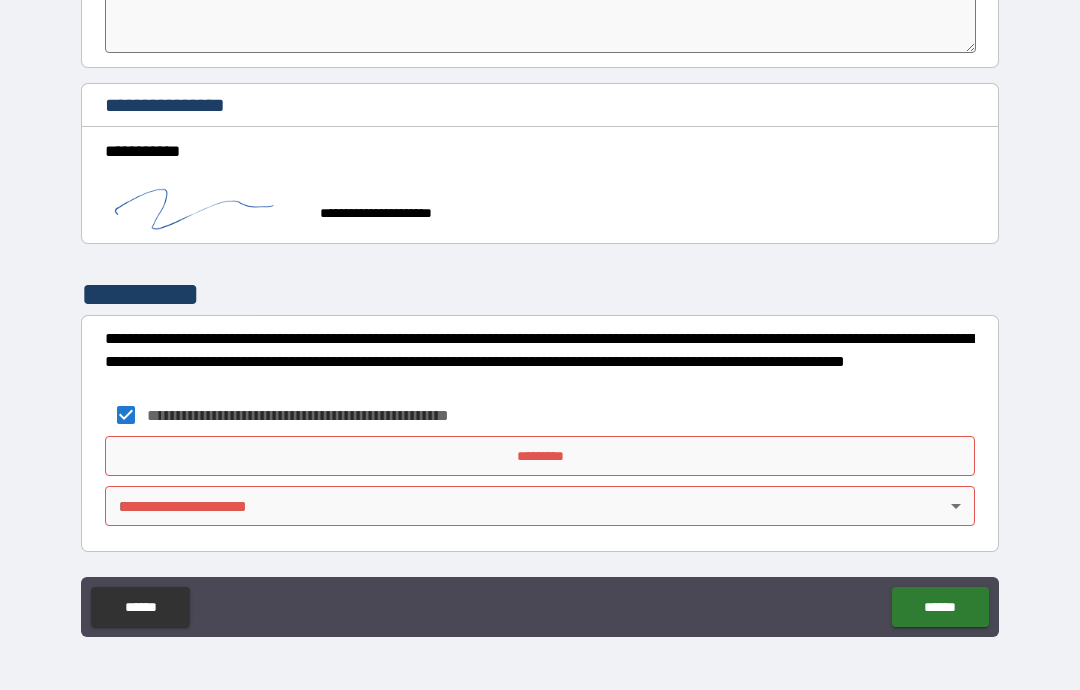 click on "*********" at bounding box center [540, 456] 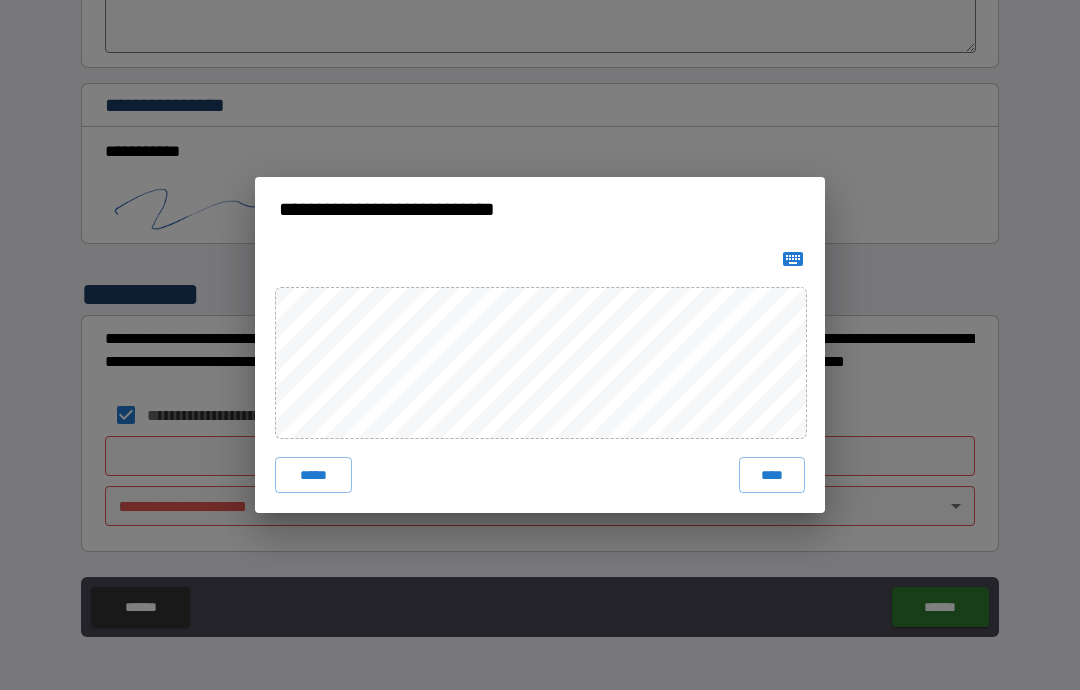 click on "****" at bounding box center [772, 475] 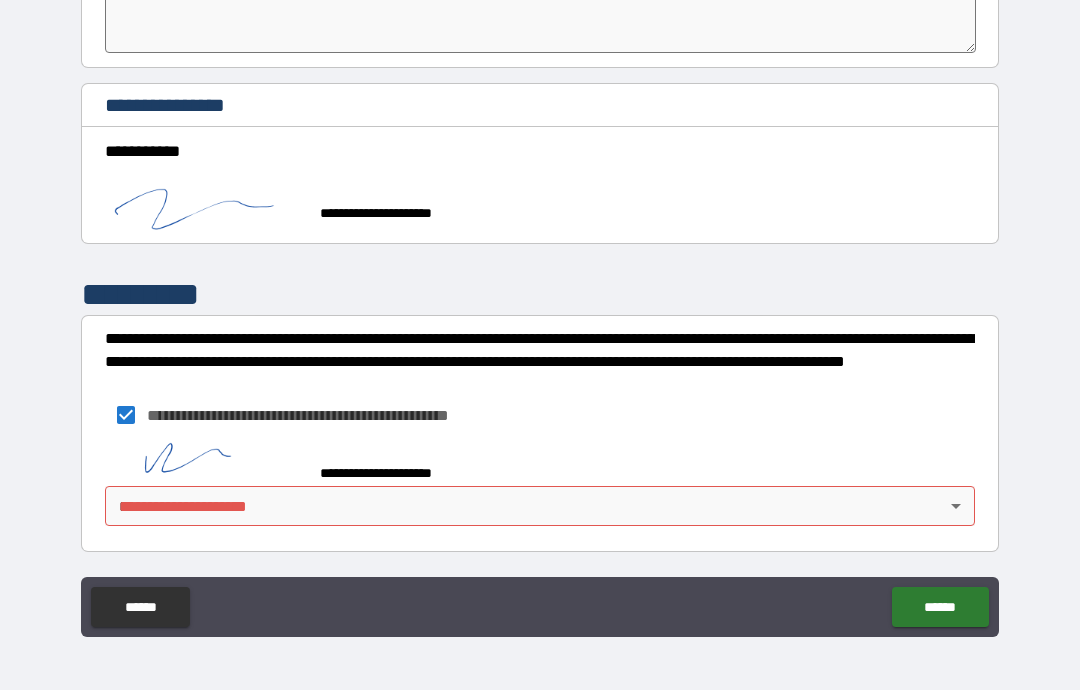 scroll, scrollTop: 1606, scrollLeft: 0, axis: vertical 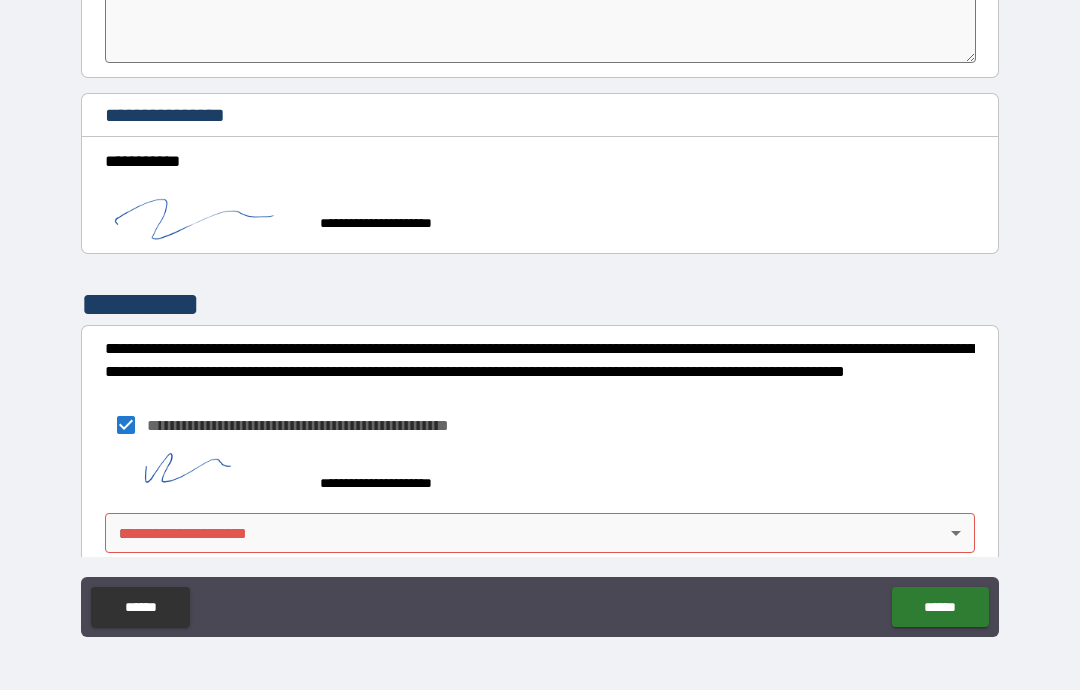 click on "**********" at bounding box center (540, 305) 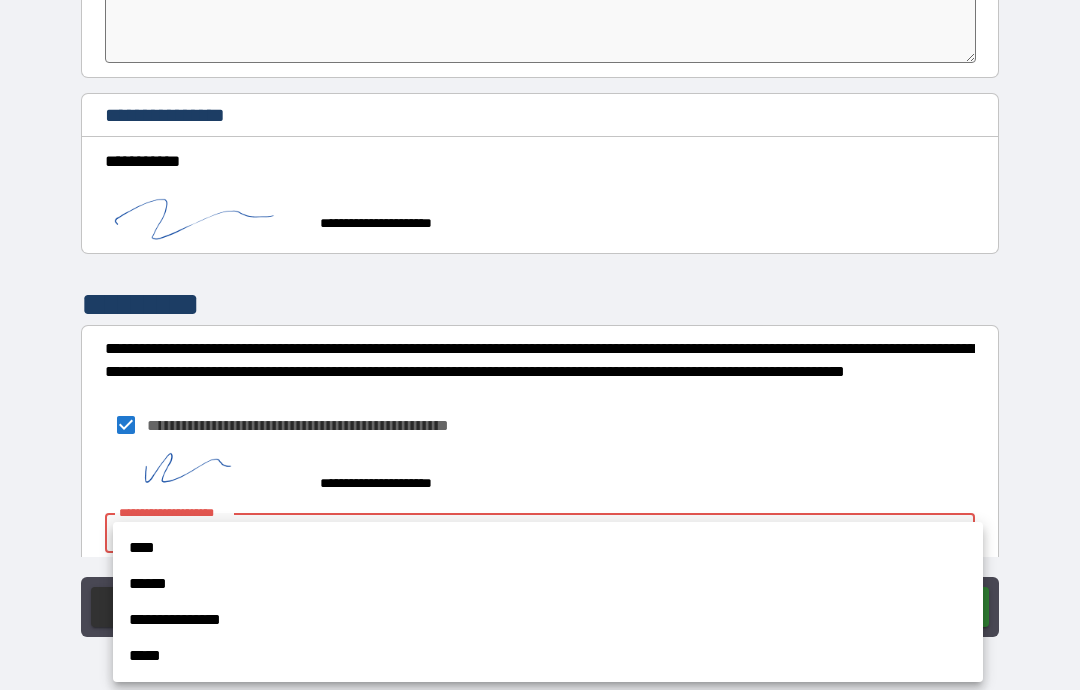click on "**********" at bounding box center [548, 620] 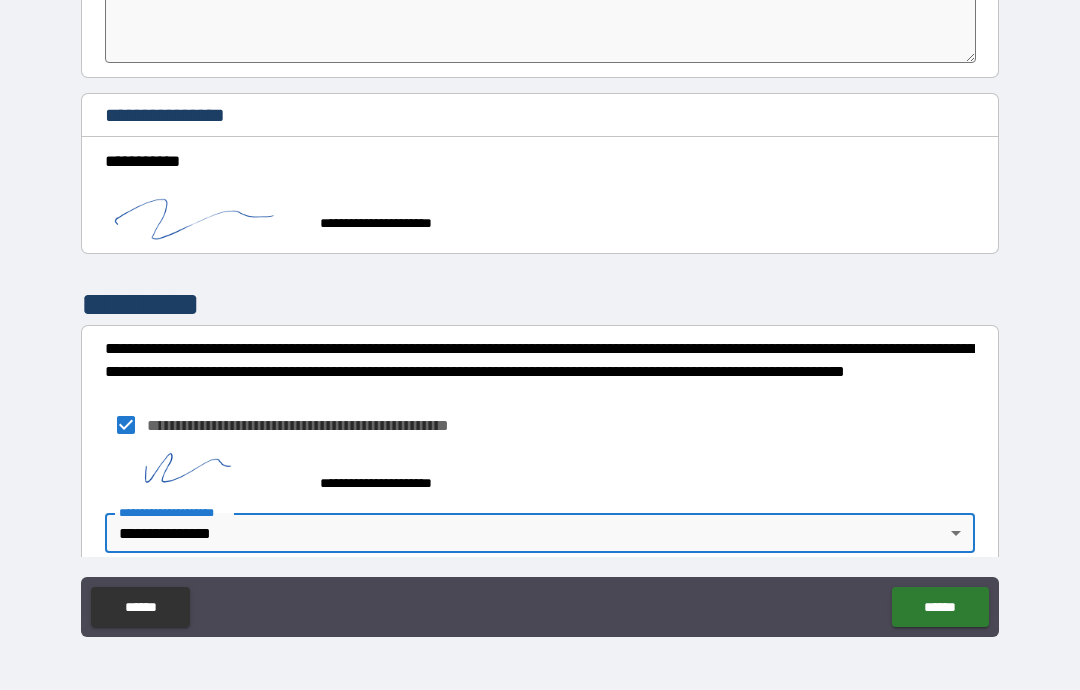 click on "******" at bounding box center (940, 607) 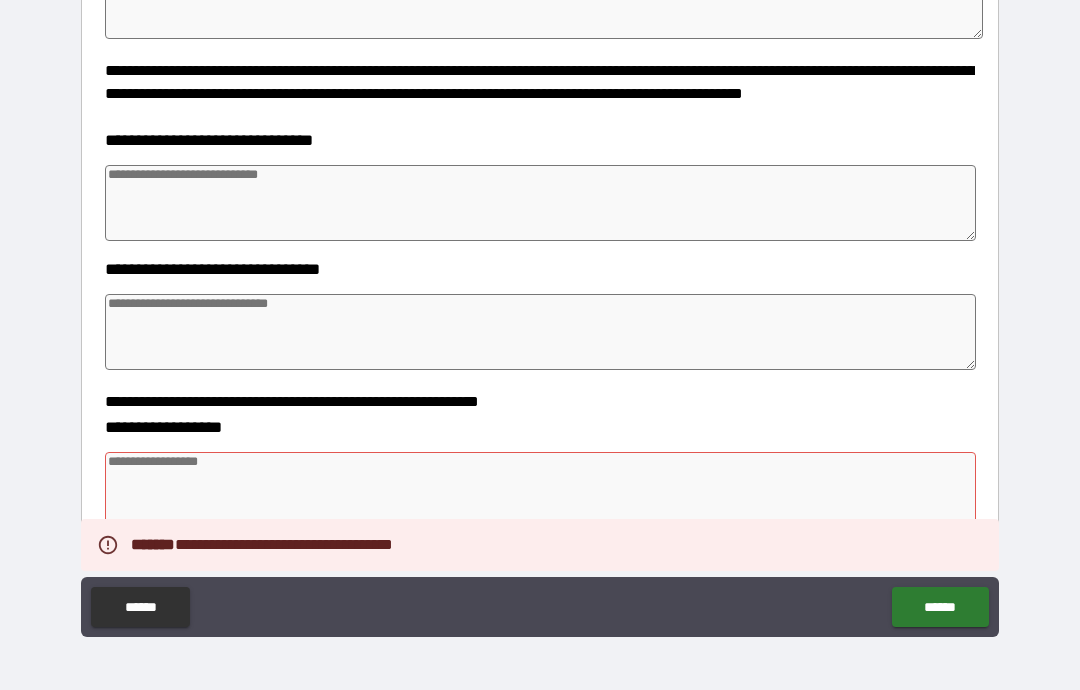 scroll, scrollTop: 453, scrollLeft: 0, axis: vertical 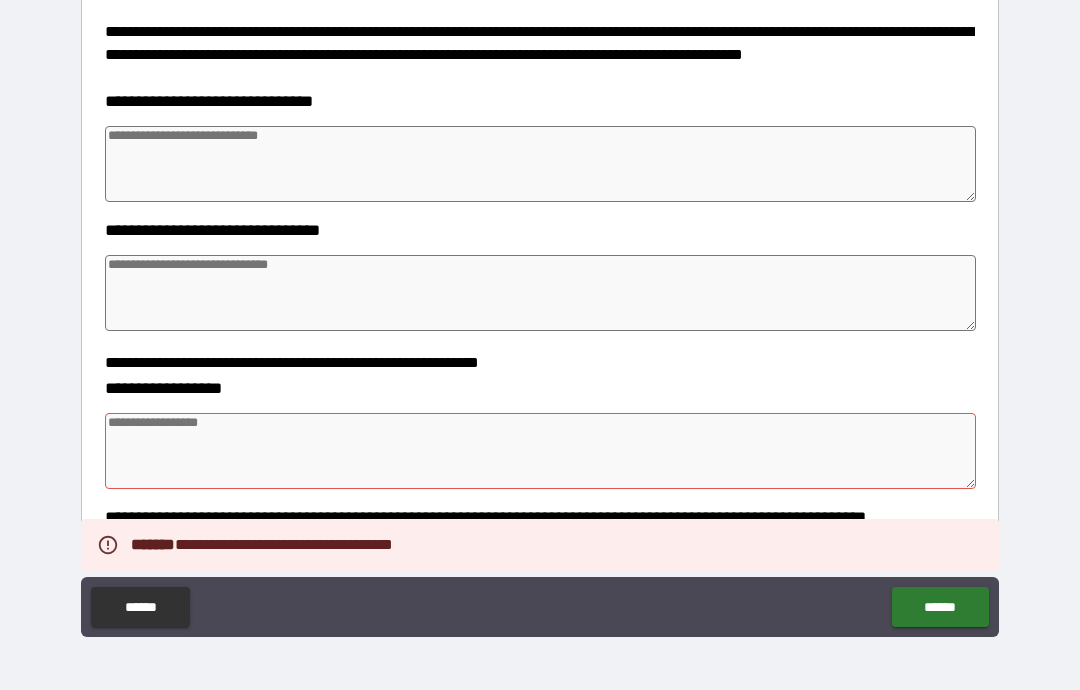 click at bounding box center (540, 451) 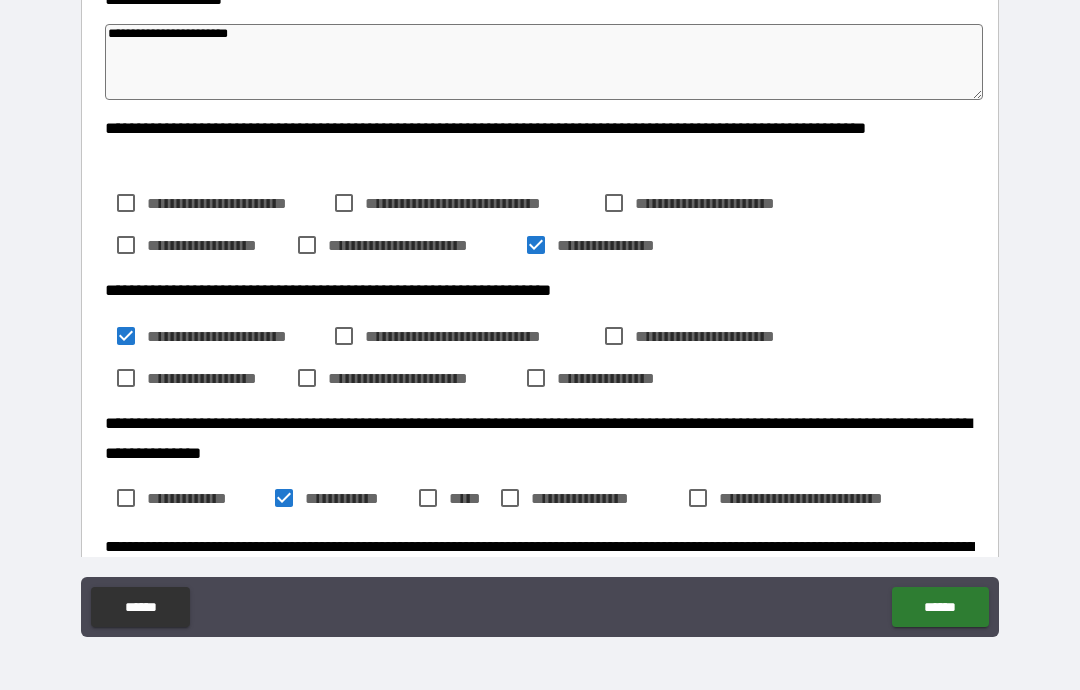 scroll, scrollTop: 845, scrollLeft: 0, axis: vertical 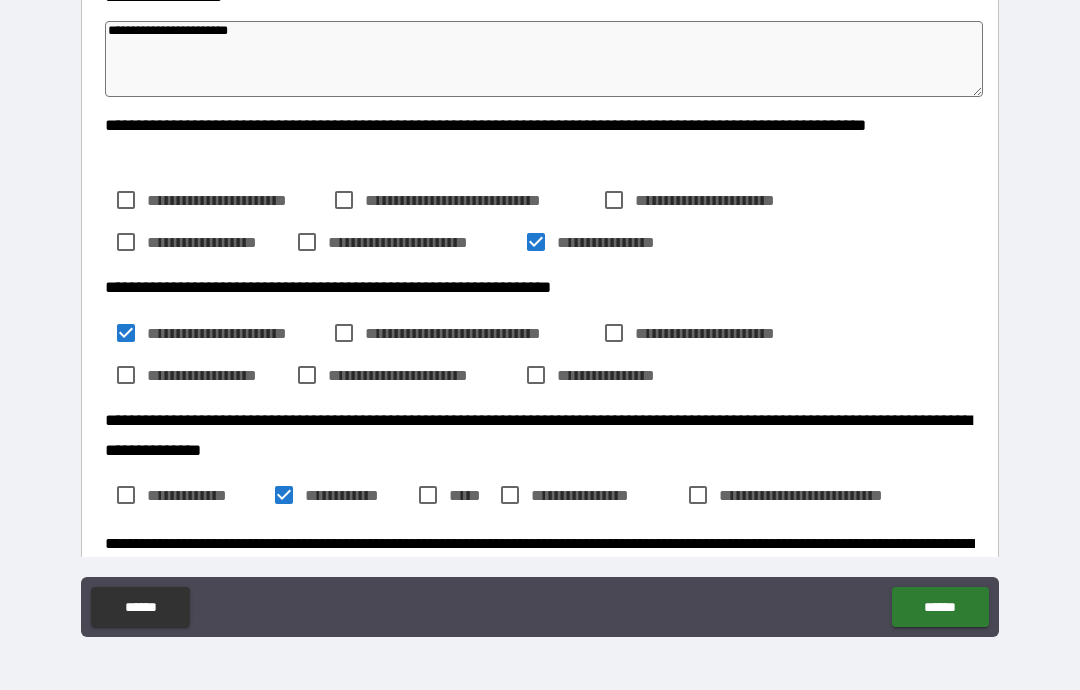 click on "******" at bounding box center (940, 607) 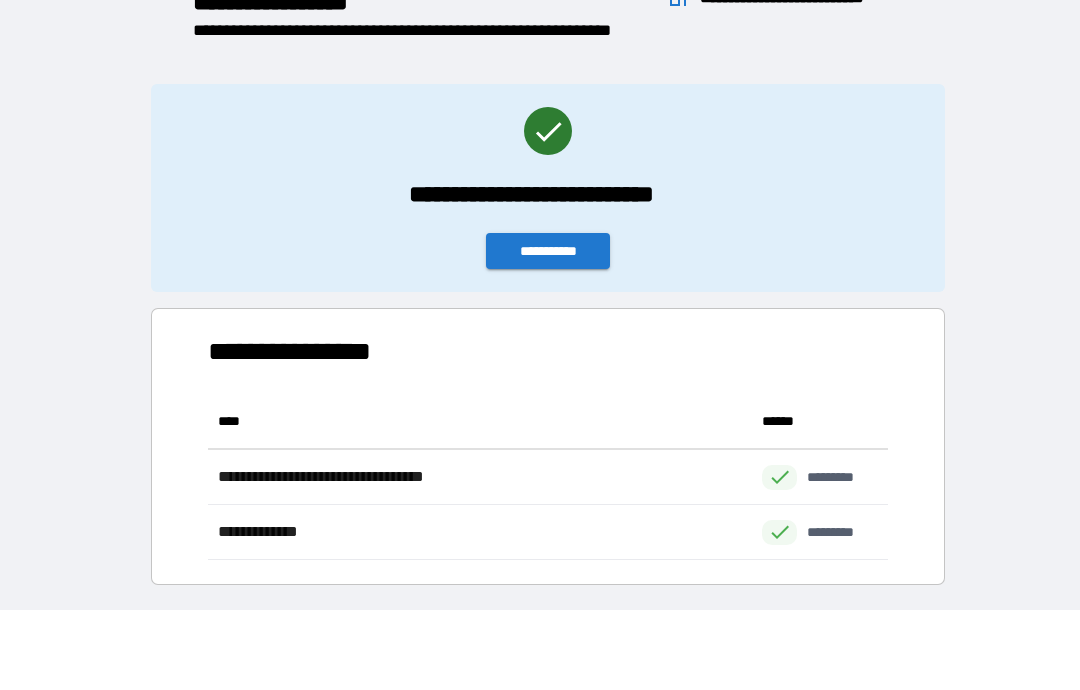 scroll, scrollTop: 166, scrollLeft: 680, axis: both 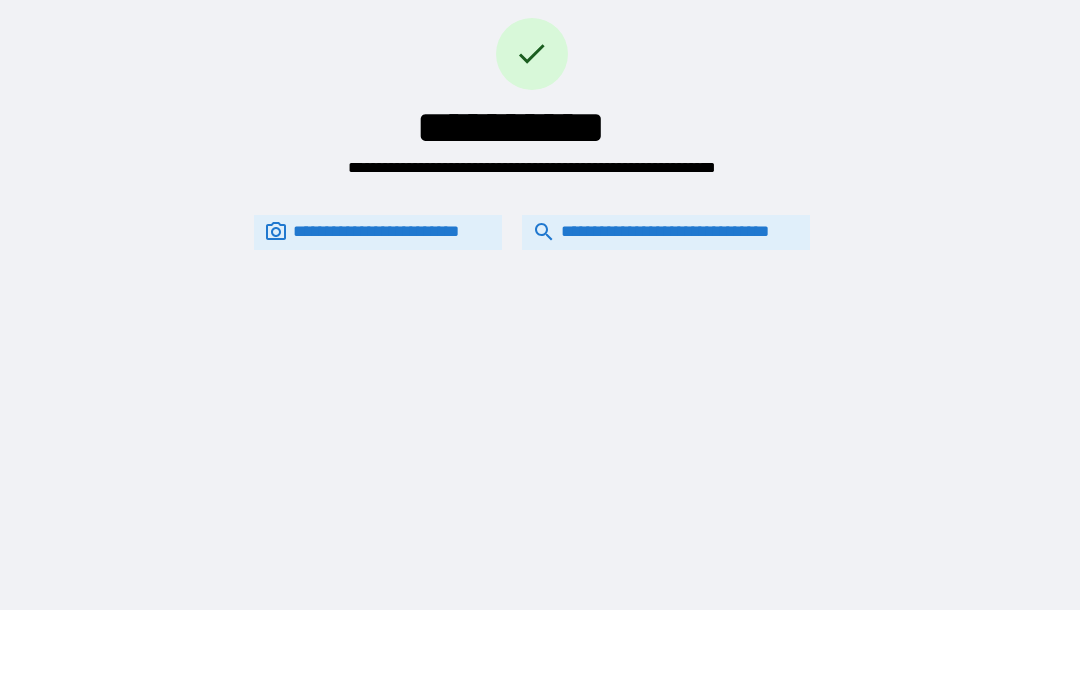 click on "**********" at bounding box center [666, 232] 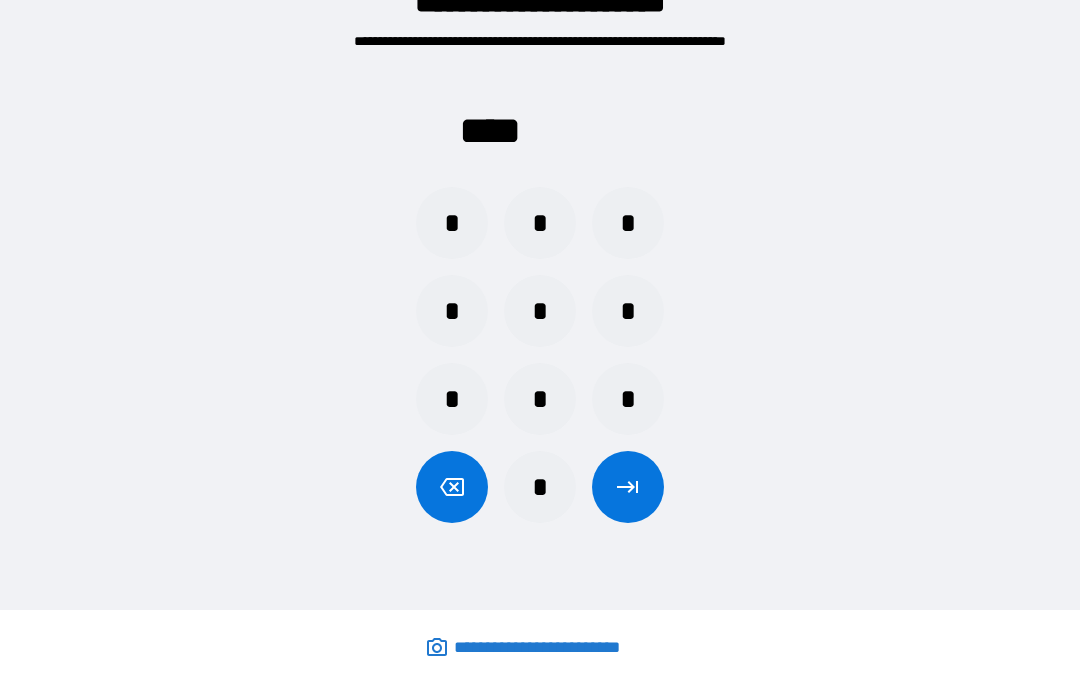 click at bounding box center (452, 487) 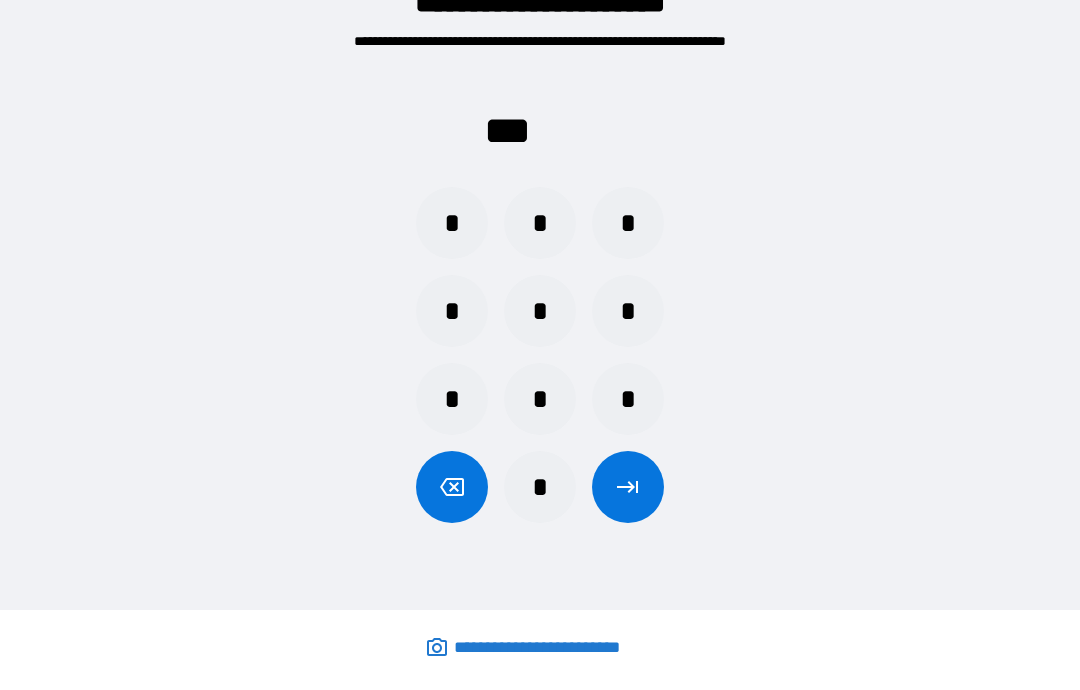 click on "*" at bounding box center (540, 223) 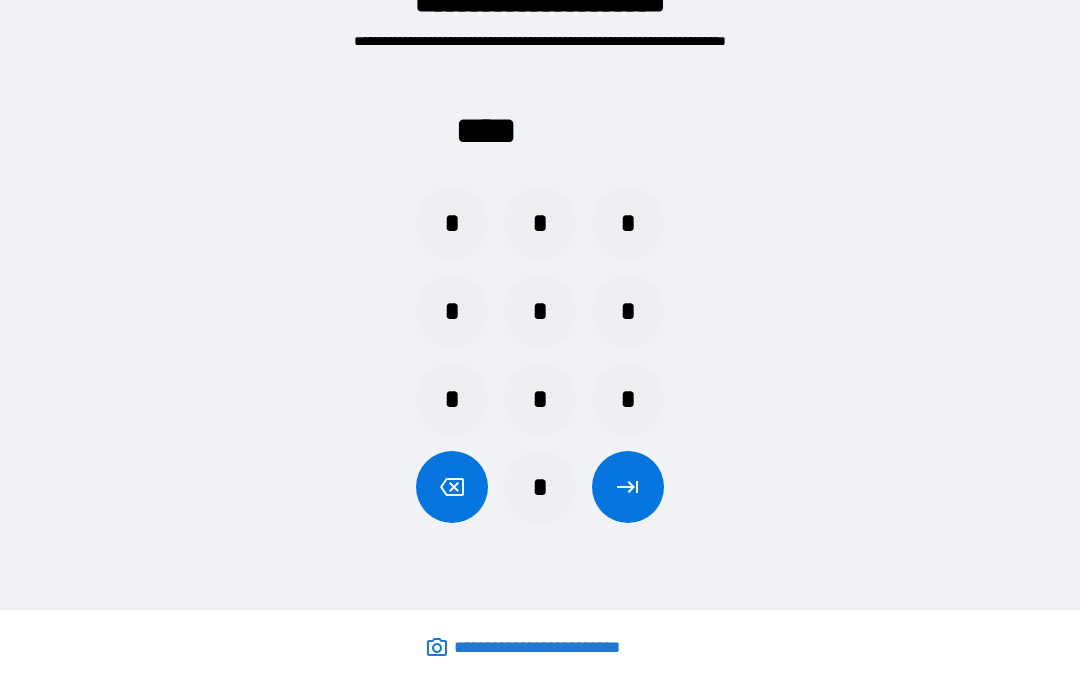 click on "*" at bounding box center (452, 311) 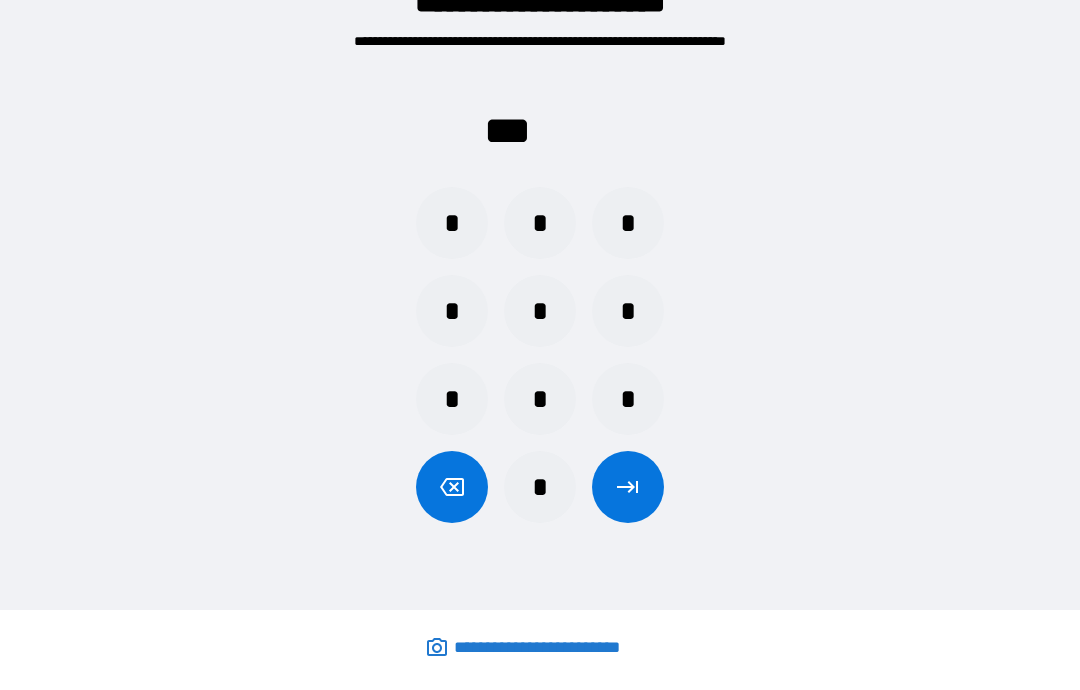 click on "*" at bounding box center [540, 223] 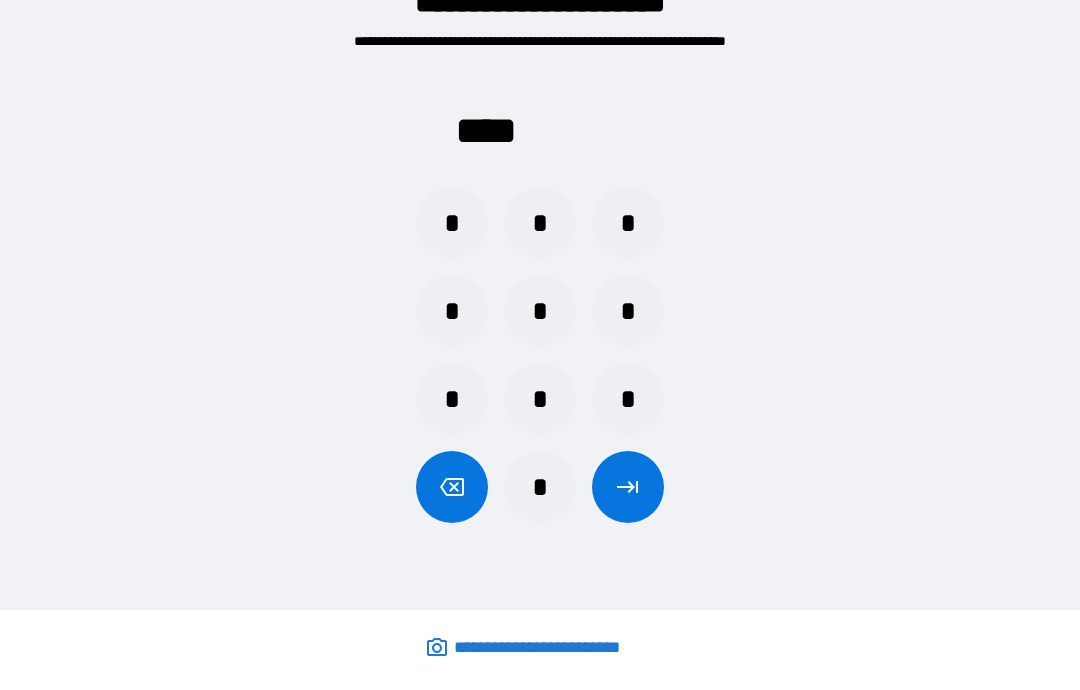 click on "*" at bounding box center [452, 311] 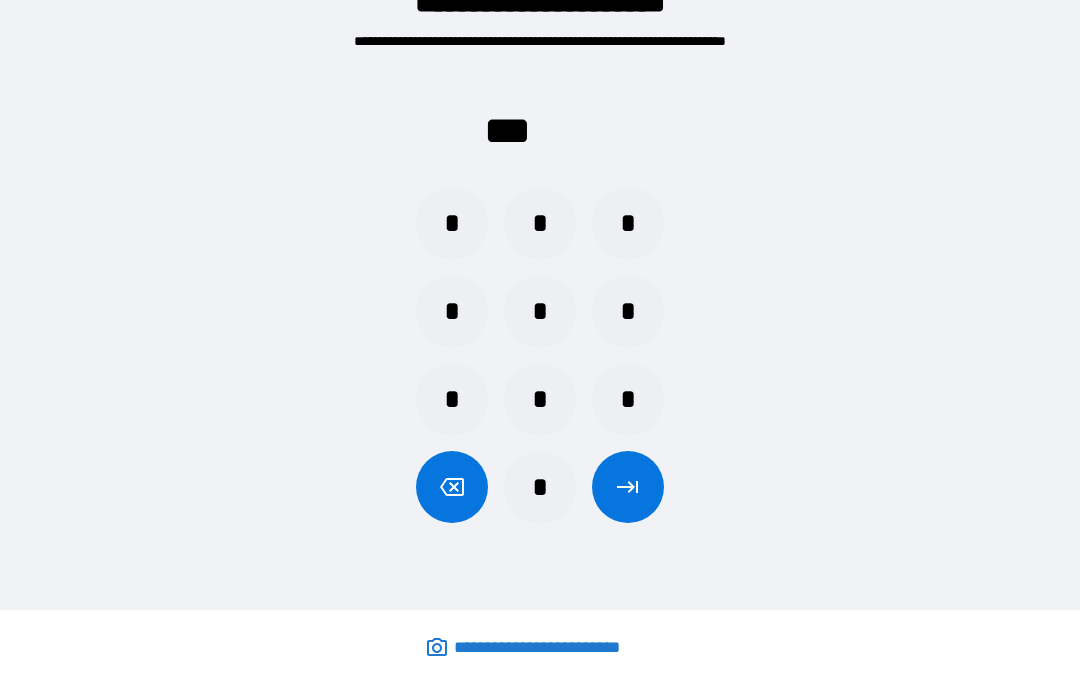 click 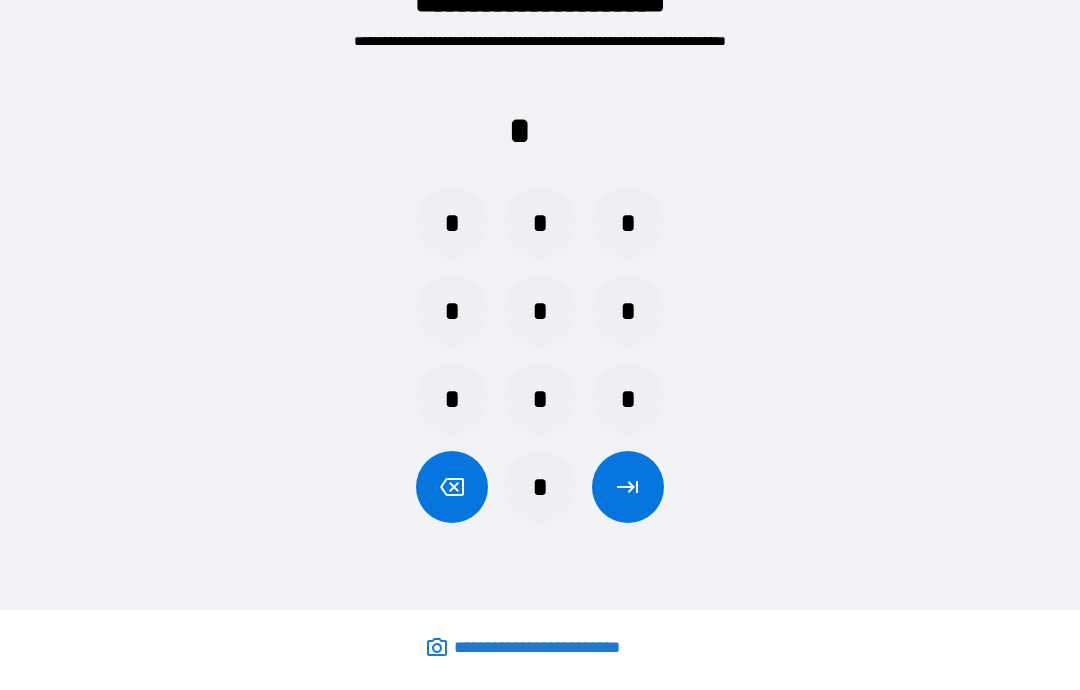 click 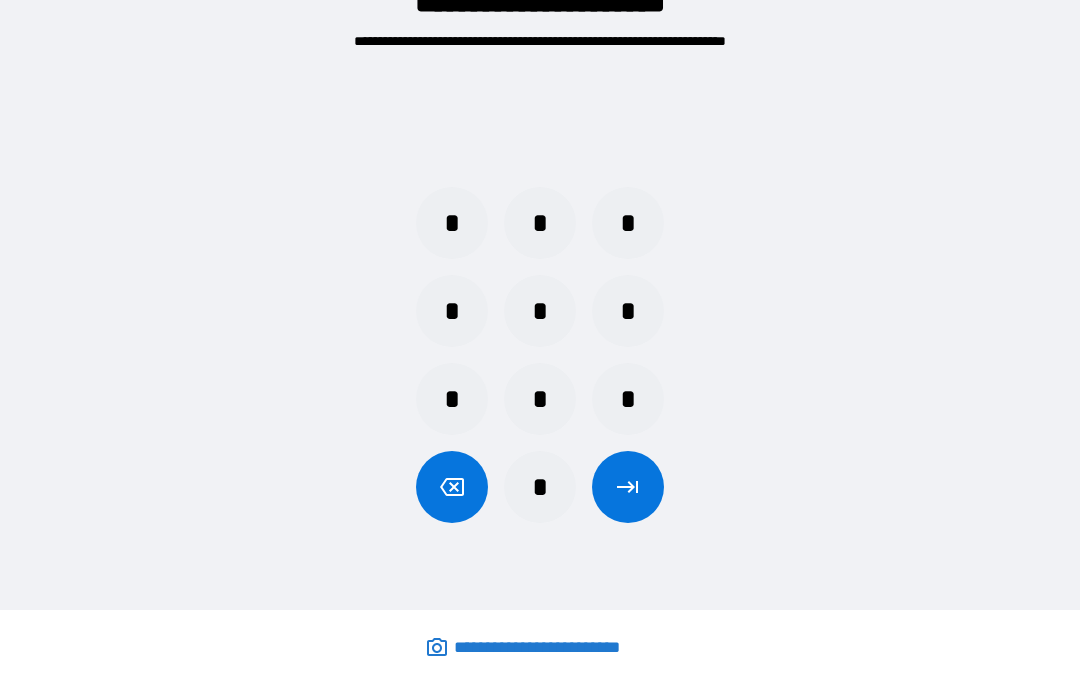 click 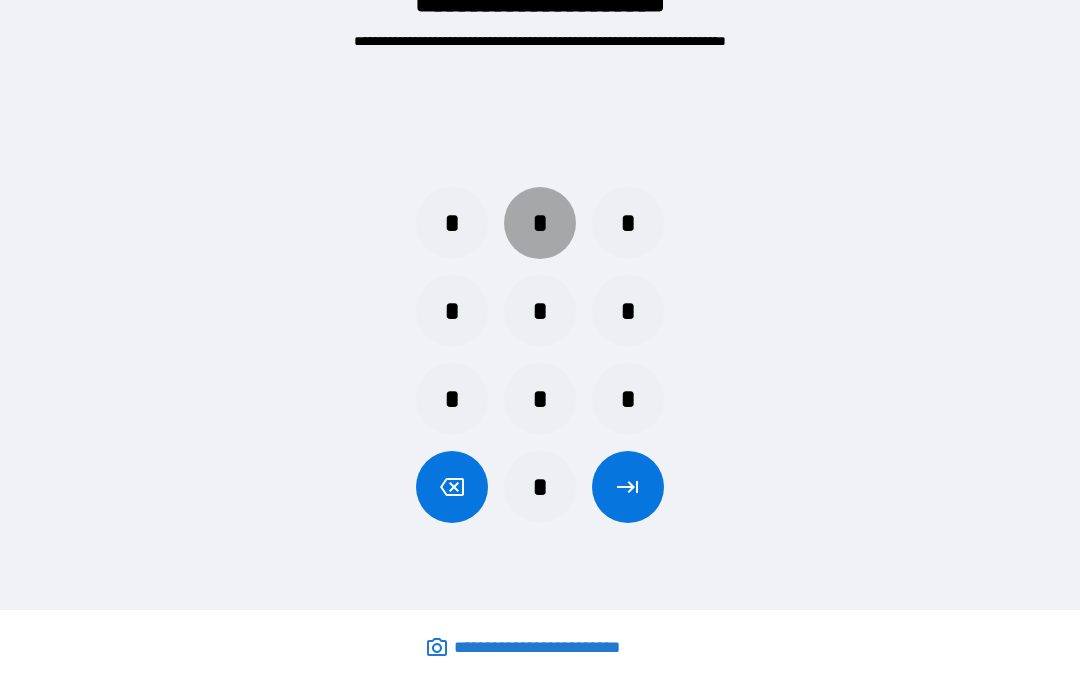 click on "*" at bounding box center [540, 223] 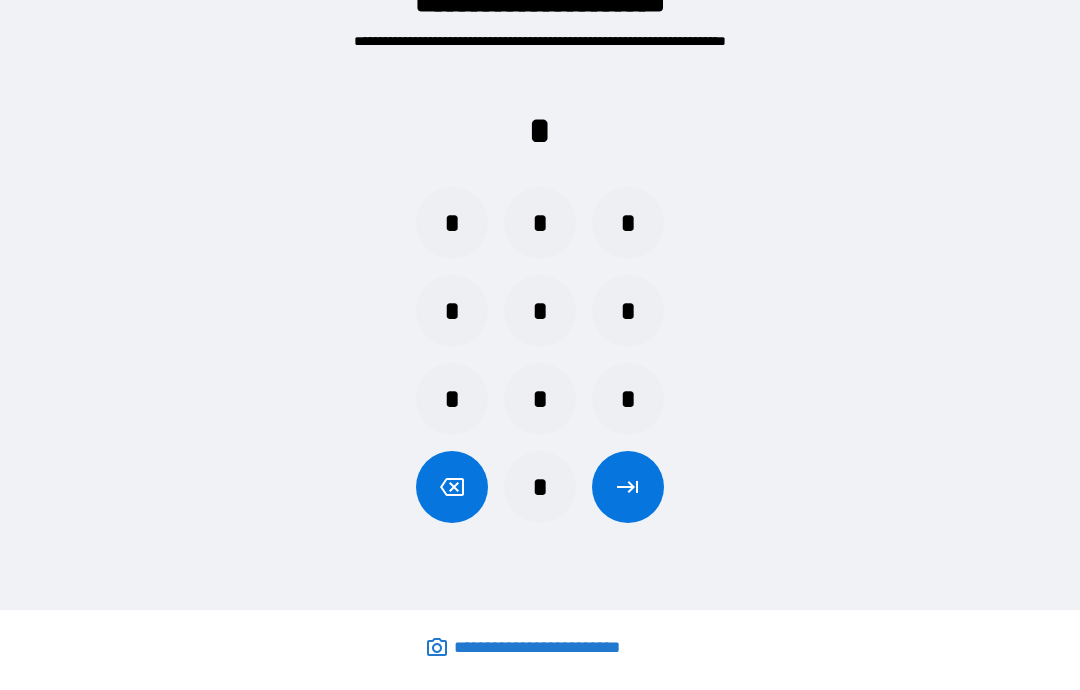 click on "*" at bounding box center [452, 311] 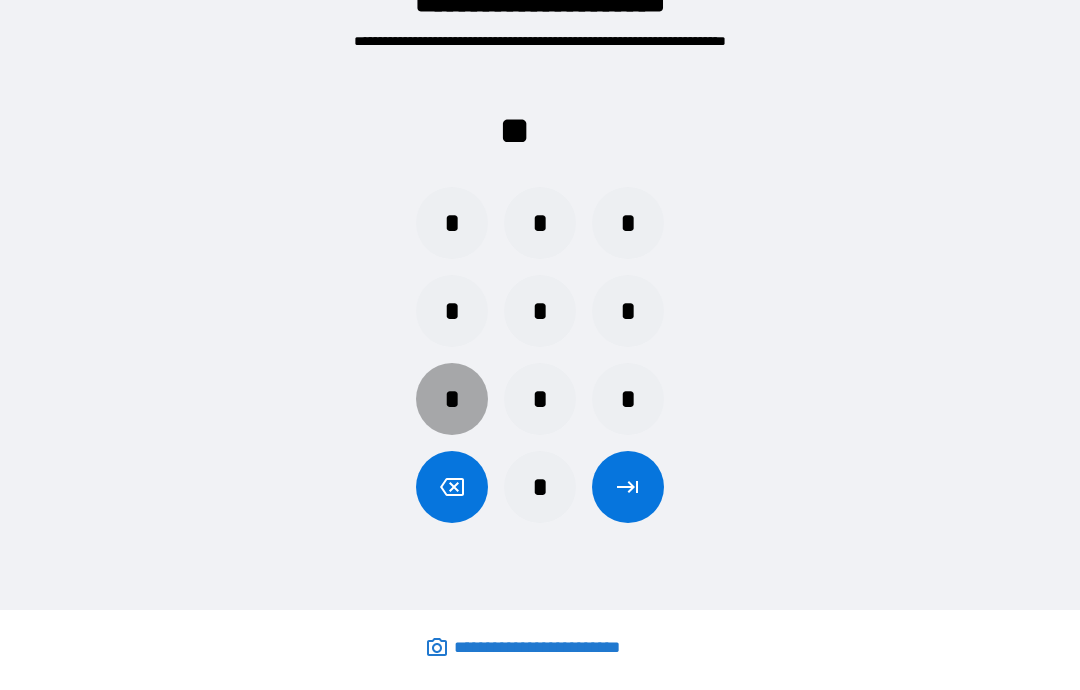click on "*" at bounding box center [452, 399] 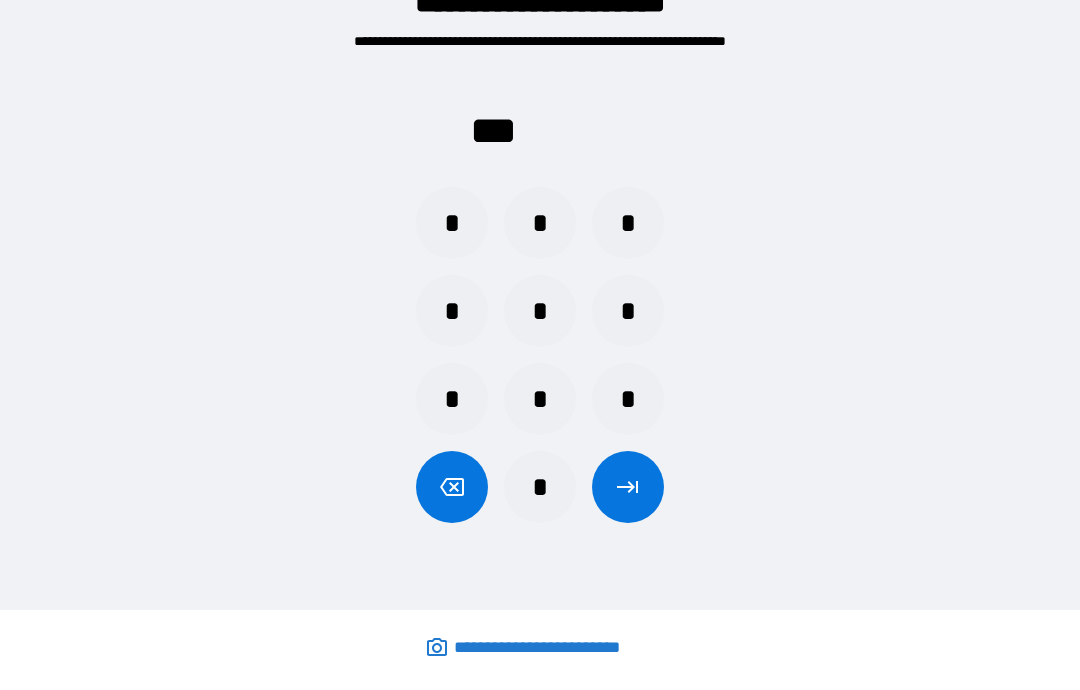 click on "*" at bounding box center (628, 223) 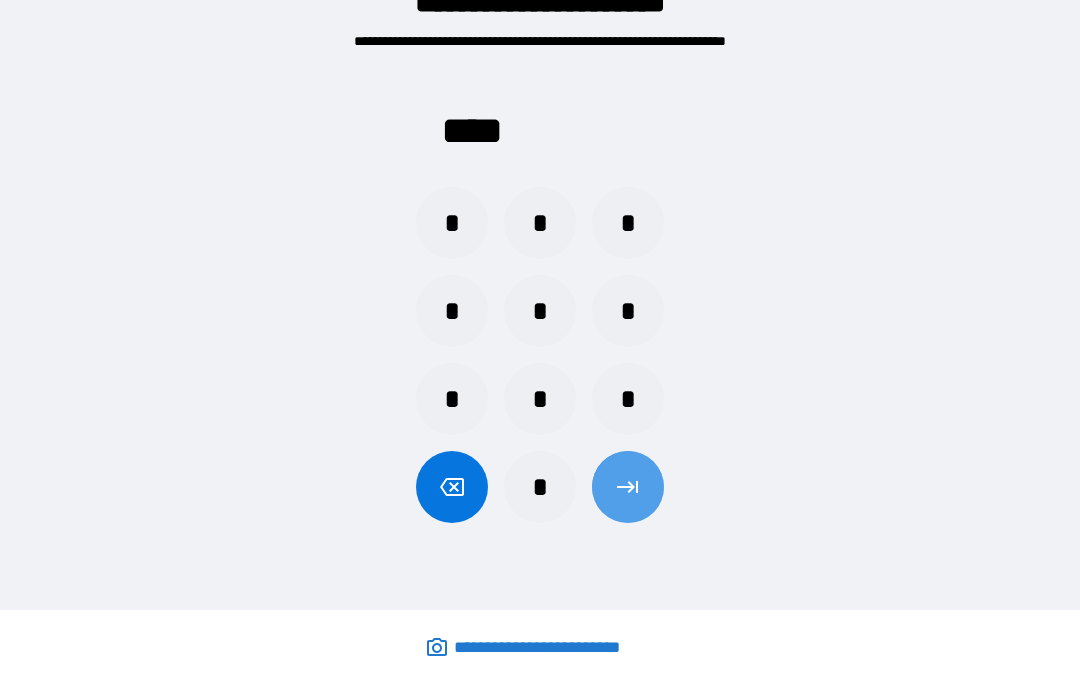 click at bounding box center [628, 487] 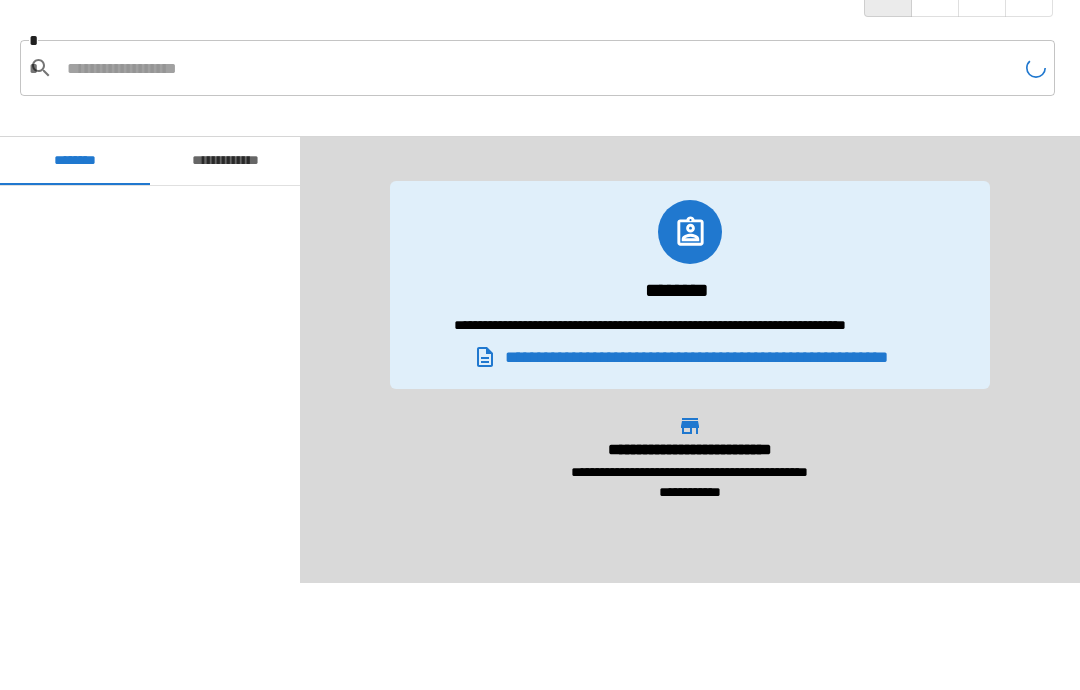 scroll, scrollTop: 120, scrollLeft: 0, axis: vertical 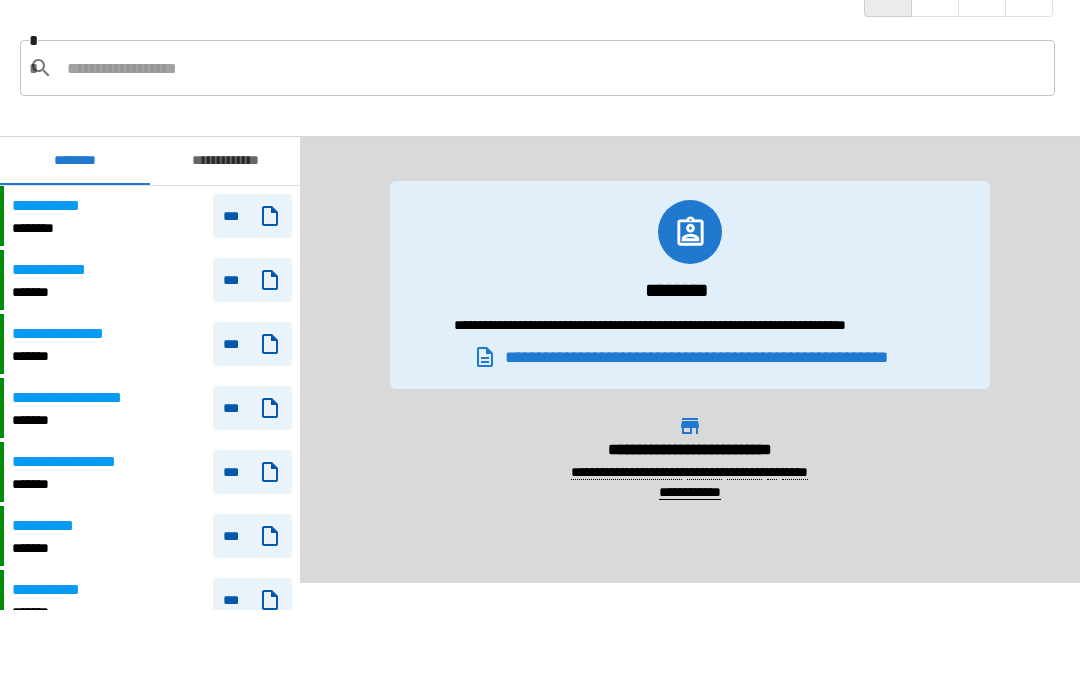 click on "**********" at bounding box center [225, 161] 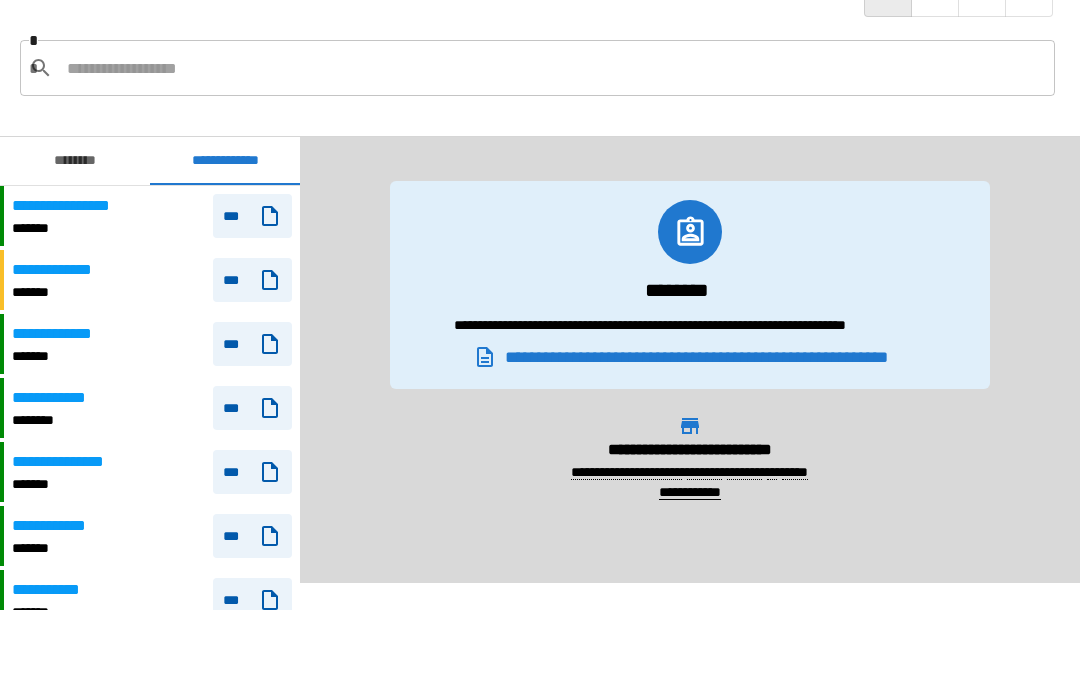 click 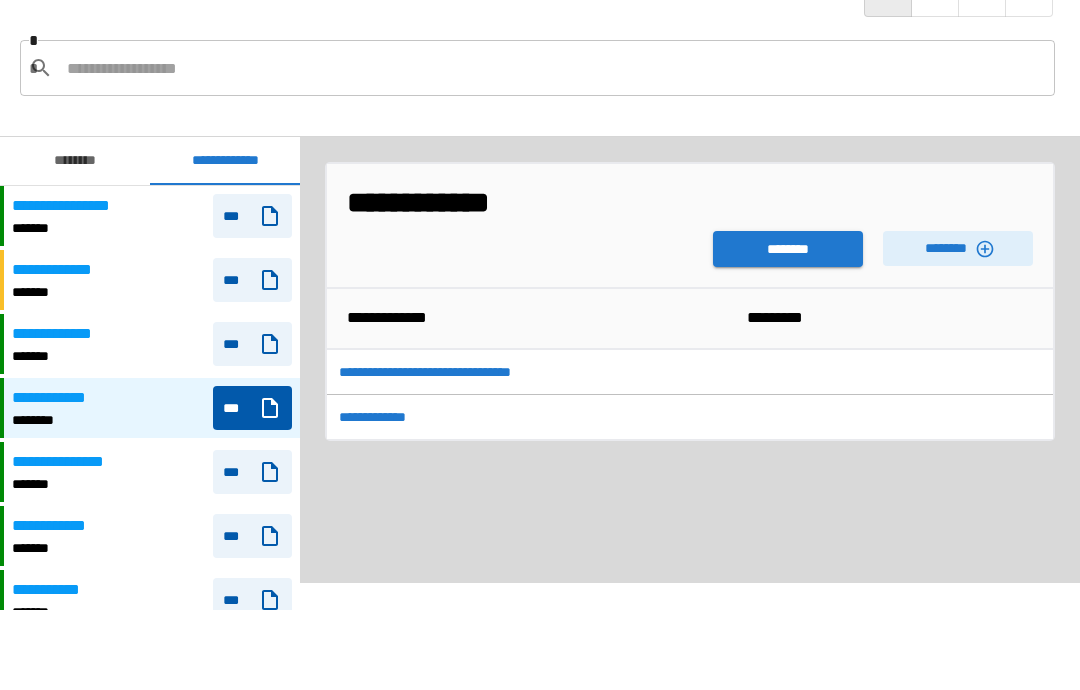 click on "********" at bounding box center [788, 249] 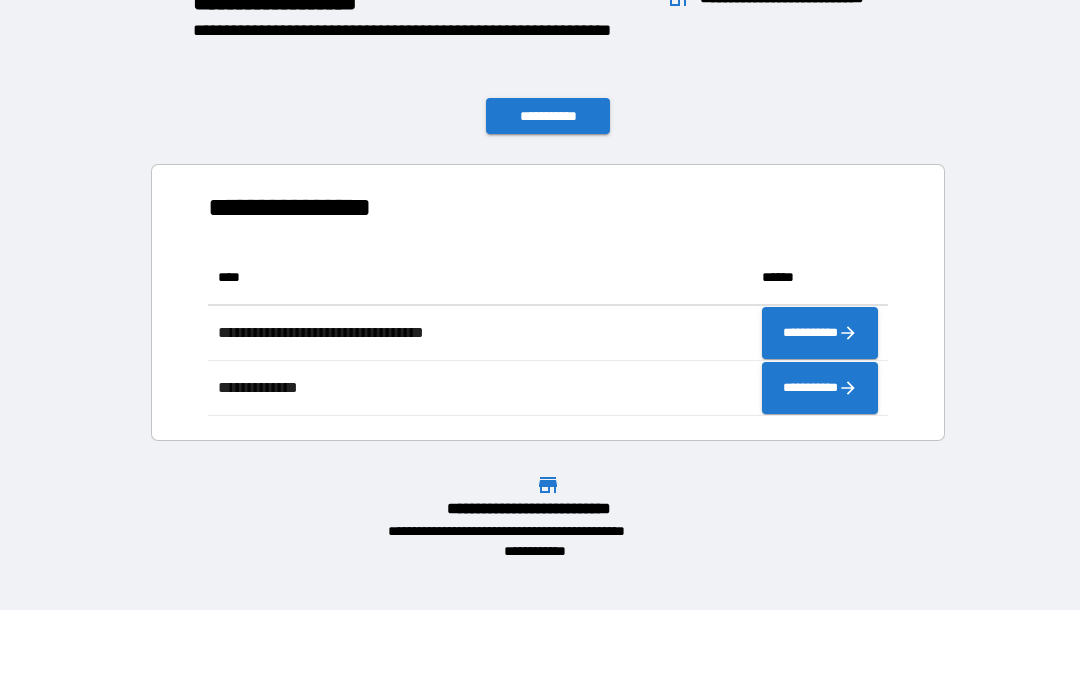 scroll, scrollTop: 166, scrollLeft: 680, axis: both 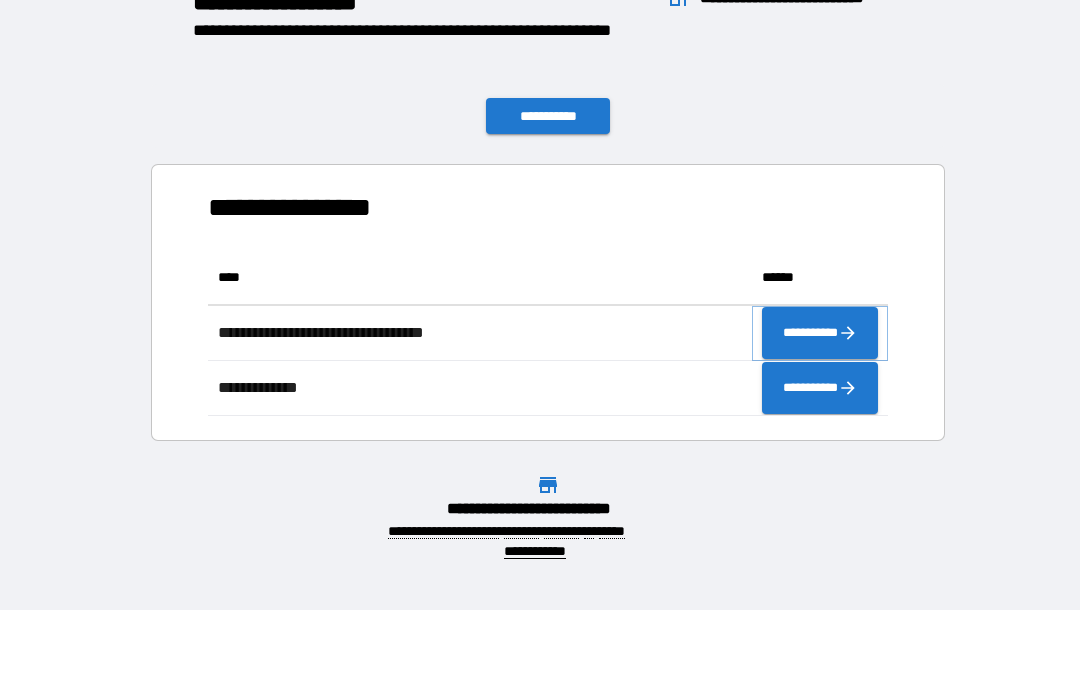 click on "**********" at bounding box center (820, 333) 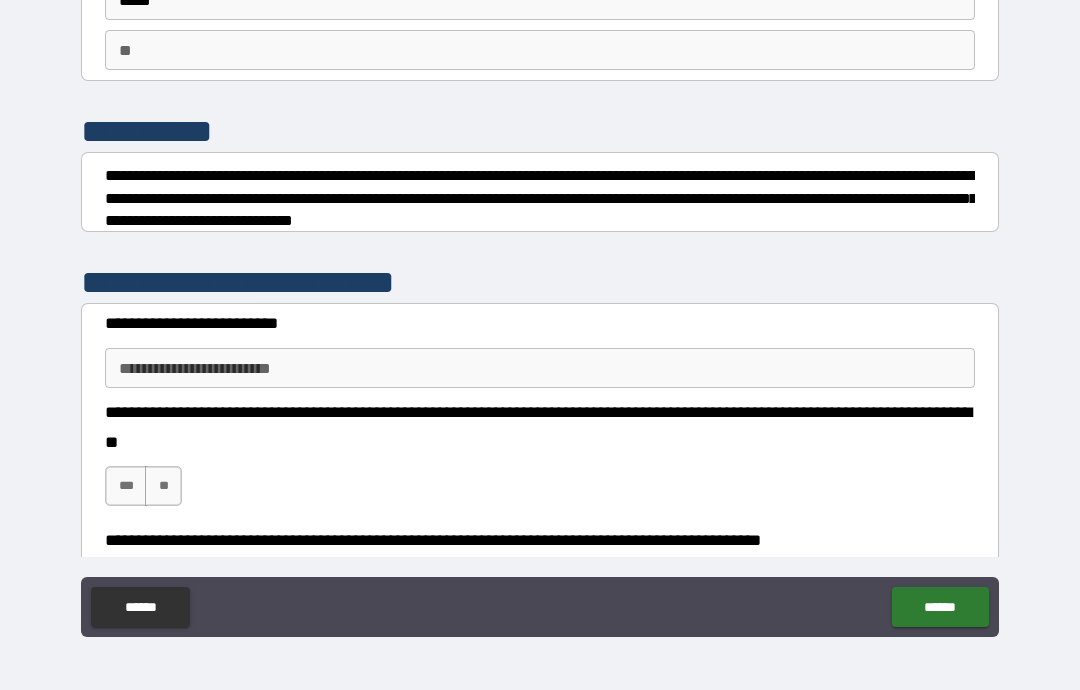 scroll, scrollTop: 137, scrollLeft: 0, axis: vertical 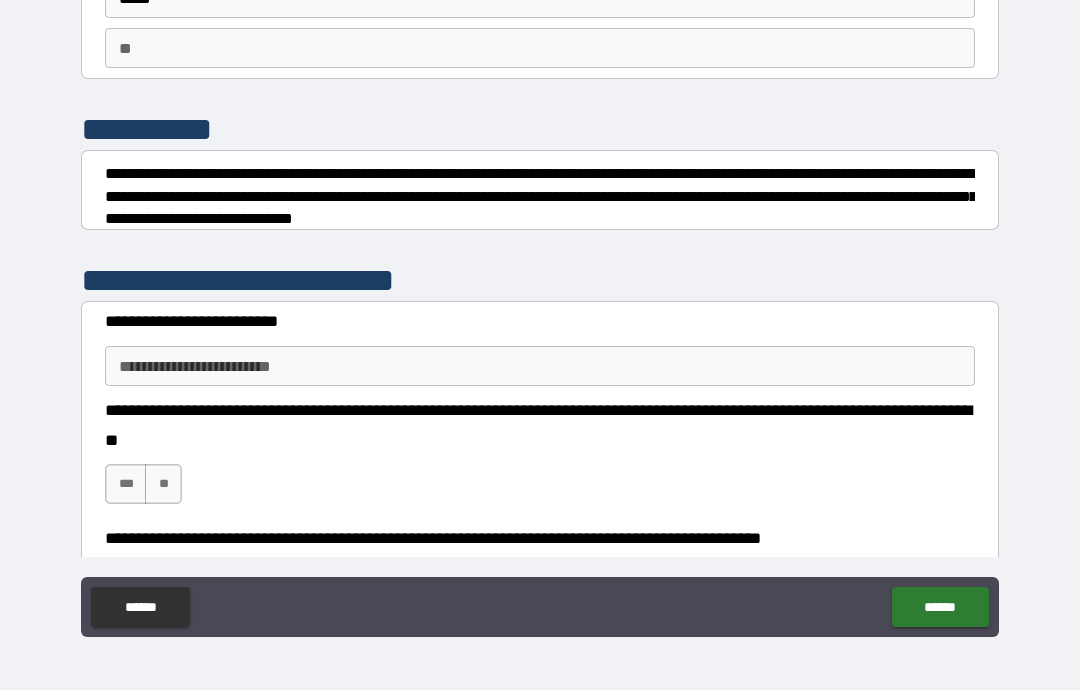 click on "**********" at bounding box center (540, 366) 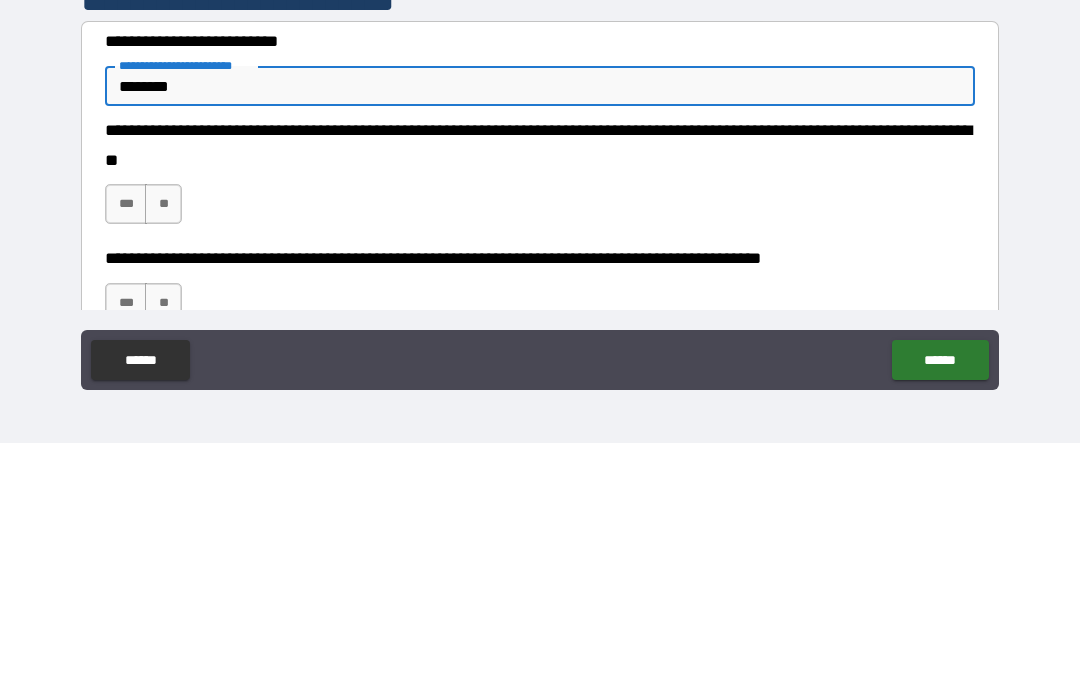 scroll, scrollTop: 233, scrollLeft: 0, axis: vertical 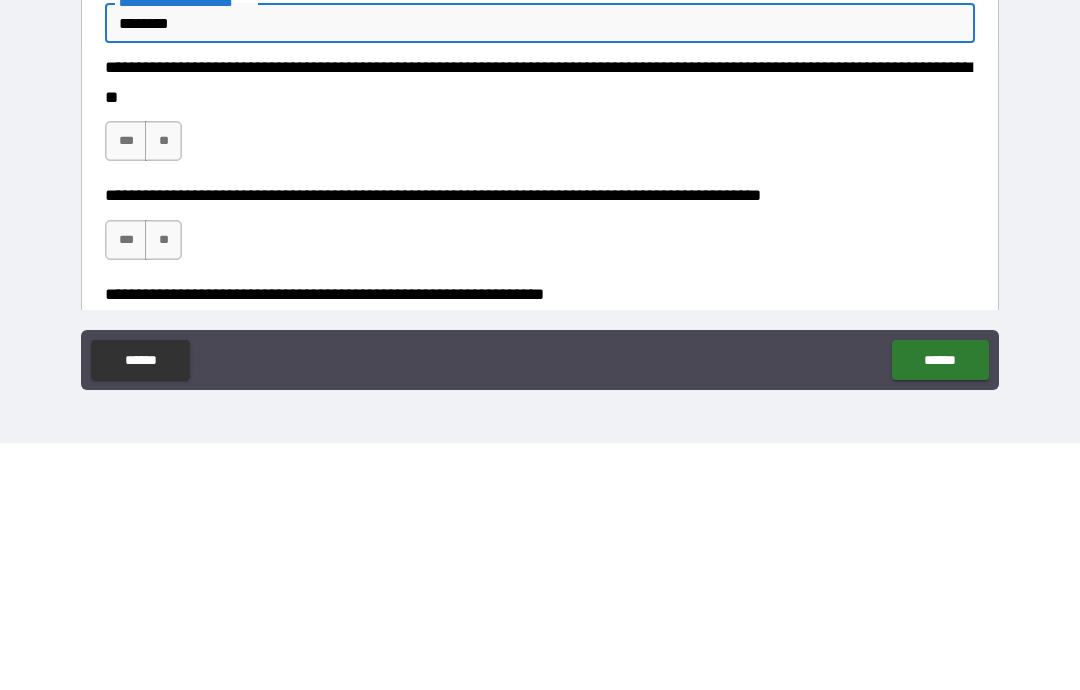 click on "**" at bounding box center (163, 388) 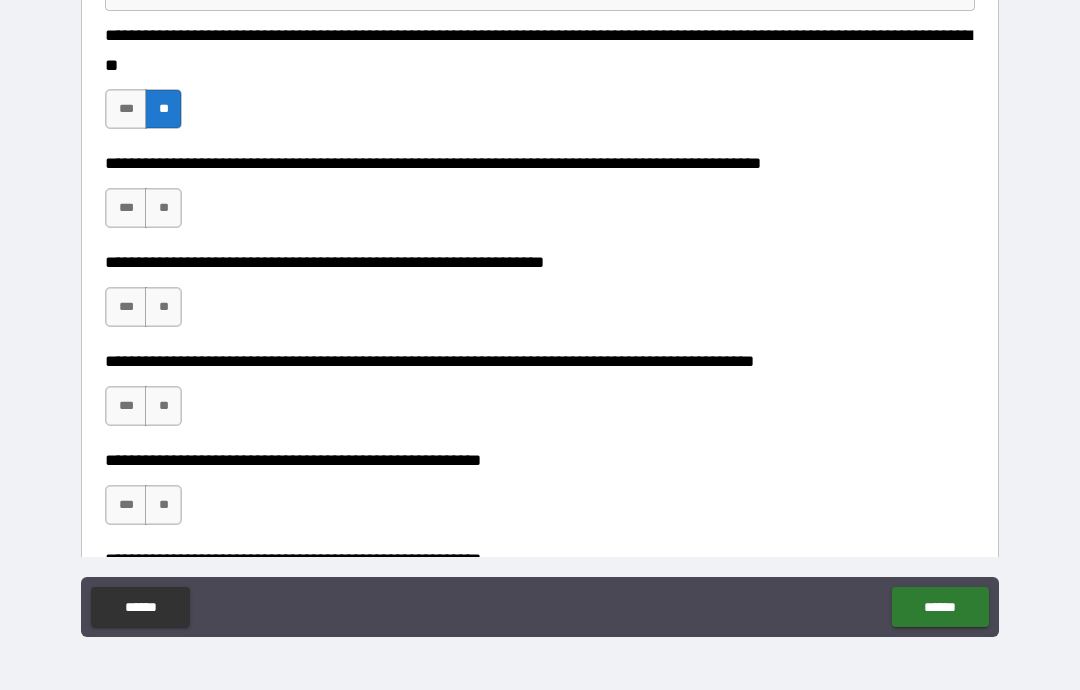scroll, scrollTop: 510, scrollLeft: 0, axis: vertical 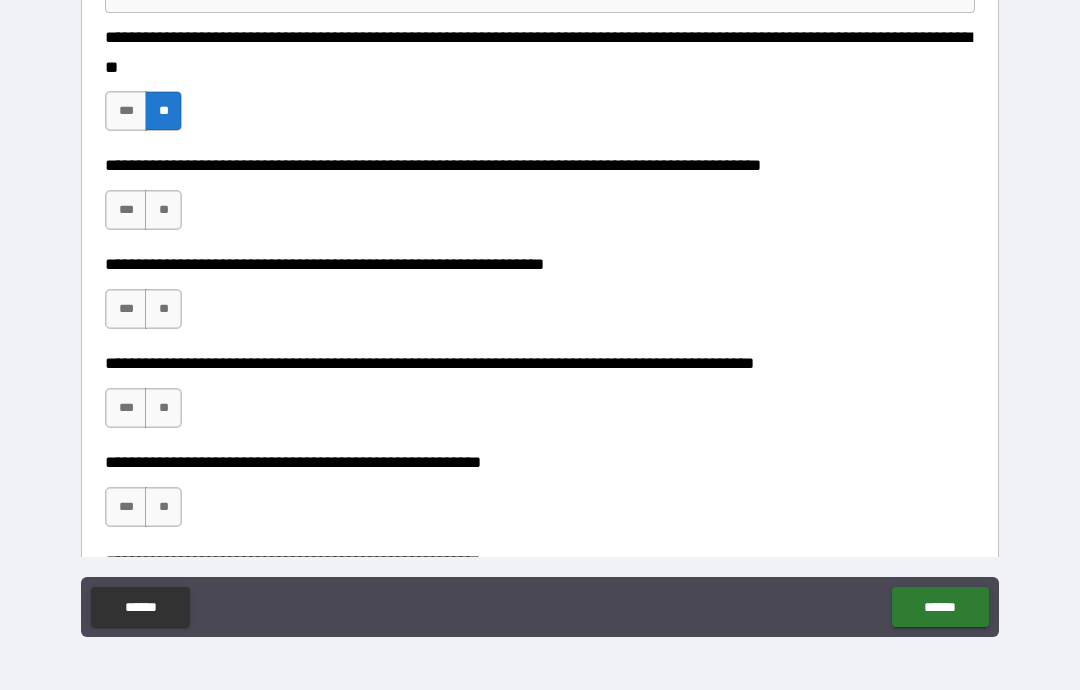 click on "**" at bounding box center [163, 210] 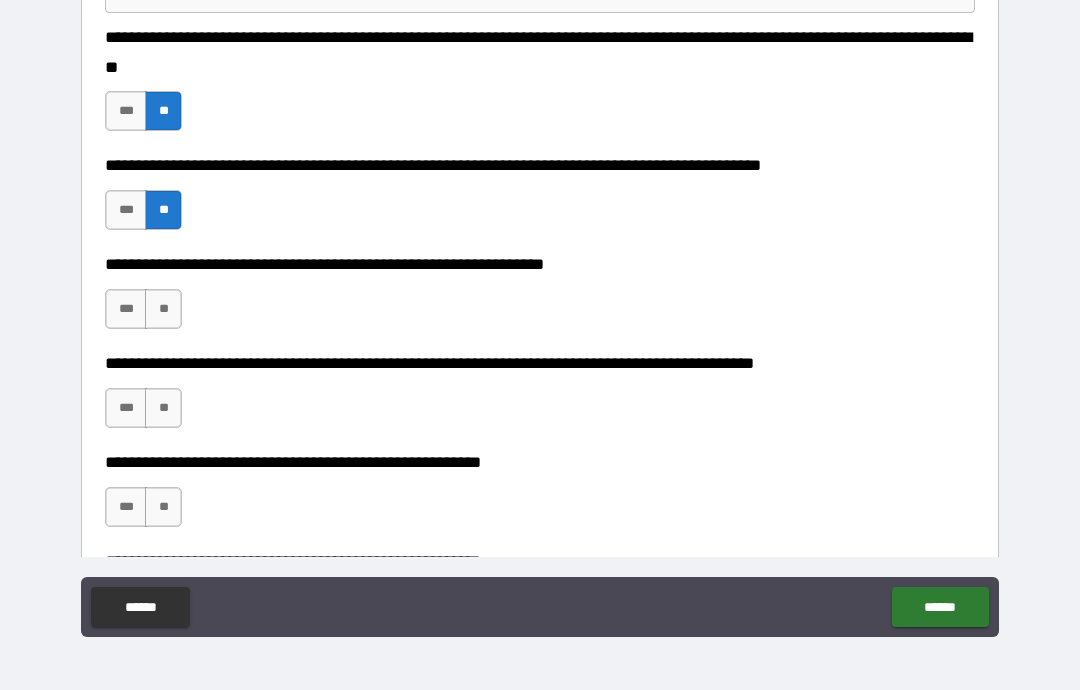click on "**" at bounding box center (163, 309) 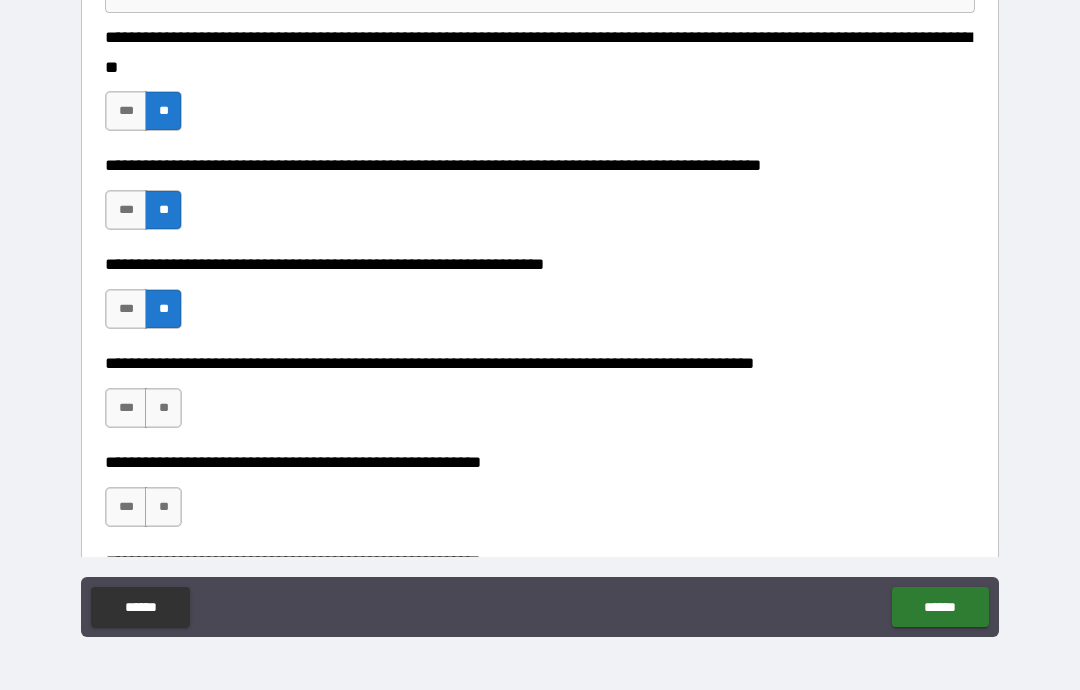 click on "**" at bounding box center [163, 408] 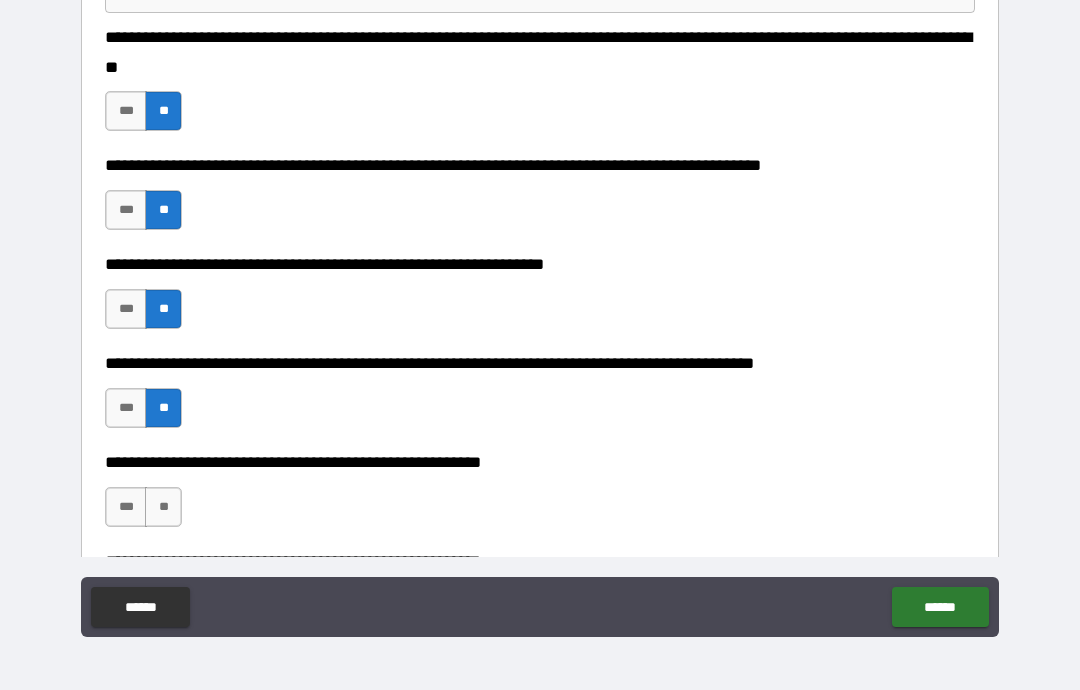 click on "**" at bounding box center (163, 507) 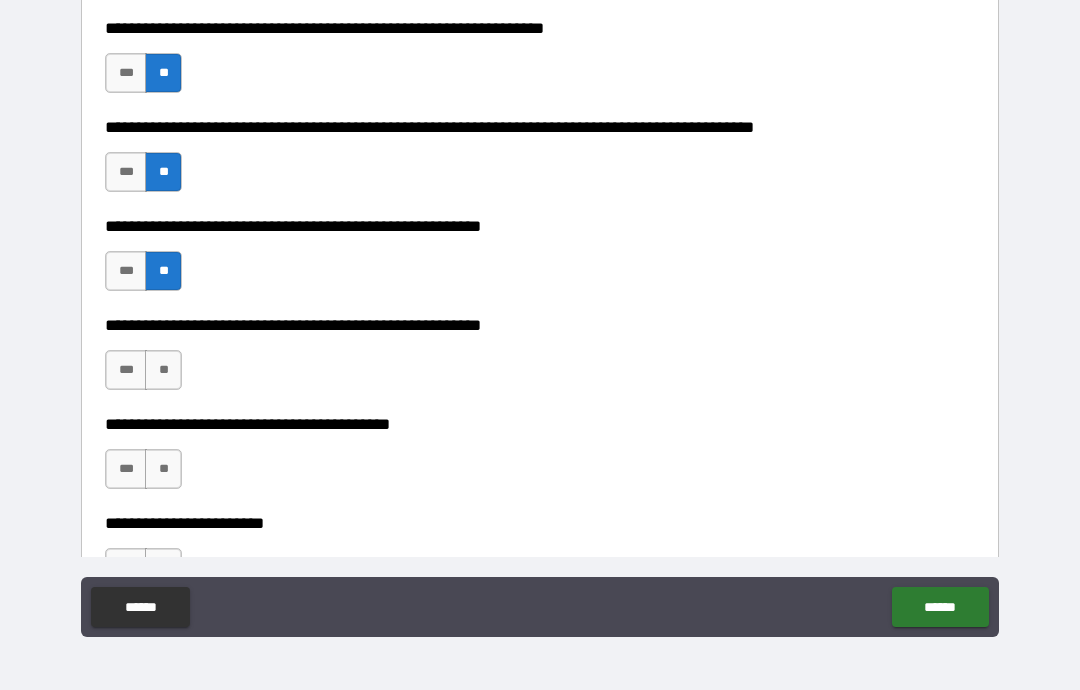 scroll, scrollTop: 759, scrollLeft: 0, axis: vertical 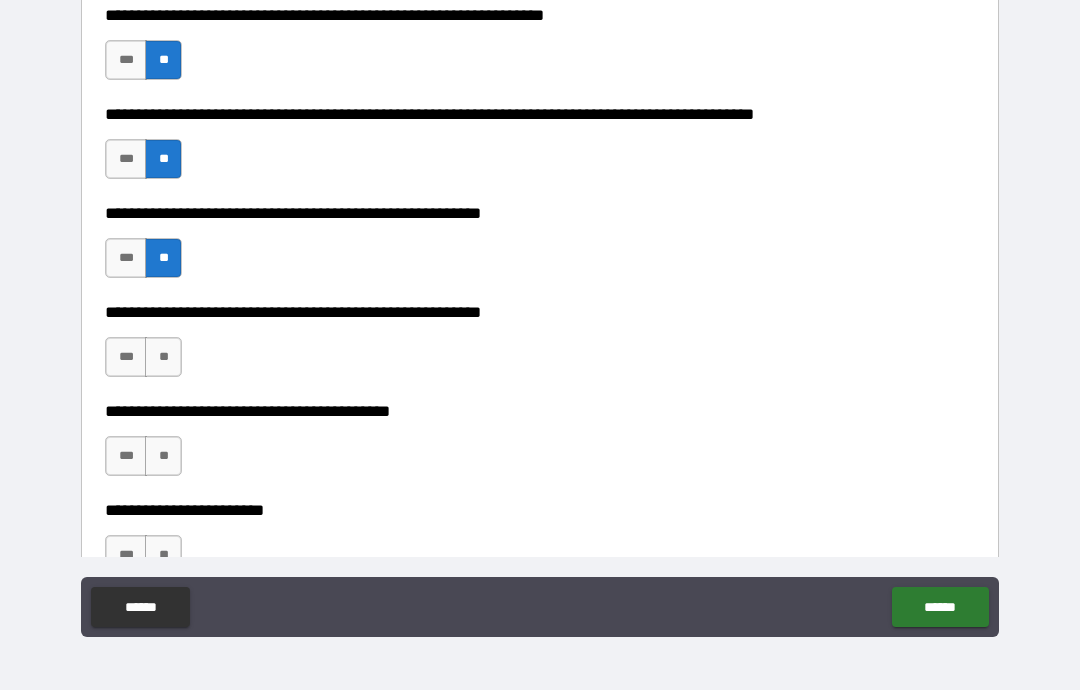 click on "**" at bounding box center (163, 357) 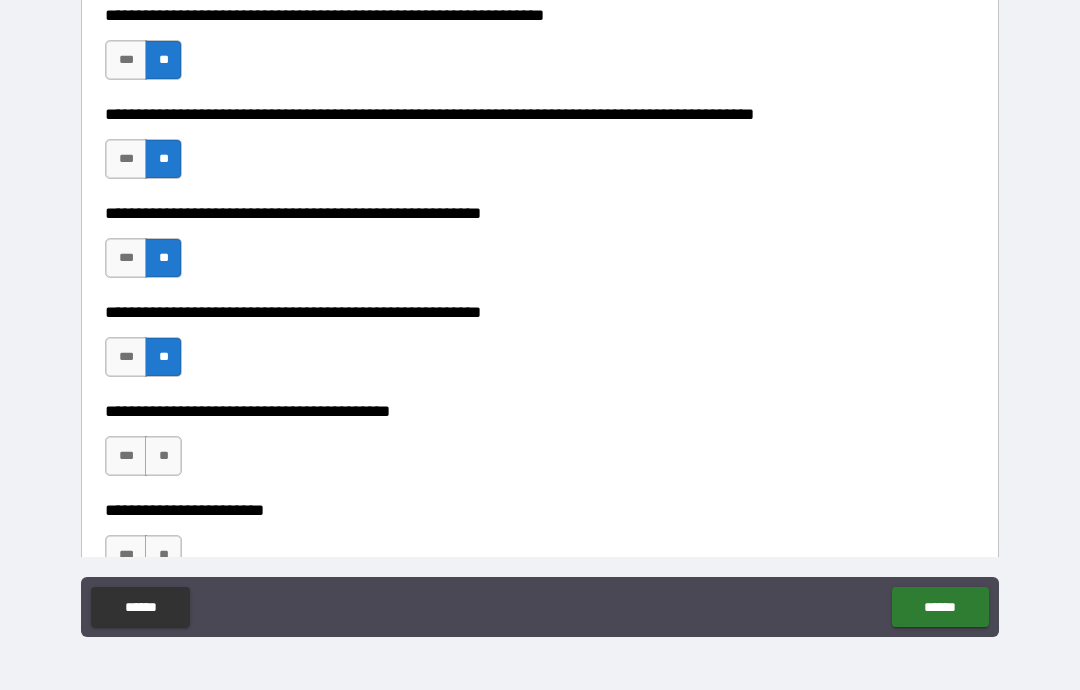 click on "**" at bounding box center (163, 456) 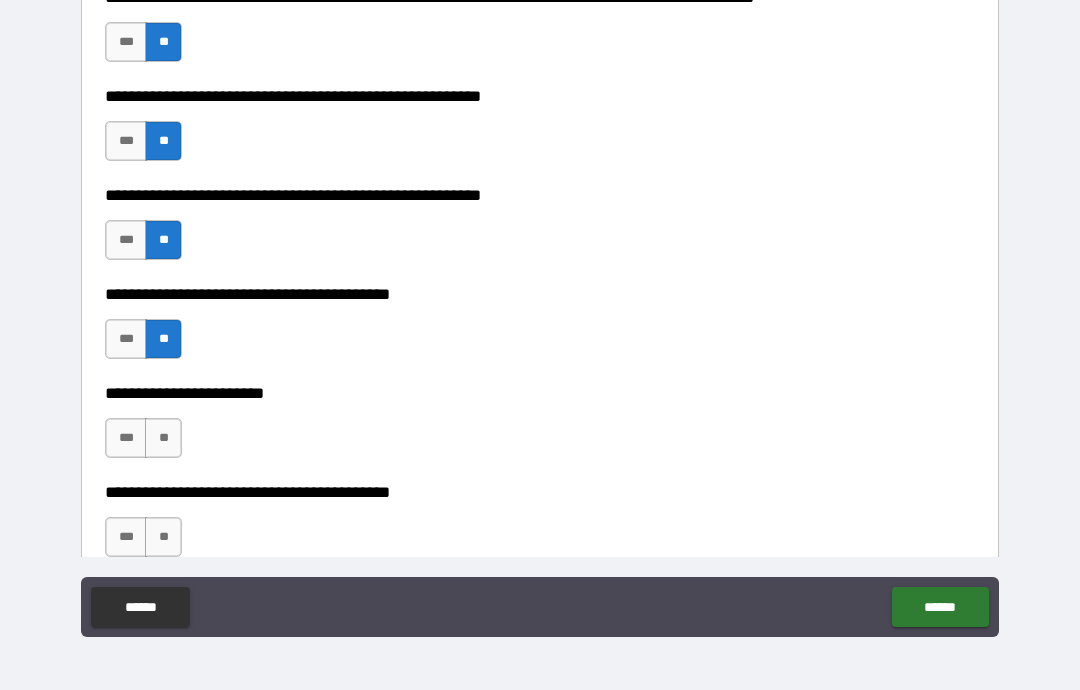 scroll, scrollTop: 944, scrollLeft: 0, axis: vertical 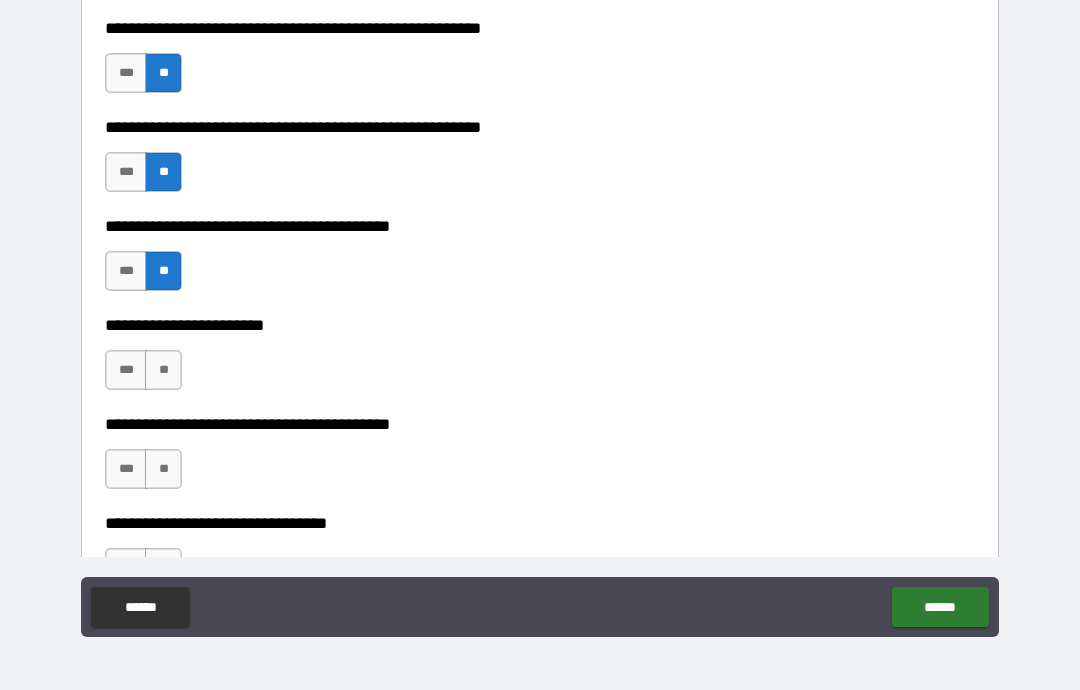 click on "**" at bounding box center [163, 370] 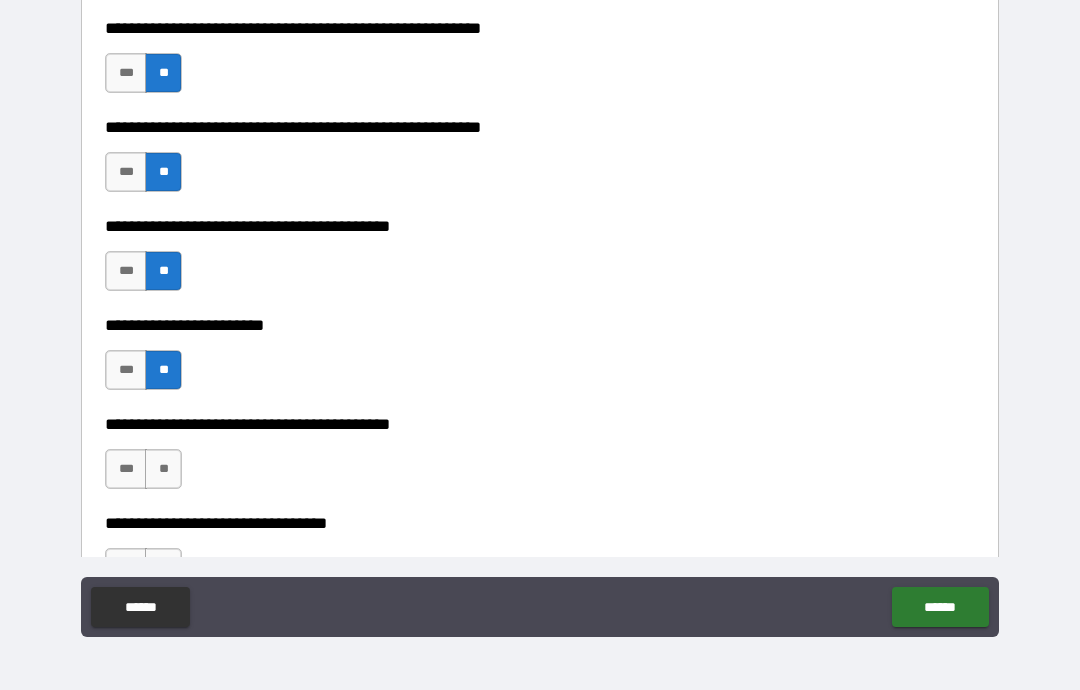 click on "**" at bounding box center (163, 469) 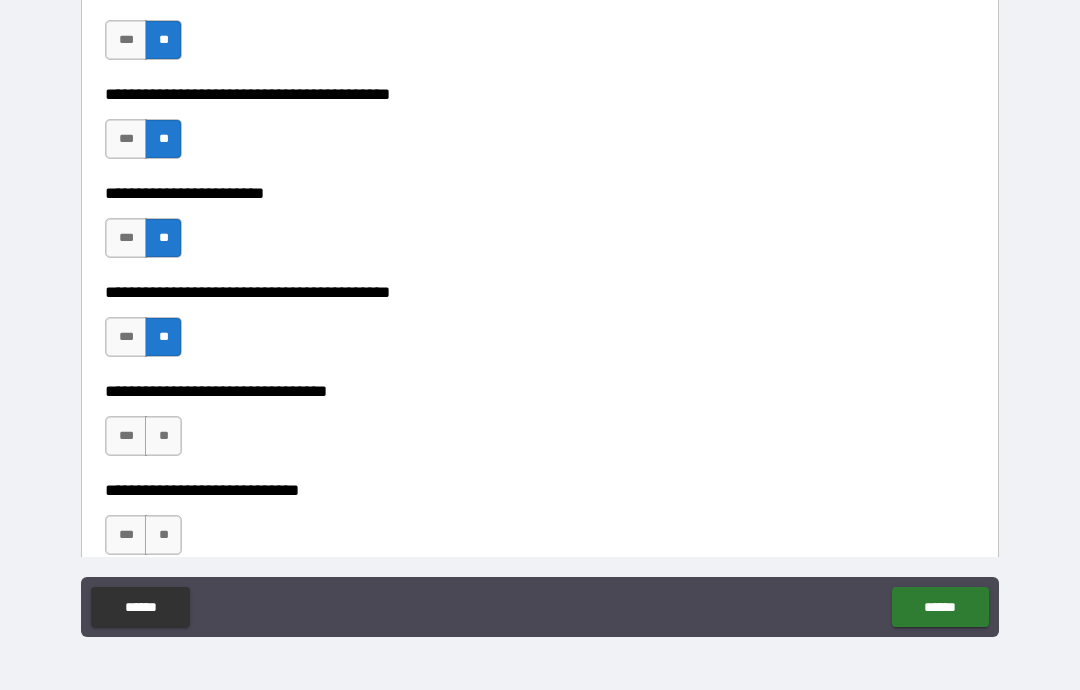 click on "**" at bounding box center (163, 436) 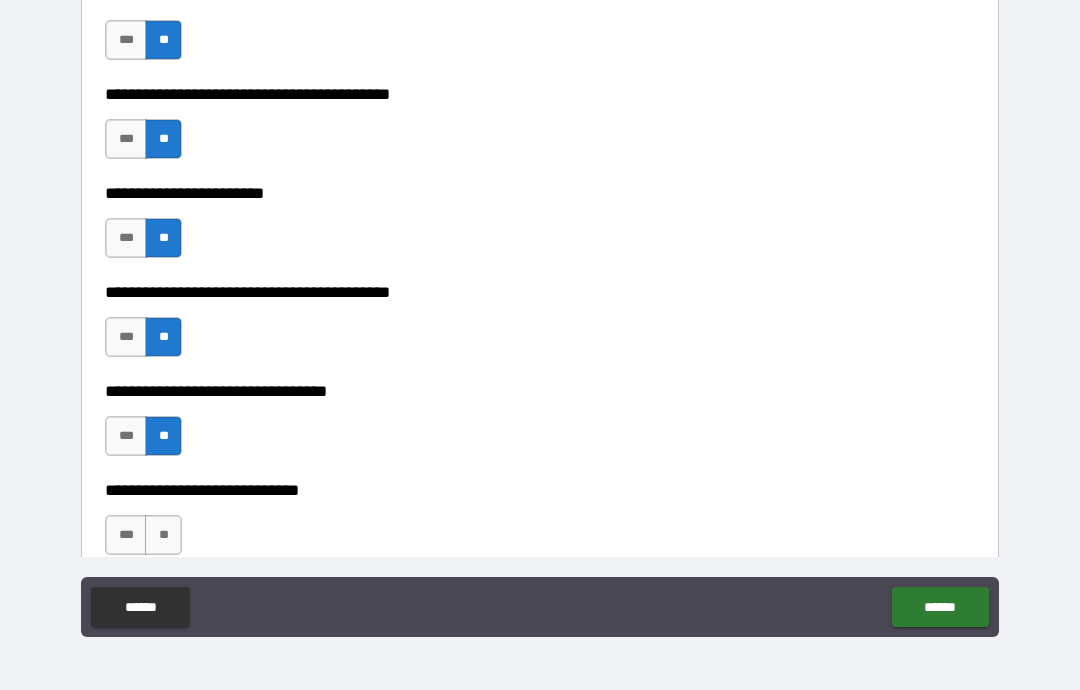 scroll, scrollTop: 1162, scrollLeft: 0, axis: vertical 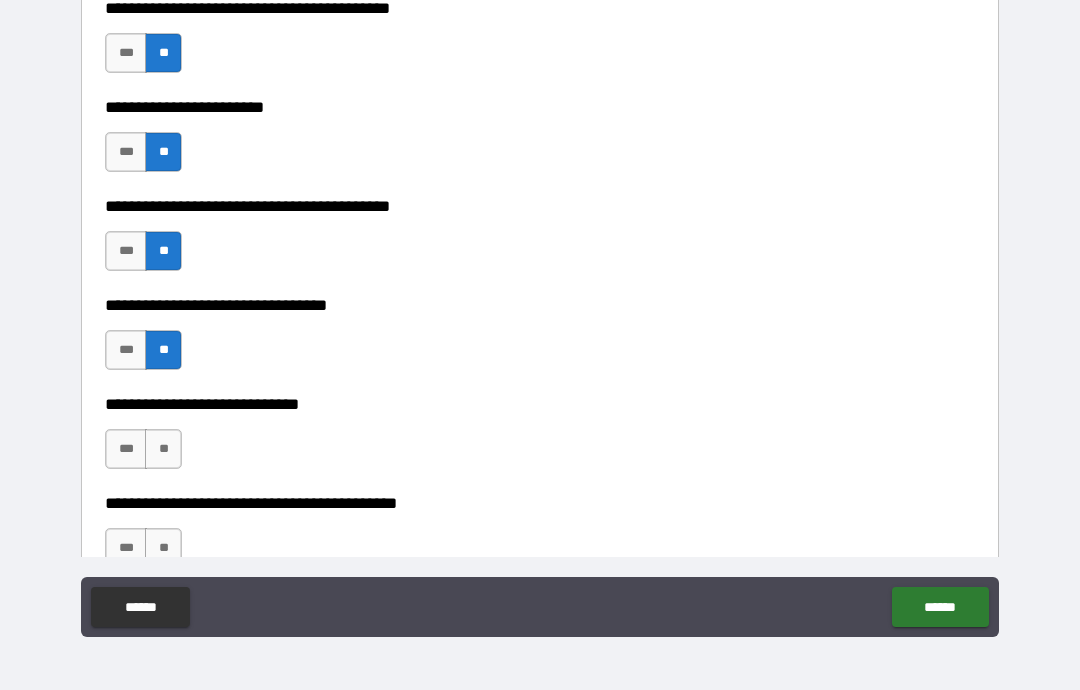click on "**" at bounding box center [163, 449] 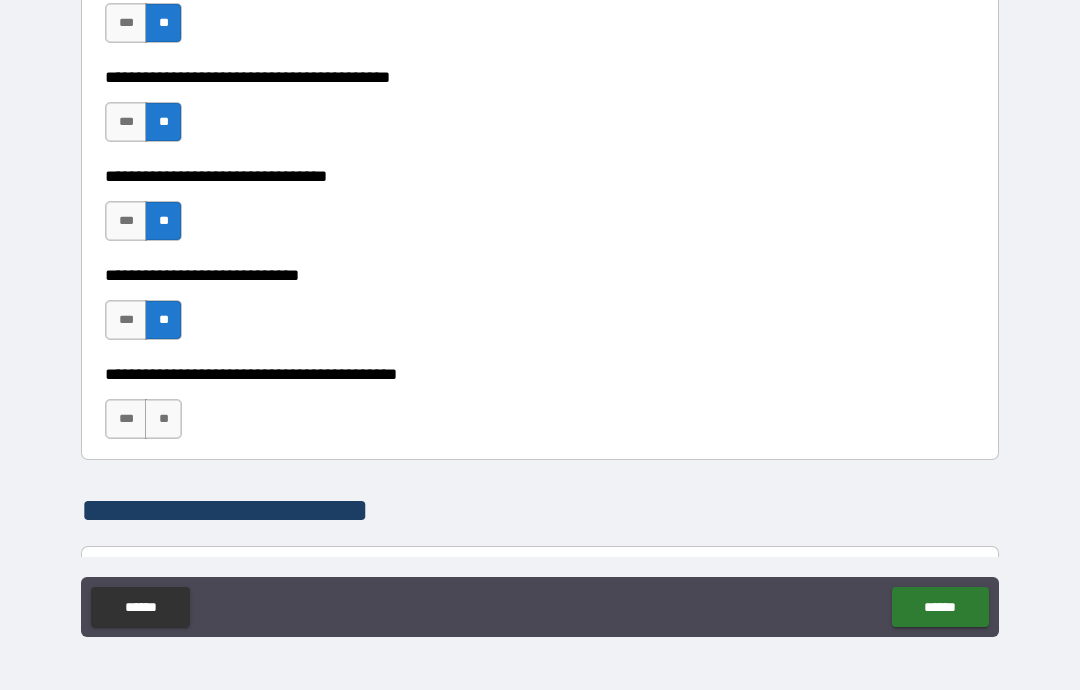 click on "**" at bounding box center (163, 419) 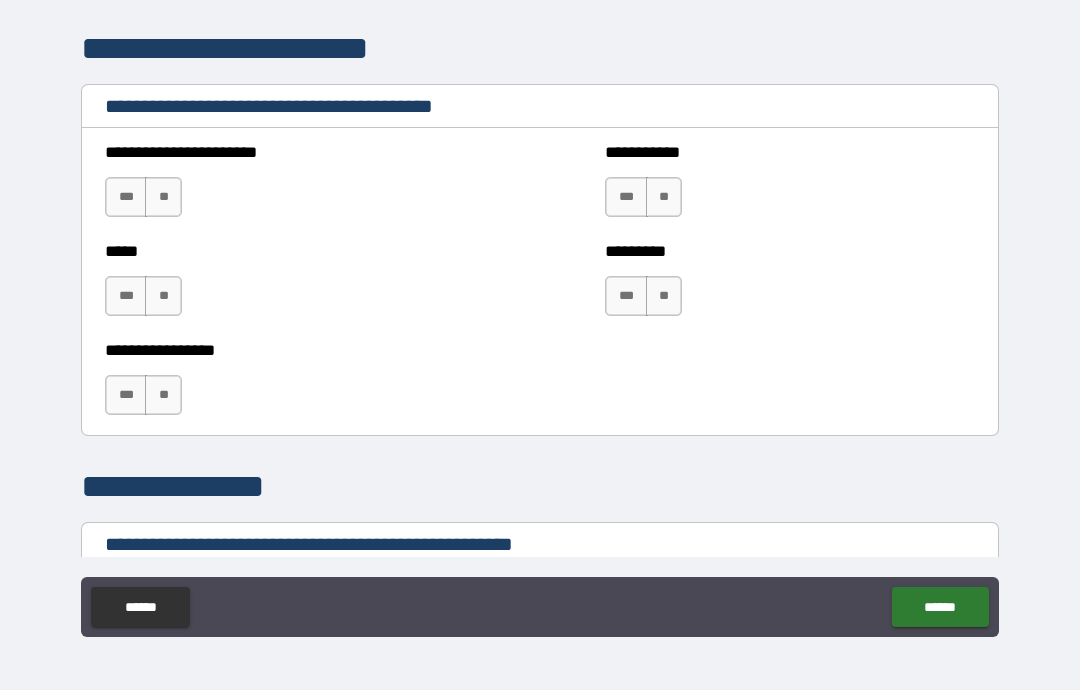 scroll, scrollTop: 1751, scrollLeft: 0, axis: vertical 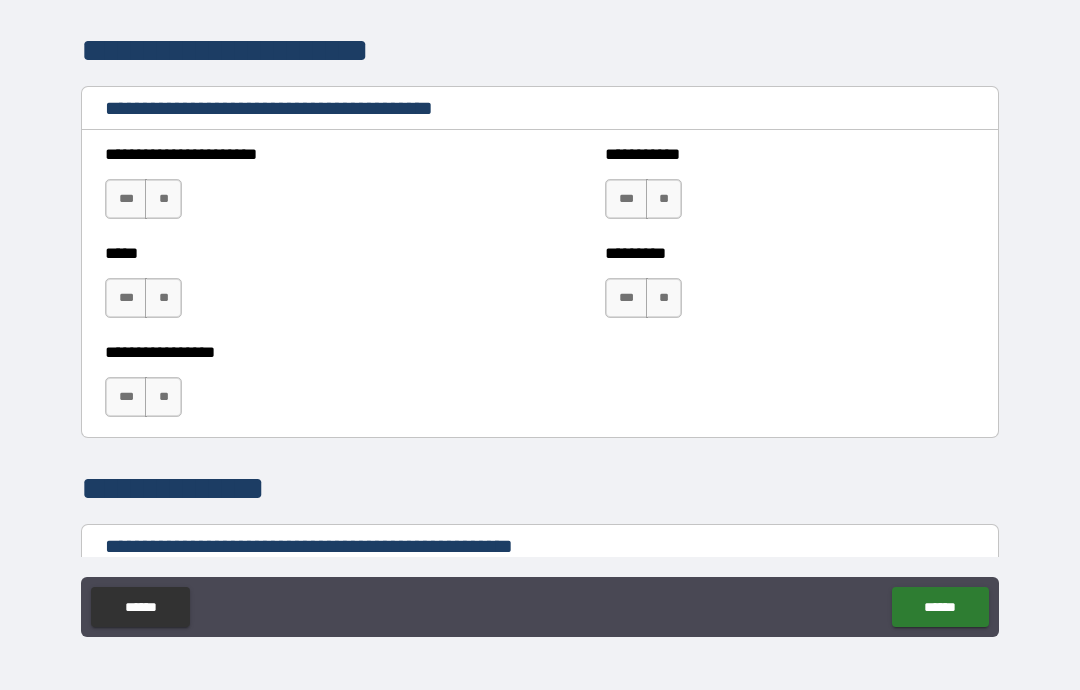 click on "**" at bounding box center [163, 199] 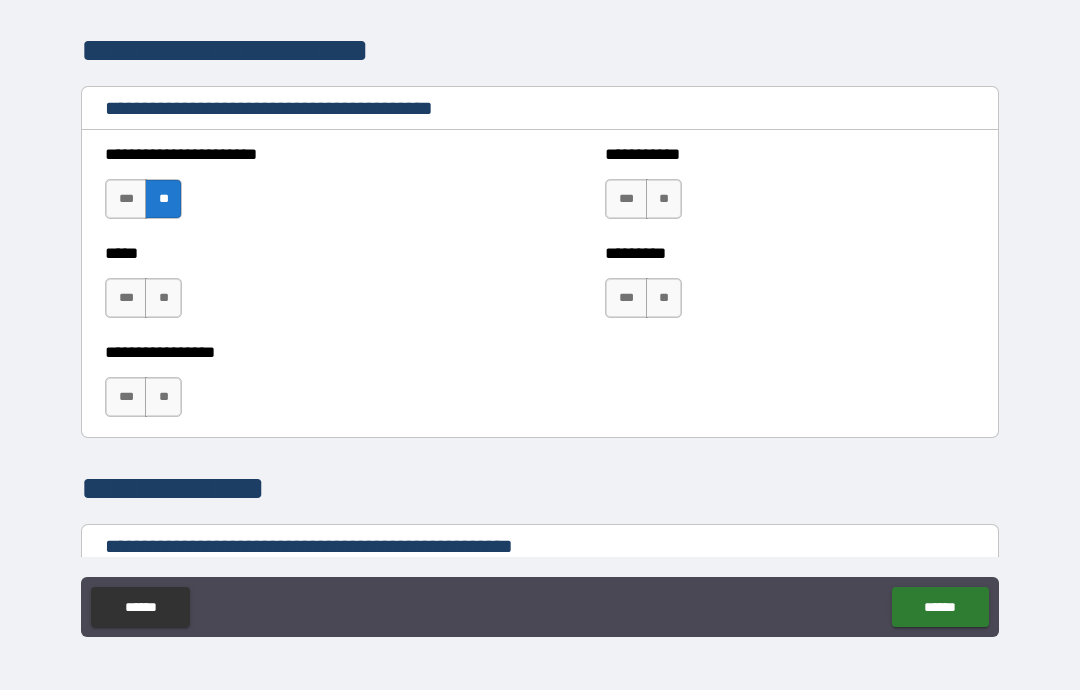 click on "**" at bounding box center [163, 298] 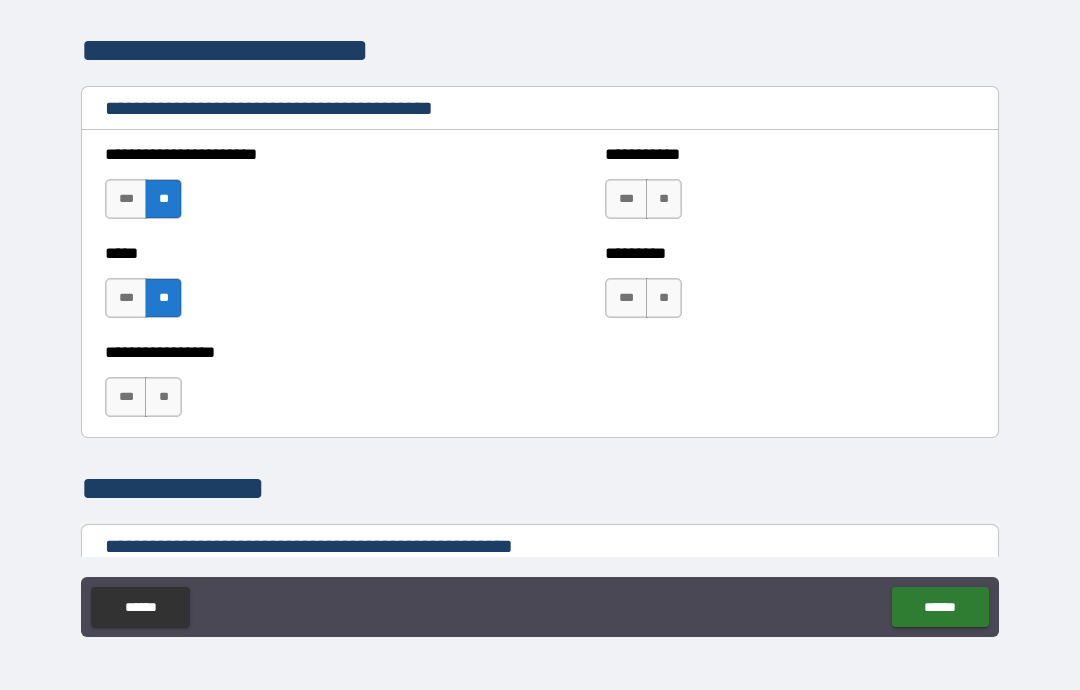 click on "**" at bounding box center (163, 397) 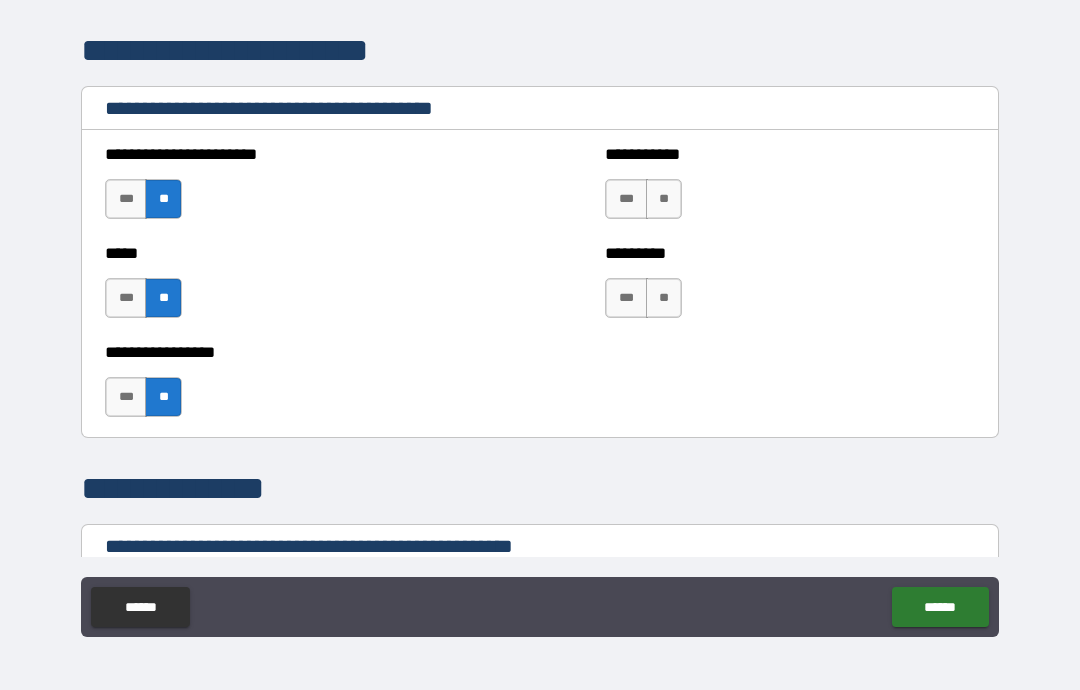 click on "**" at bounding box center (664, 199) 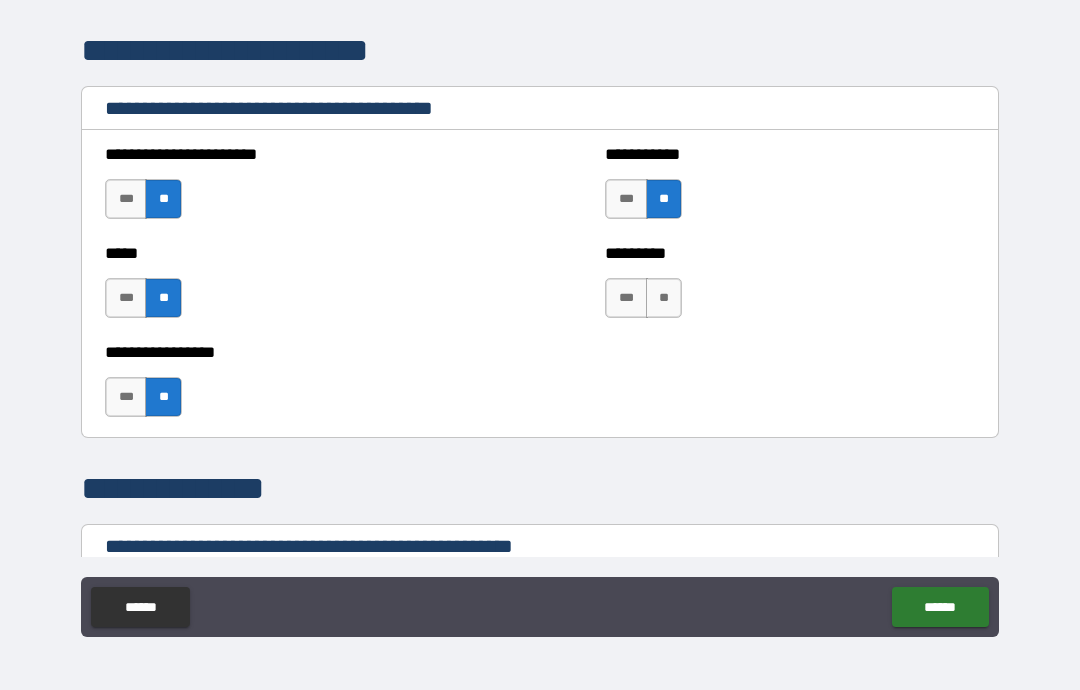 click on "**" at bounding box center [664, 298] 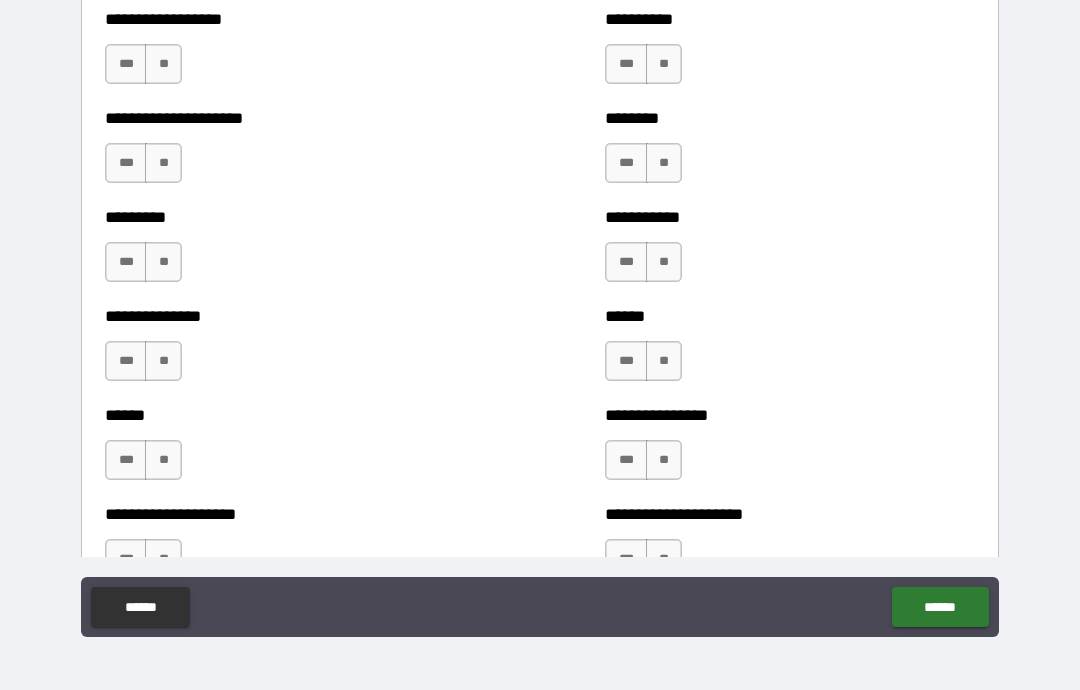 scroll, scrollTop: 2335, scrollLeft: 0, axis: vertical 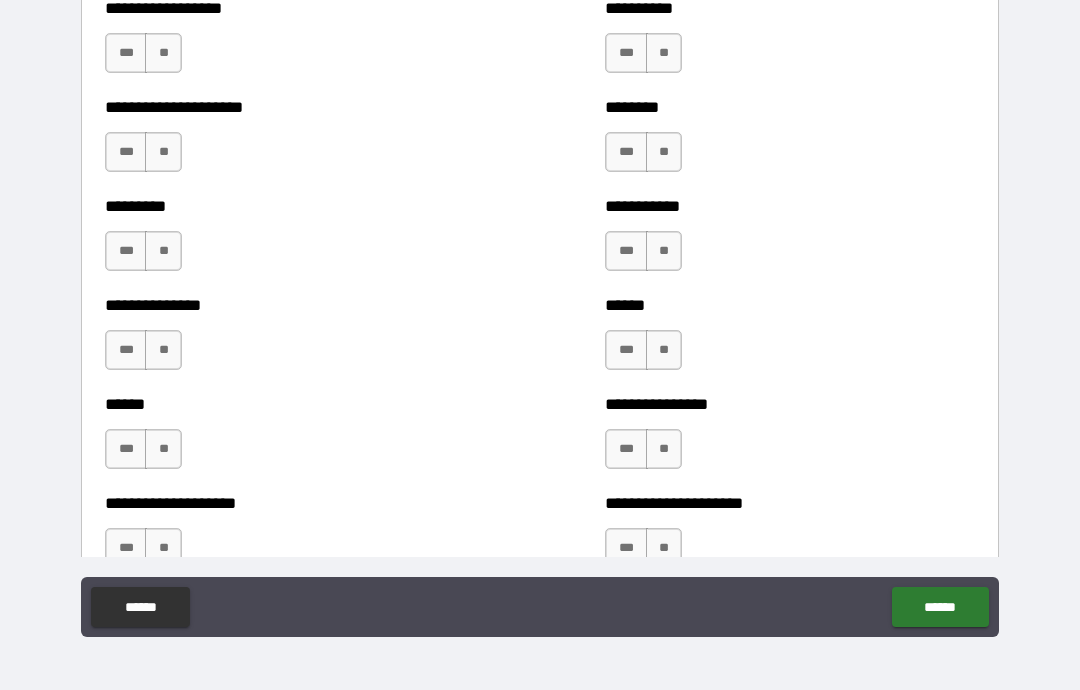 click on "**" at bounding box center [163, 53] 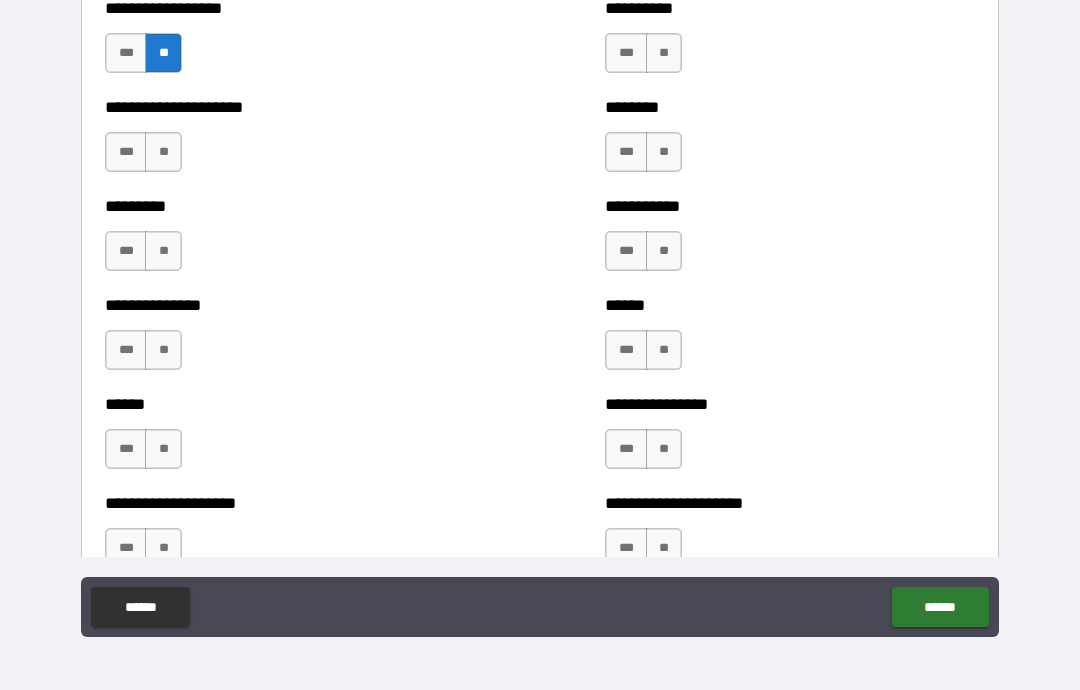 click on "**" at bounding box center [163, 152] 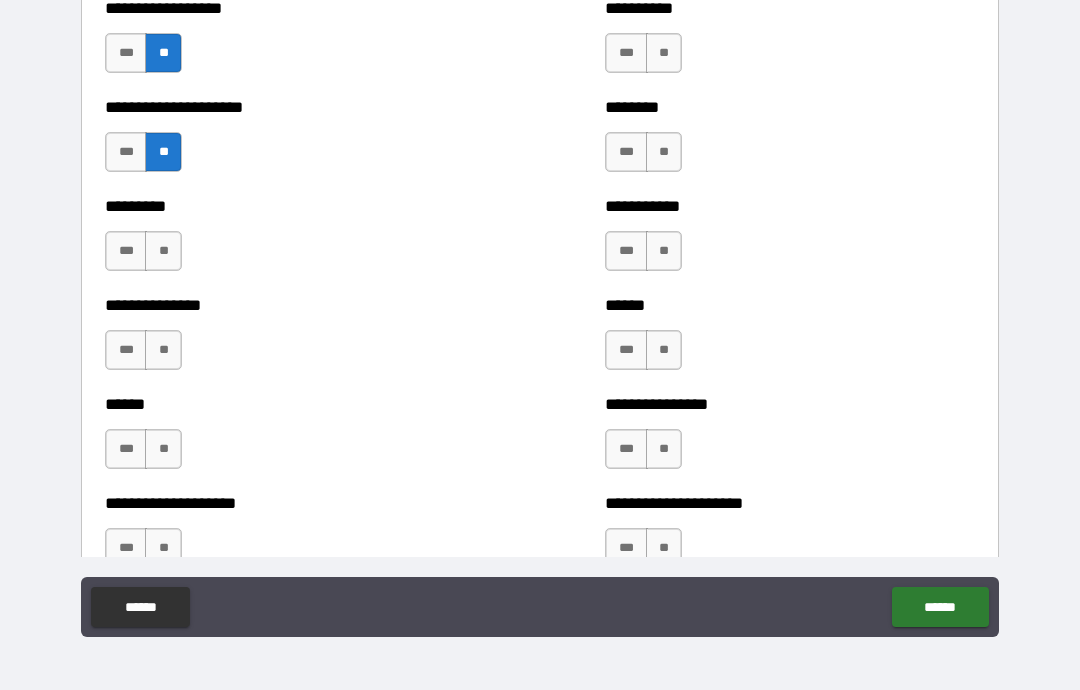 click on "**" at bounding box center (163, 251) 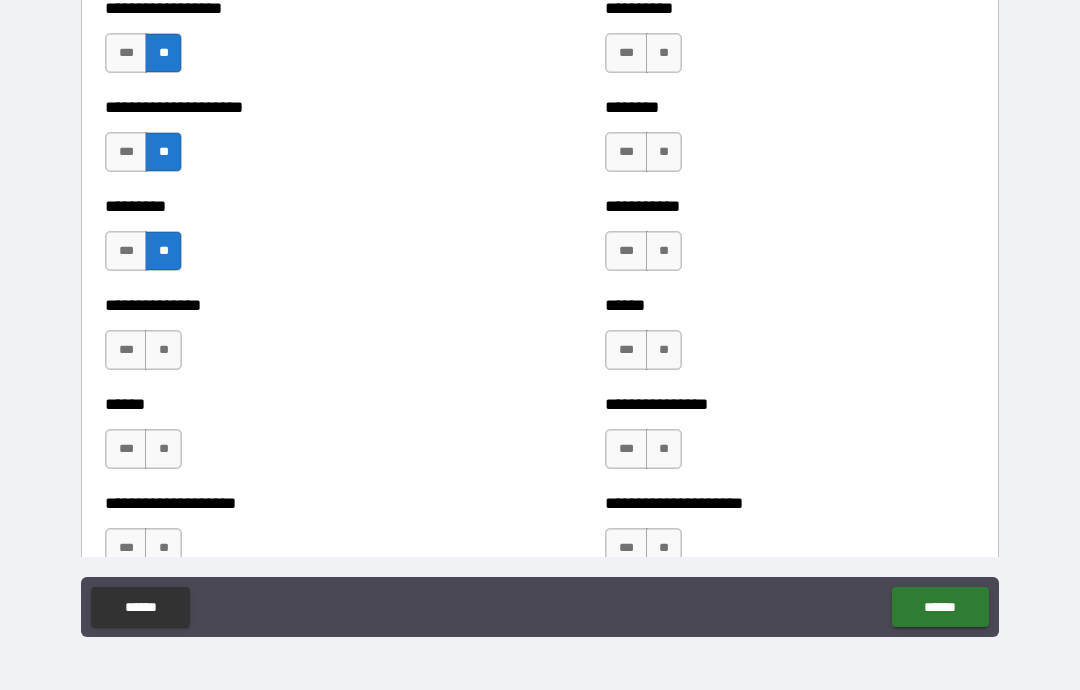 click on "**" at bounding box center [163, 350] 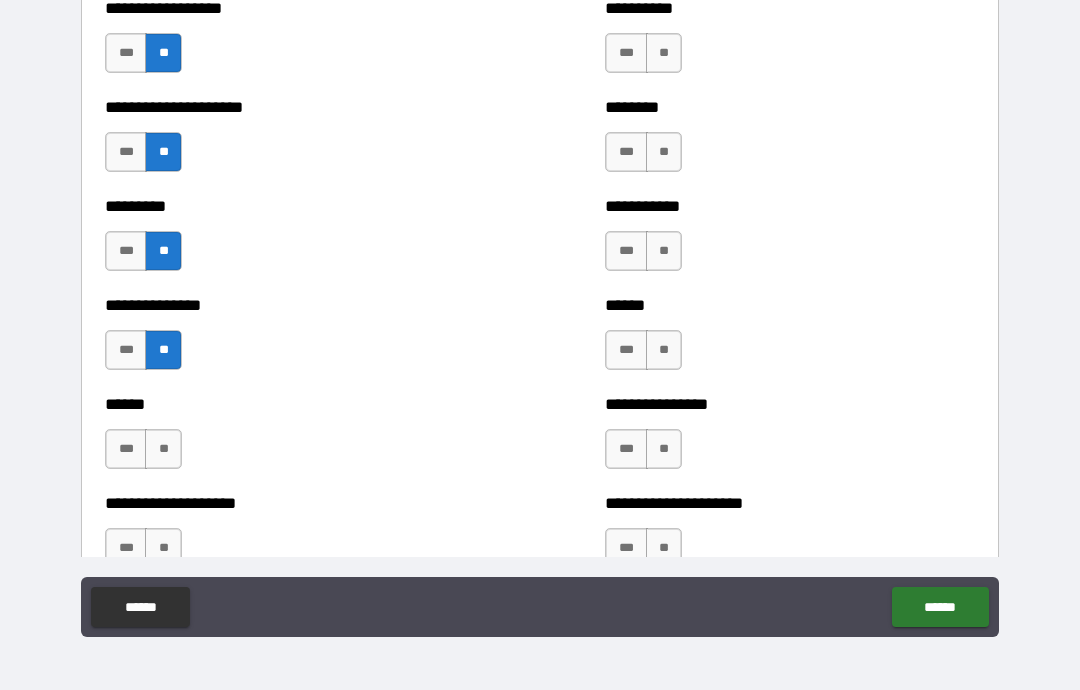 click on "**" at bounding box center [163, 449] 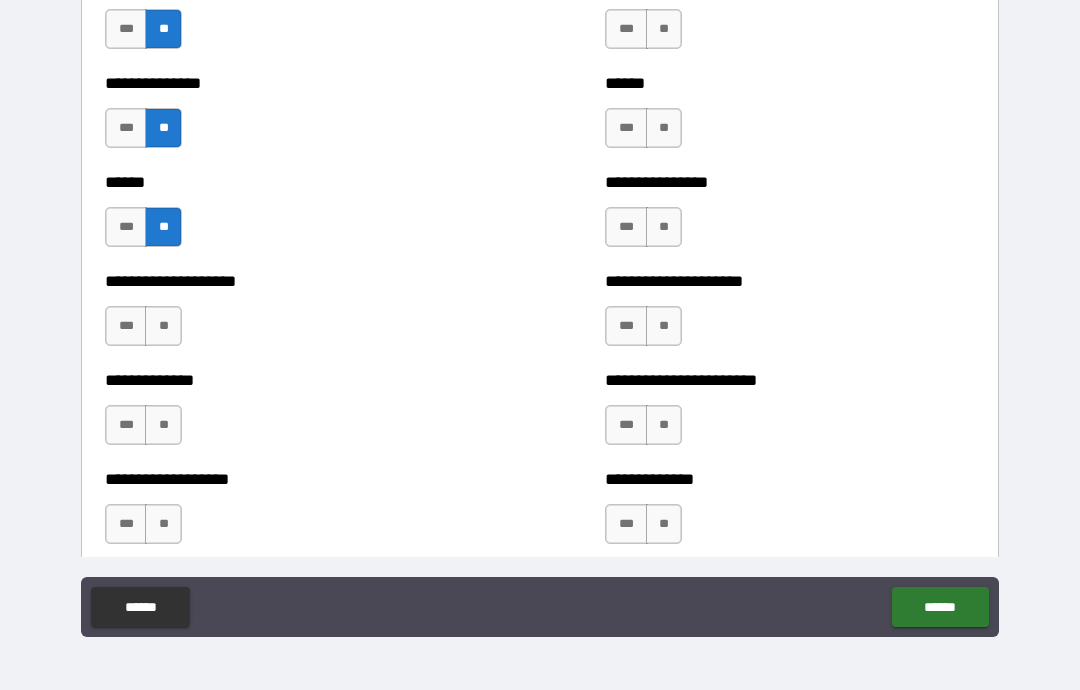 scroll, scrollTop: 2583, scrollLeft: 0, axis: vertical 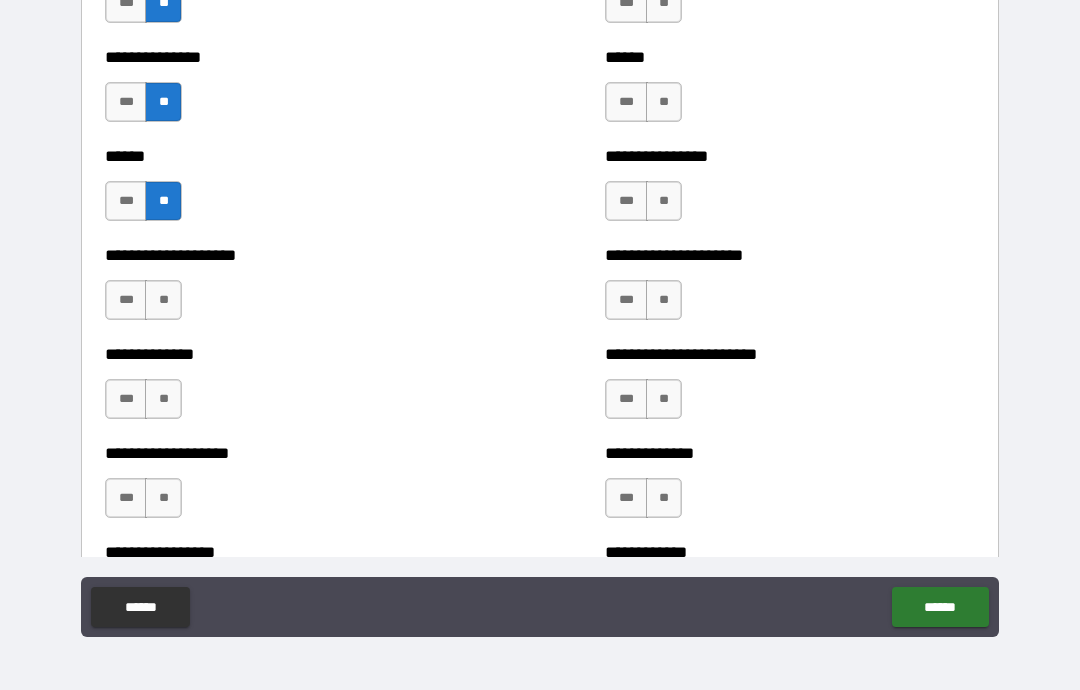 click on "**" at bounding box center [163, 300] 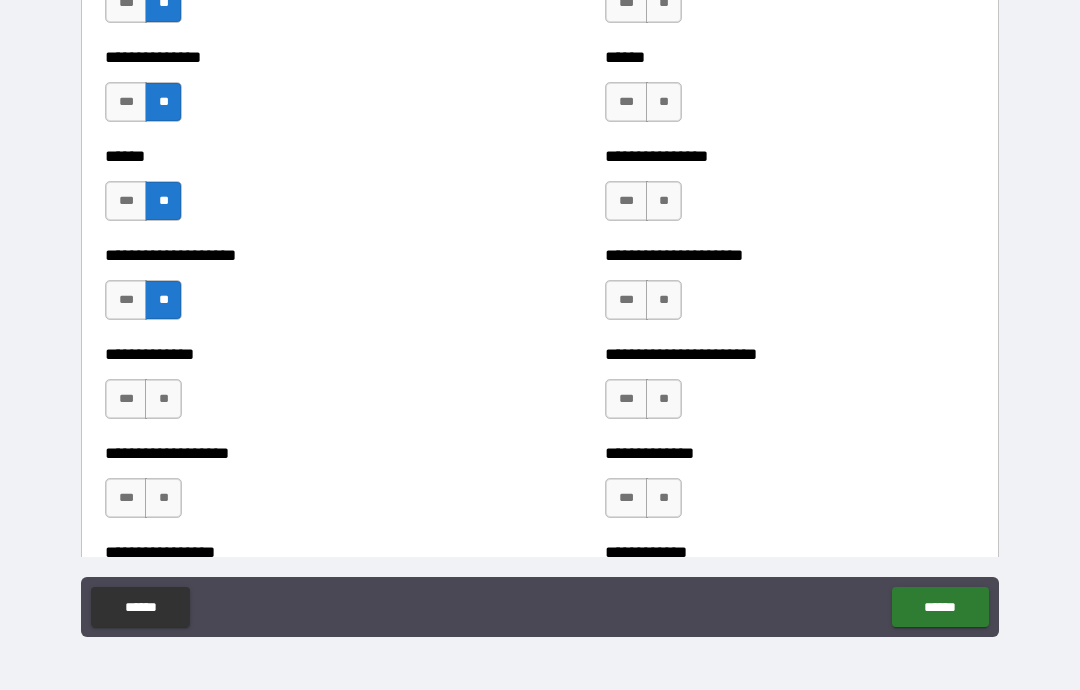 click on "**" at bounding box center (163, 399) 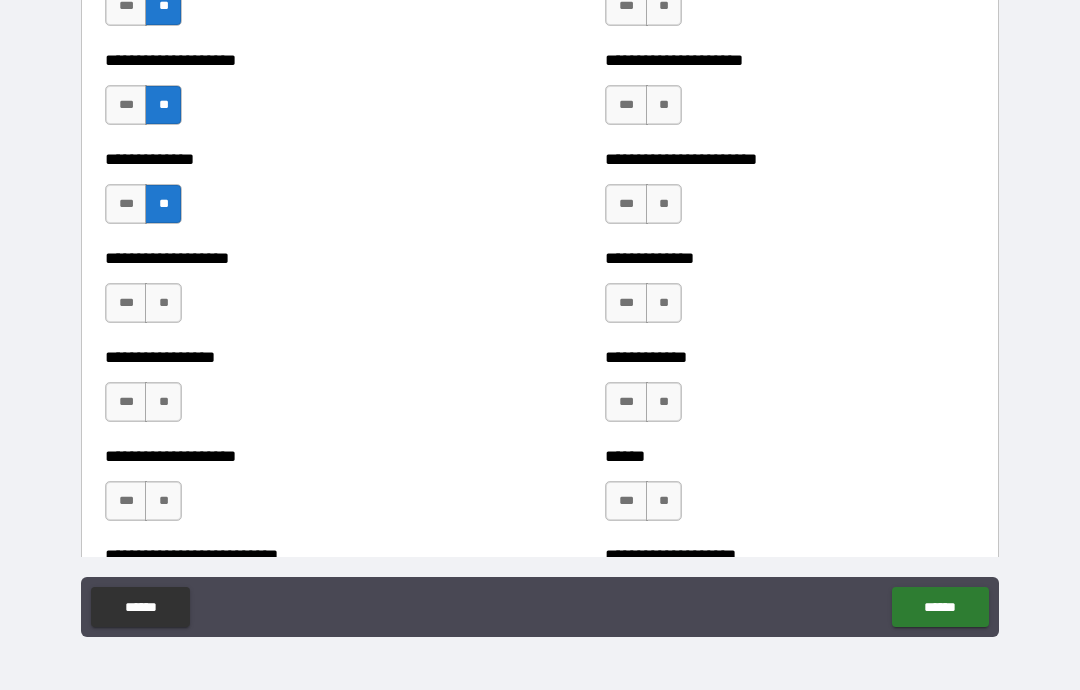 scroll, scrollTop: 2790, scrollLeft: 0, axis: vertical 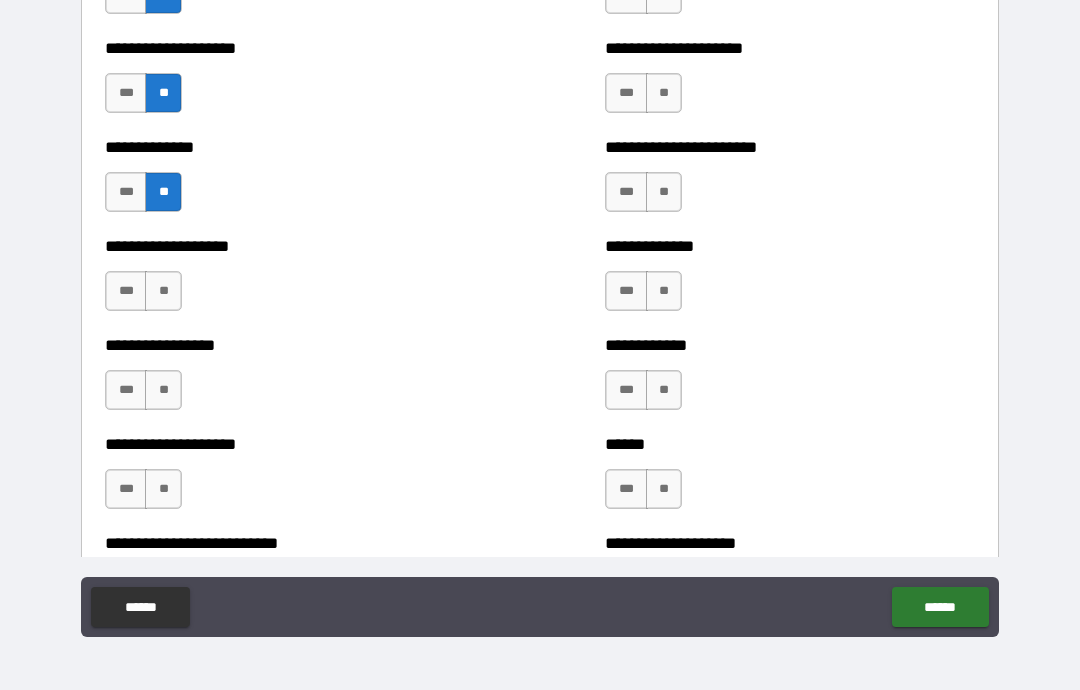 click on "**" at bounding box center [163, 291] 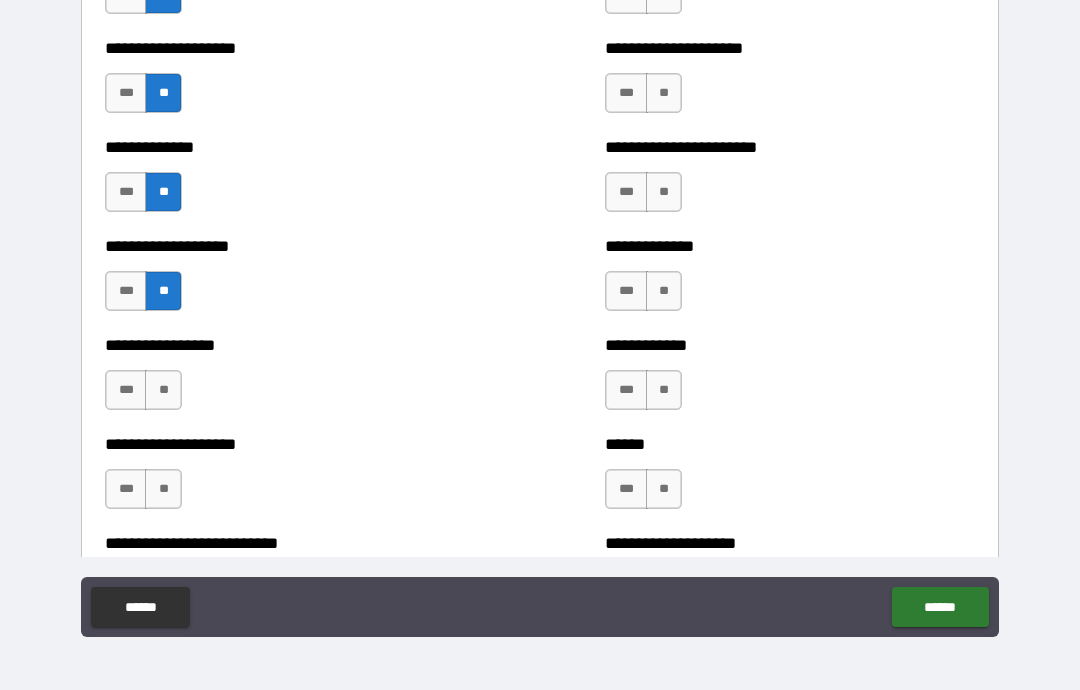 click on "**" at bounding box center (163, 390) 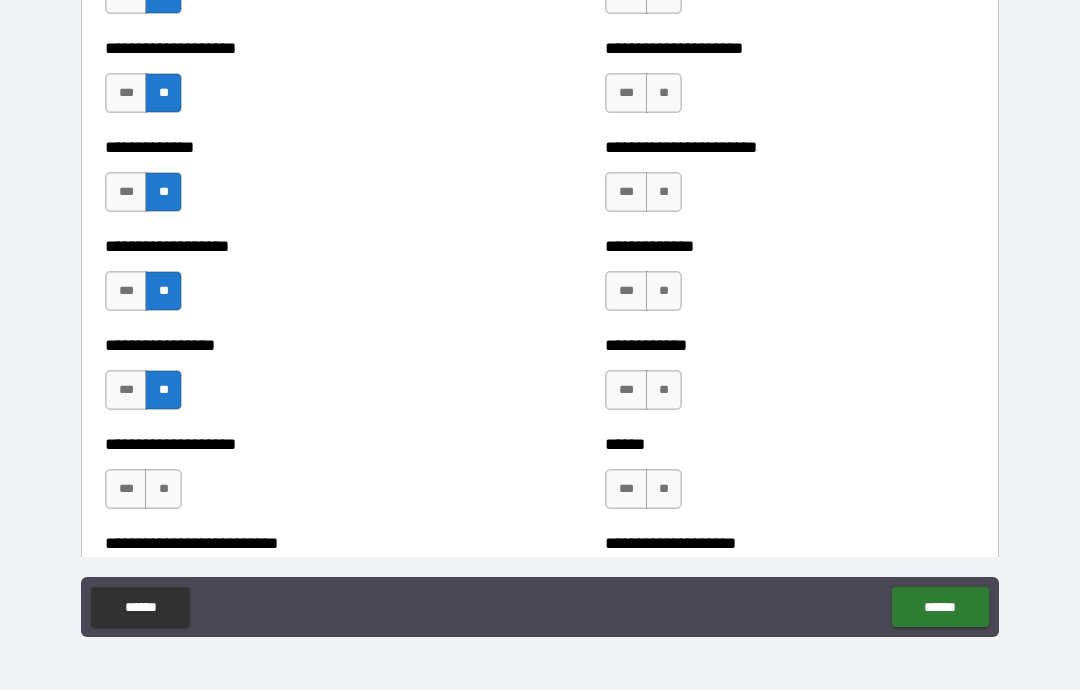 click on "**" at bounding box center (163, 489) 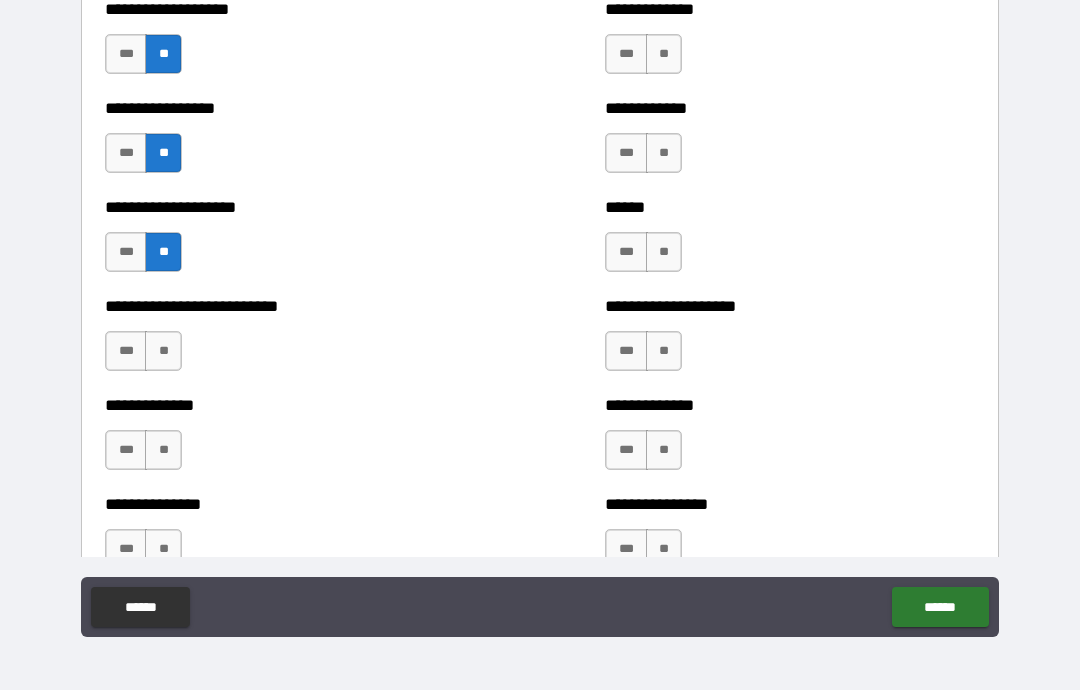scroll, scrollTop: 3061, scrollLeft: 0, axis: vertical 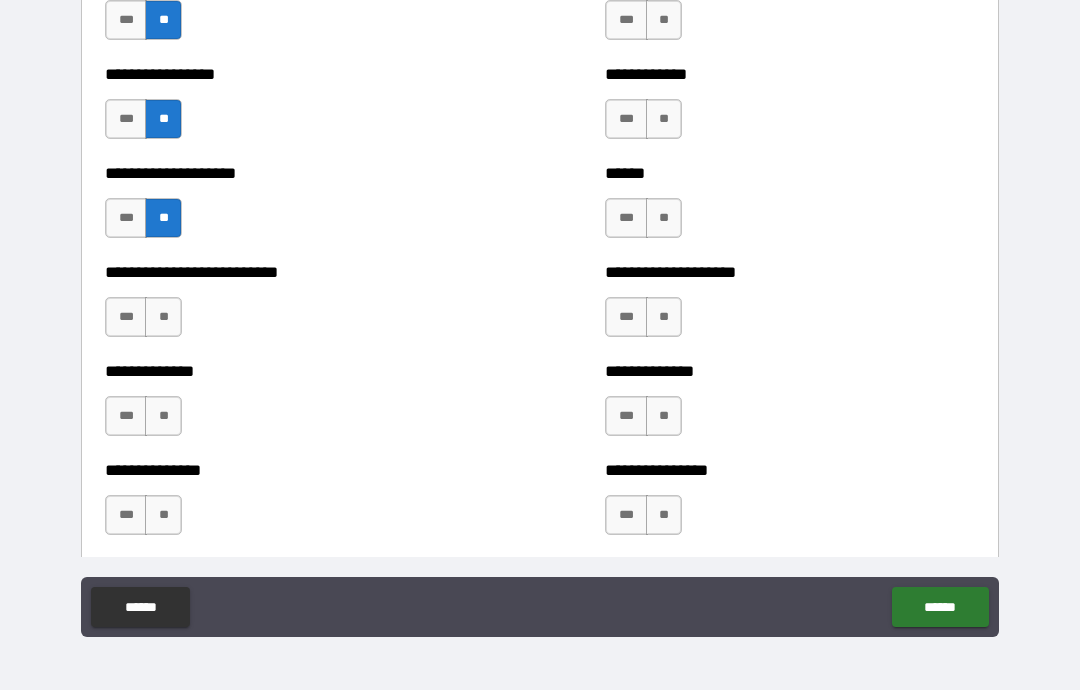 click on "**" at bounding box center (163, 317) 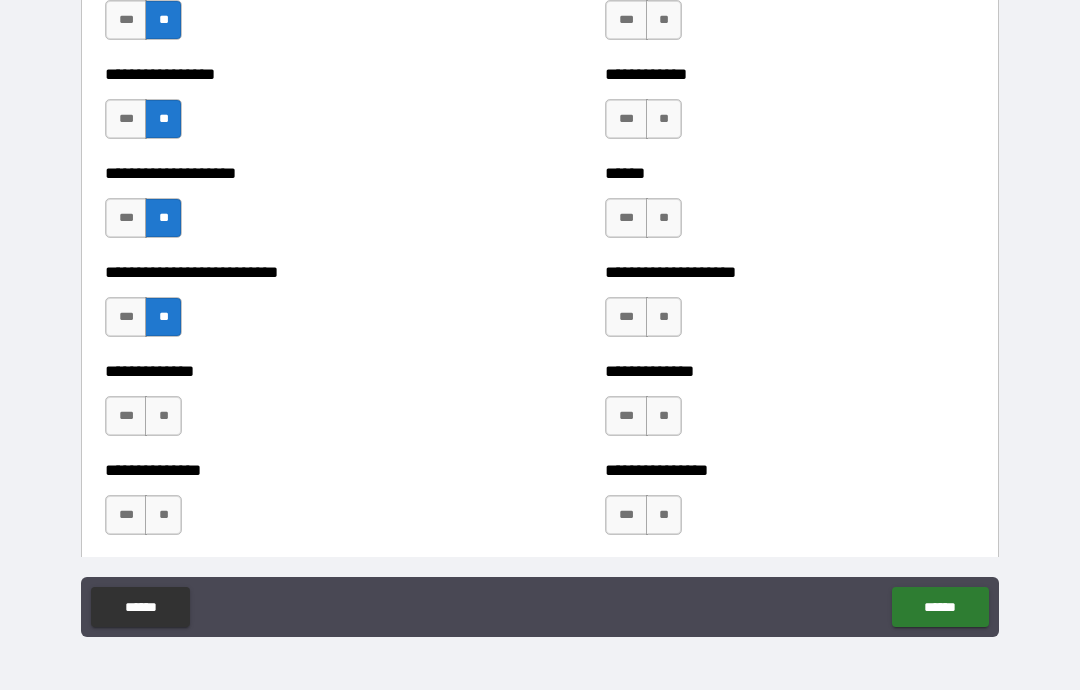 click on "**" at bounding box center [163, 416] 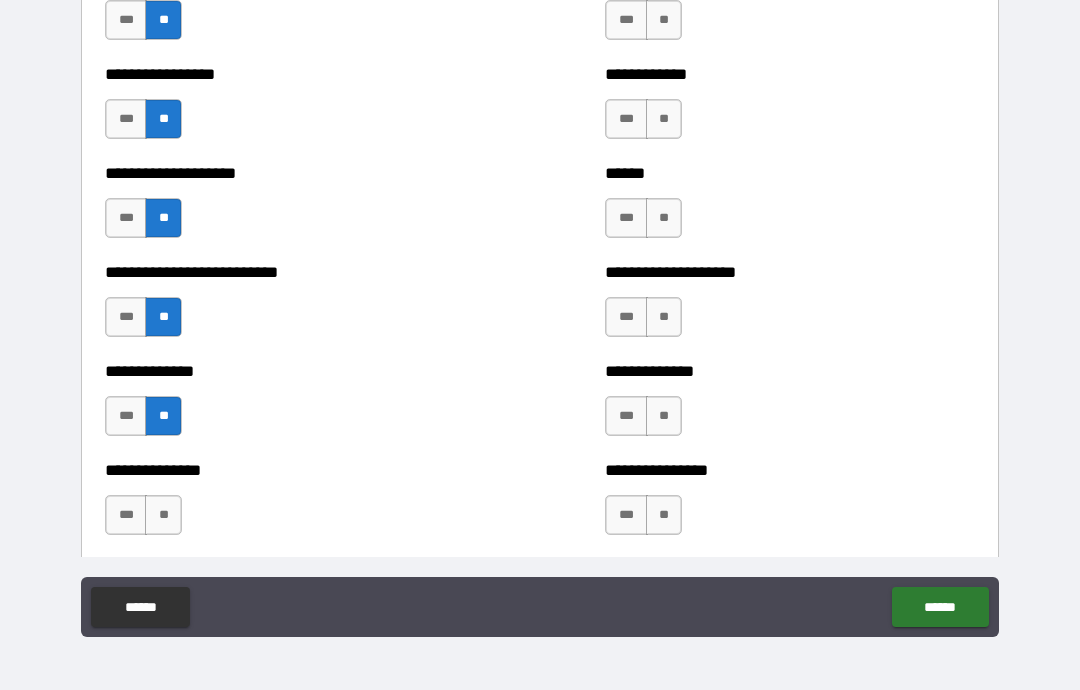 click on "**" at bounding box center (163, 515) 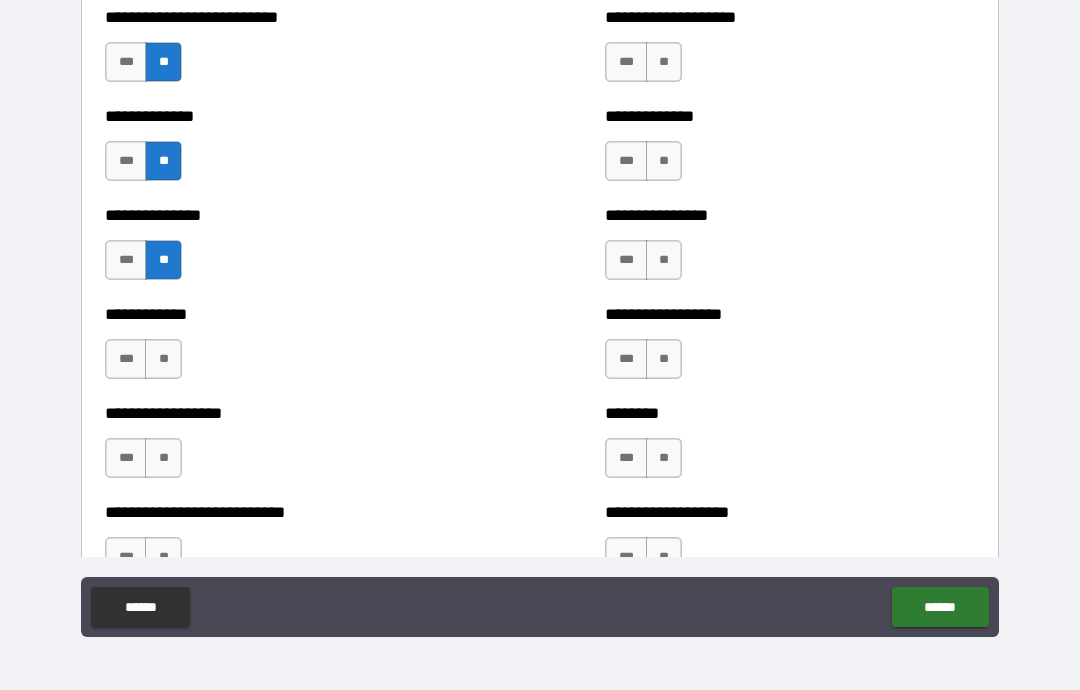 scroll, scrollTop: 3324, scrollLeft: 0, axis: vertical 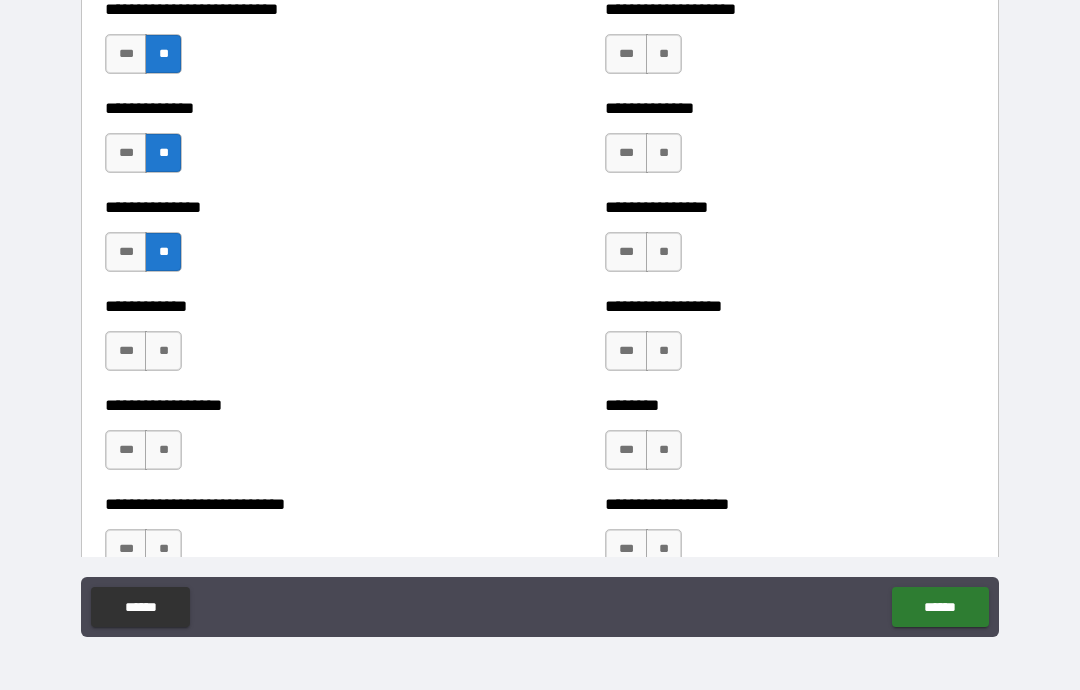 click on "**" at bounding box center (163, 351) 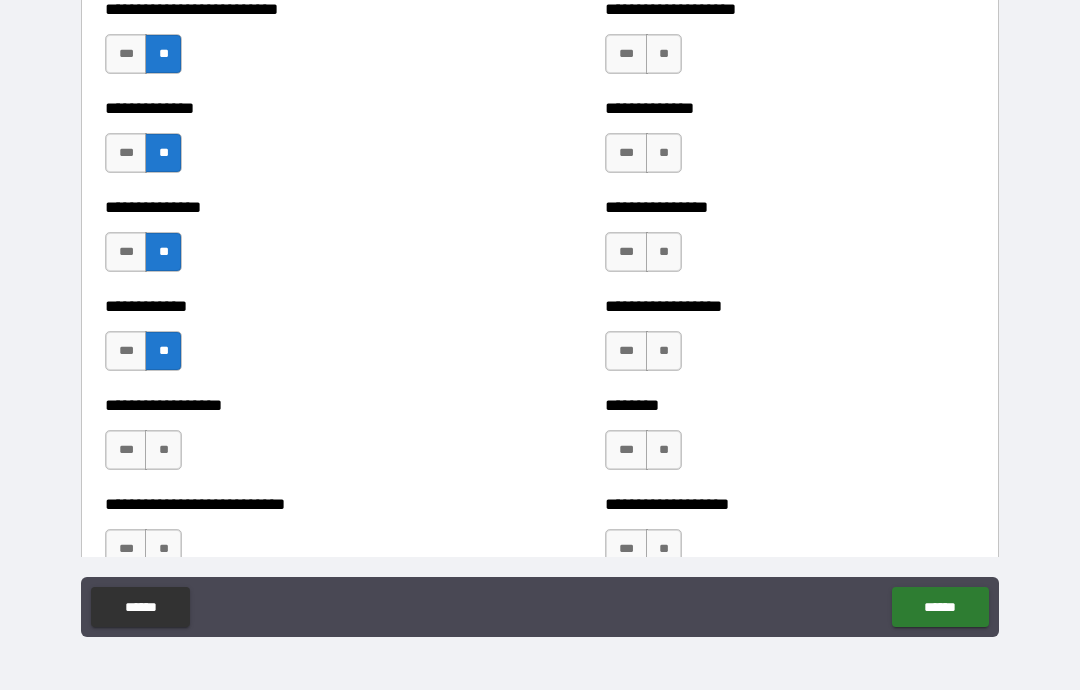 click on "**" at bounding box center (163, 450) 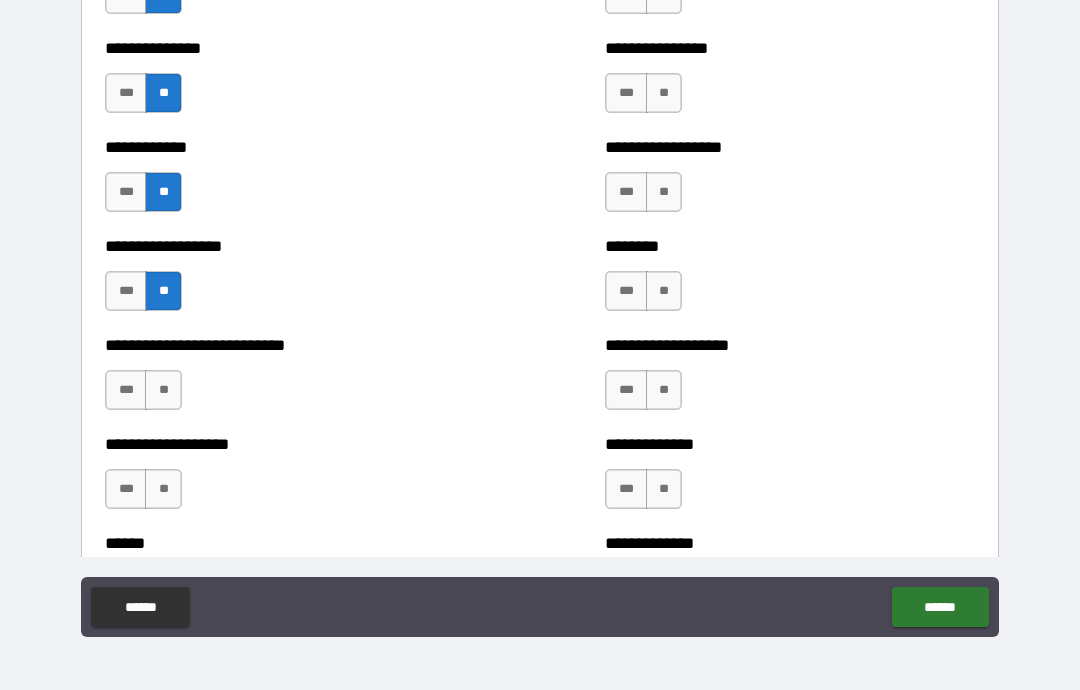 scroll, scrollTop: 3484, scrollLeft: 0, axis: vertical 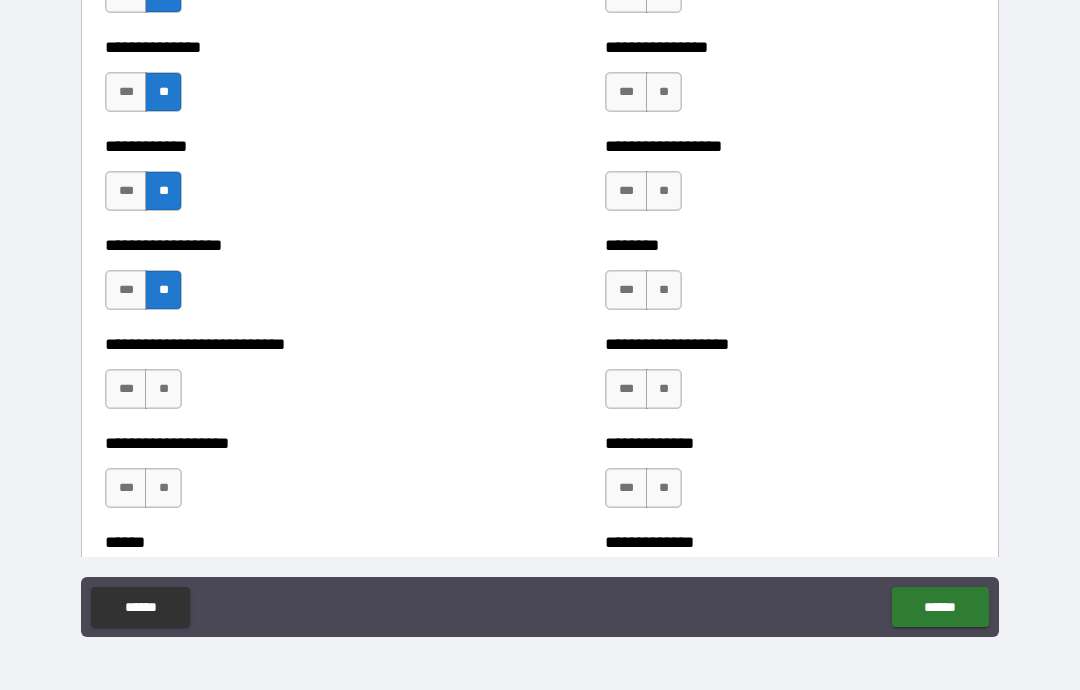 click on "**" at bounding box center (163, 389) 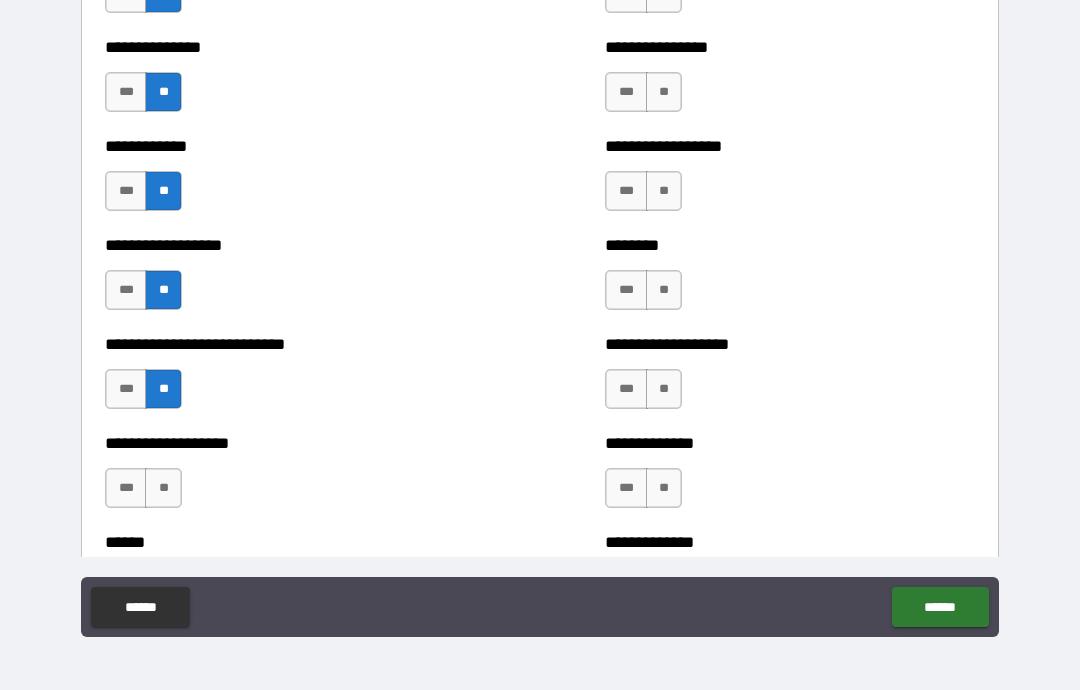 click on "**" at bounding box center [163, 488] 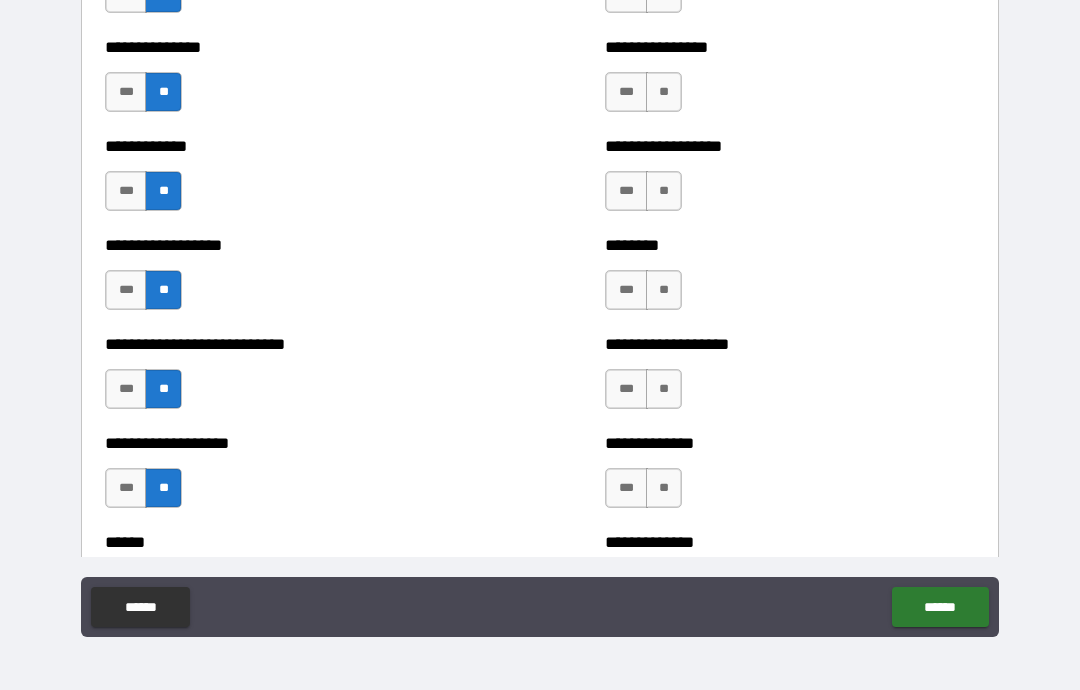 scroll, scrollTop: 3637, scrollLeft: 0, axis: vertical 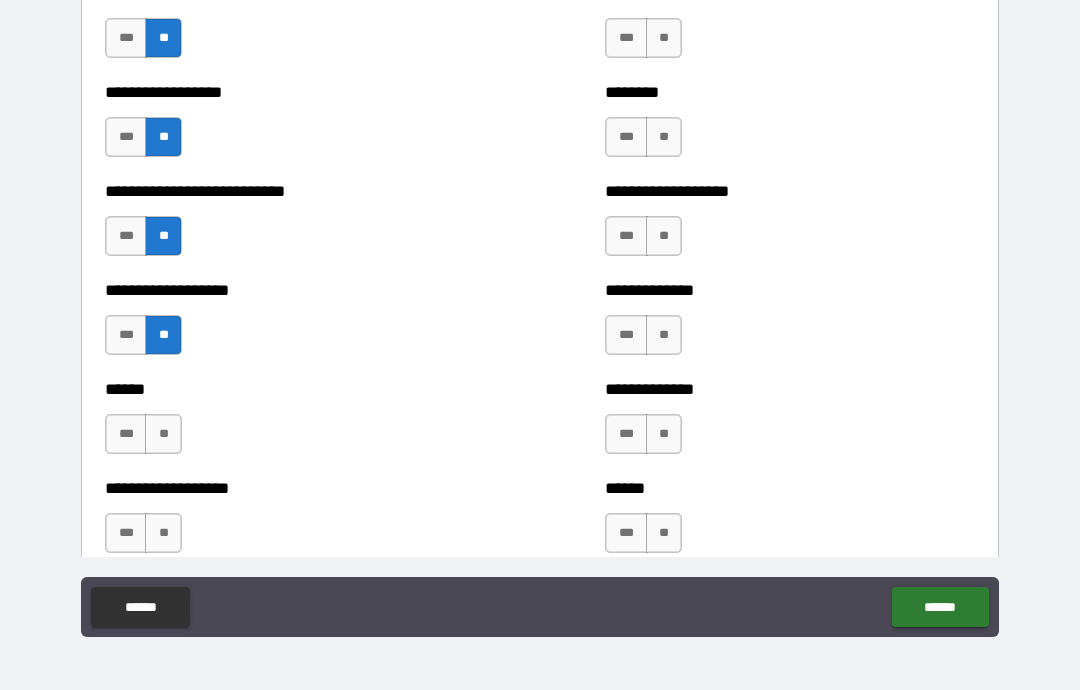 click on "**" at bounding box center (163, 434) 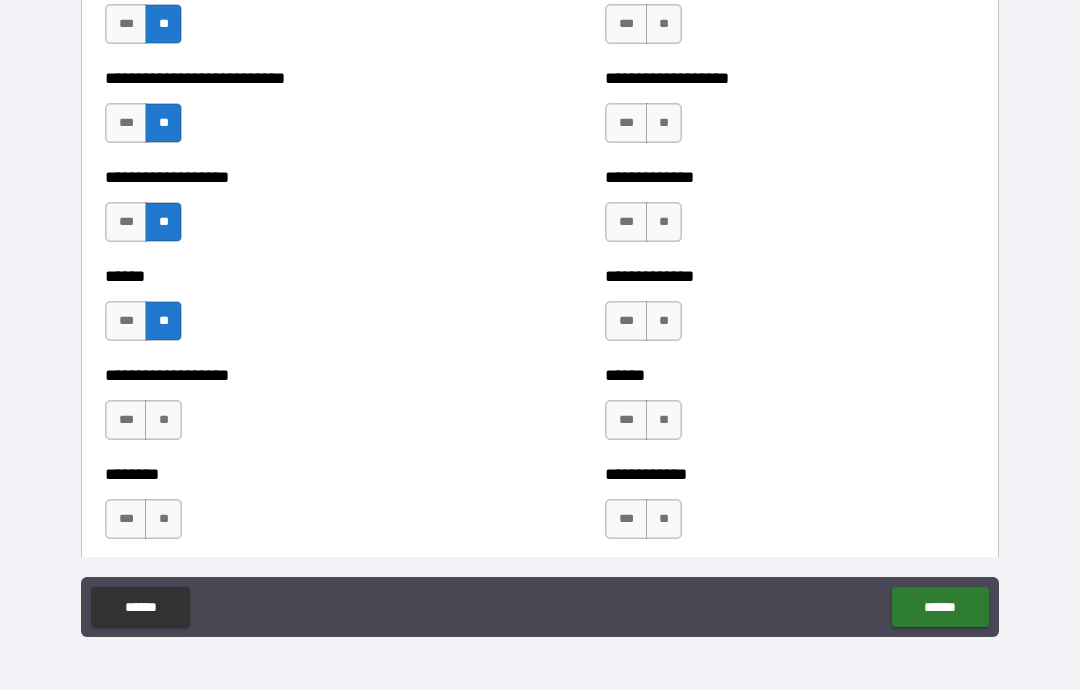click on "**" at bounding box center (163, 420) 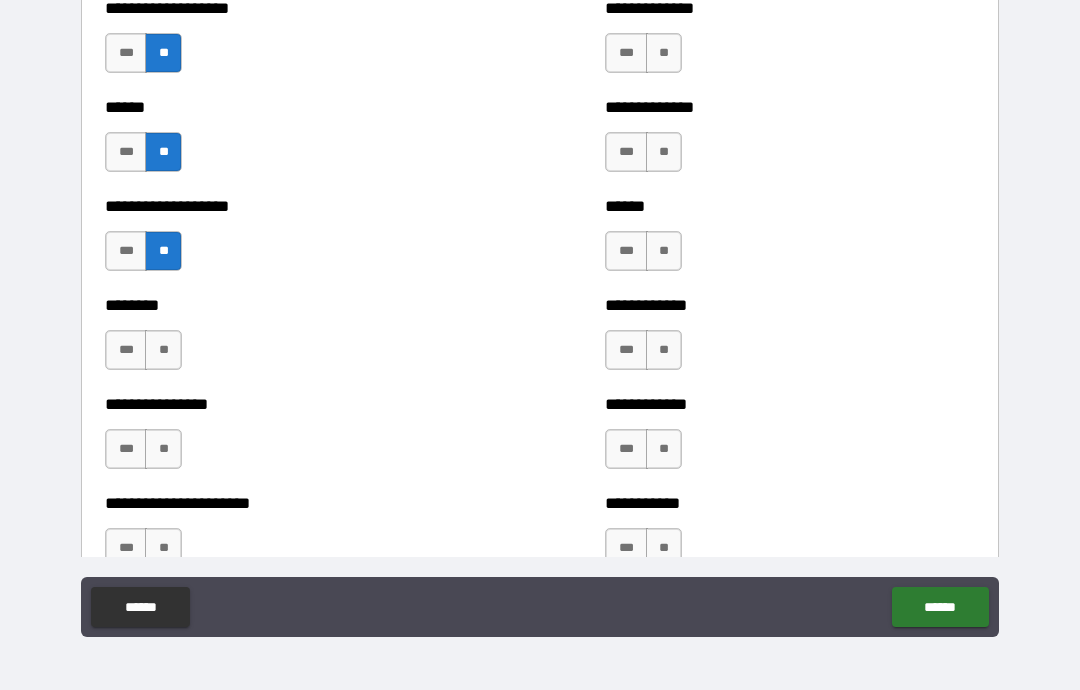 scroll, scrollTop: 3931, scrollLeft: 0, axis: vertical 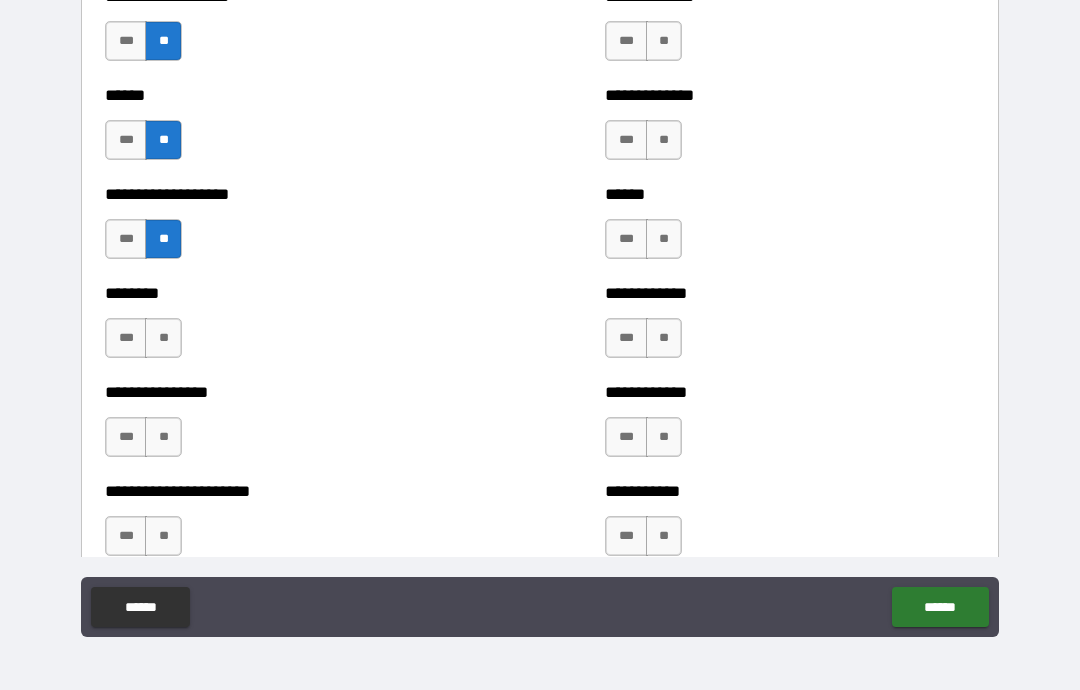 click on "**" at bounding box center [163, 338] 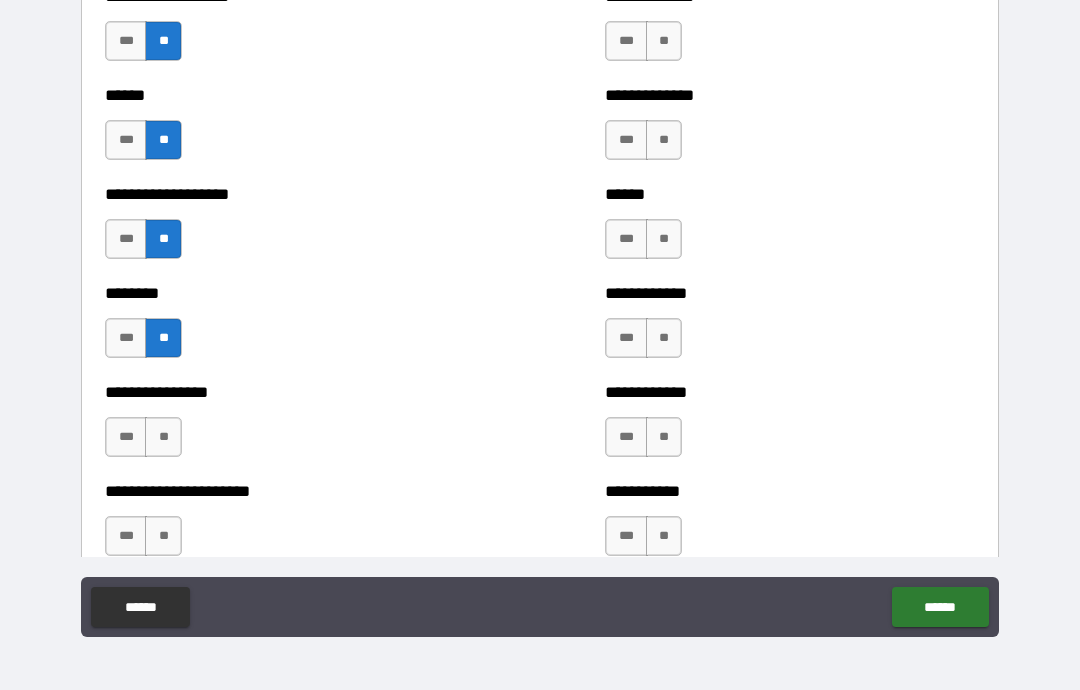 click on "**" at bounding box center (163, 437) 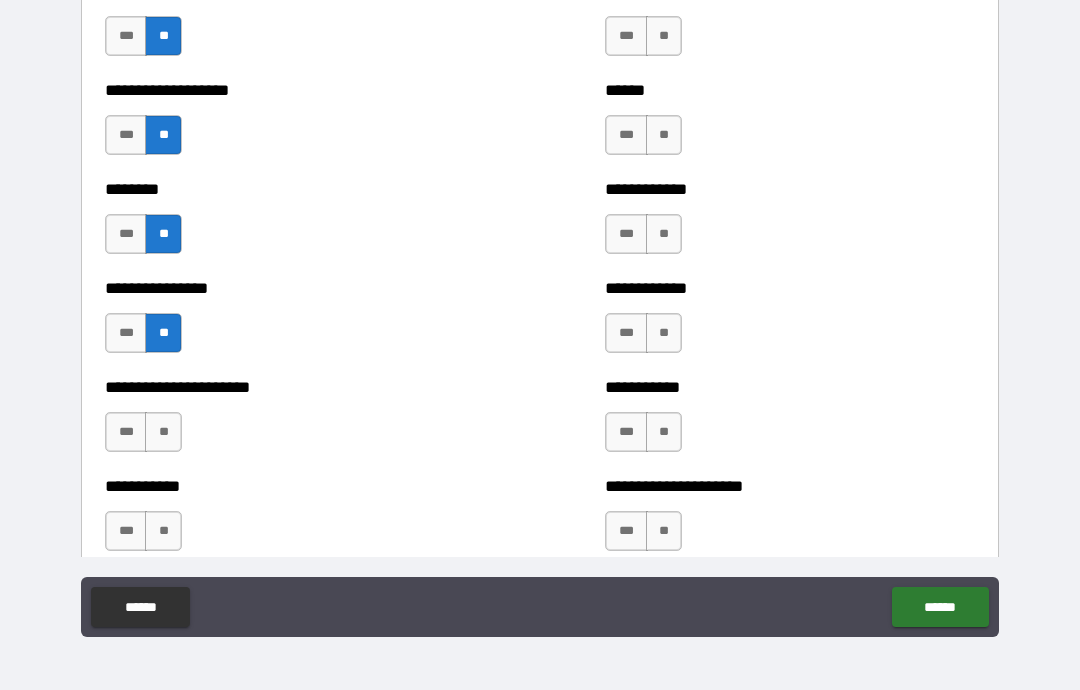 scroll, scrollTop: 4046, scrollLeft: 0, axis: vertical 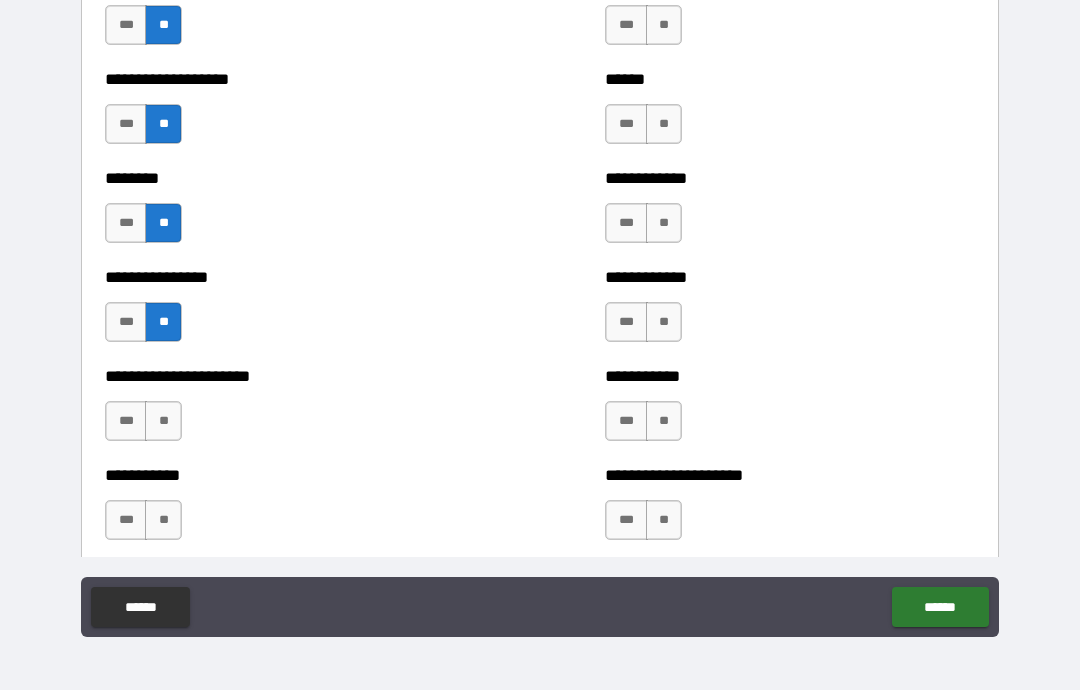 click on "**" at bounding box center [163, 421] 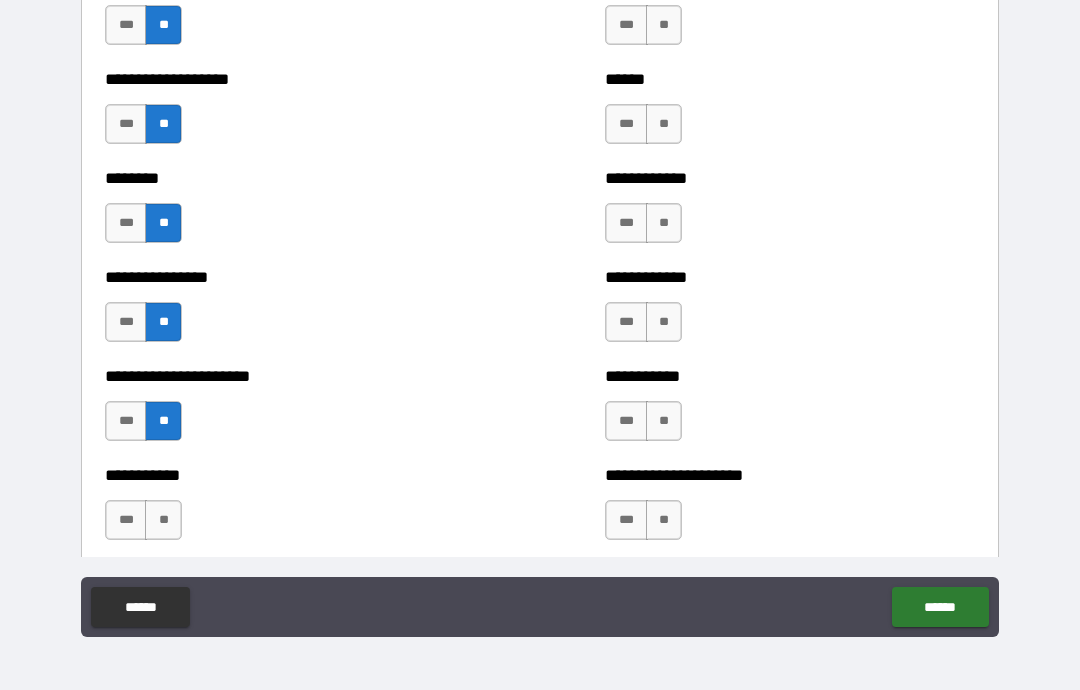 click on "**" at bounding box center [163, 520] 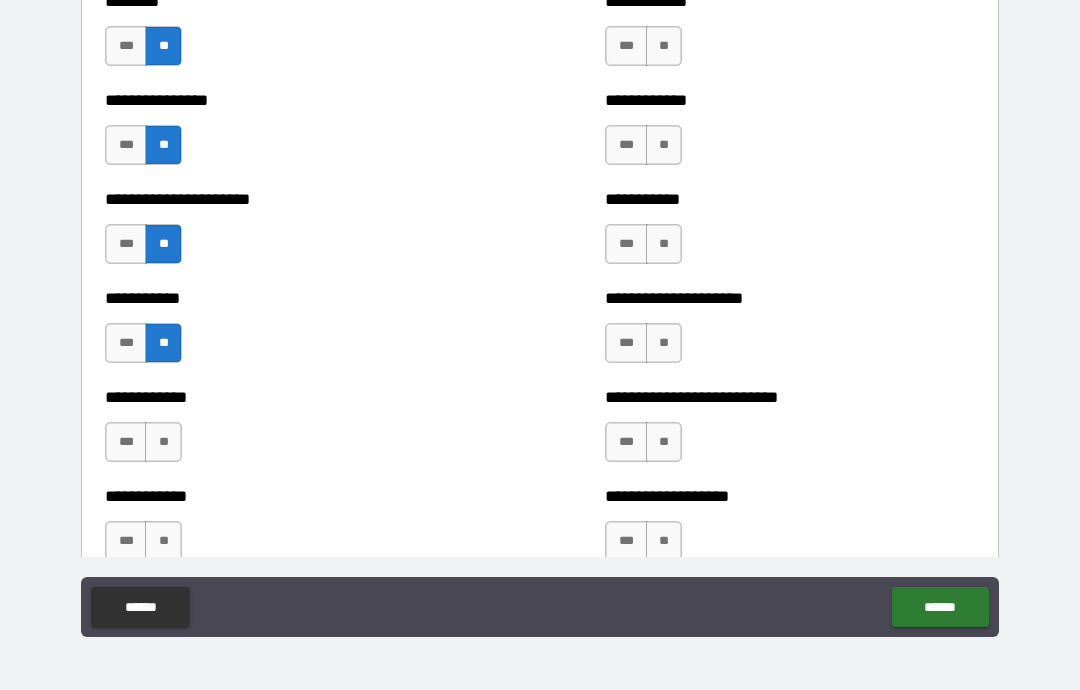 click on "**" at bounding box center [163, 442] 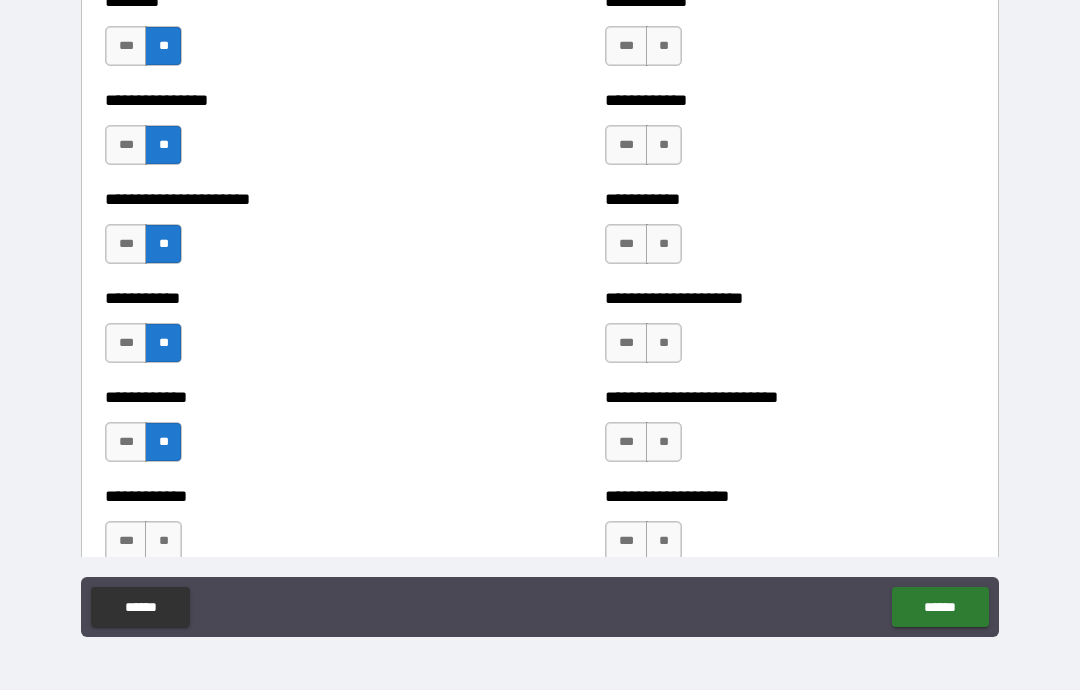 scroll, scrollTop: 4343, scrollLeft: 0, axis: vertical 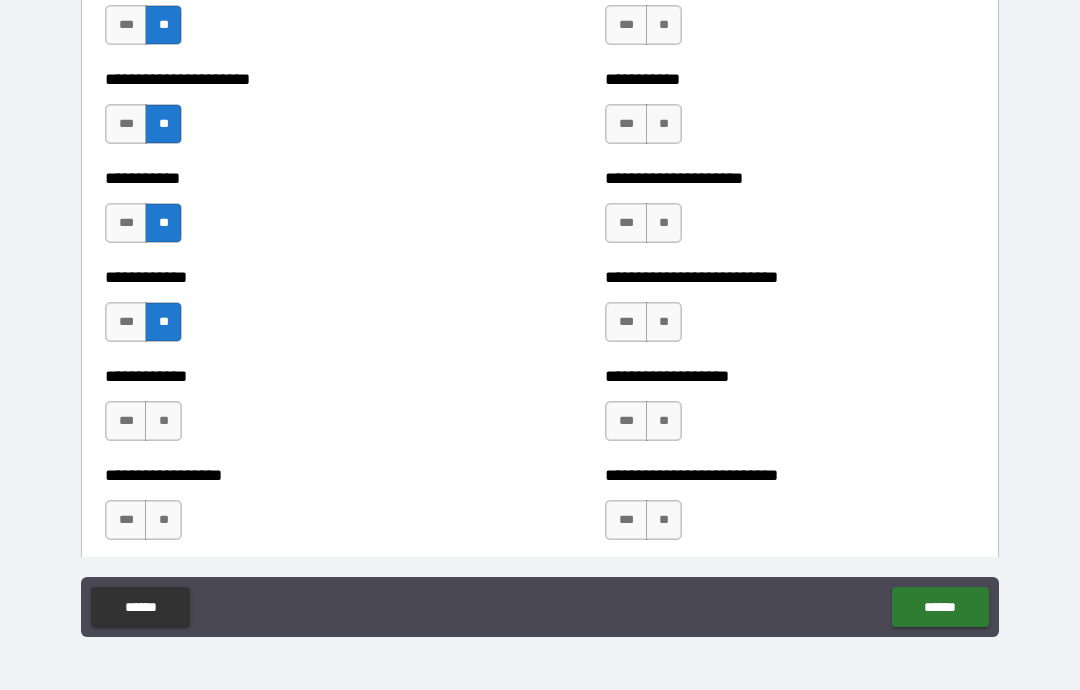 click on "**" at bounding box center (163, 421) 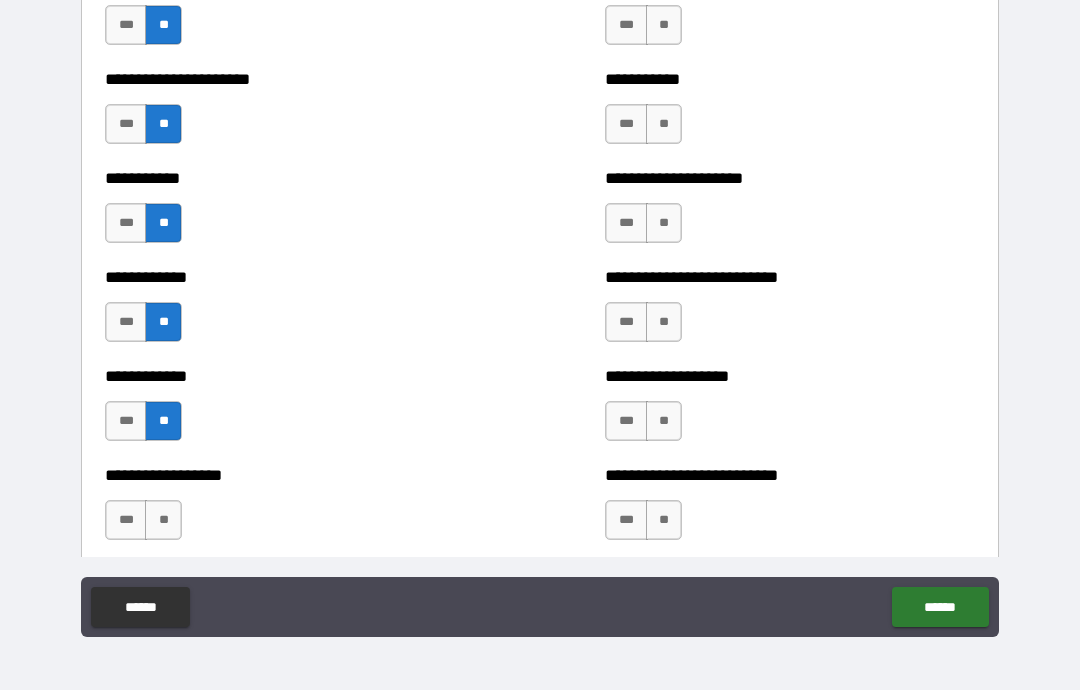 click on "**" at bounding box center [163, 520] 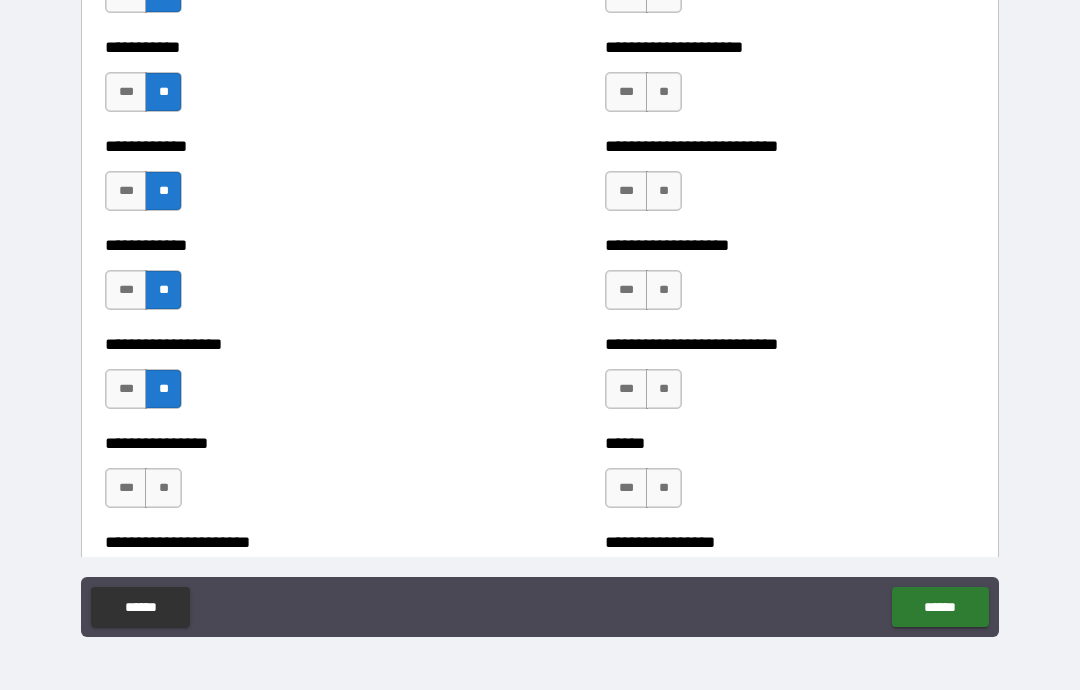 click on "**" at bounding box center [163, 488] 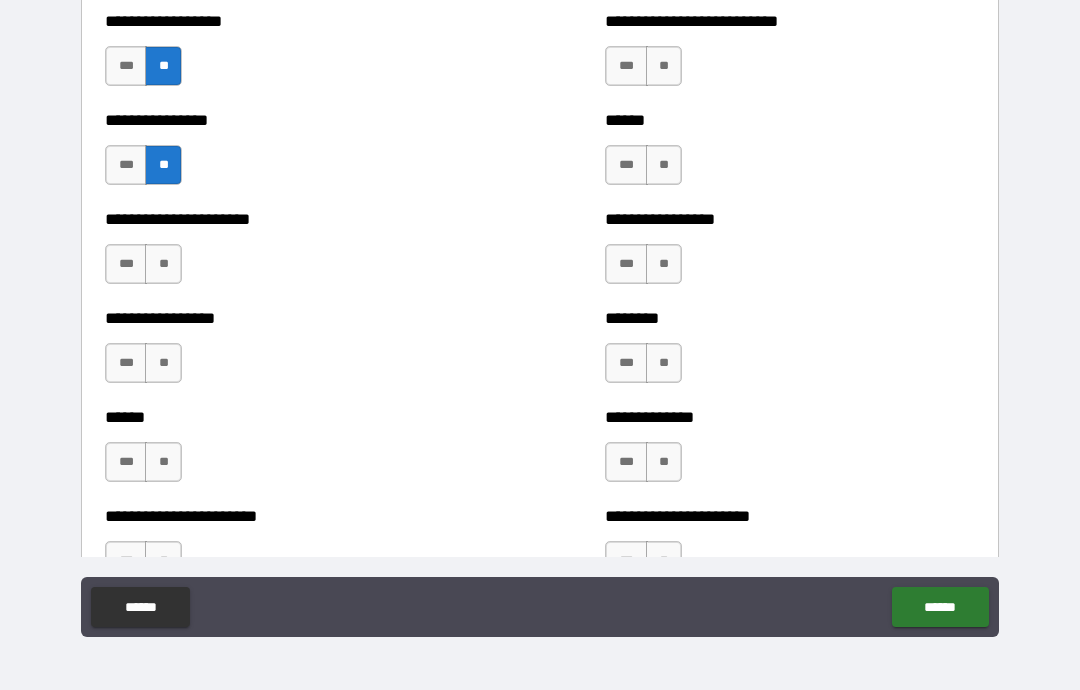 scroll, scrollTop: 4807, scrollLeft: 0, axis: vertical 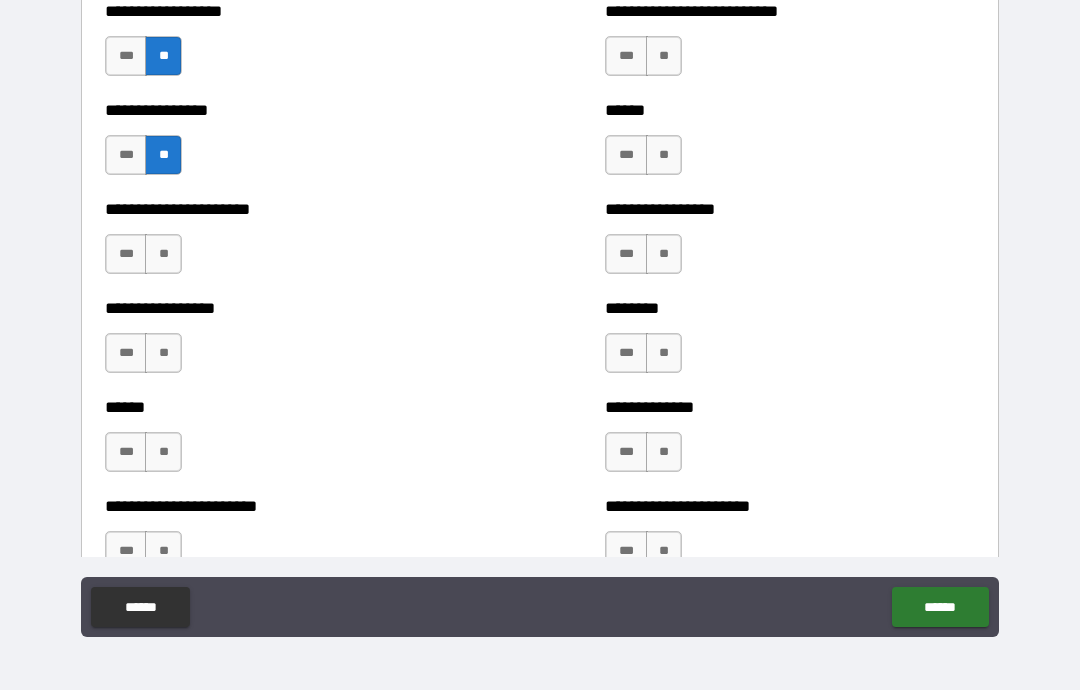 click on "**" at bounding box center (163, 254) 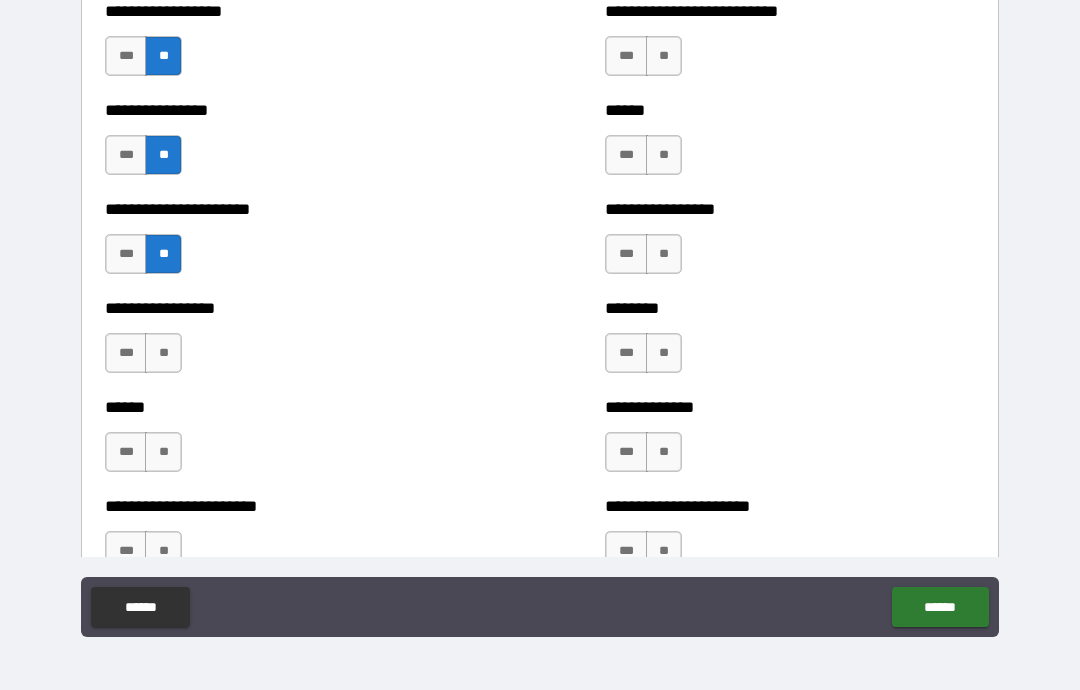 click on "**" at bounding box center [163, 353] 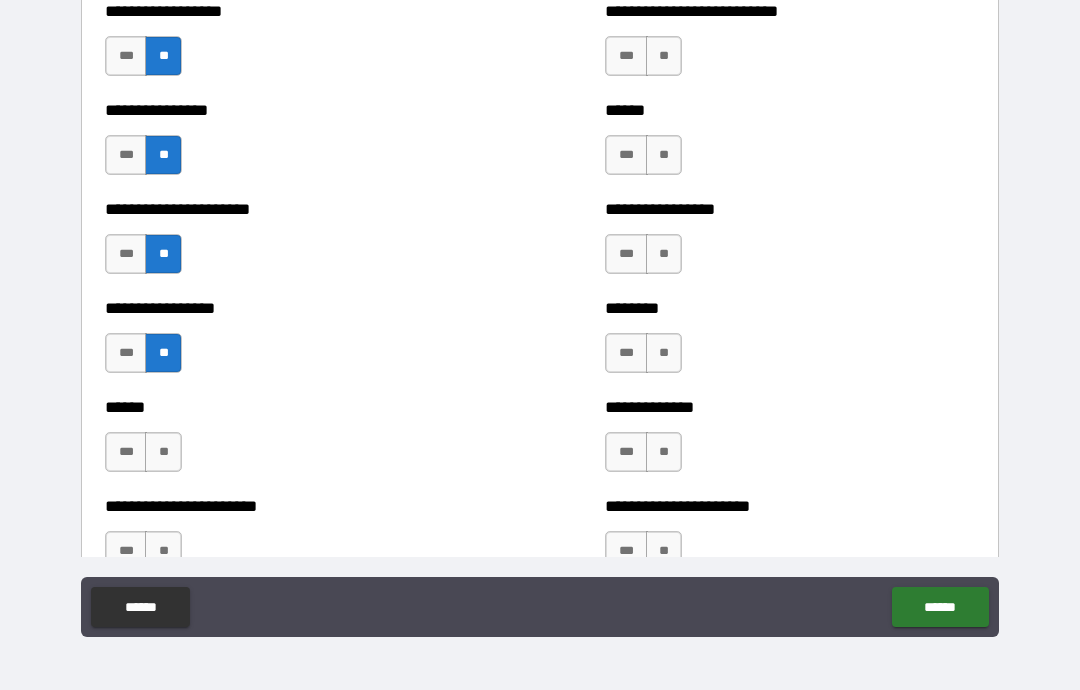 click on "**" at bounding box center [163, 452] 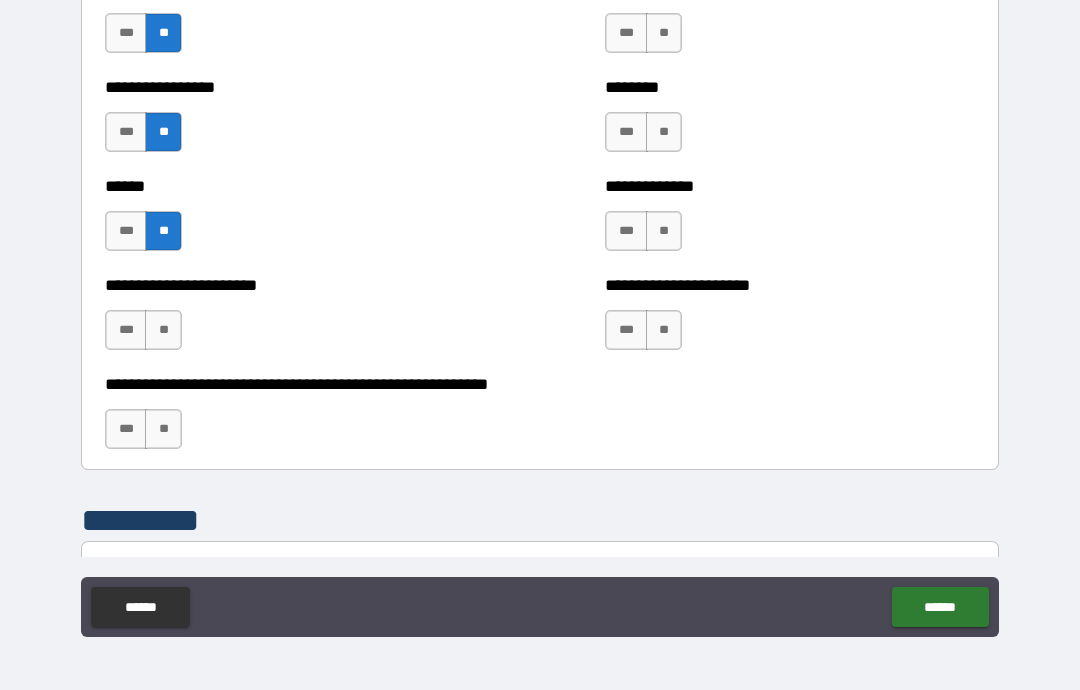 scroll, scrollTop: 5042, scrollLeft: 0, axis: vertical 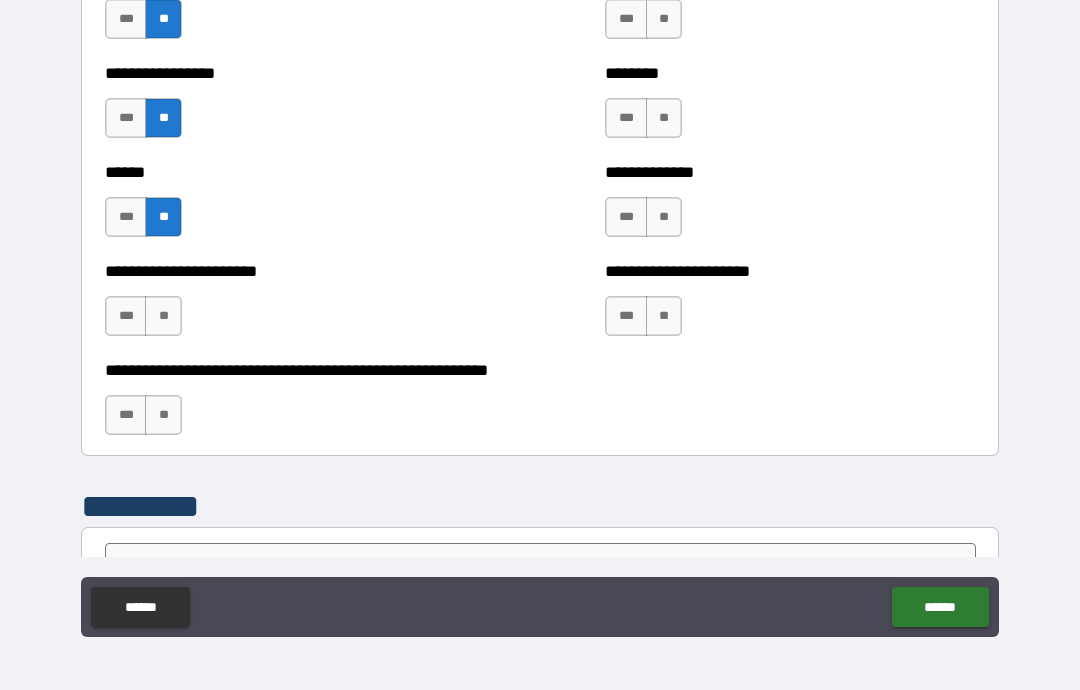 click on "**" at bounding box center [163, 316] 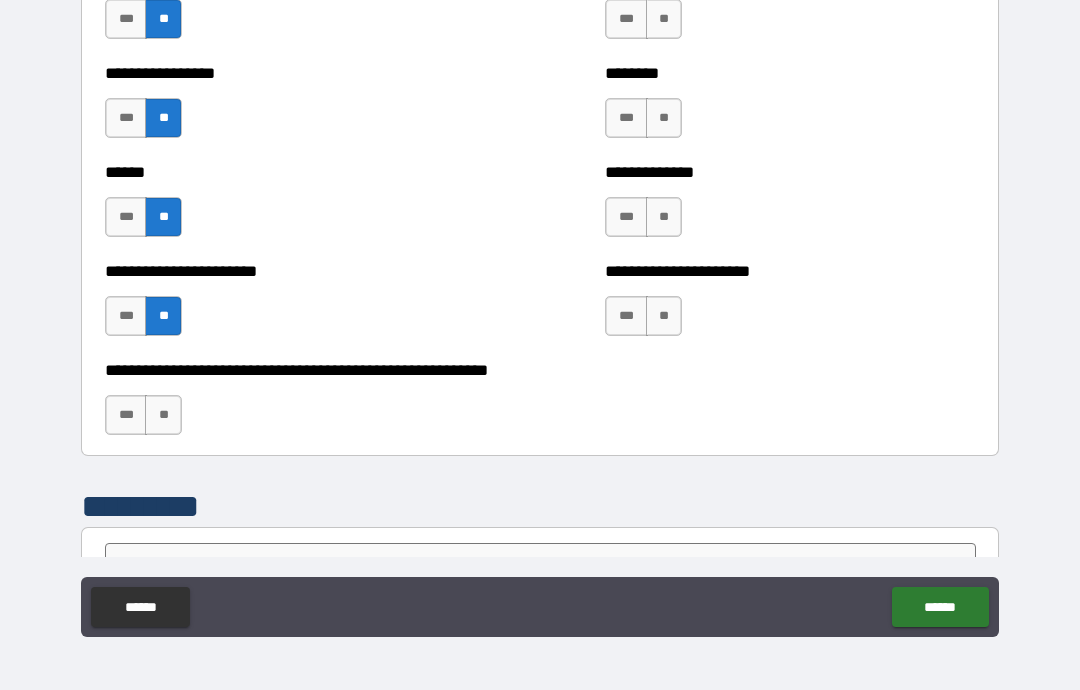 click on "**" at bounding box center [163, 415] 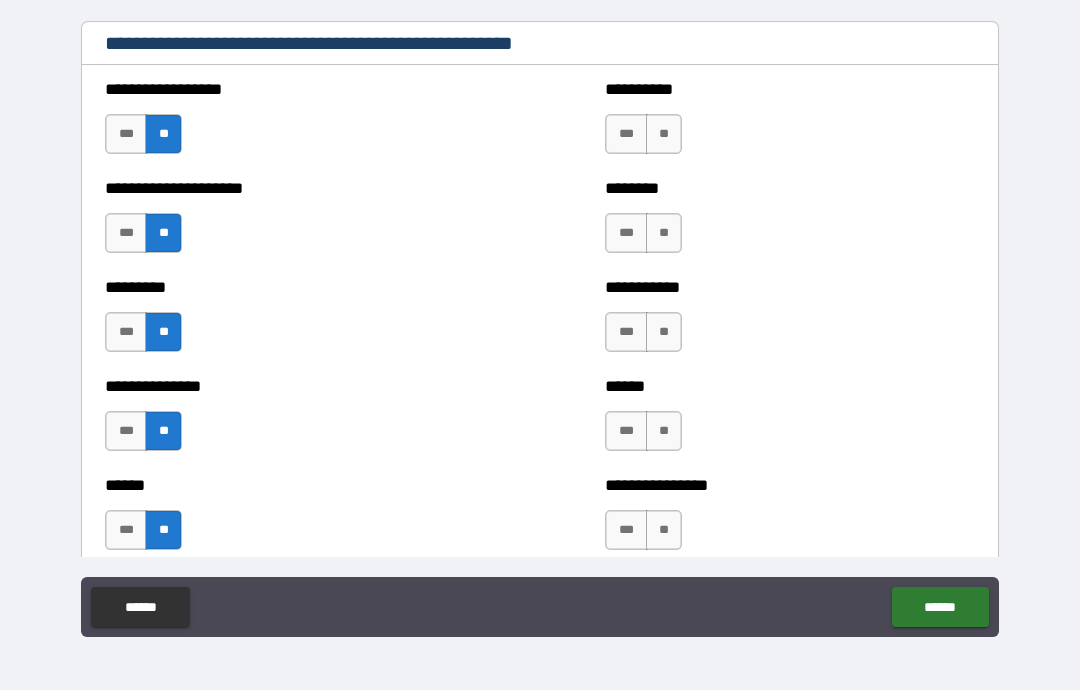 scroll, scrollTop: 2264, scrollLeft: 0, axis: vertical 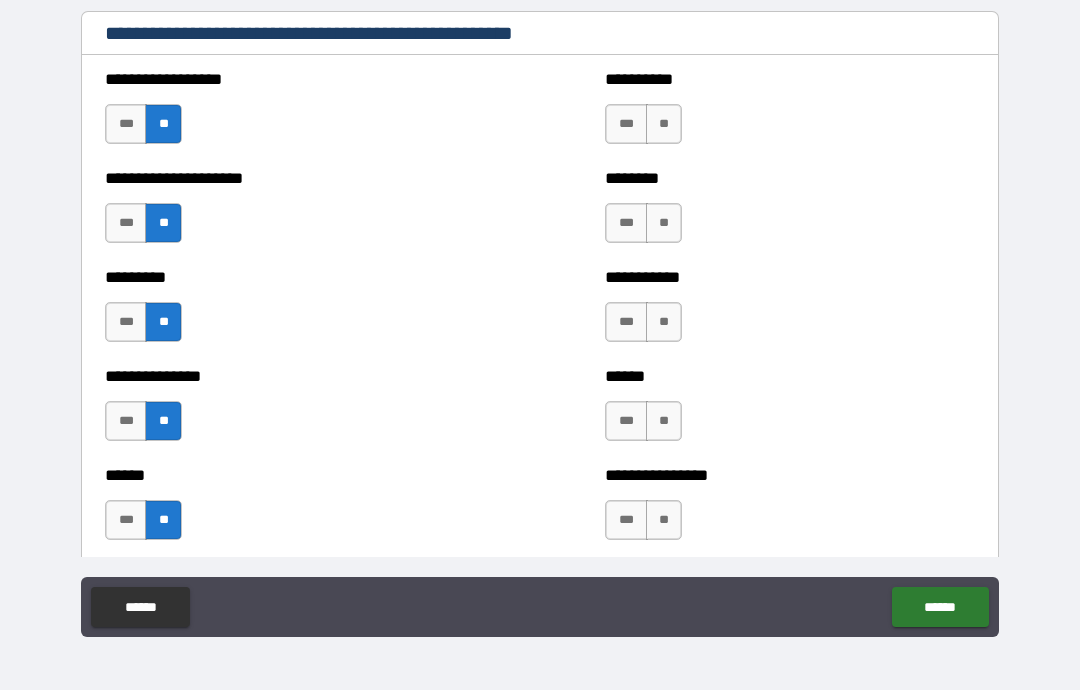 click on "**" at bounding box center (664, 124) 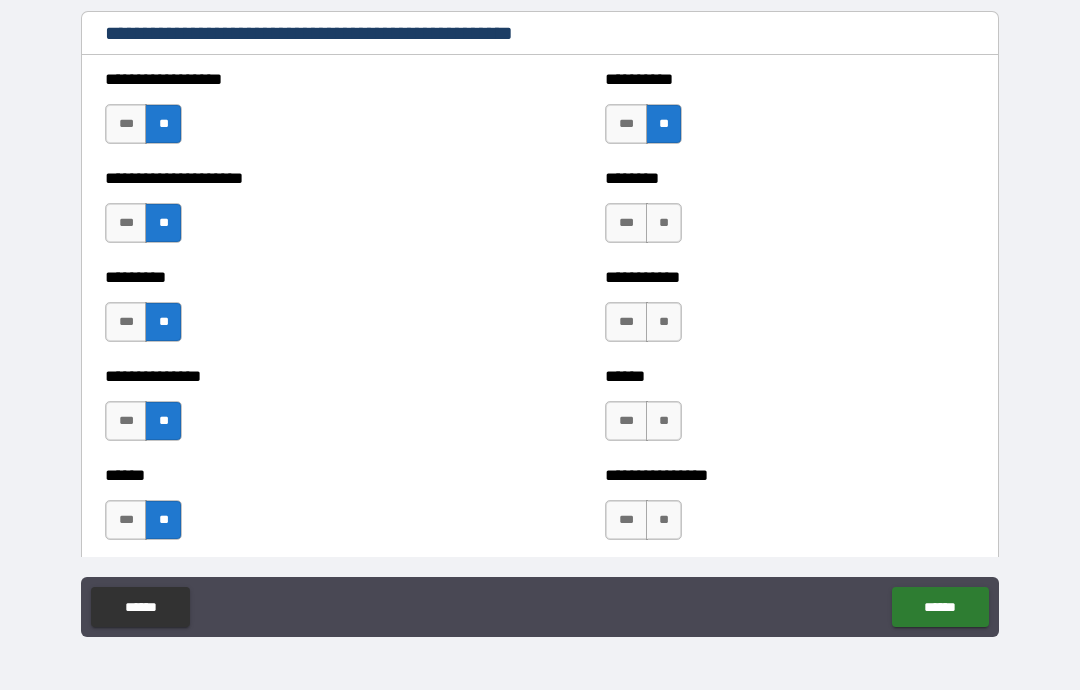 click on "**" at bounding box center (664, 223) 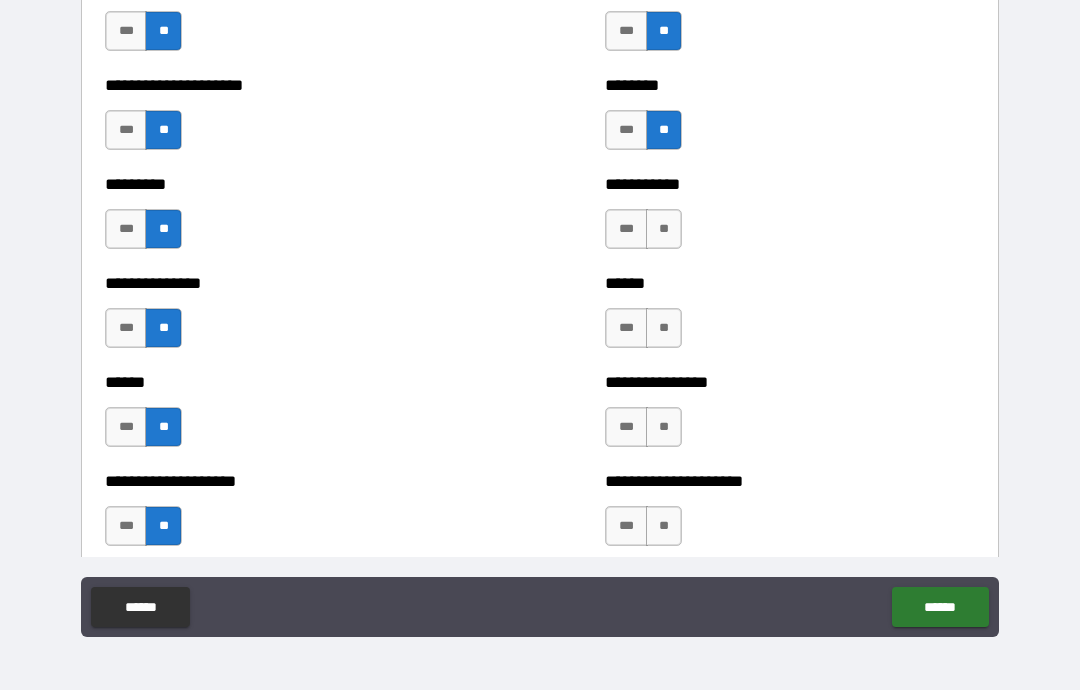 scroll, scrollTop: 2393, scrollLeft: 0, axis: vertical 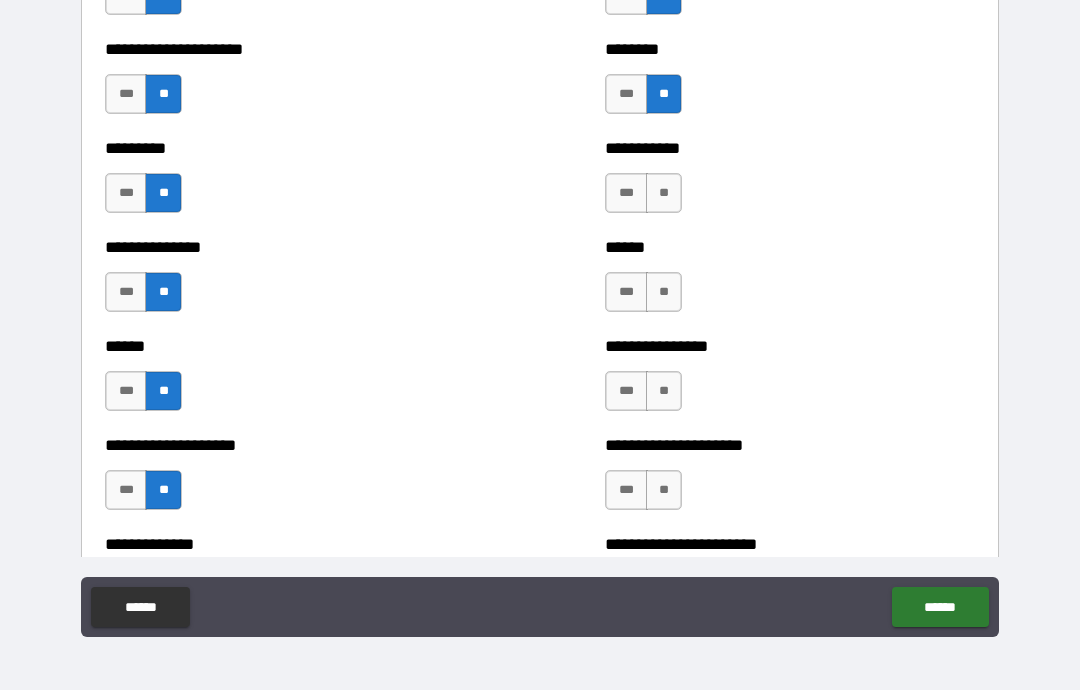 click on "**" at bounding box center [664, 193] 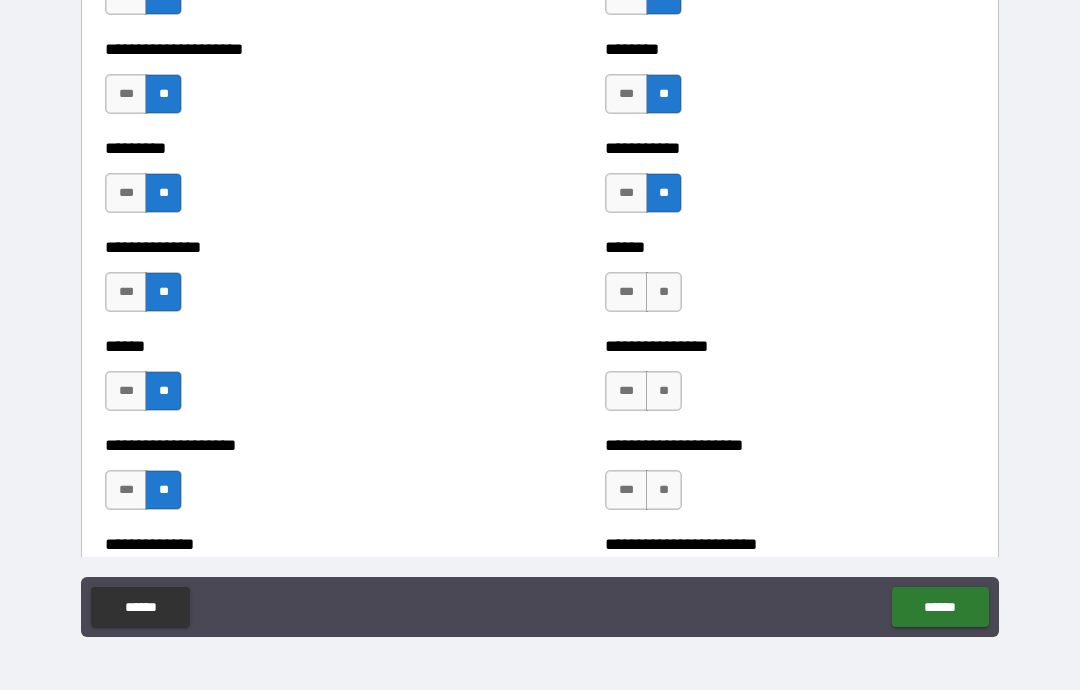 click on "**" at bounding box center (664, 292) 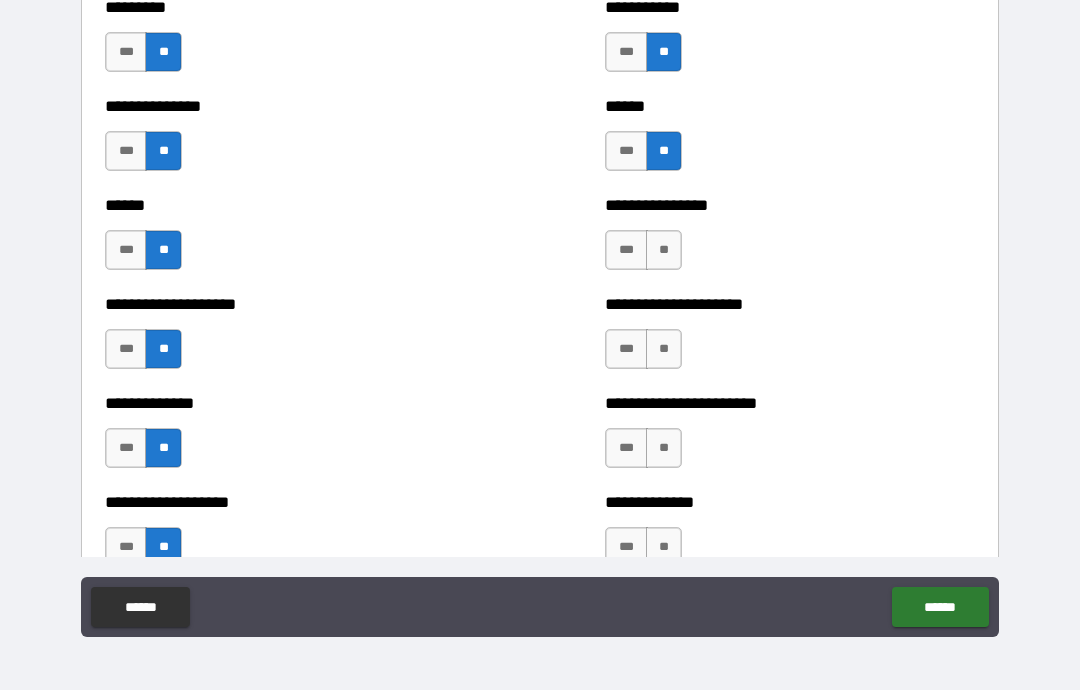 scroll, scrollTop: 2533, scrollLeft: 0, axis: vertical 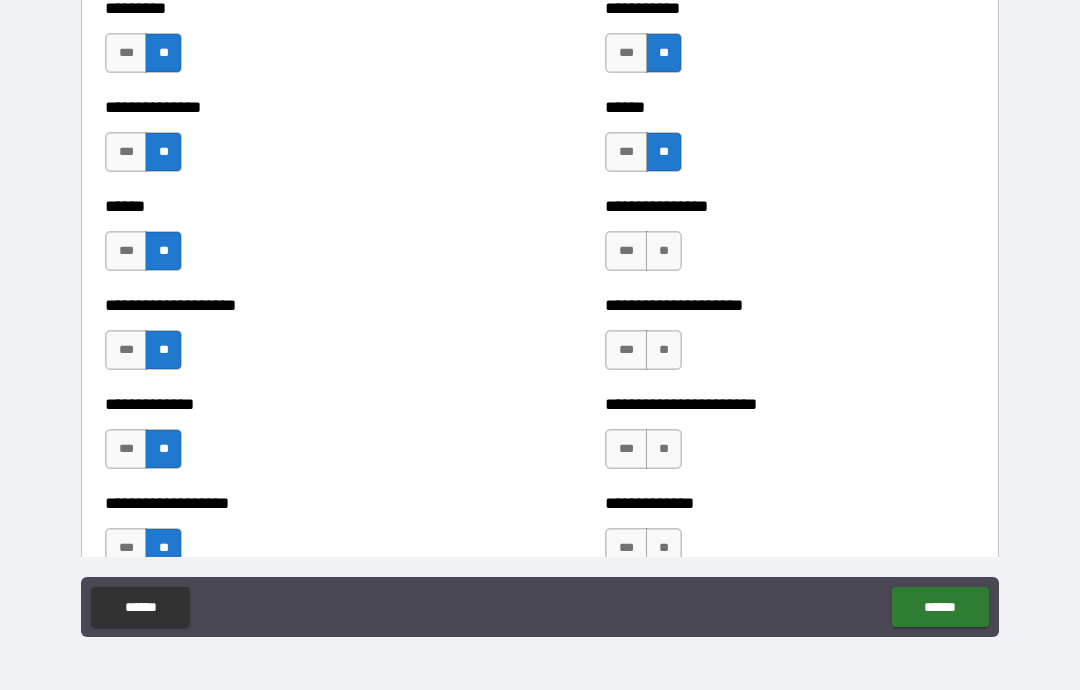 click on "**" at bounding box center (664, 251) 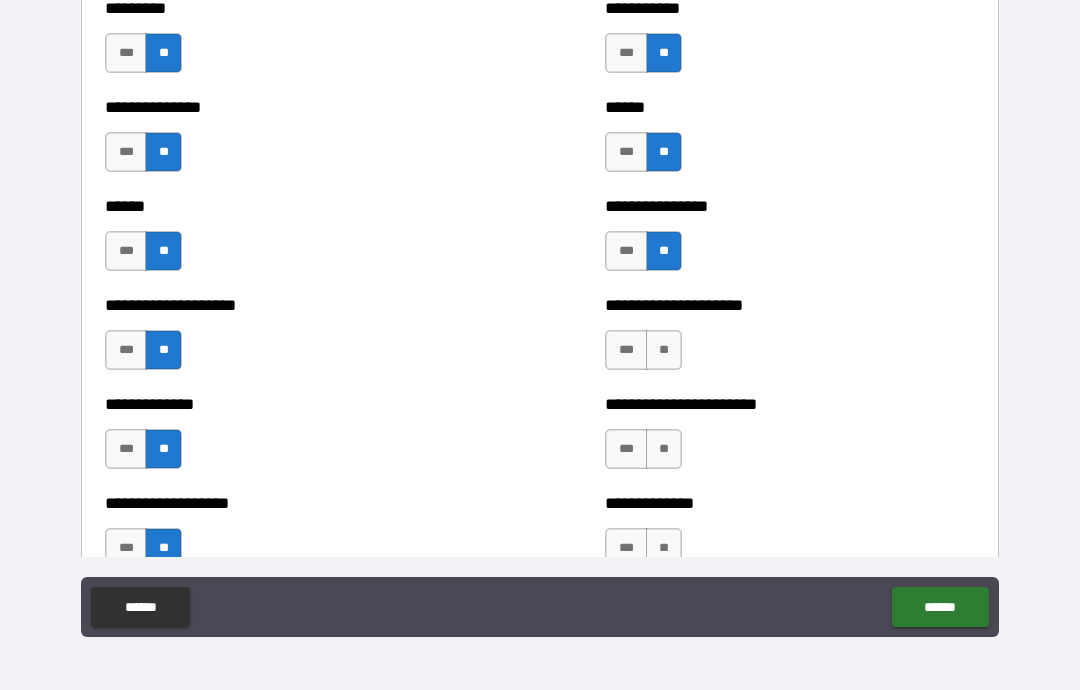 click on "**" at bounding box center (664, 350) 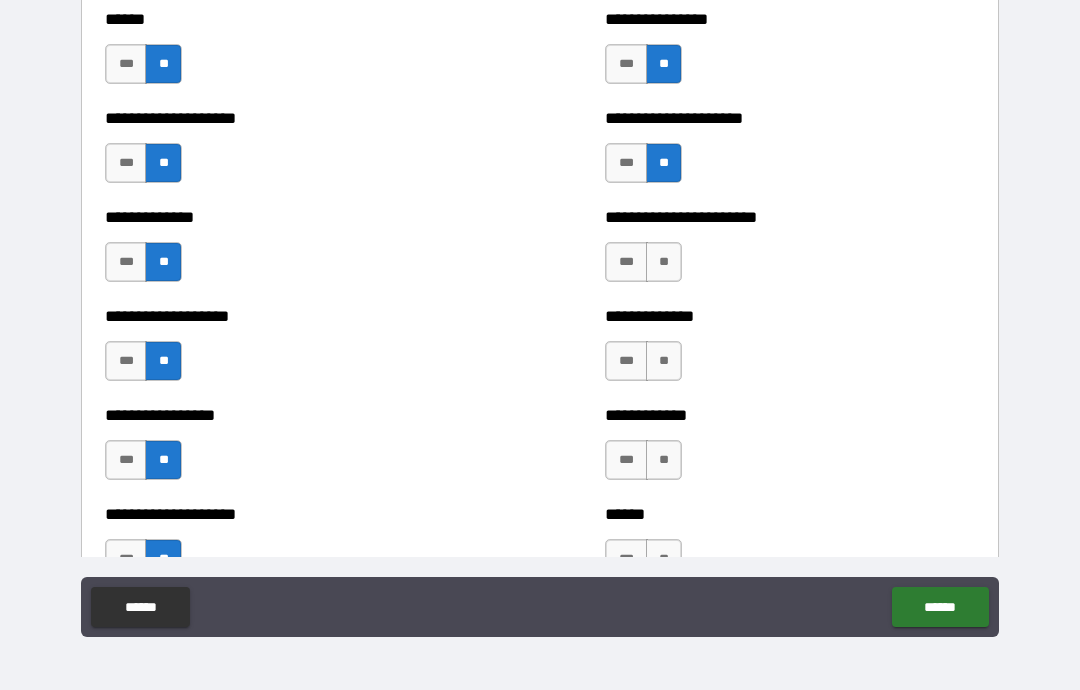scroll, scrollTop: 2735, scrollLeft: 0, axis: vertical 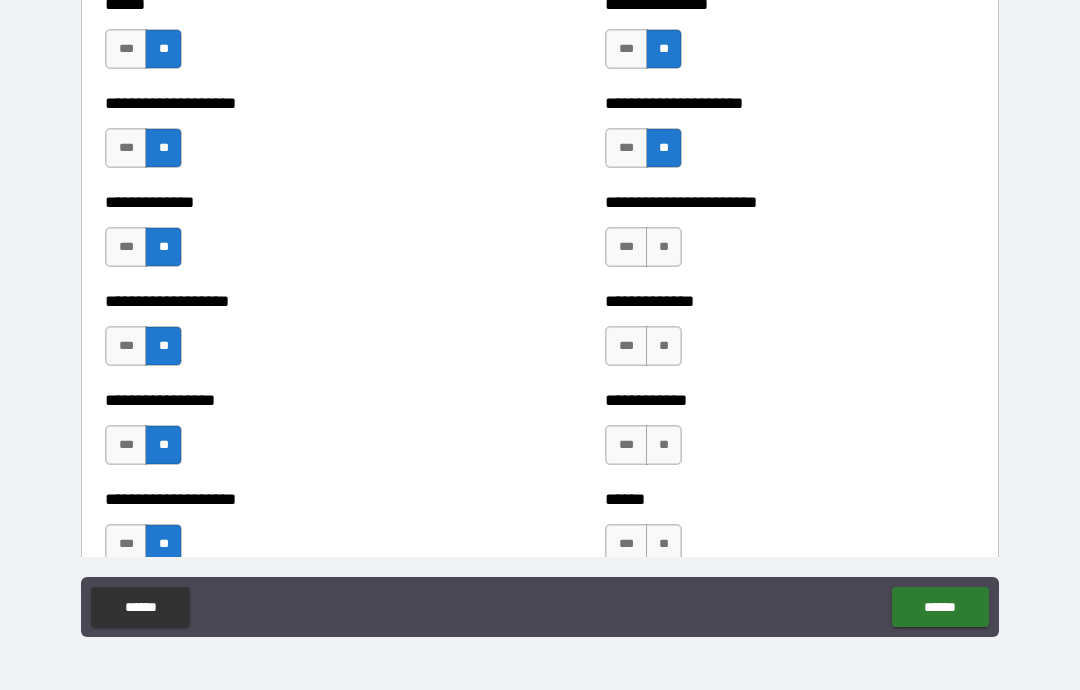 click on "**" at bounding box center (664, 247) 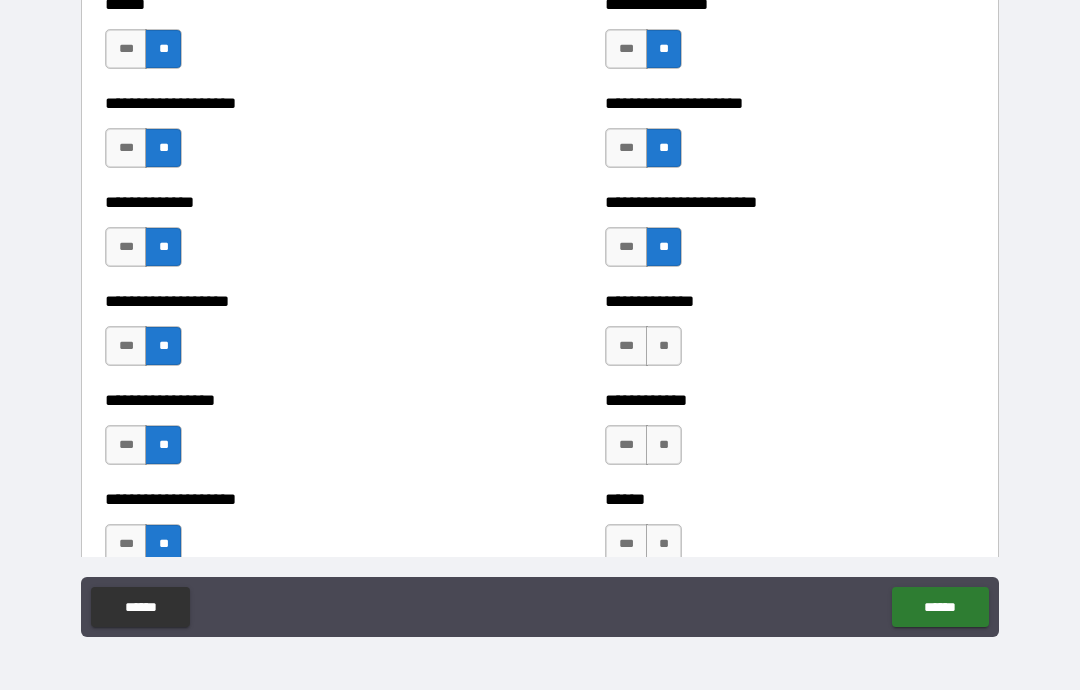 click on "**" at bounding box center [664, 346] 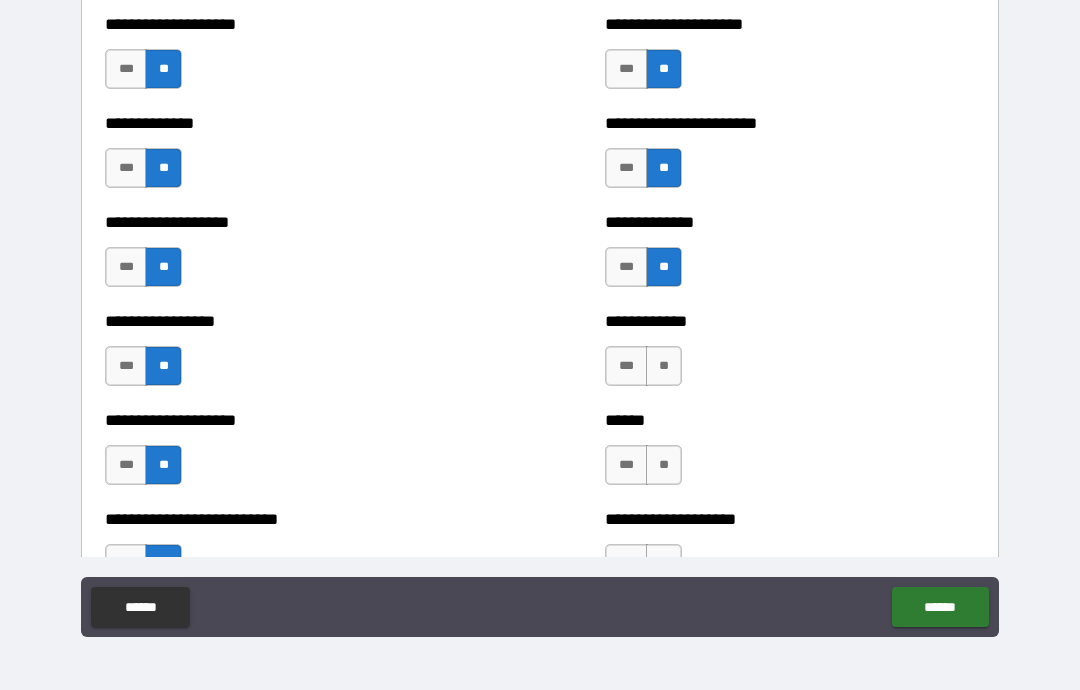 scroll, scrollTop: 2880, scrollLeft: 0, axis: vertical 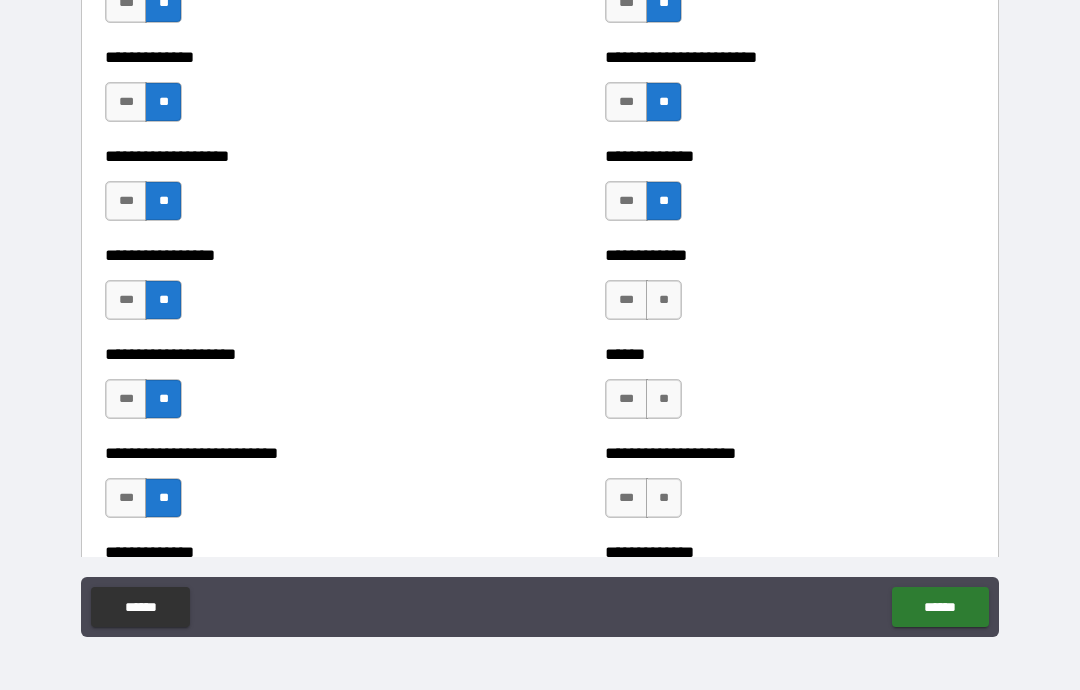 click on "**" at bounding box center (664, 300) 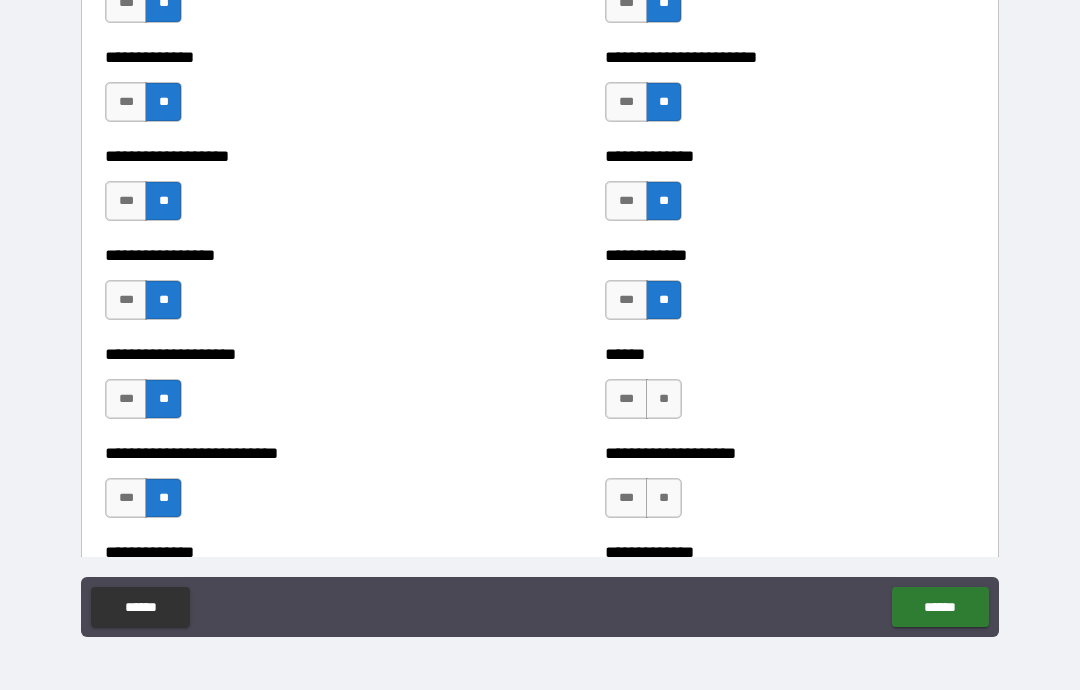 click on "**" at bounding box center [664, 399] 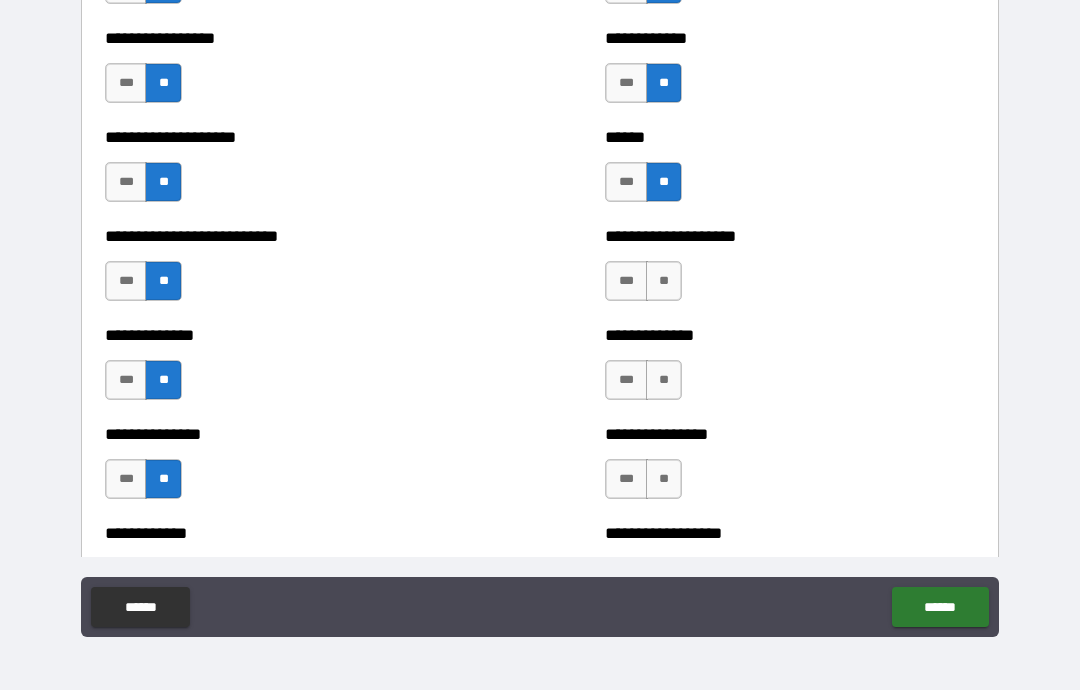 scroll, scrollTop: 3132, scrollLeft: 0, axis: vertical 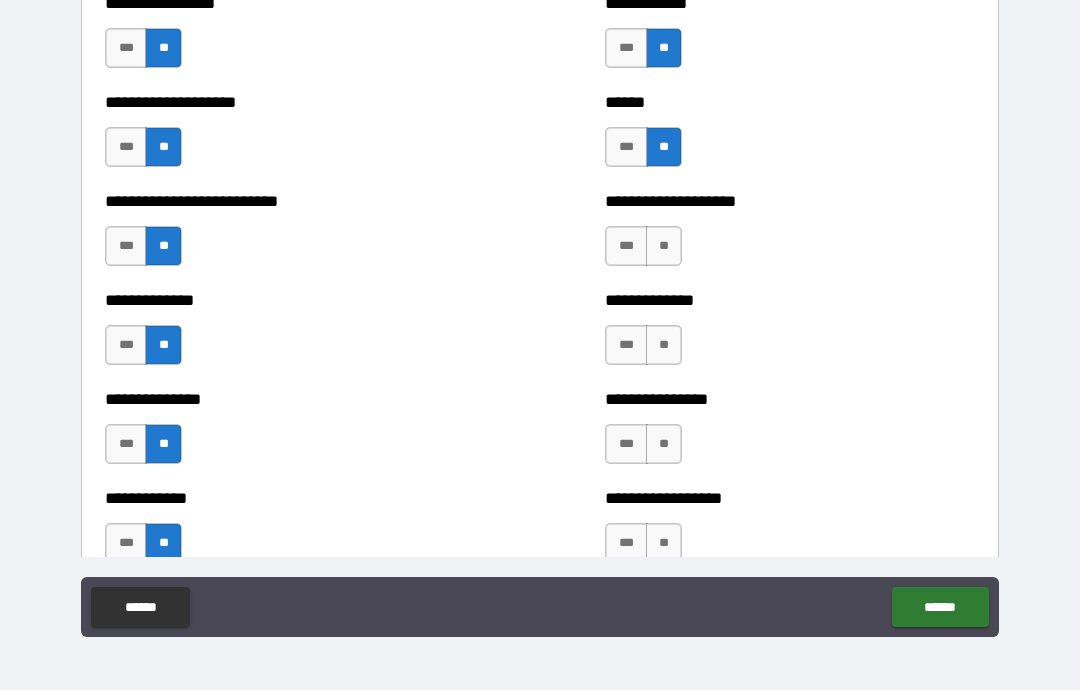 click on "**" at bounding box center (664, 246) 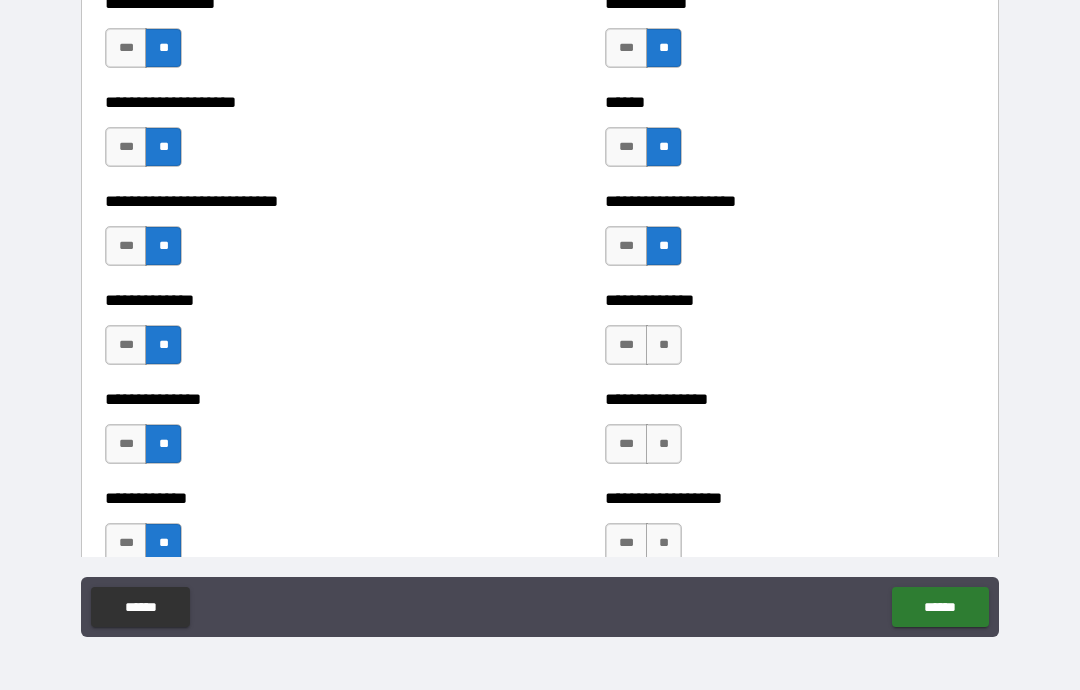 click on "**" at bounding box center [664, 345] 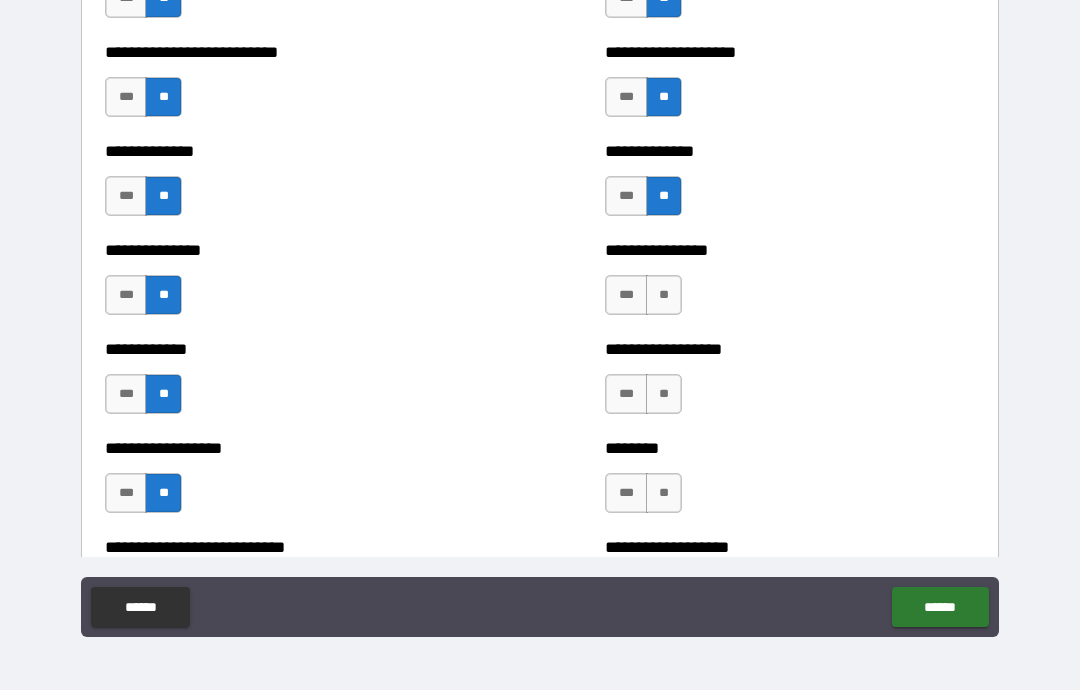 click on "**" at bounding box center [664, 295] 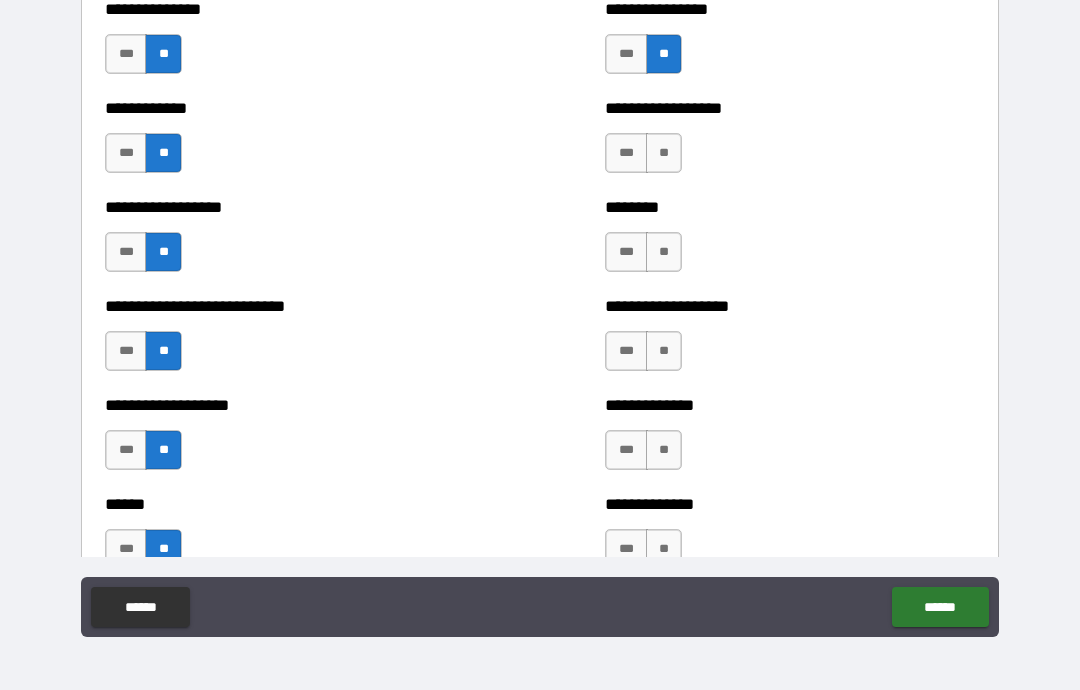 scroll, scrollTop: 3527, scrollLeft: 0, axis: vertical 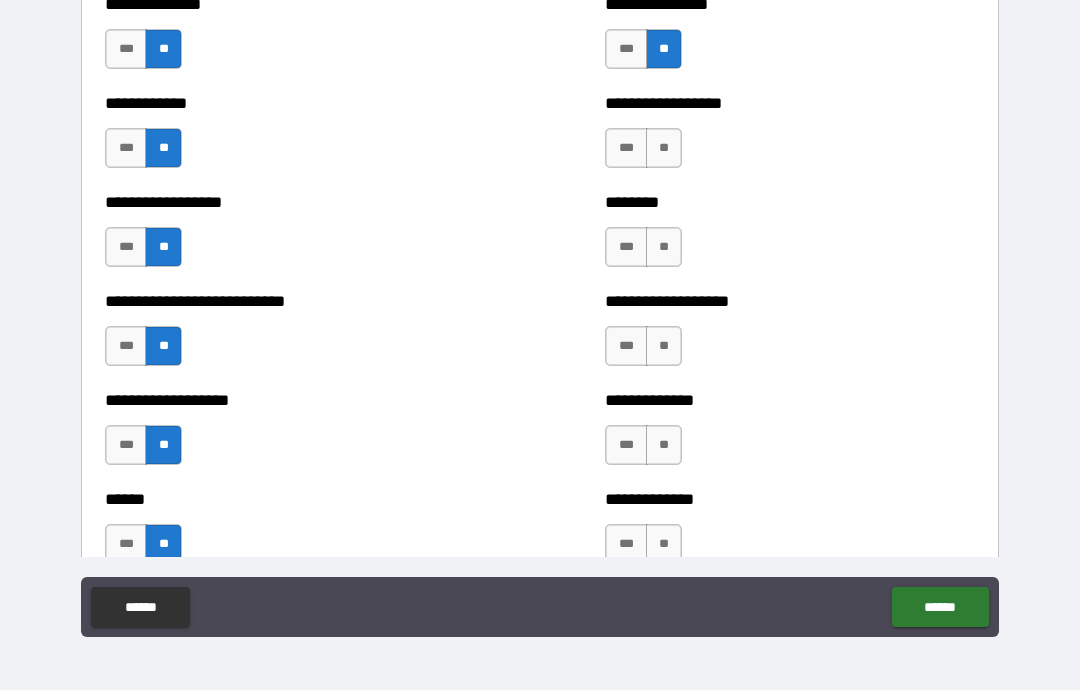 click on "**" at bounding box center (664, 148) 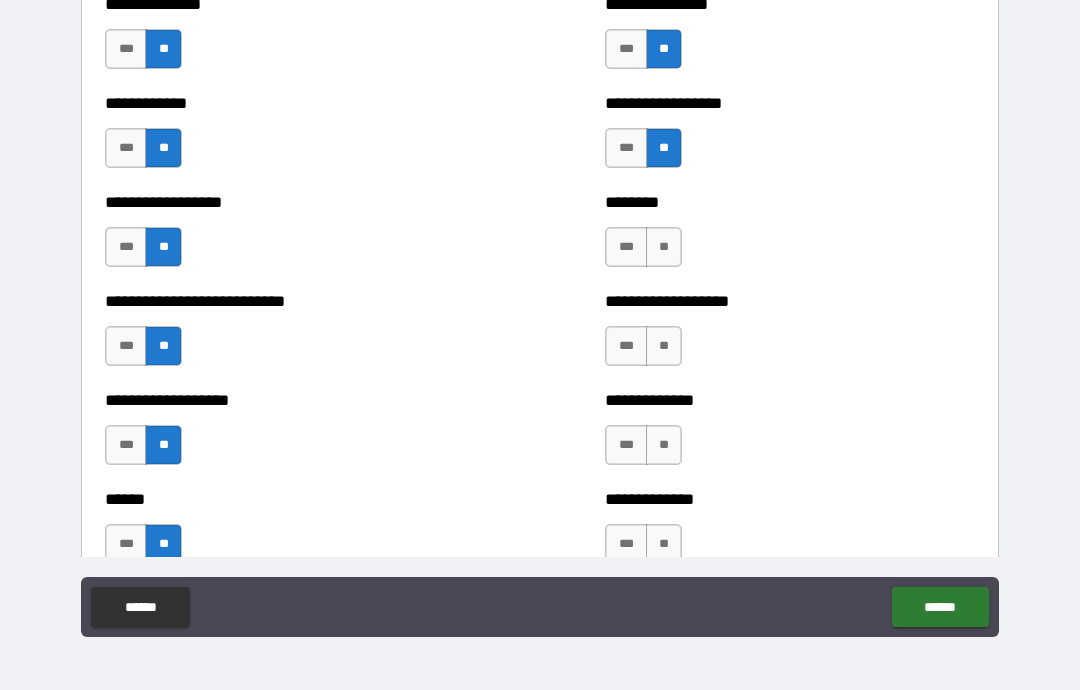 click on "**" at bounding box center (664, 247) 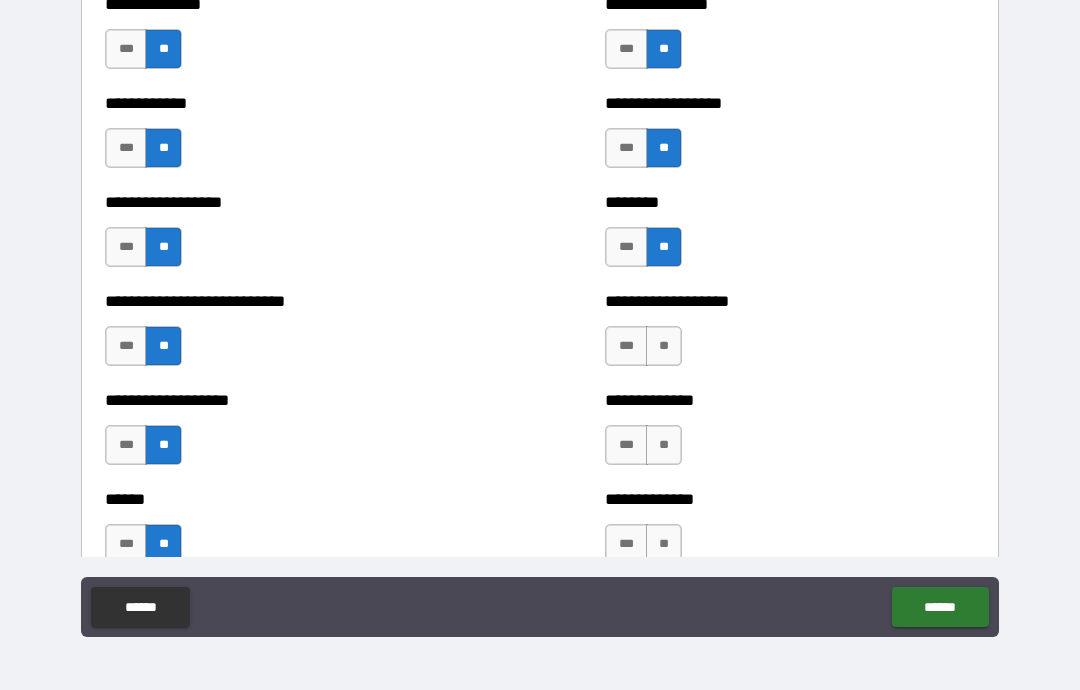 click on "**" at bounding box center [664, 346] 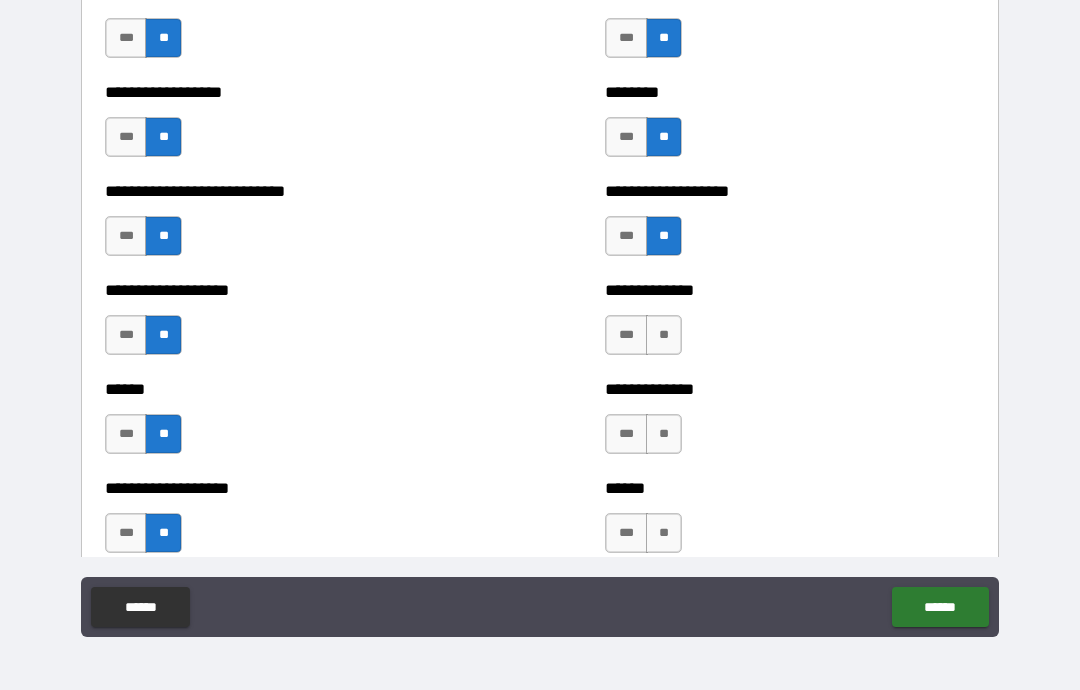 click on "**" at bounding box center [664, 335] 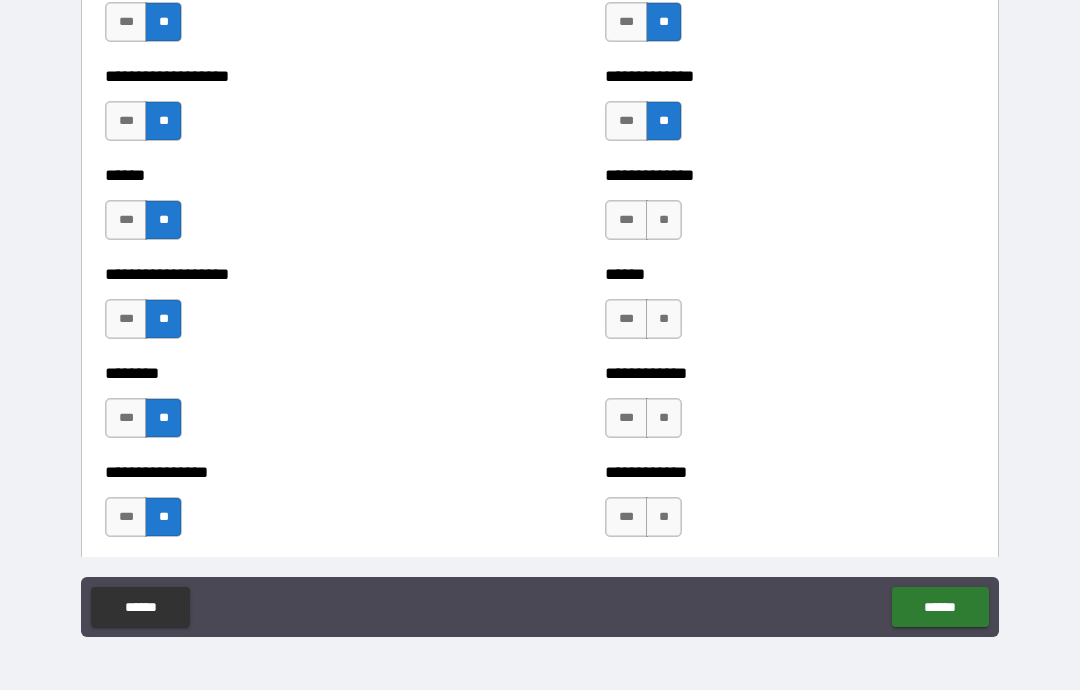 scroll, scrollTop: 3855, scrollLeft: 0, axis: vertical 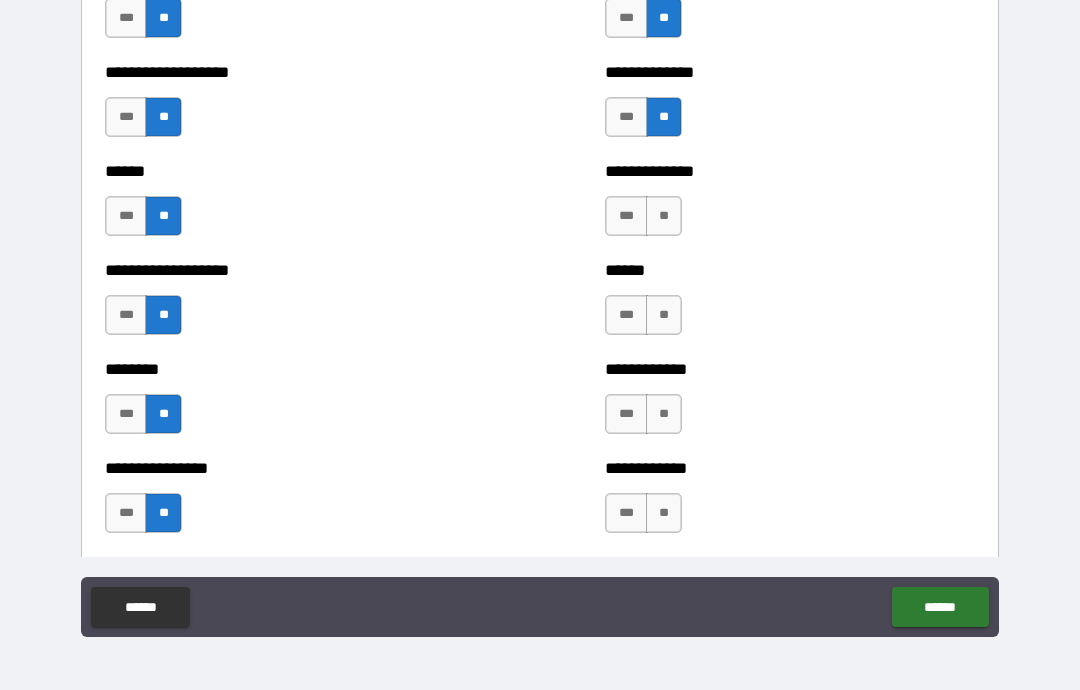 click on "**" at bounding box center [664, 216] 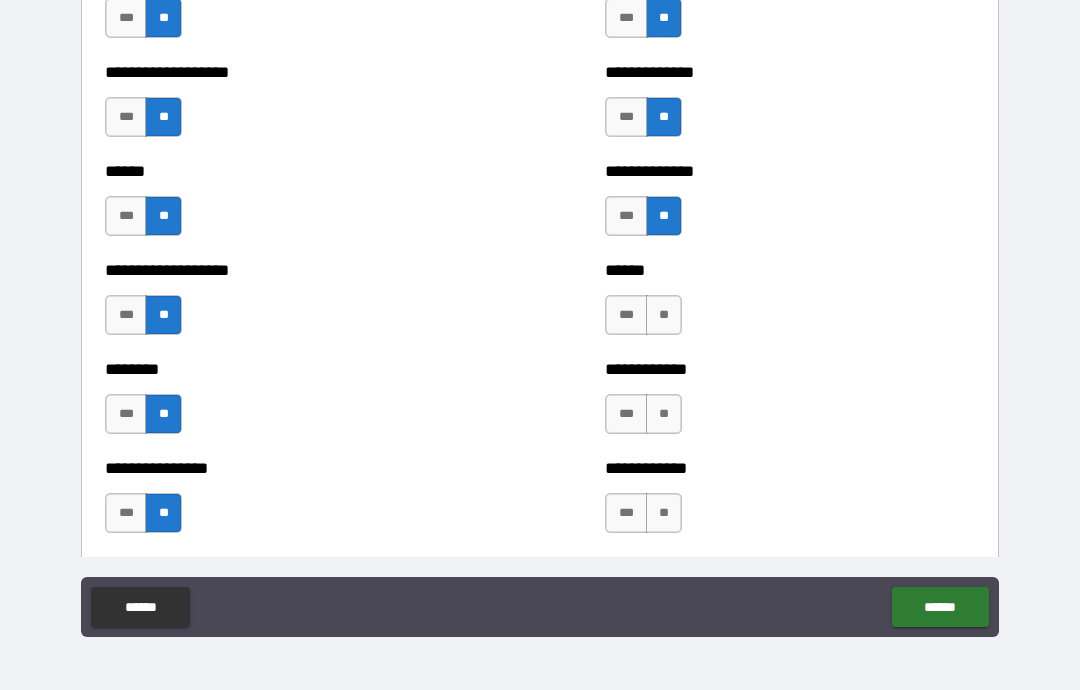 click on "**" at bounding box center [664, 315] 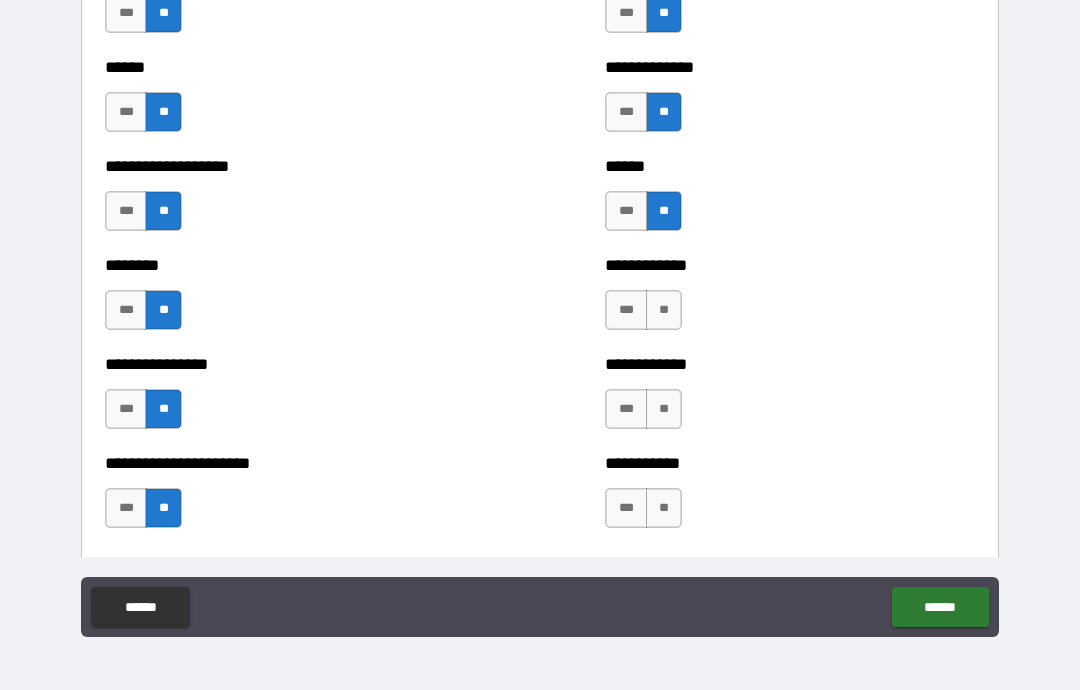 scroll, scrollTop: 3995, scrollLeft: 0, axis: vertical 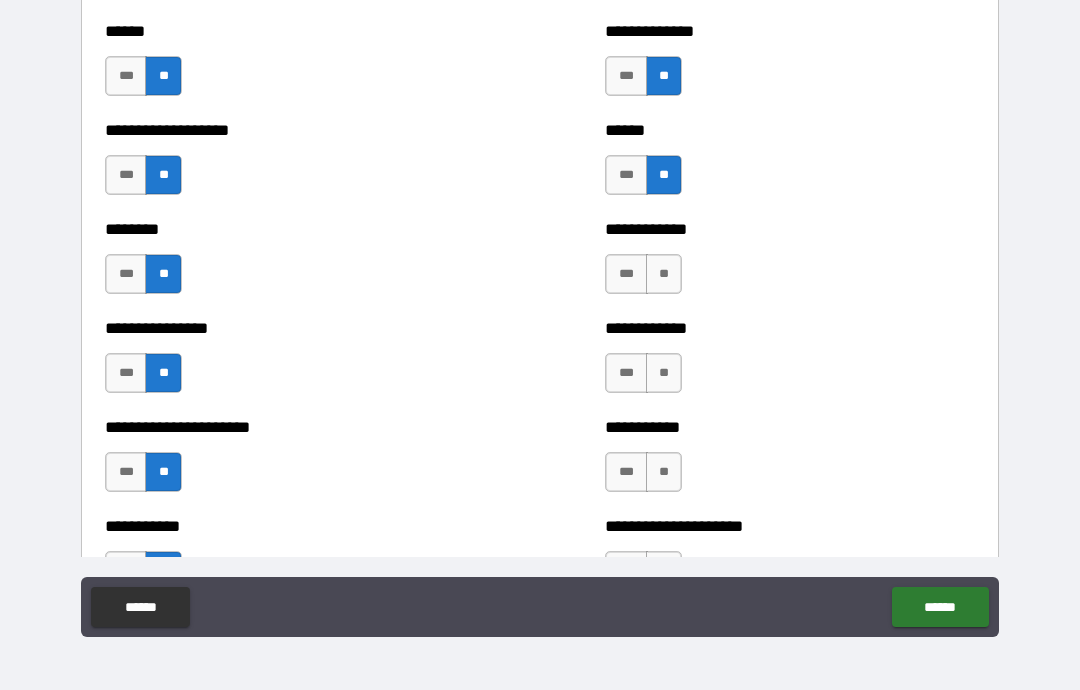 click on "**" at bounding box center (664, 274) 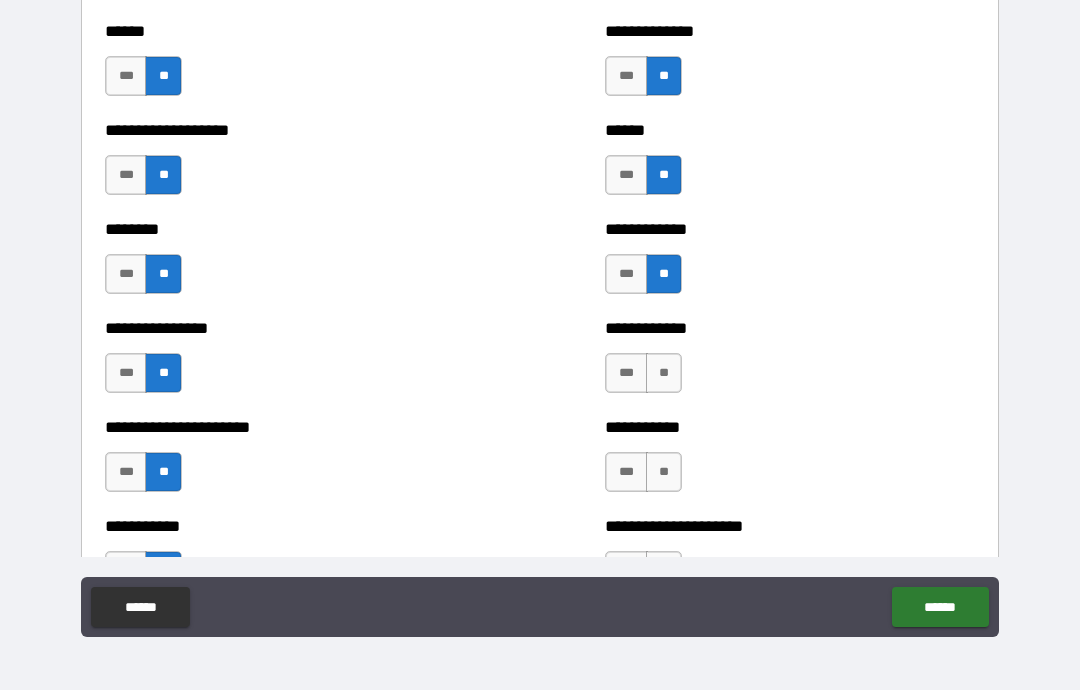click on "**" at bounding box center (664, 373) 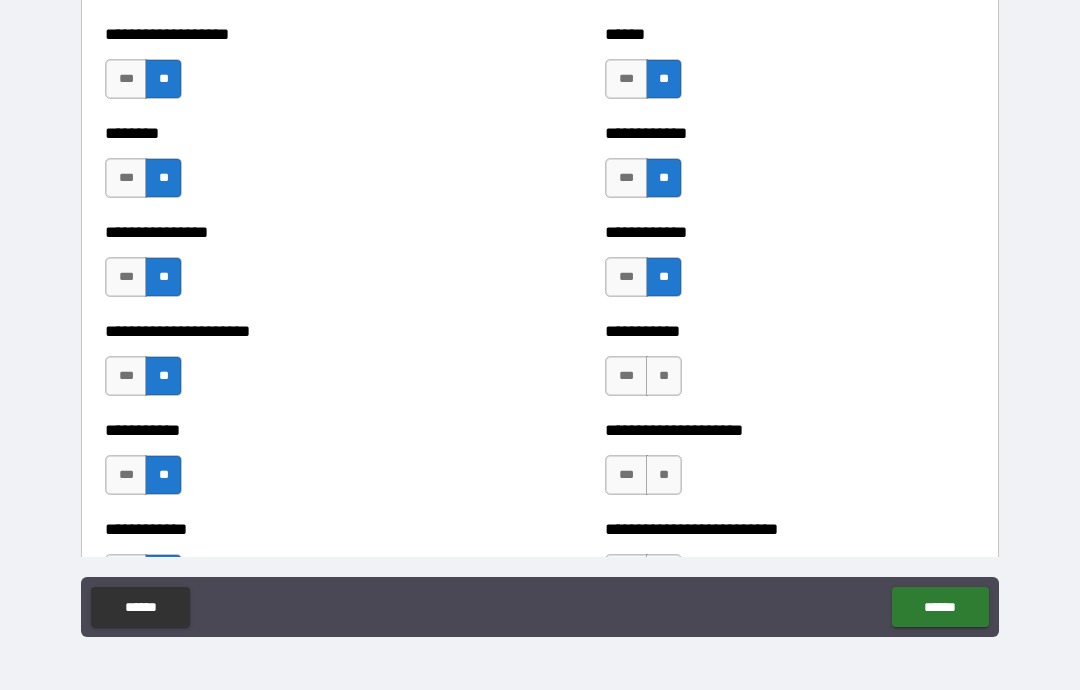 click on "**" at bounding box center (664, 376) 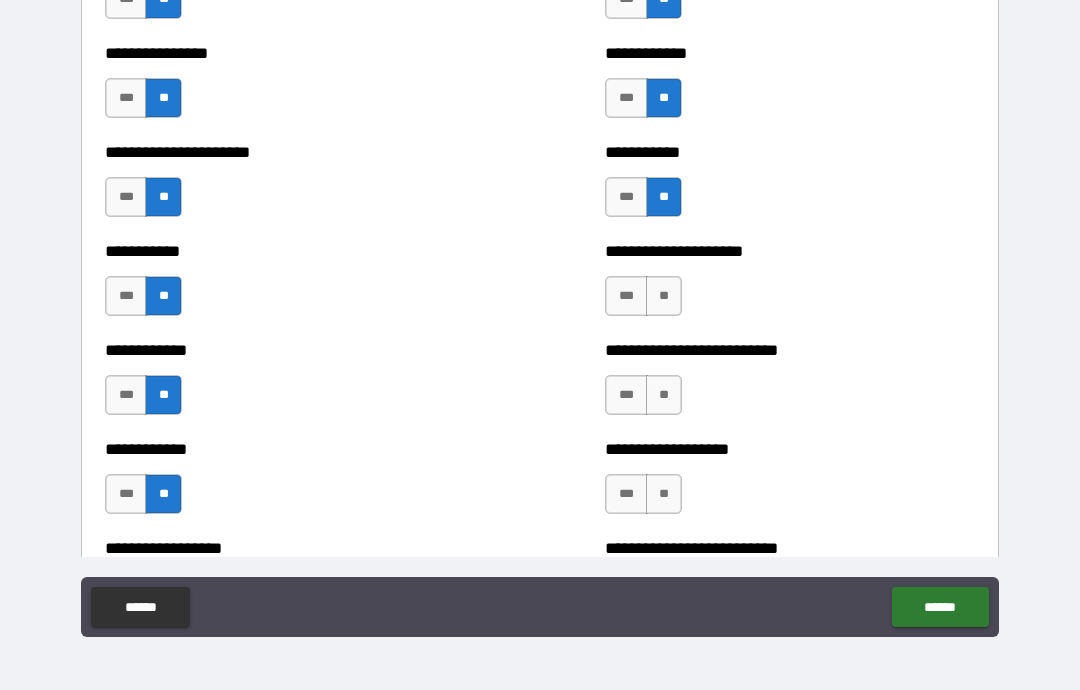 scroll, scrollTop: 4279, scrollLeft: 0, axis: vertical 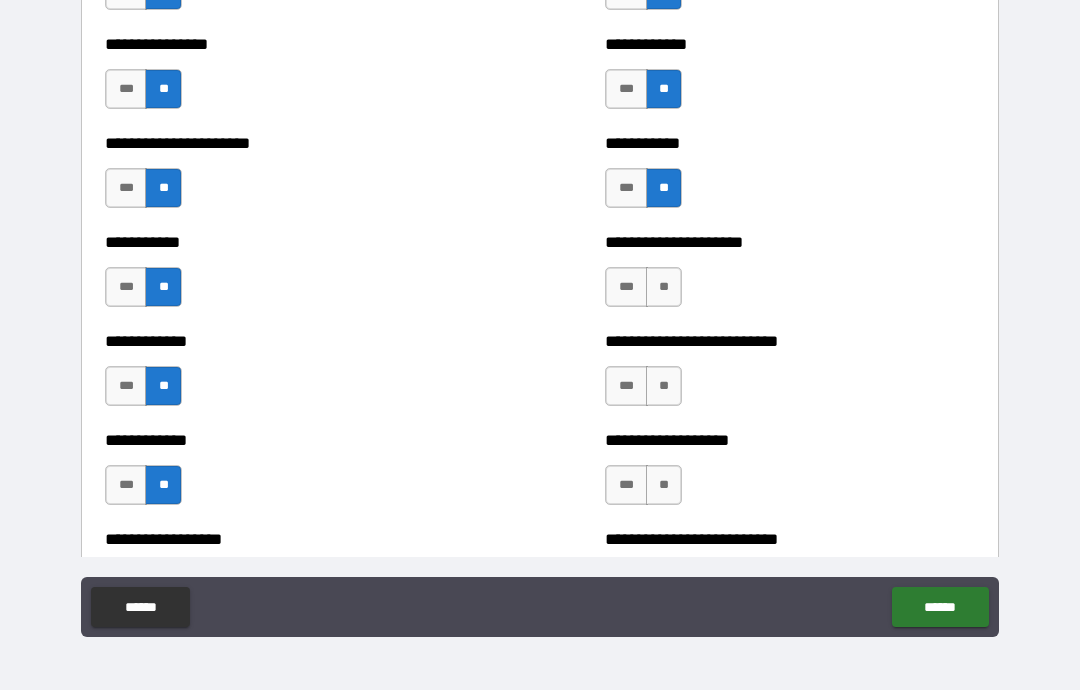 click on "**" at bounding box center [664, 287] 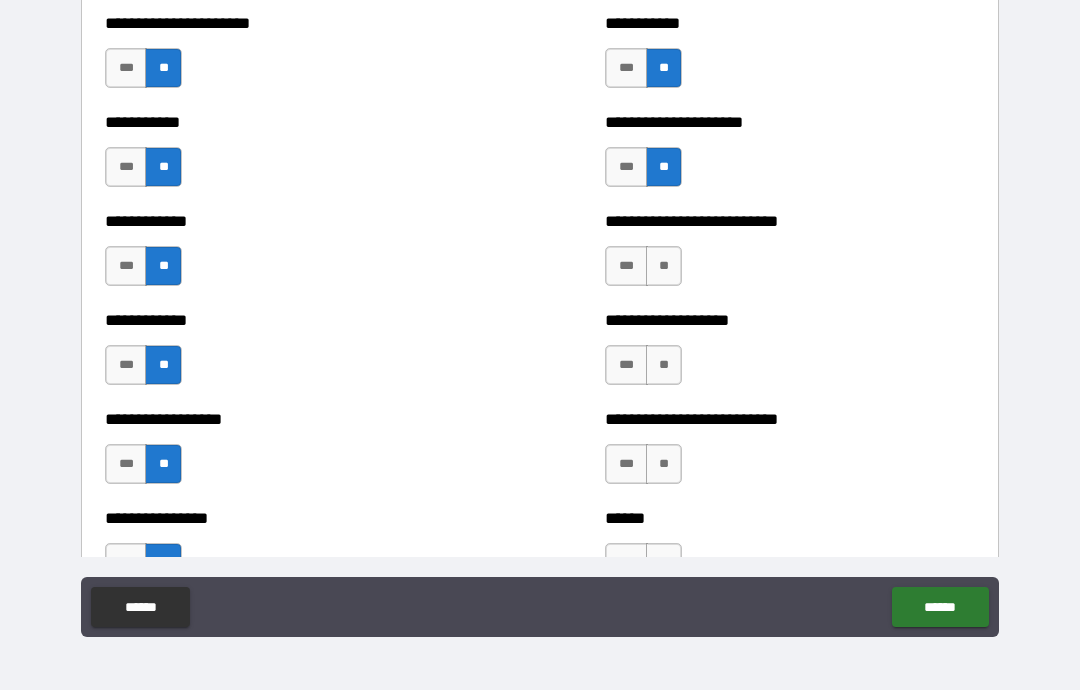 scroll, scrollTop: 4400, scrollLeft: 0, axis: vertical 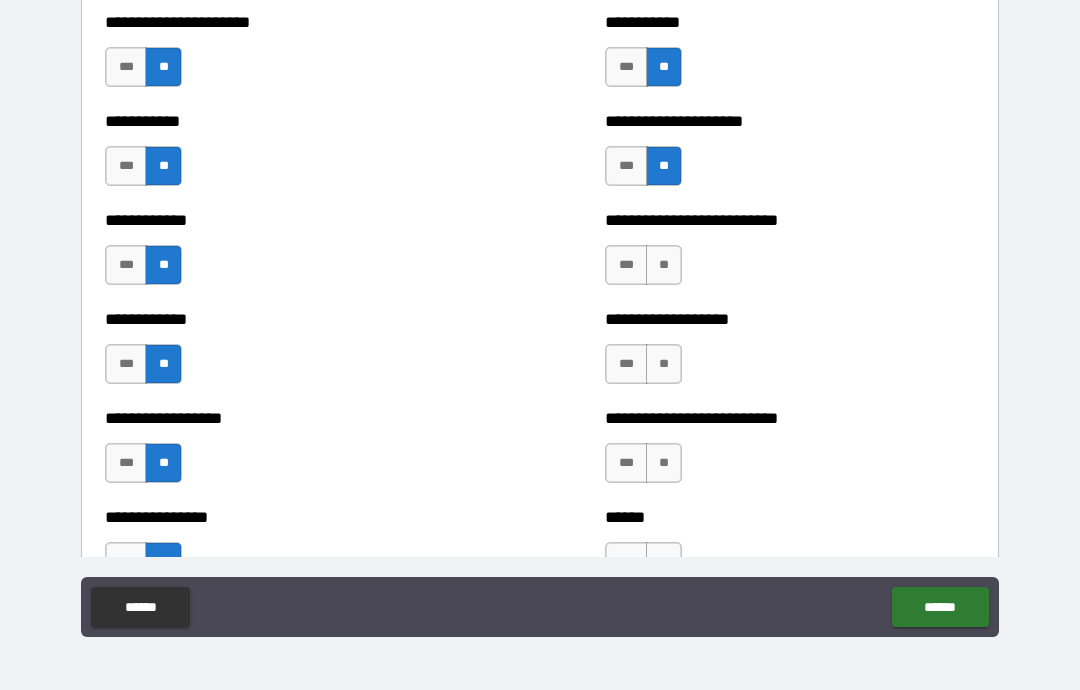click on "**" at bounding box center (664, 265) 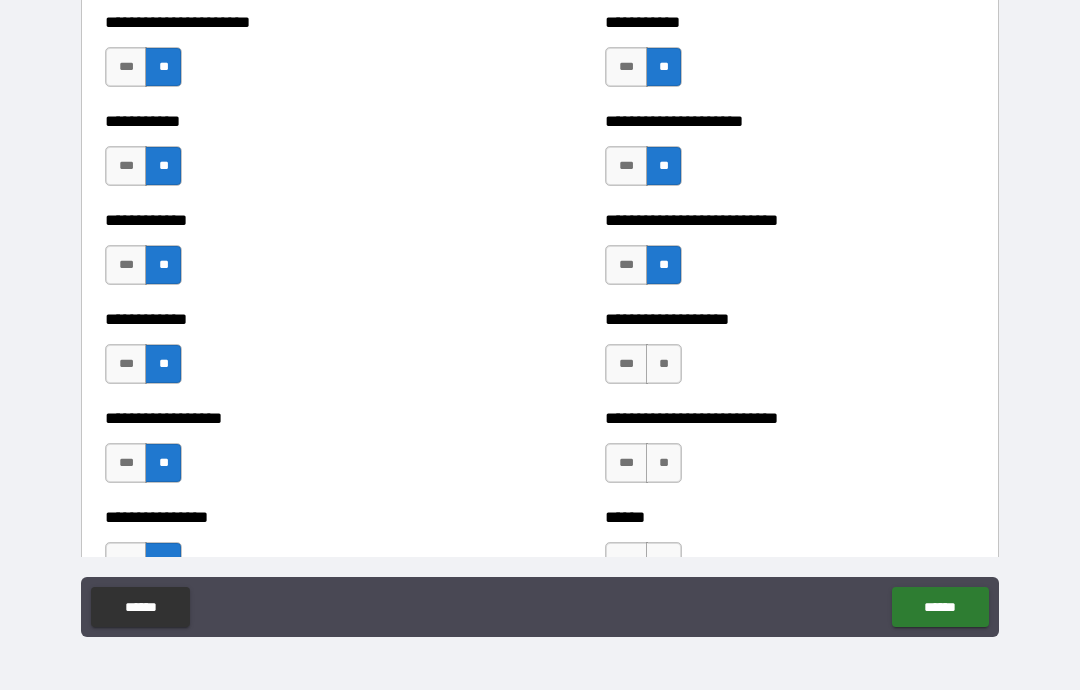click on "**" at bounding box center [664, 364] 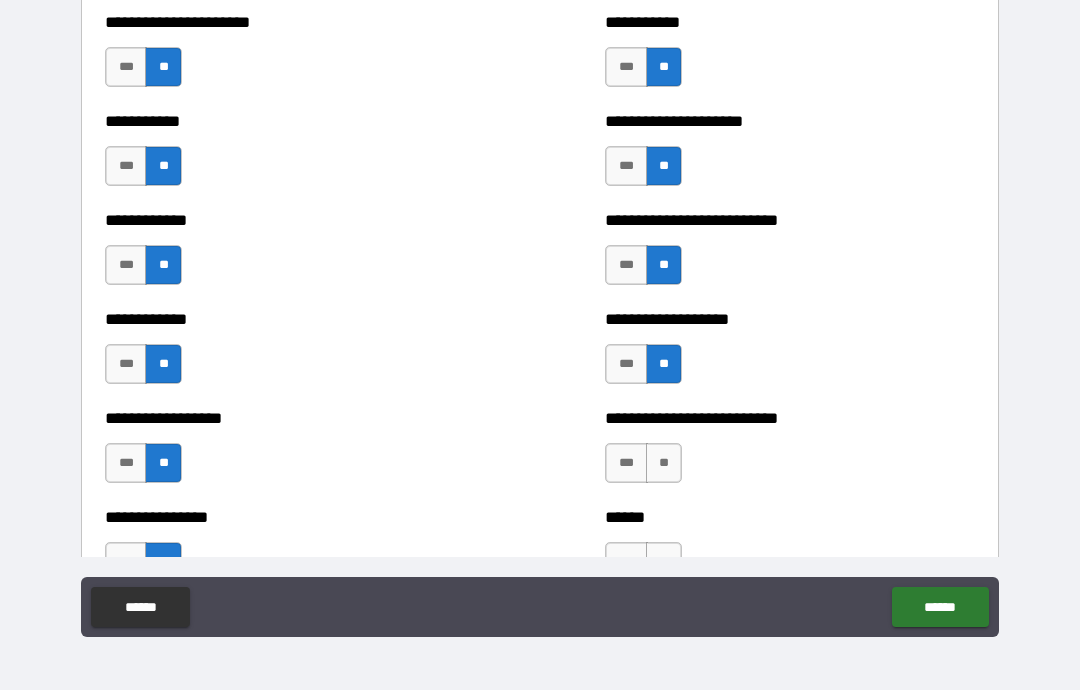 scroll, scrollTop: 4459, scrollLeft: 0, axis: vertical 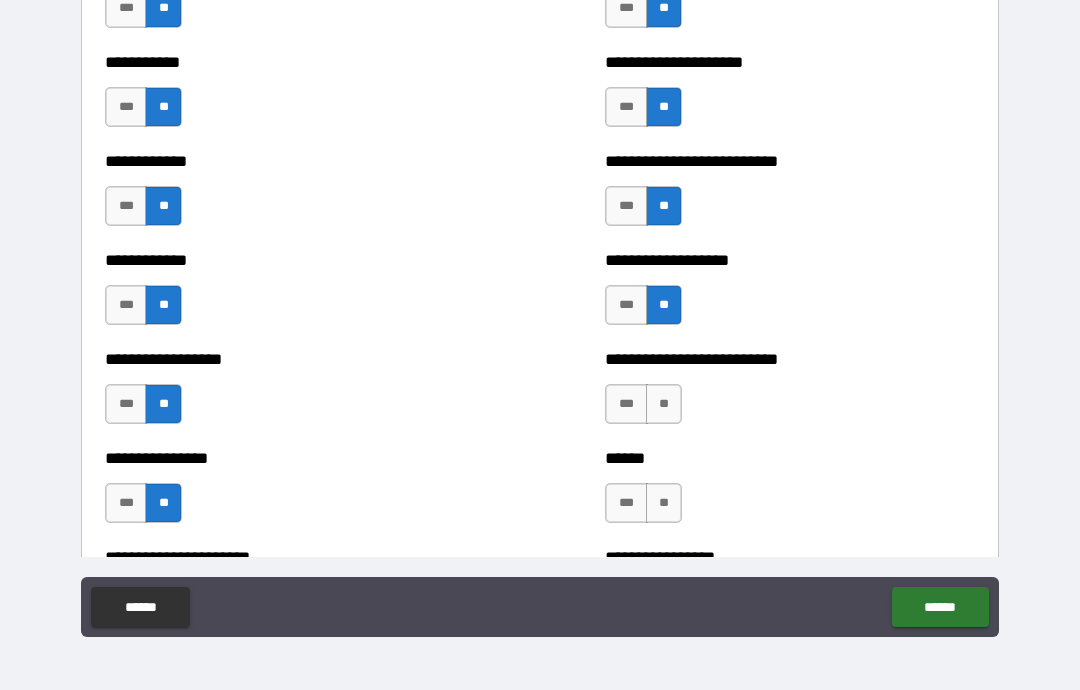 click on "**" at bounding box center [664, 404] 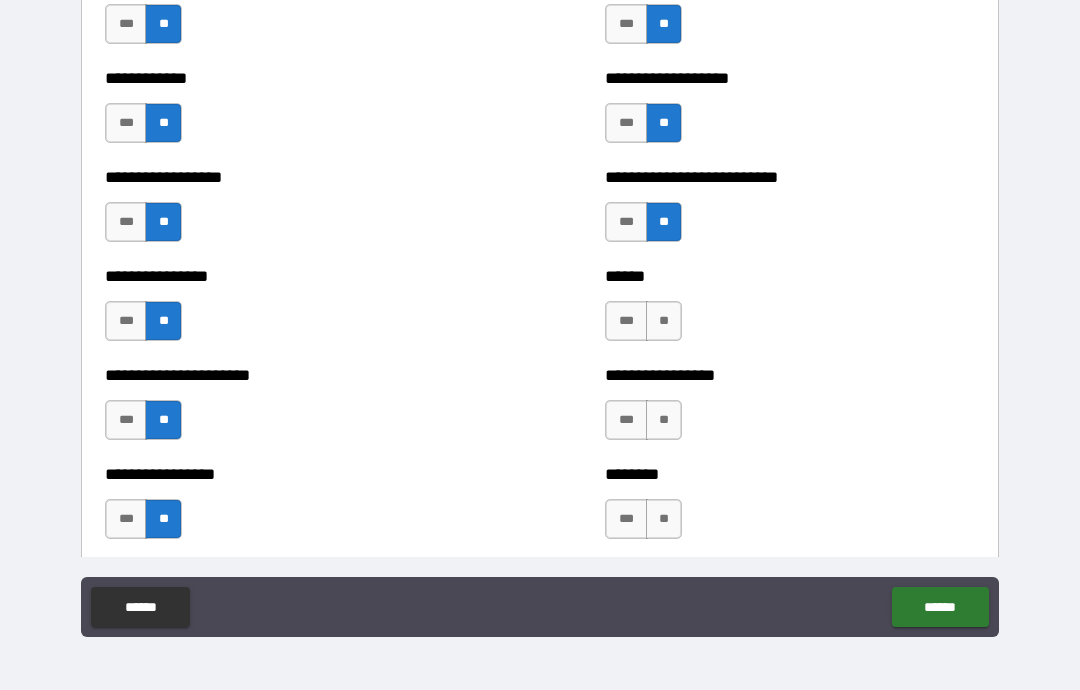 scroll, scrollTop: 4655, scrollLeft: 0, axis: vertical 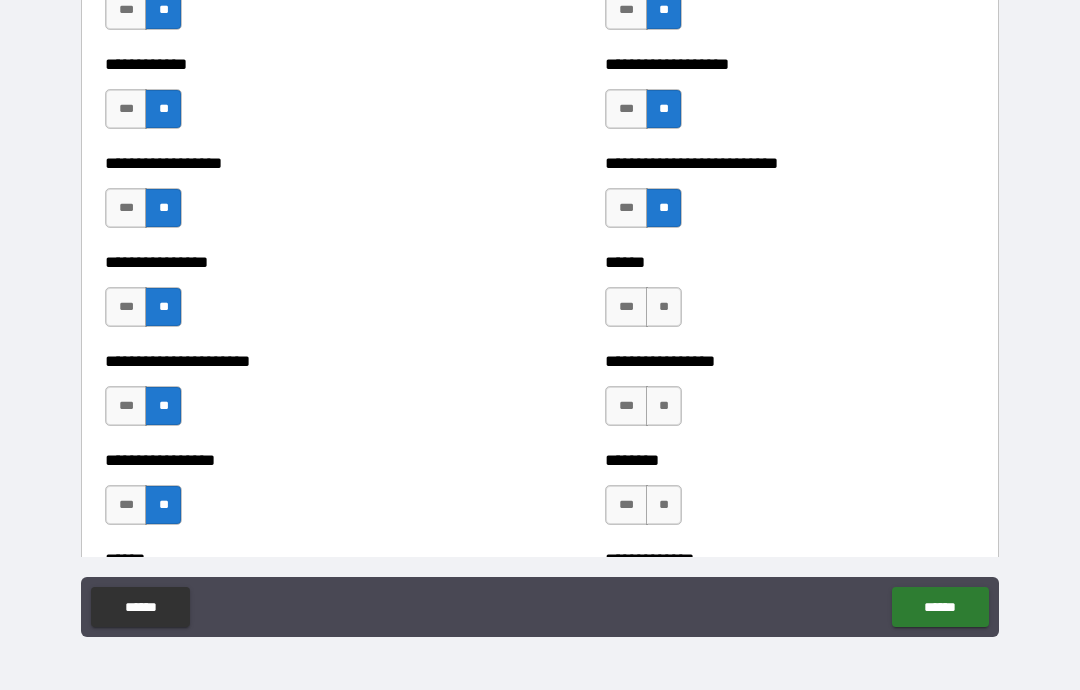 click on "**" at bounding box center [664, 307] 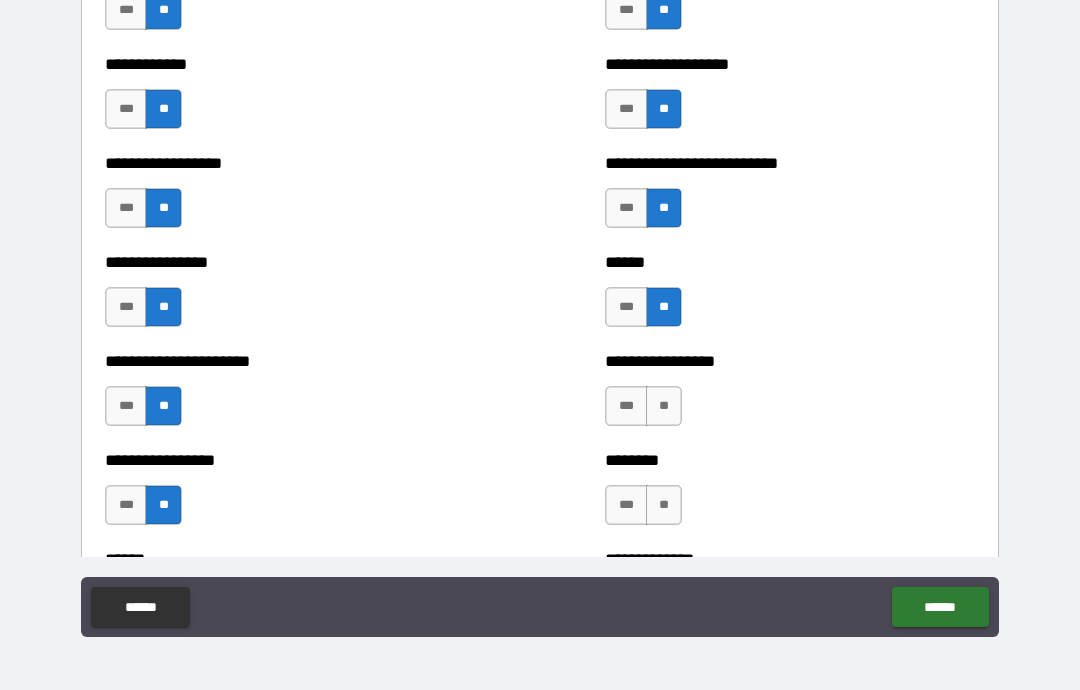 click on "**" at bounding box center (664, 406) 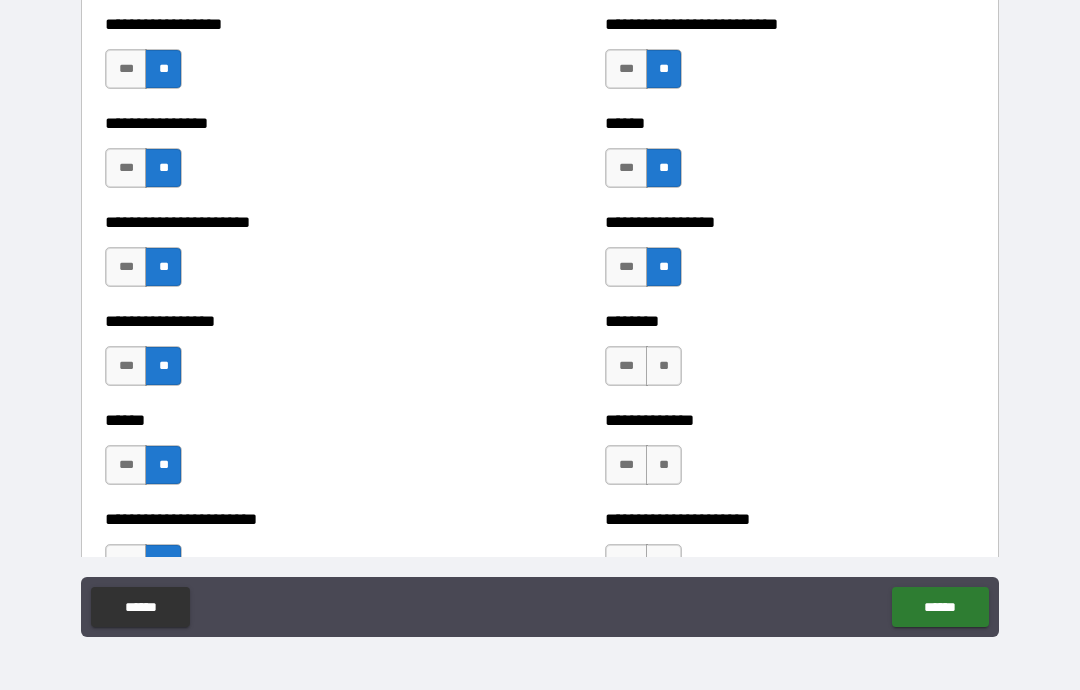 click on "**" at bounding box center [664, 366] 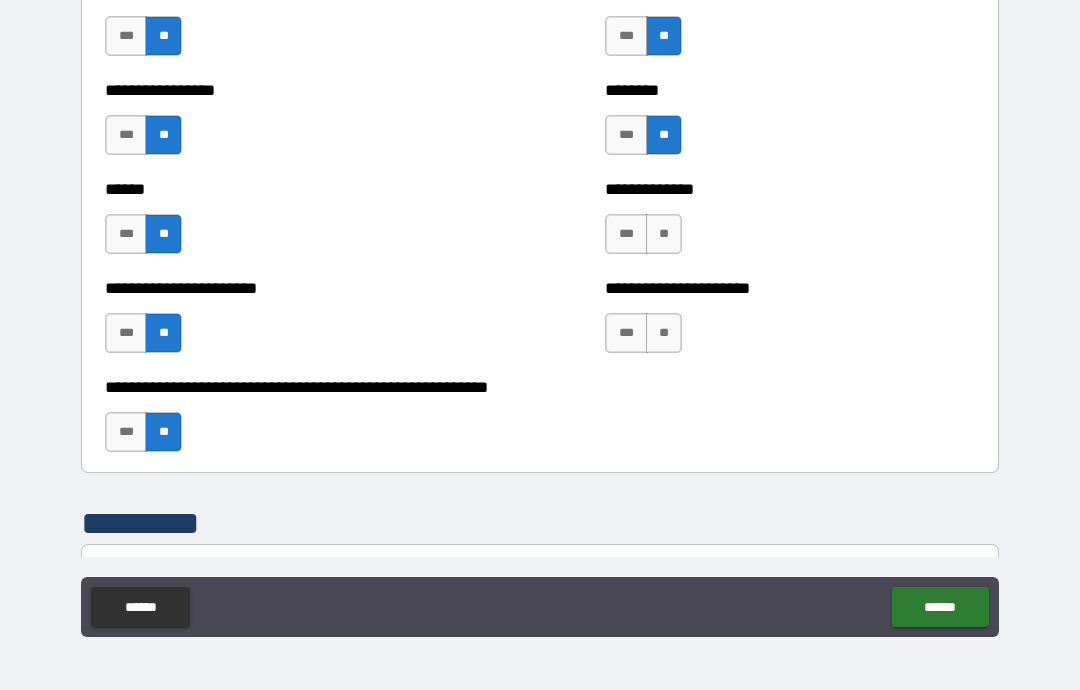 scroll, scrollTop: 5034, scrollLeft: 0, axis: vertical 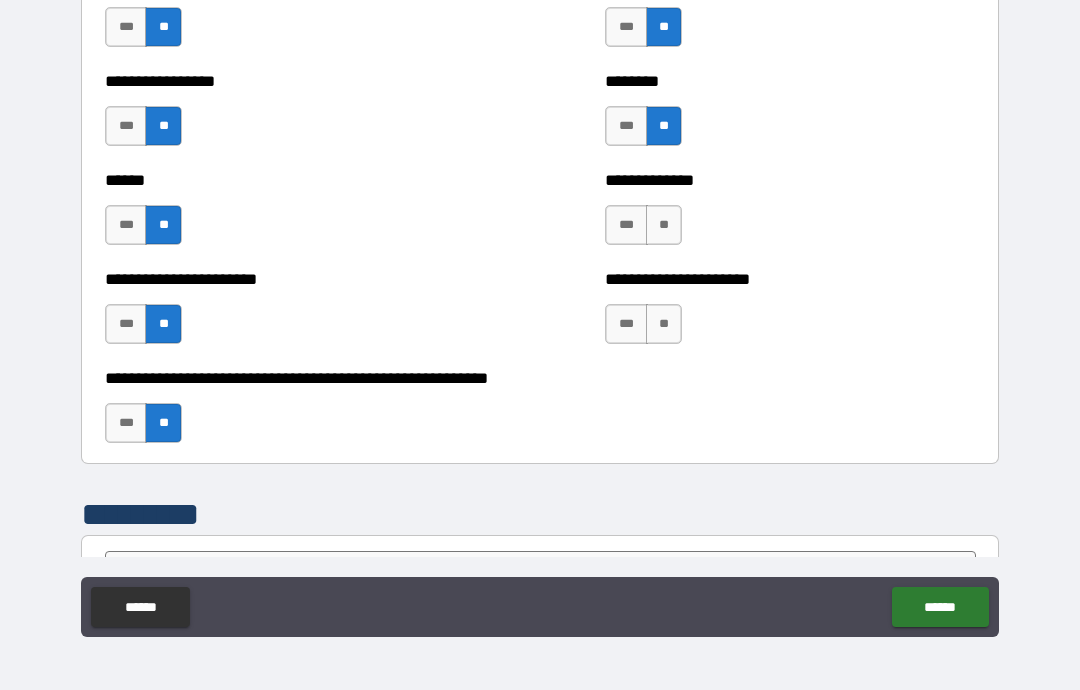 click on "**" at bounding box center (664, 225) 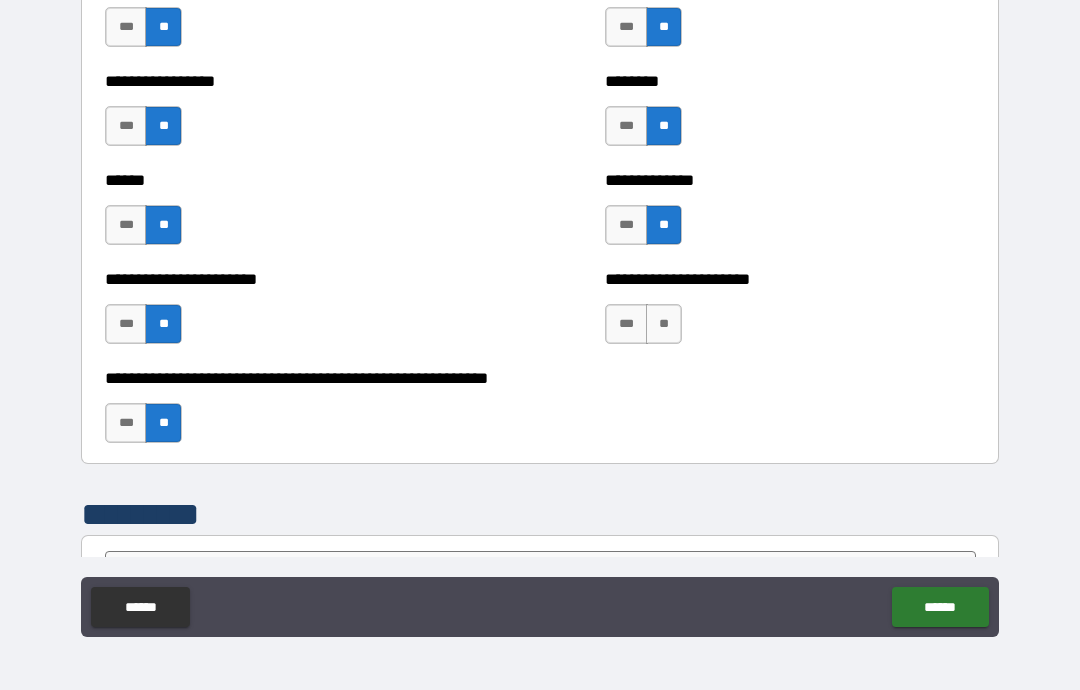 click on "**" at bounding box center [664, 324] 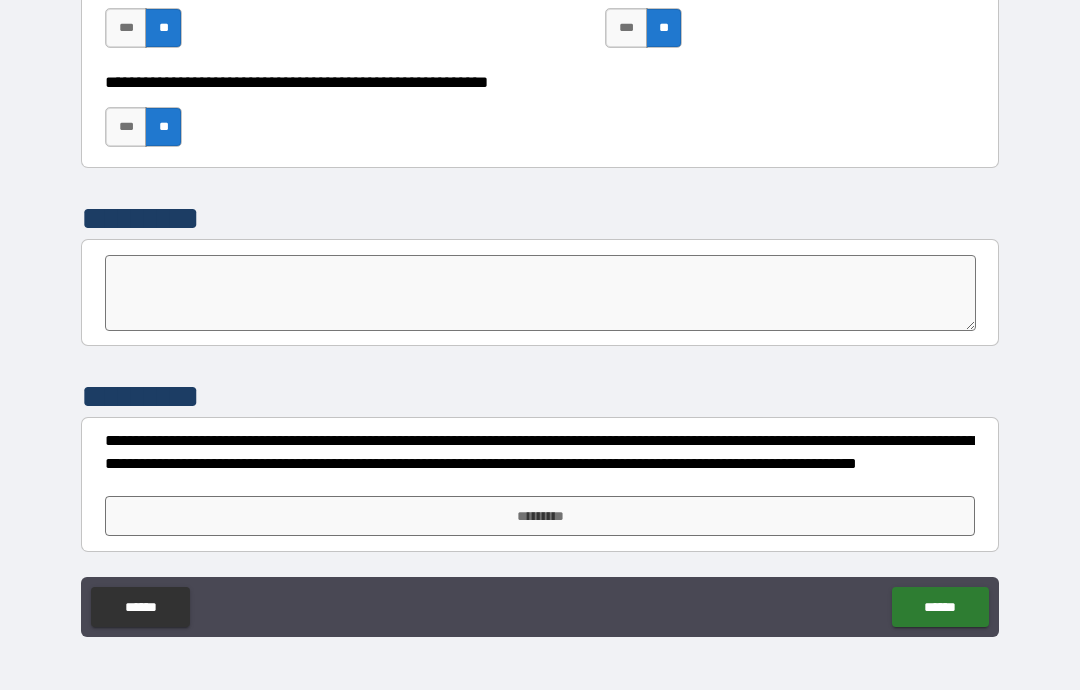 scroll, scrollTop: 5330, scrollLeft: 0, axis: vertical 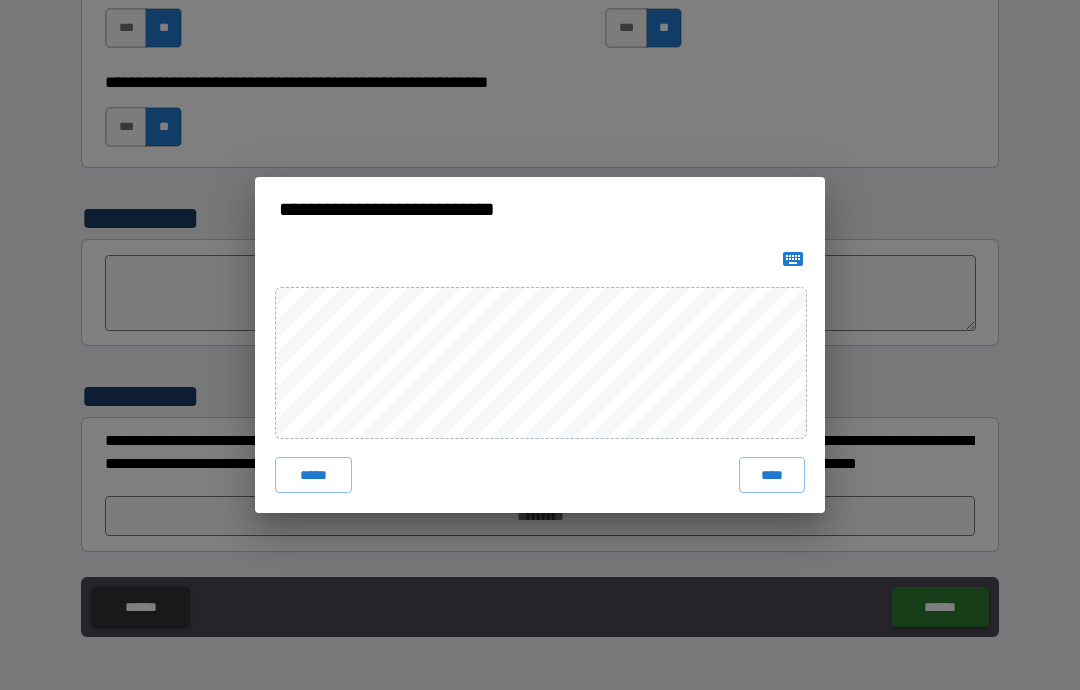 click on "****" at bounding box center (772, 475) 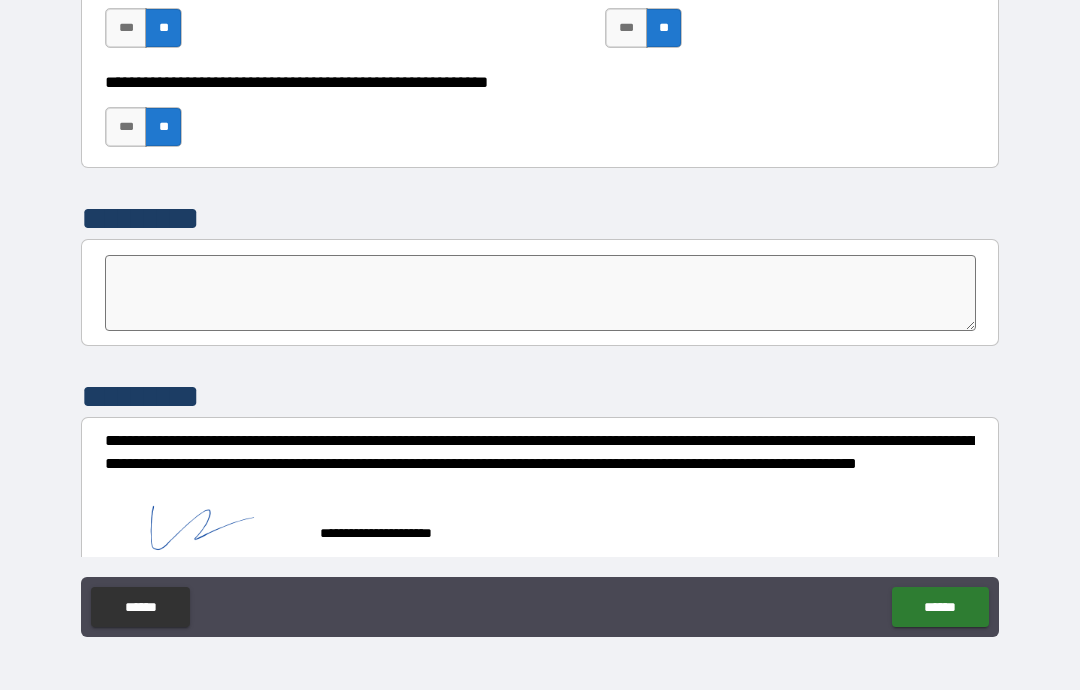 click on "******" at bounding box center (940, 607) 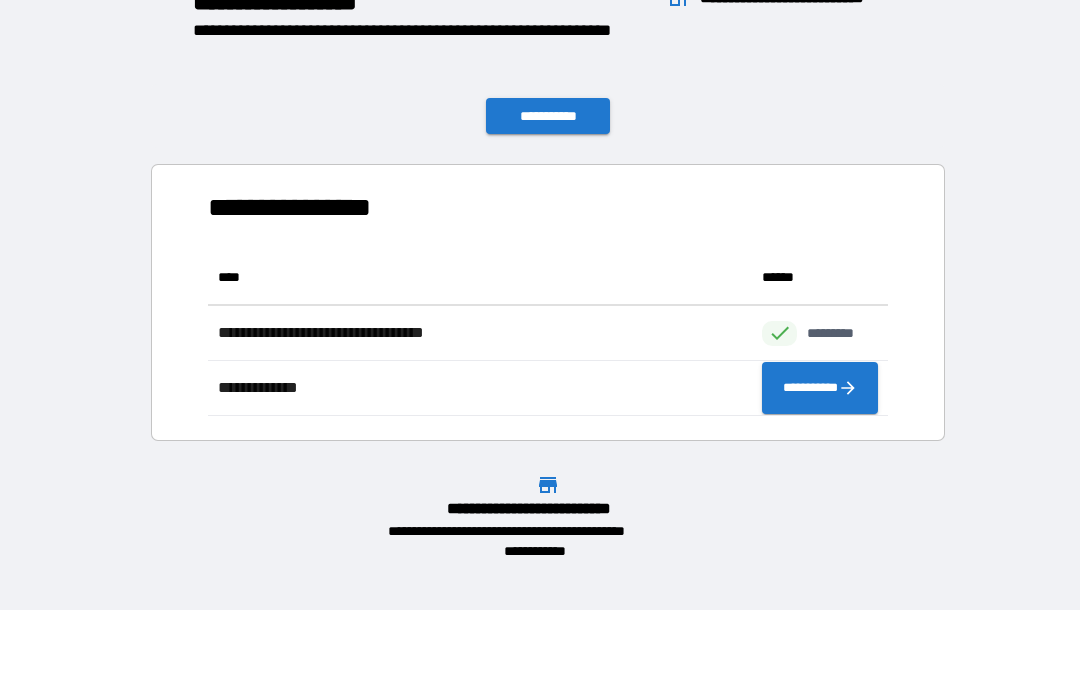 scroll, scrollTop: 1, scrollLeft: 1, axis: both 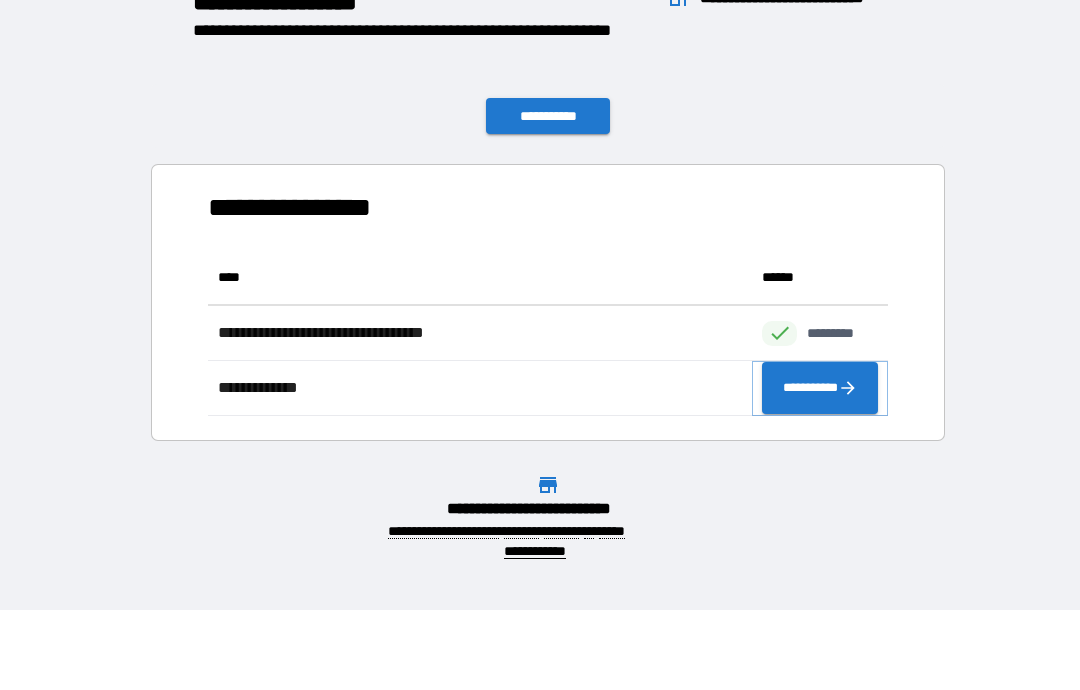 click on "**********" at bounding box center [820, 388] 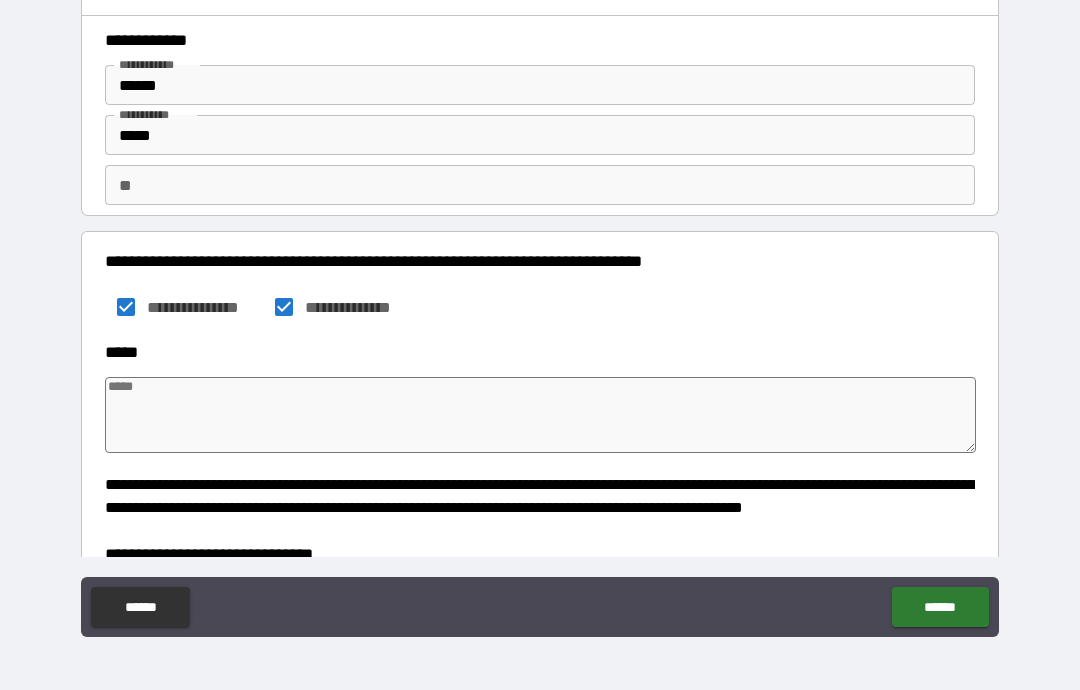 click at bounding box center [540, 415] 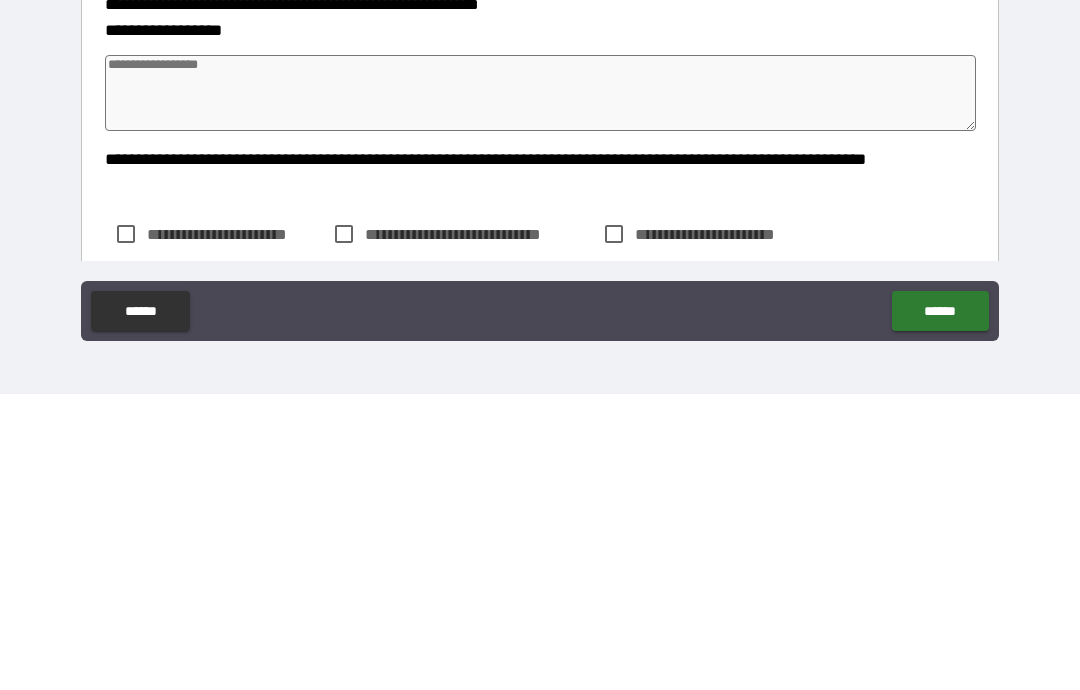 scroll, scrollTop: 523, scrollLeft: 0, axis: vertical 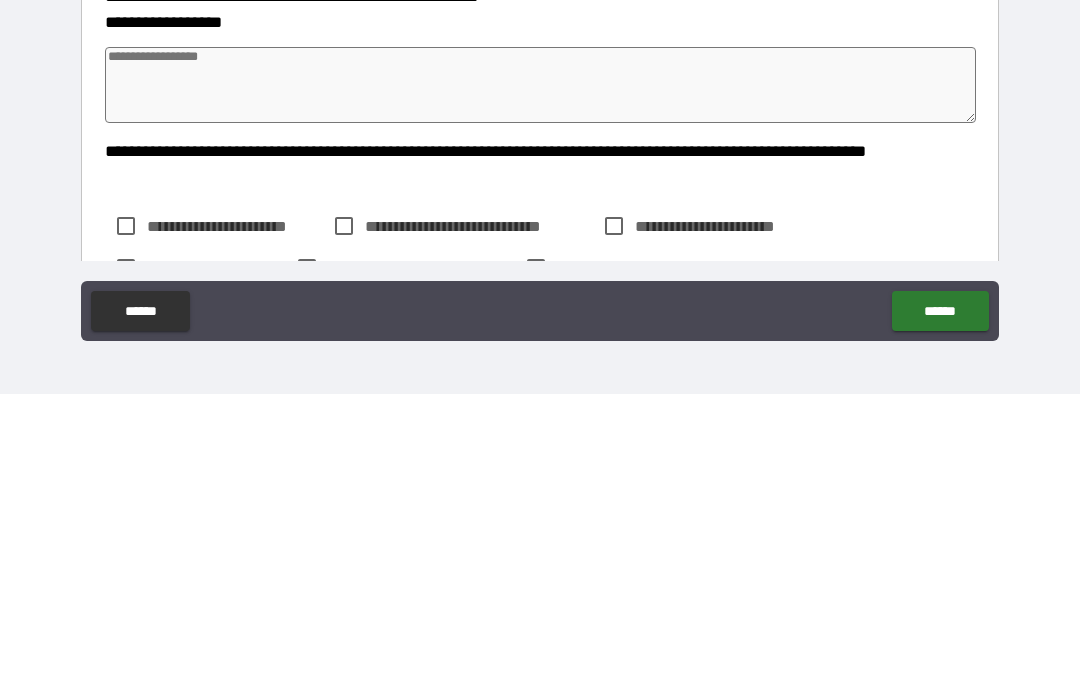 click at bounding box center (540, 381) 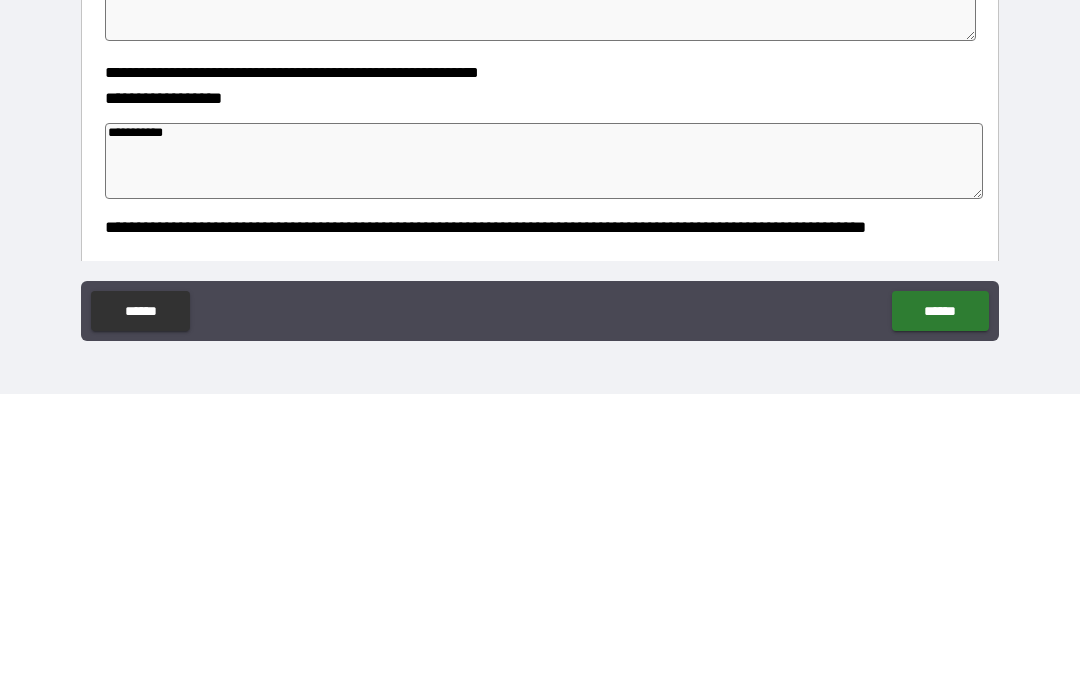 scroll, scrollTop: 448, scrollLeft: 0, axis: vertical 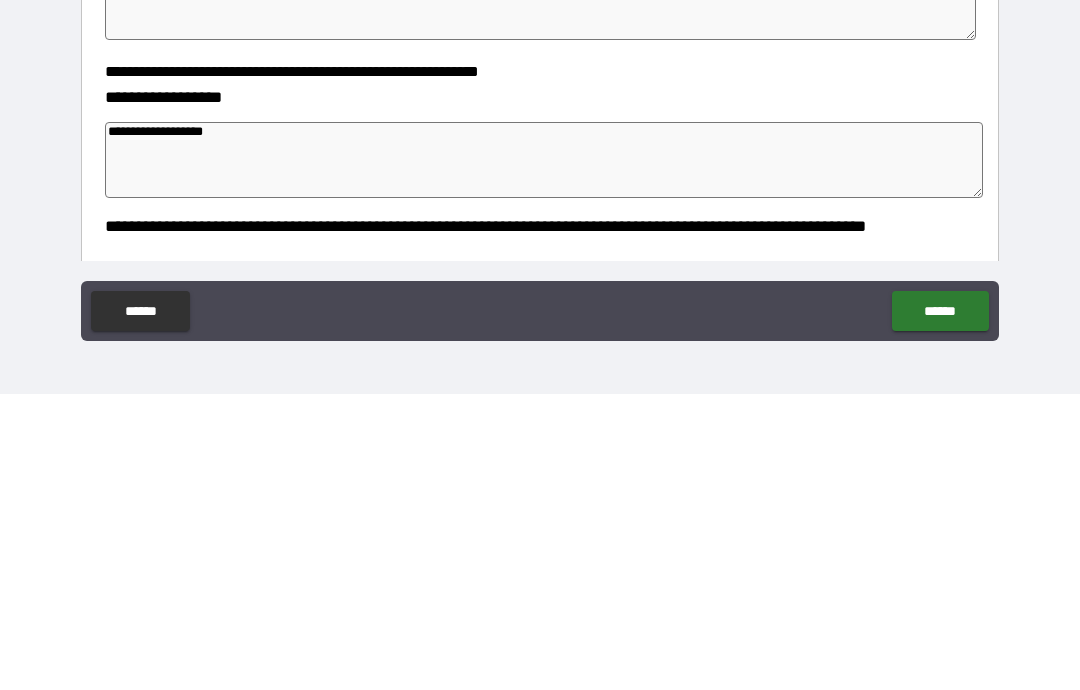 click on "**********" at bounding box center [544, 456] 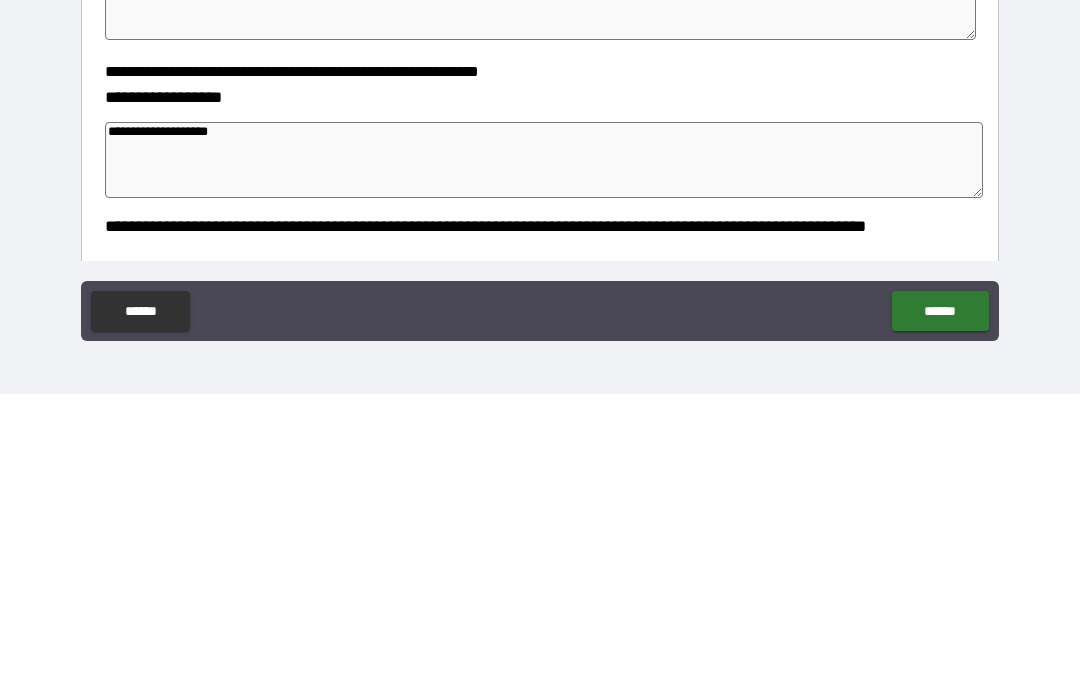 click on "**********" at bounding box center [544, 456] 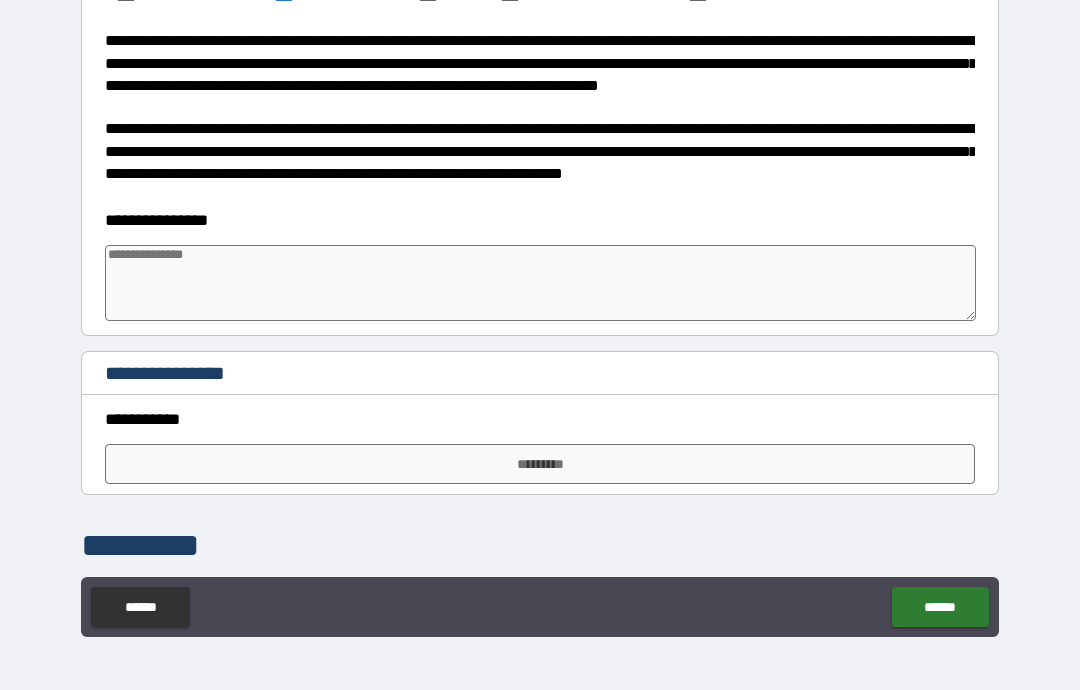 scroll, scrollTop: 1352, scrollLeft: 0, axis: vertical 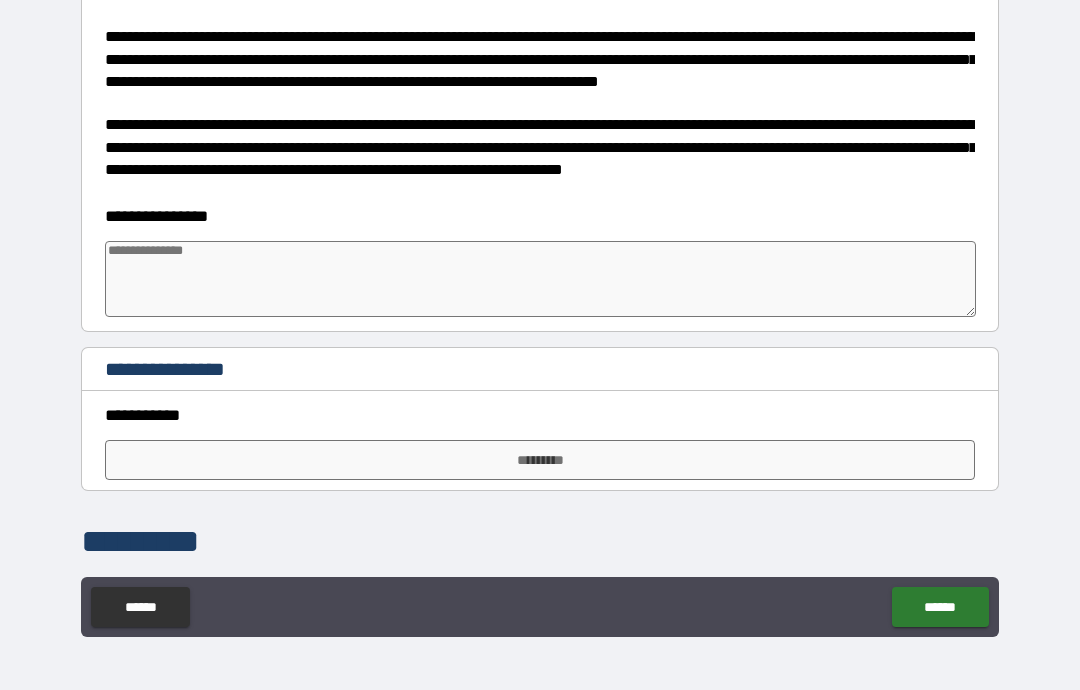 click on "*********" at bounding box center (540, 460) 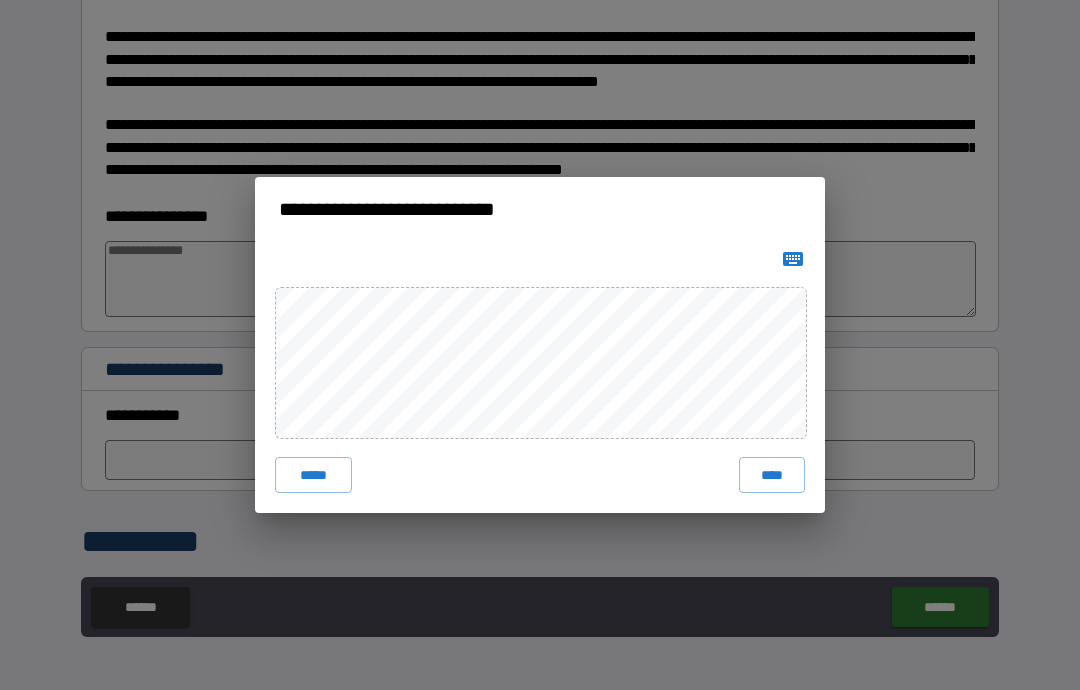 click on "****" at bounding box center (772, 475) 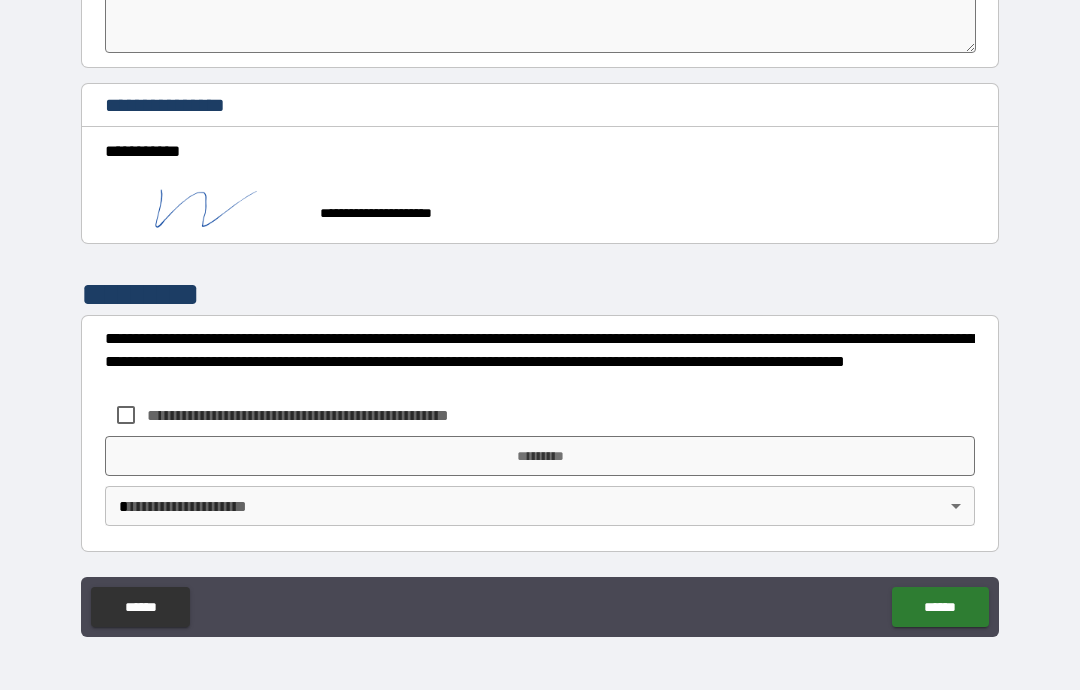 scroll, scrollTop: 1616, scrollLeft: 0, axis: vertical 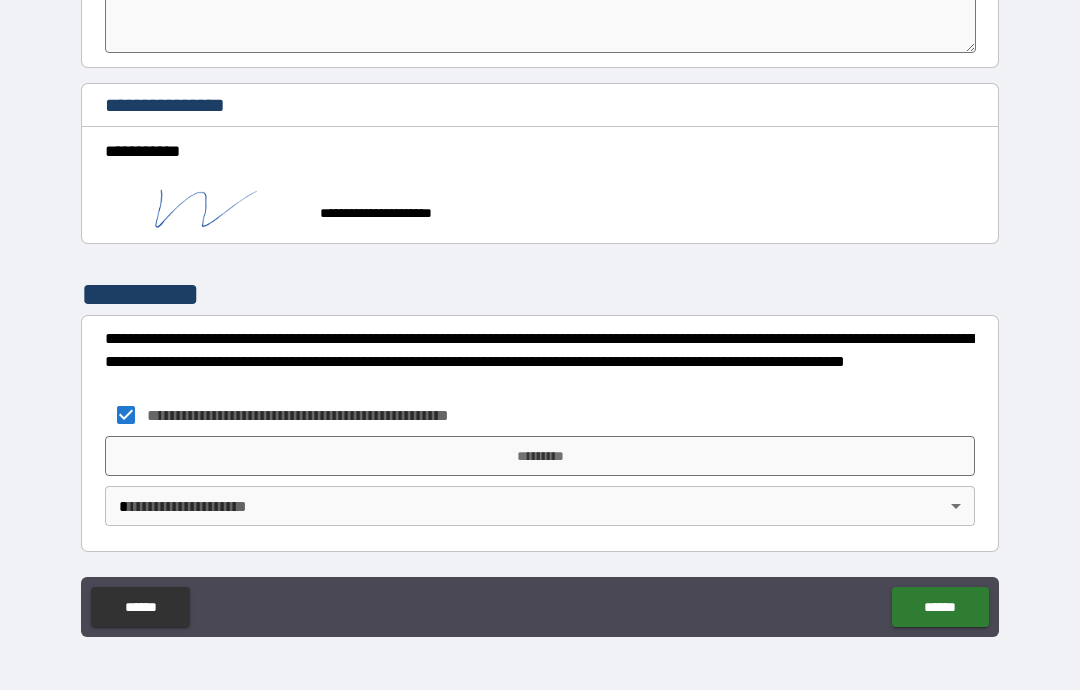 click on "*********" at bounding box center (540, 456) 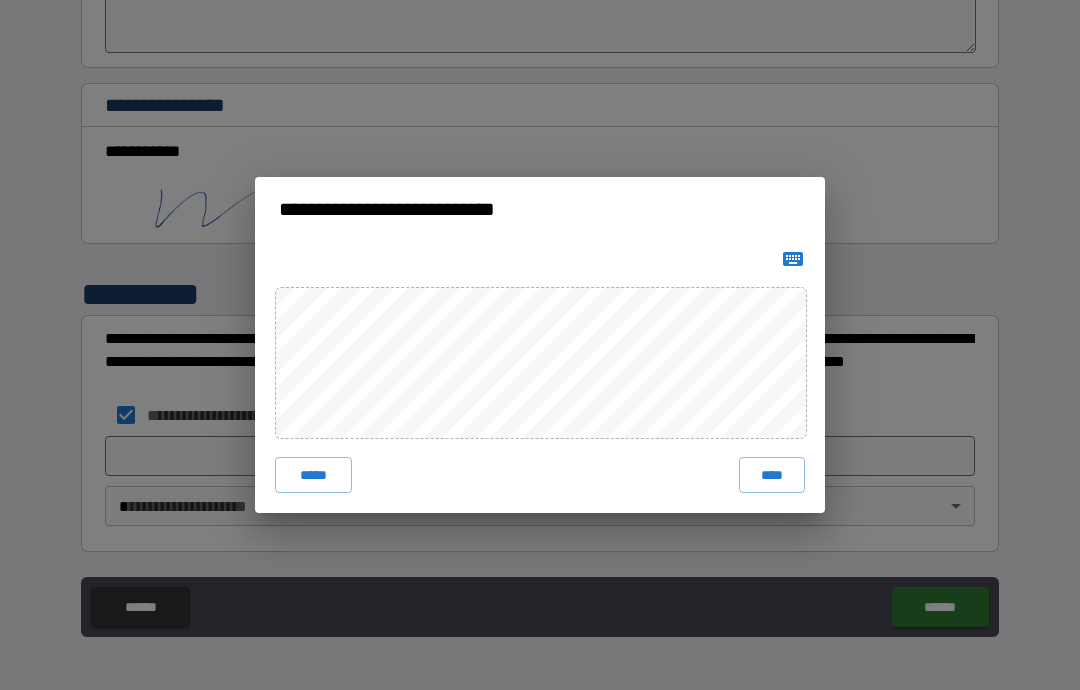 click on "****" at bounding box center (772, 475) 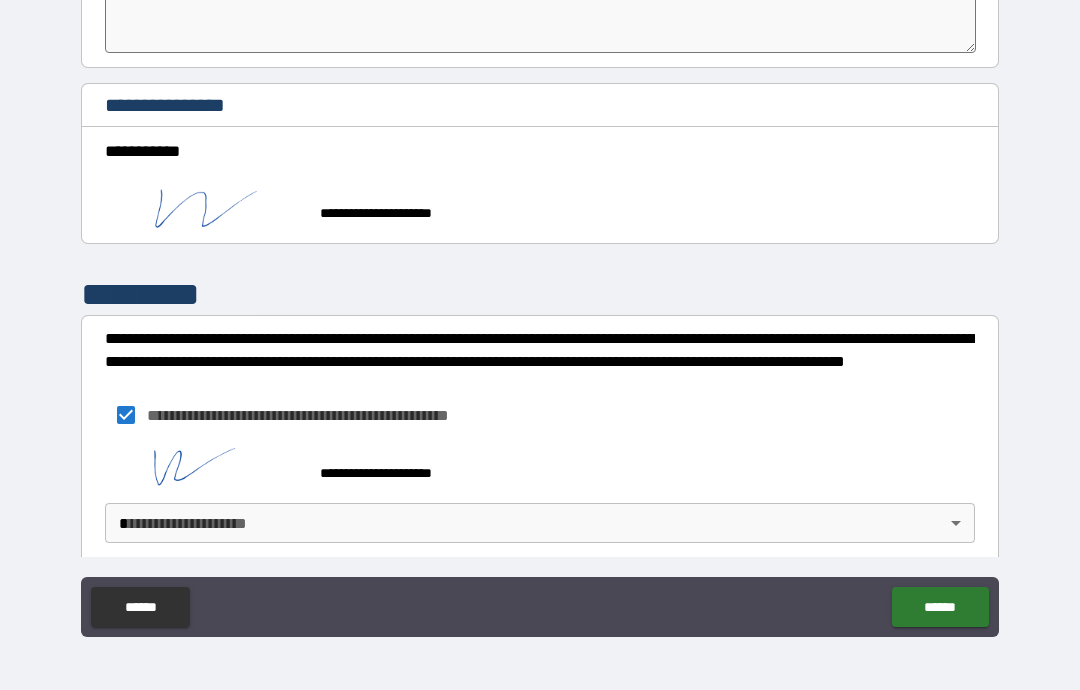 click on "**********" at bounding box center (540, 305) 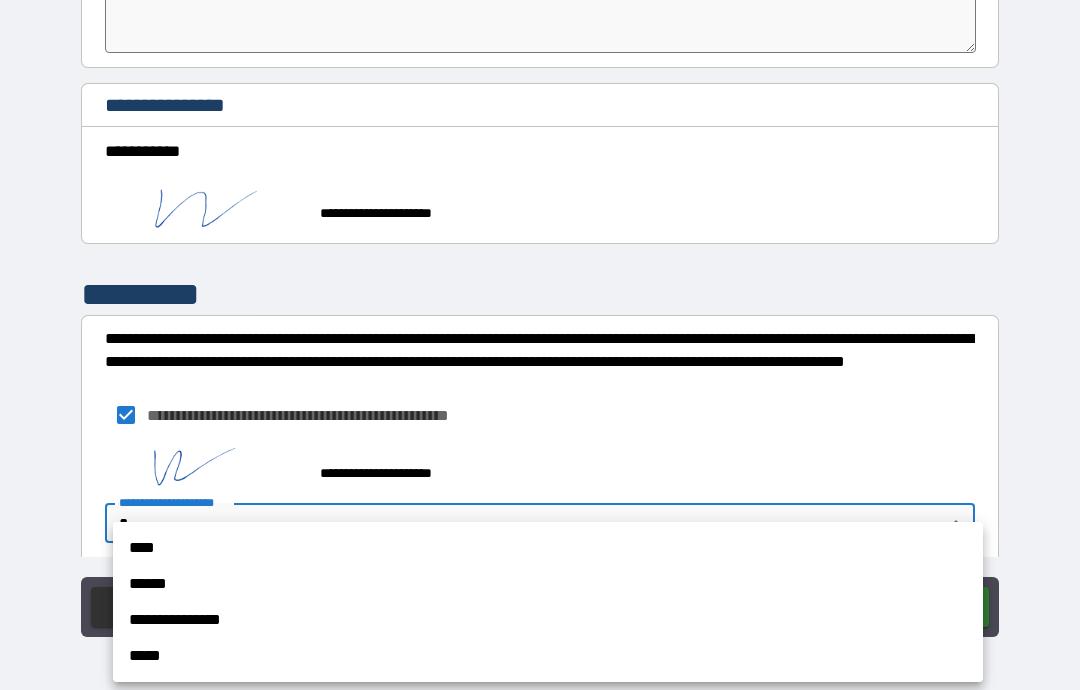 click on "**********" at bounding box center [548, 620] 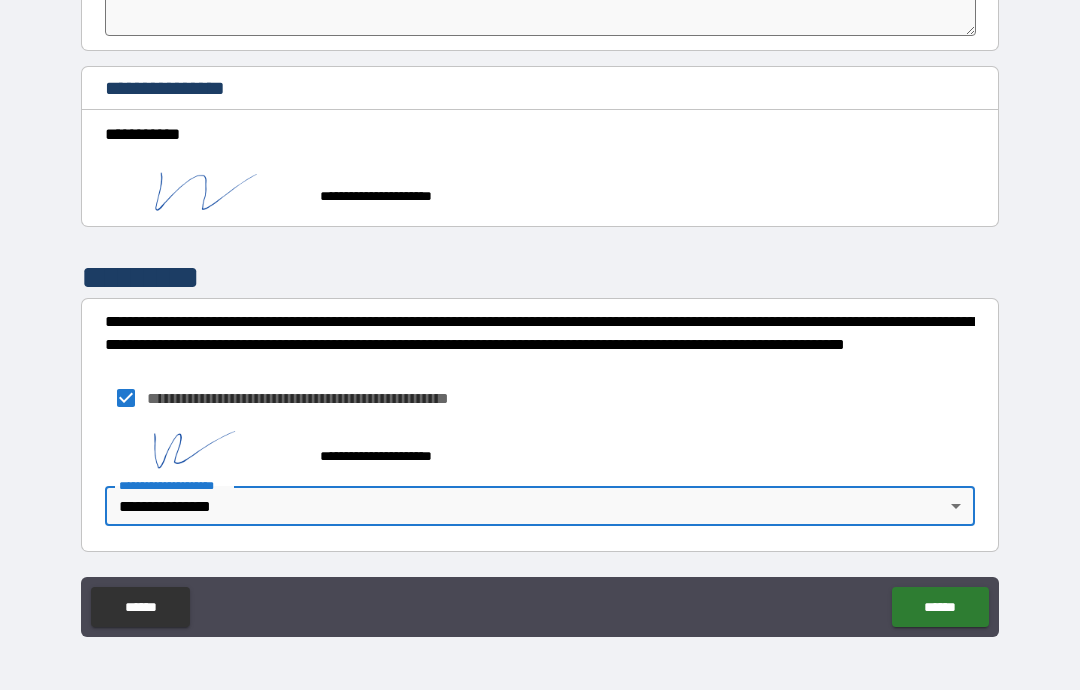 scroll, scrollTop: 1635, scrollLeft: 0, axis: vertical 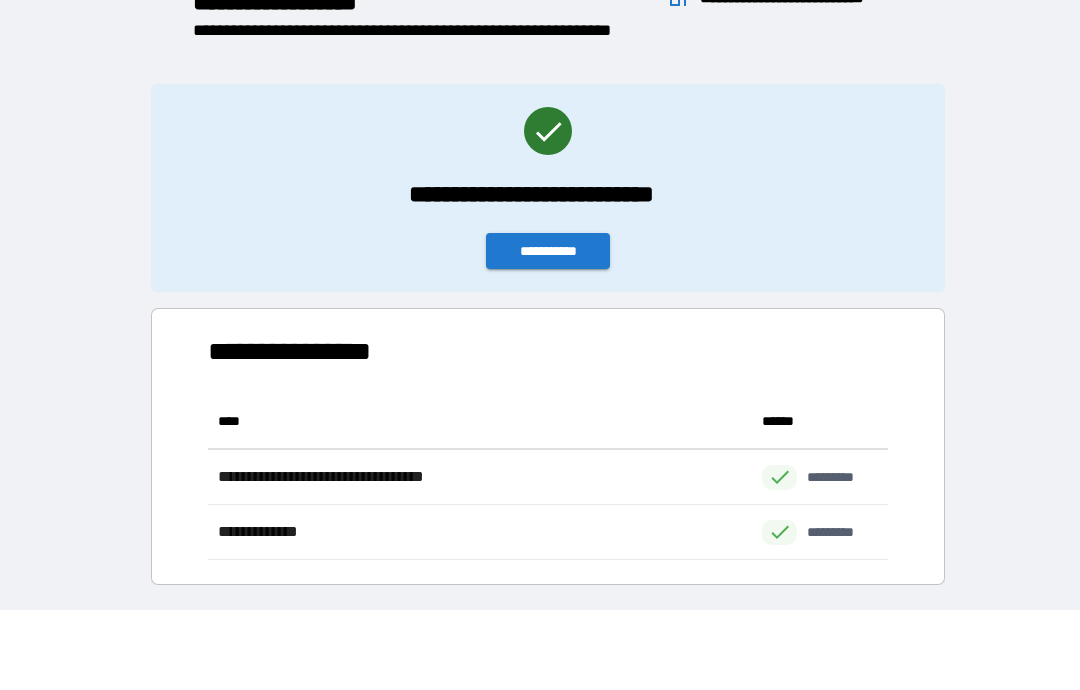 click on "**********" at bounding box center [548, 251] 